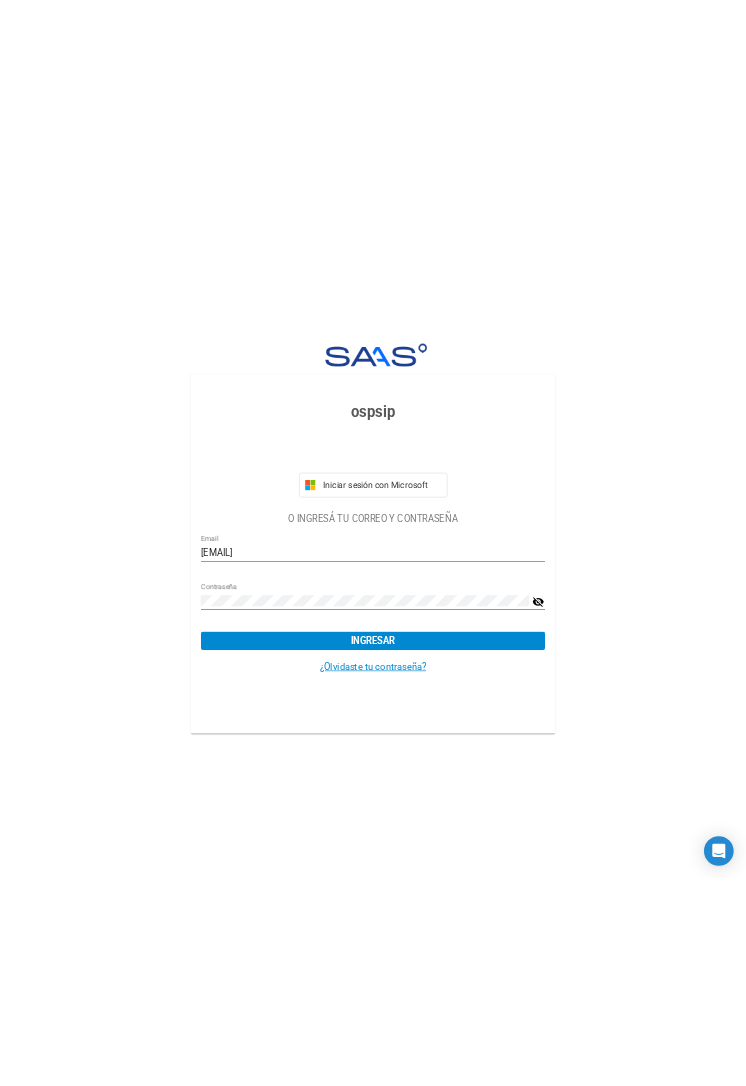 scroll, scrollTop: 0, scrollLeft: 0, axis: both 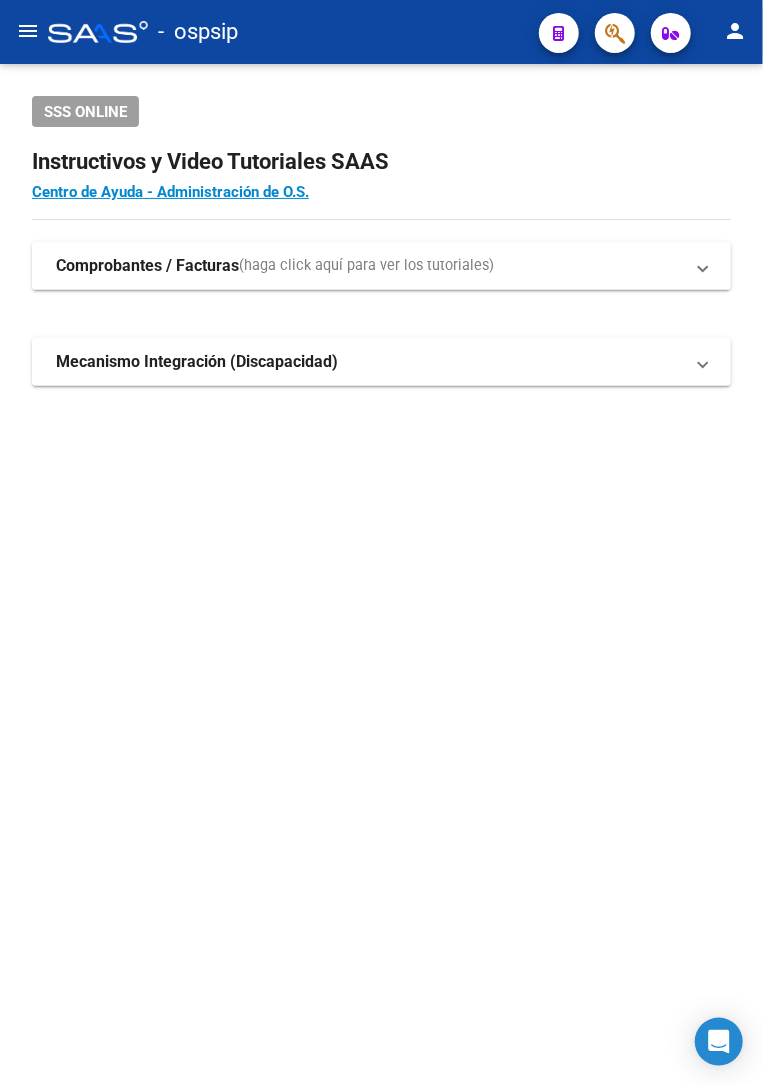 click 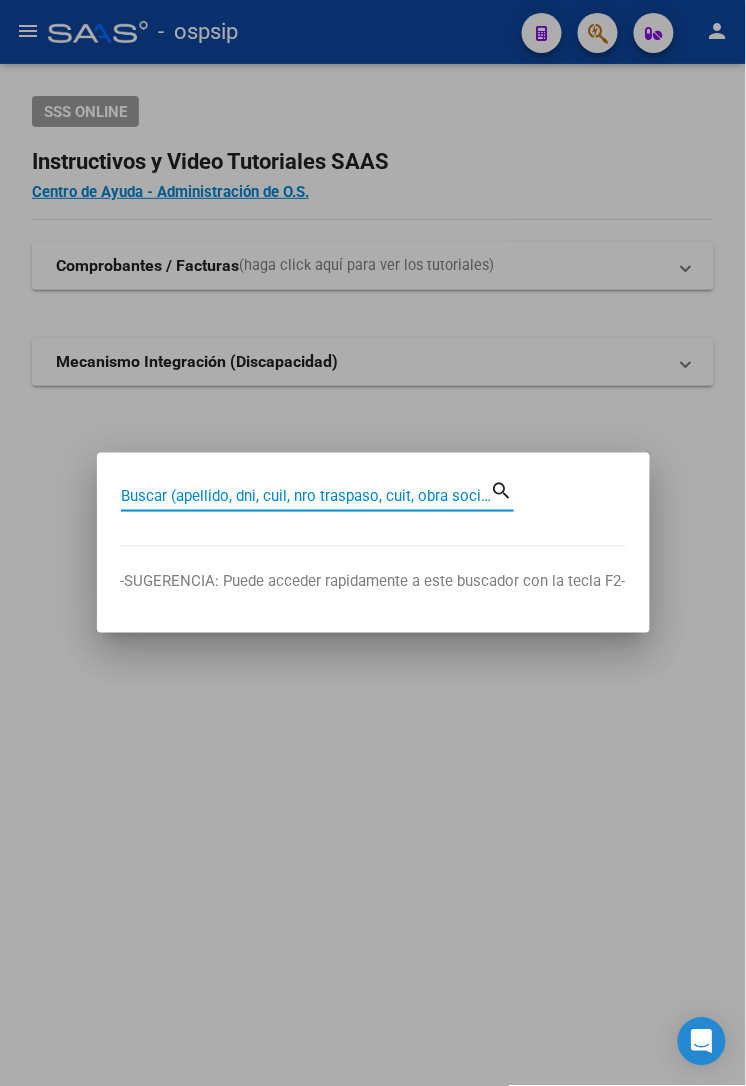 click on "Buscar (apellido, dni, cuil, nro traspaso, cuit, obra social)" at bounding box center [306, 496] 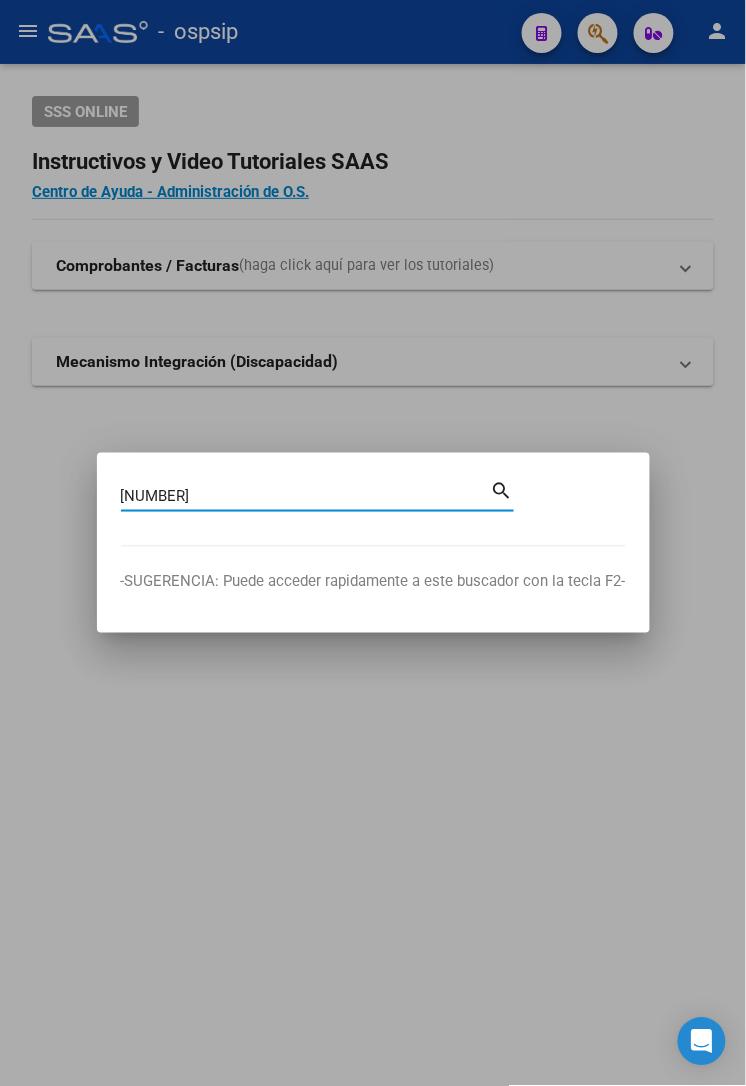 click on "search" at bounding box center [502, 489] 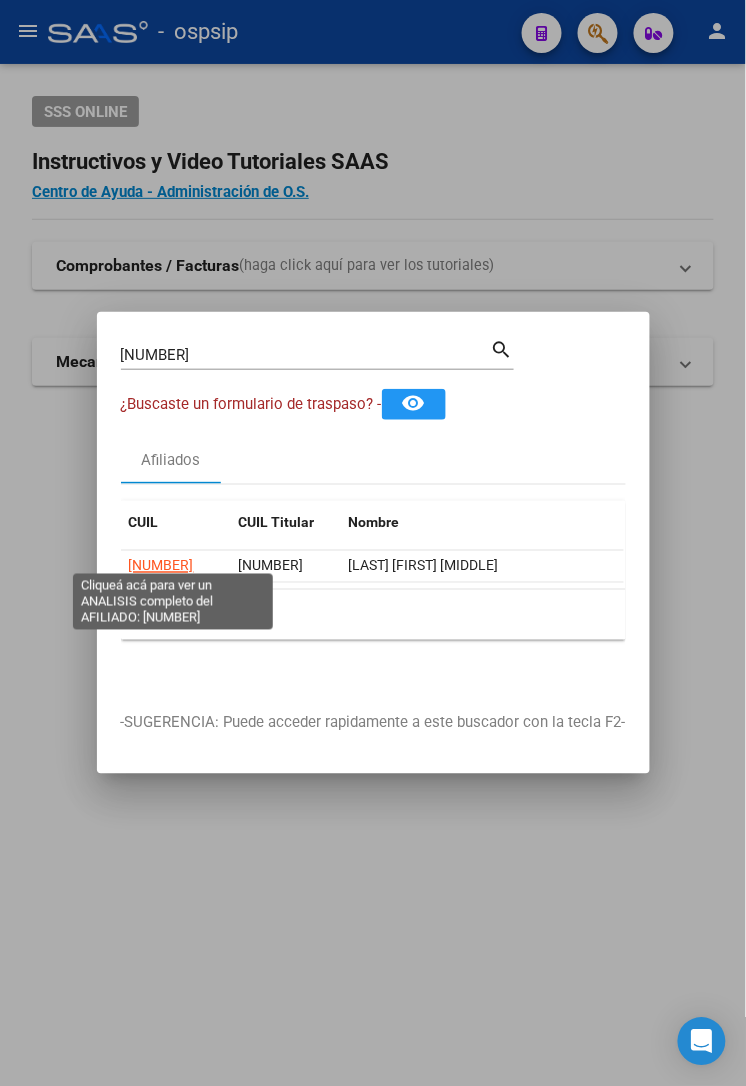 click on "[NUMBER]" 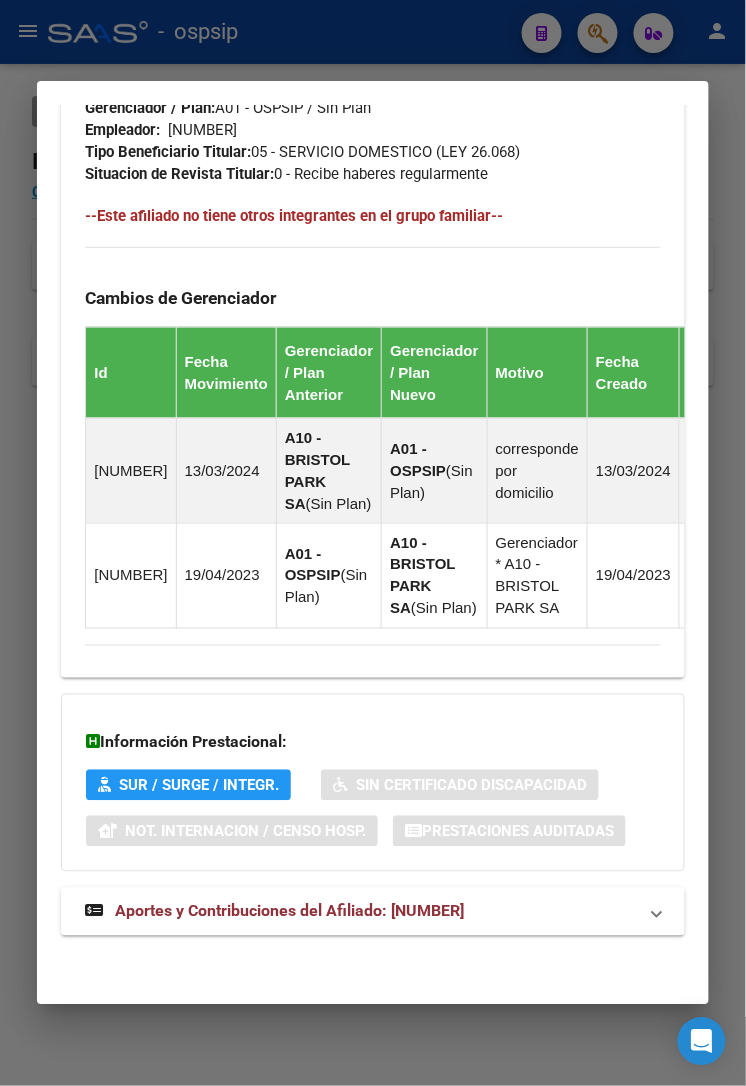 scroll, scrollTop: 1313, scrollLeft: 0, axis: vertical 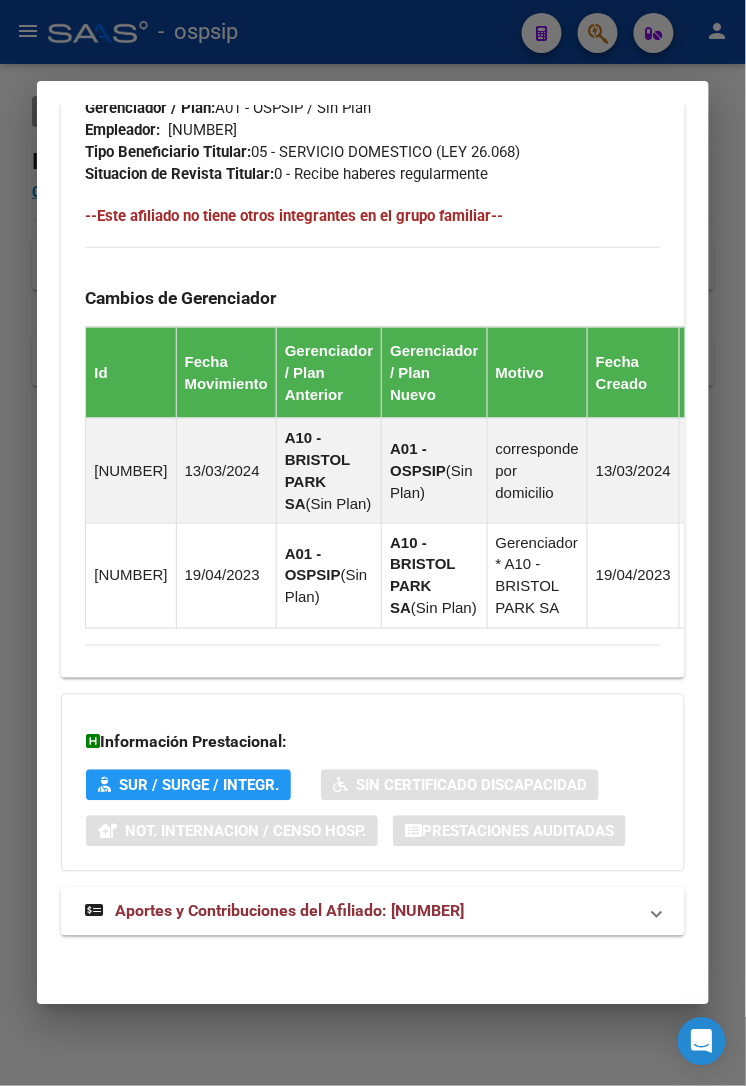 click on "Aportes y Contribuciones del Afiliado: [NUMBER]" at bounding box center (289, 911) 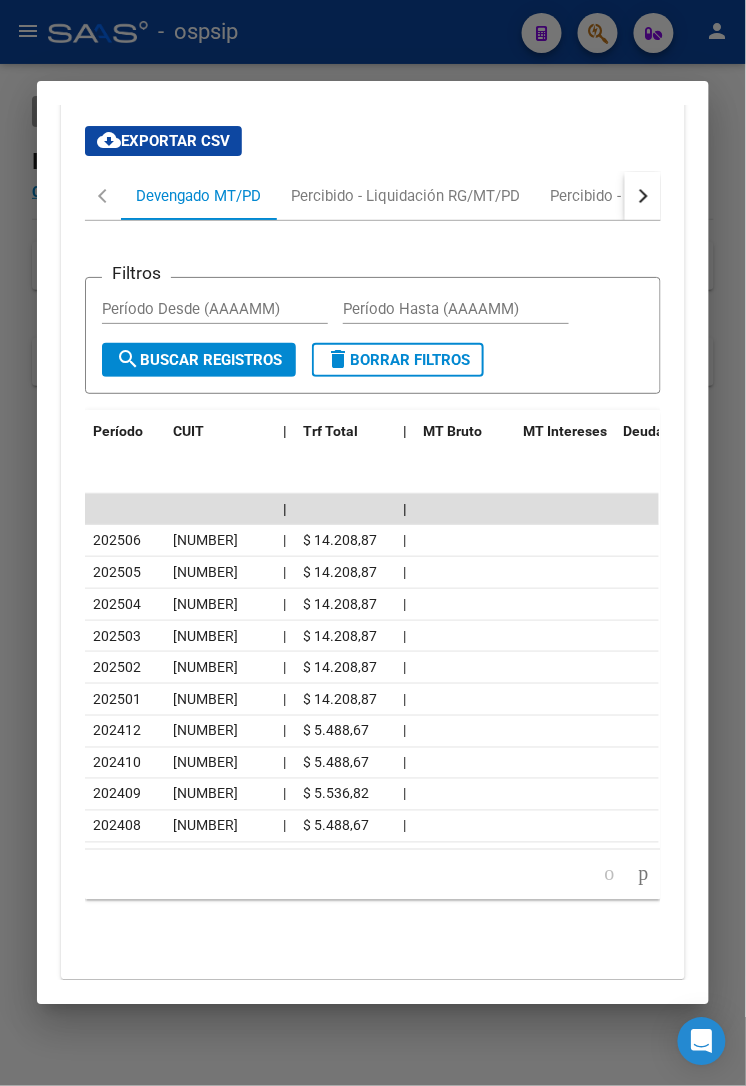 scroll, scrollTop: 2247, scrollLeft: 0, axis: vertical 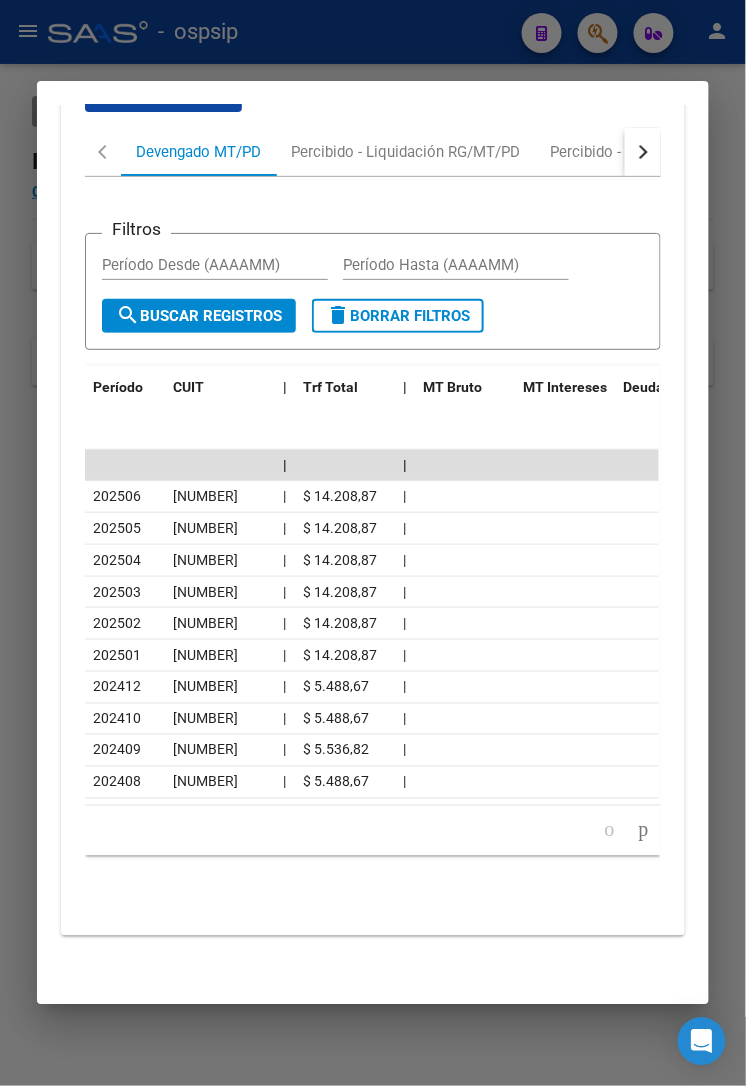 click at bounding box center (373, 543) 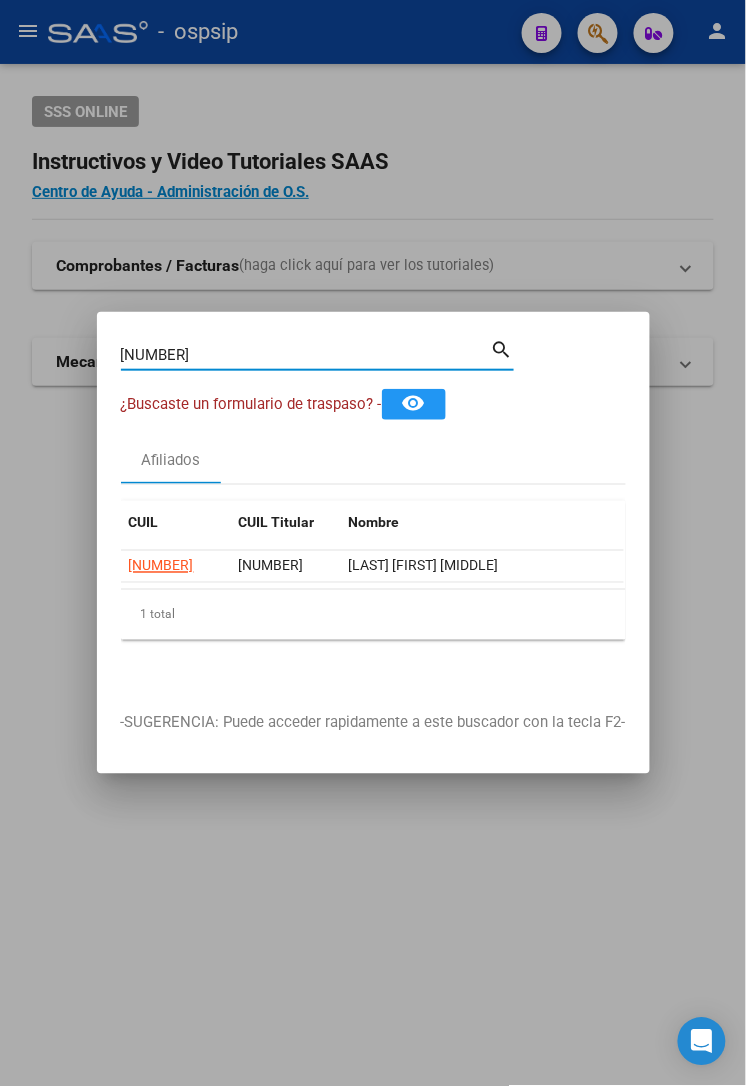 click on "[NUMBER]" at bounding box center (306, 355) 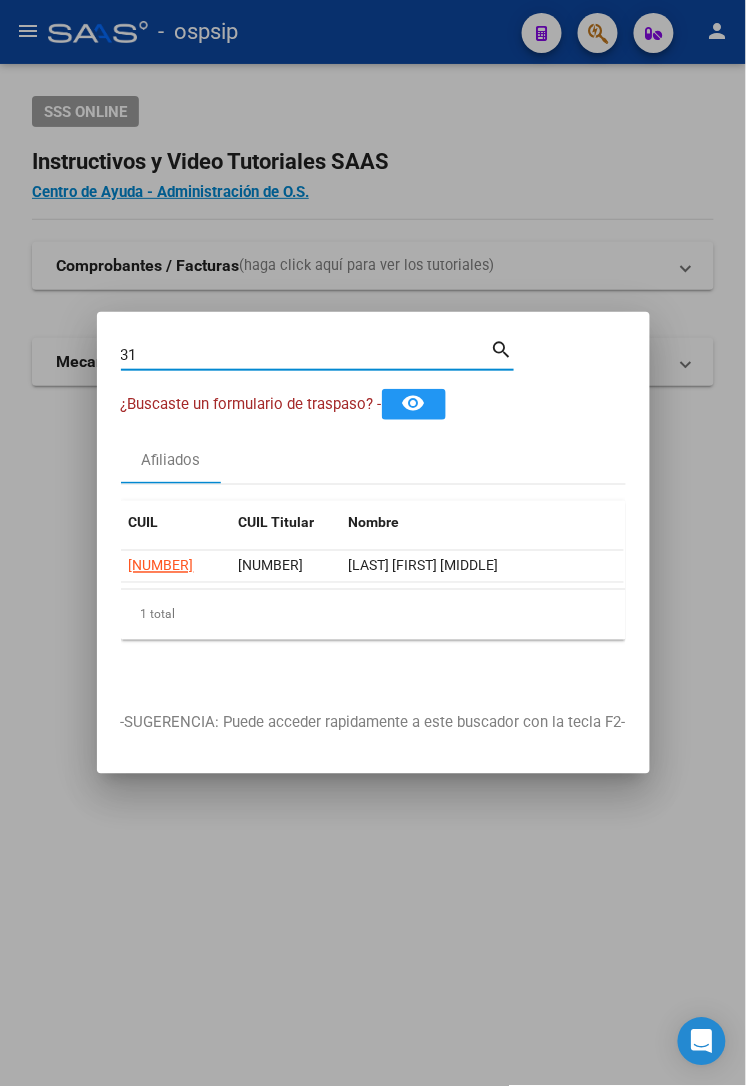 type on "3" 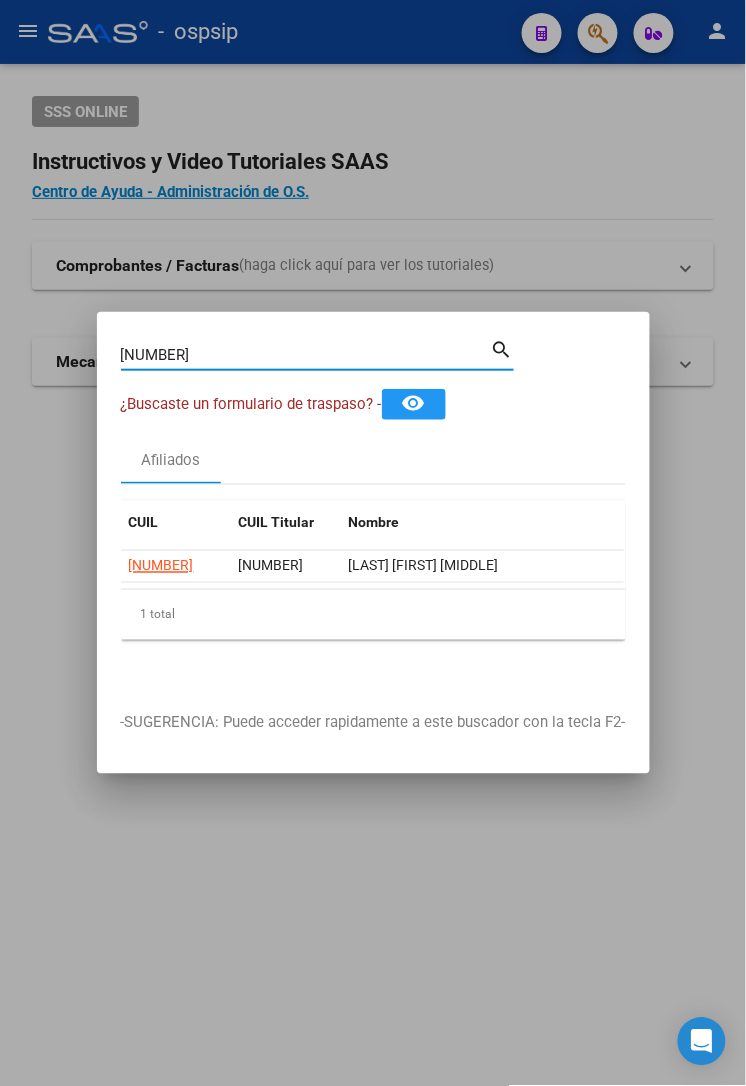 type on "[NUMBER]" 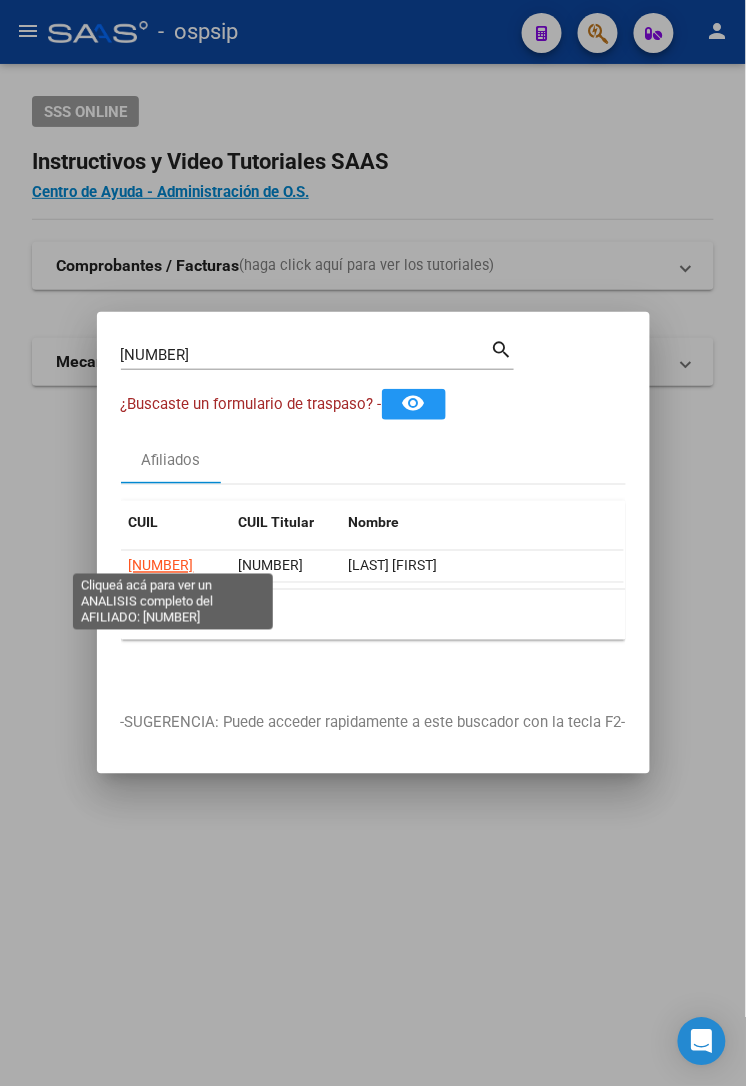 click on "[NUMBER]" 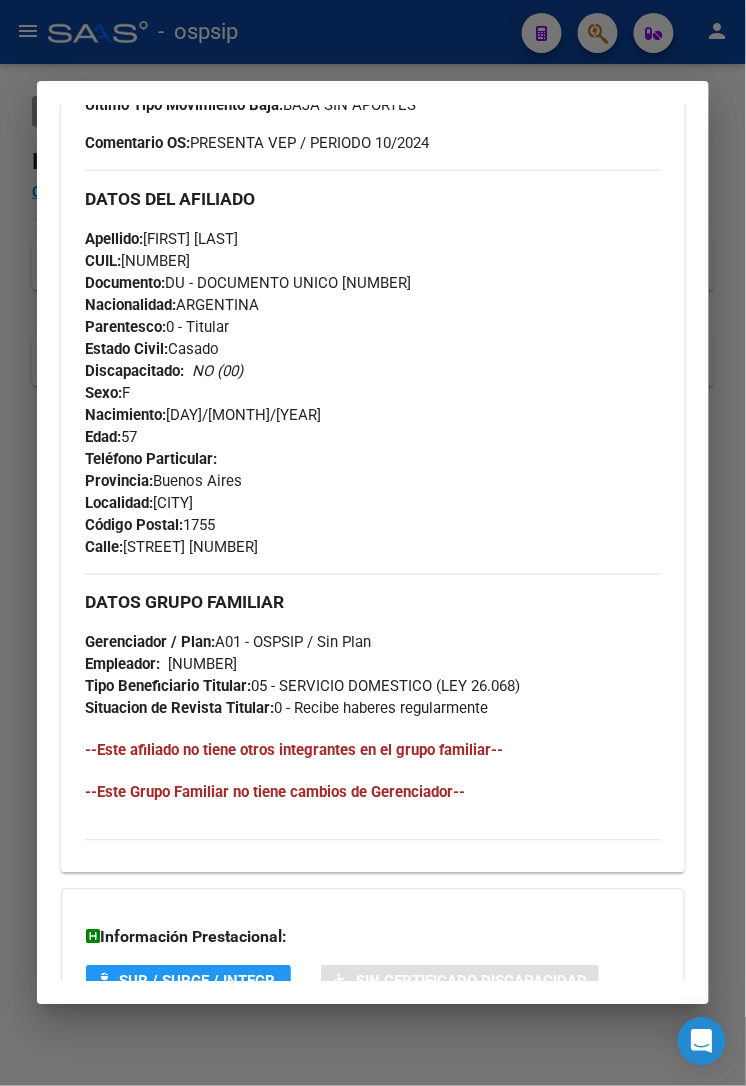 scroll, scrollTop: 972, scrollLeft: 0, axis: vertical 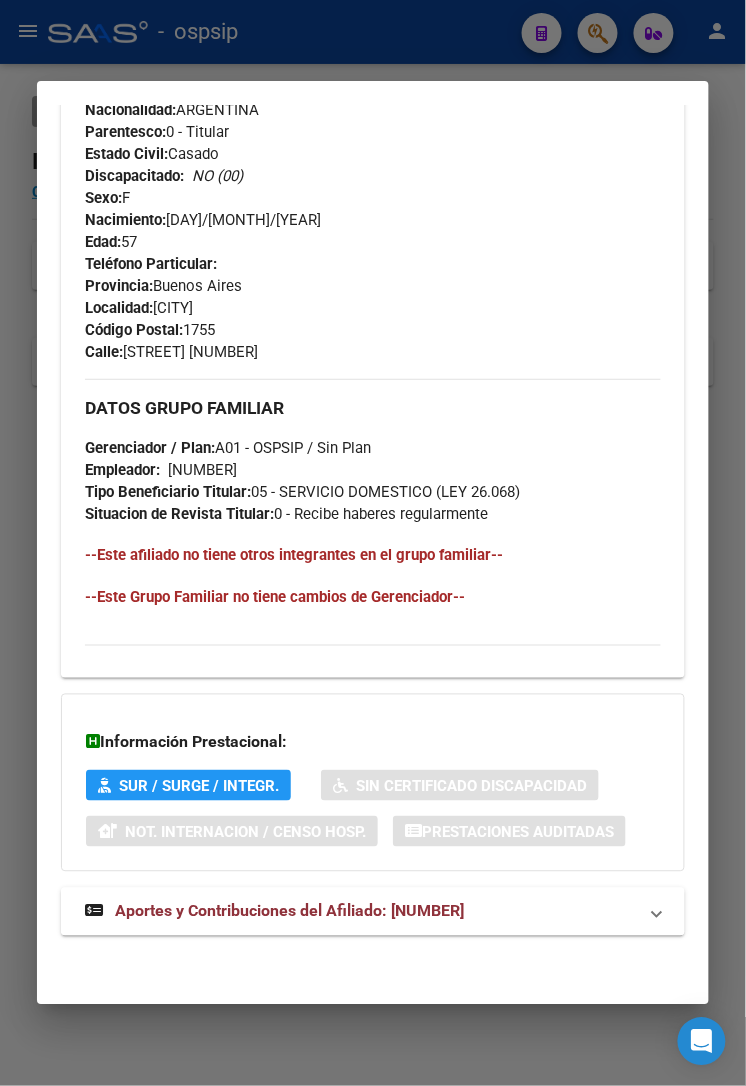 click on "Aportes y Contribuciones del Afiliado: [NUMBER]" at bounding box center (289, 911) 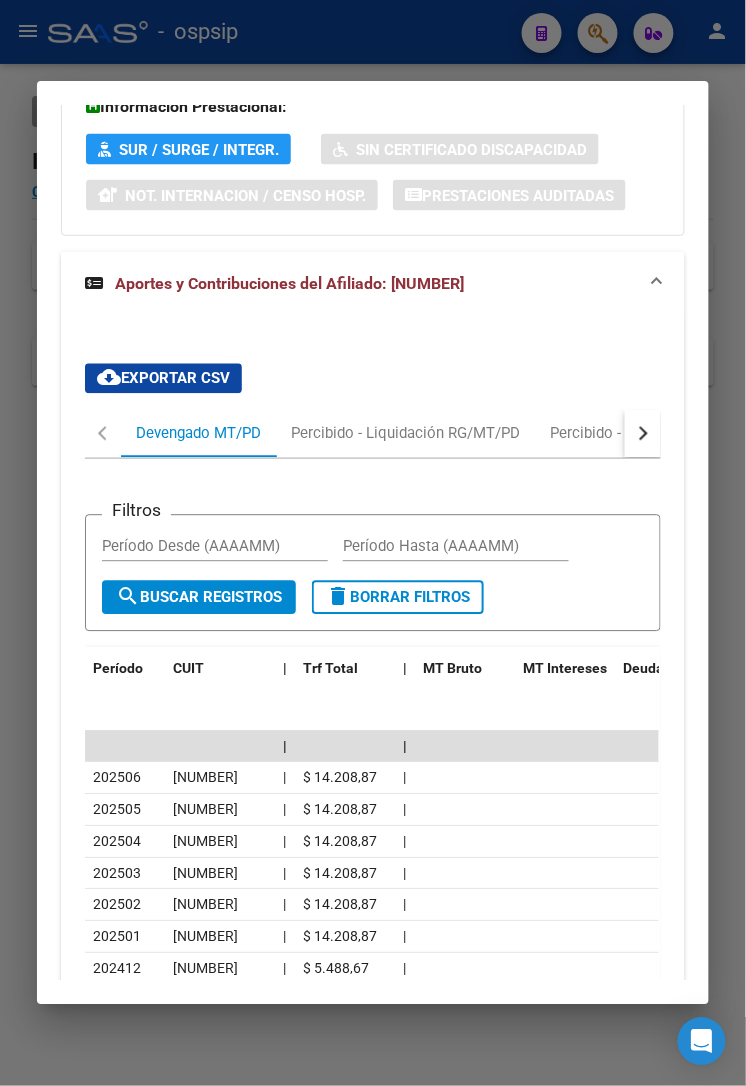 scroll, scrollTop: 1735, scrollLeft: 0, axis: vertical 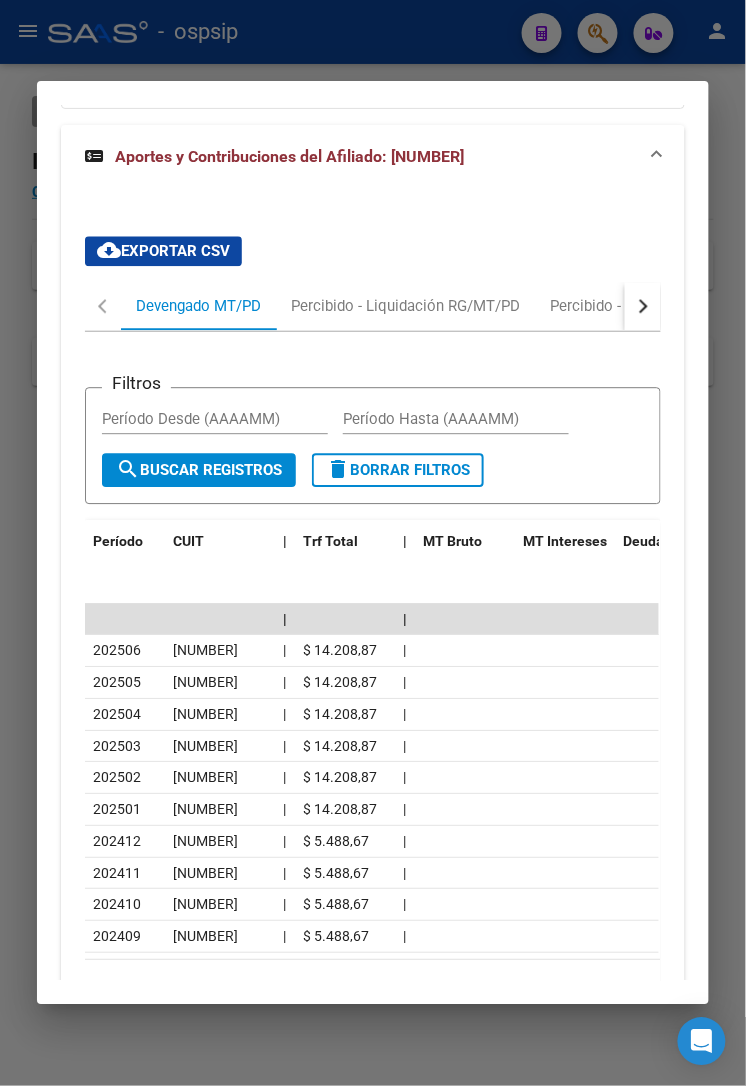 click at bounding box center (373, 543) 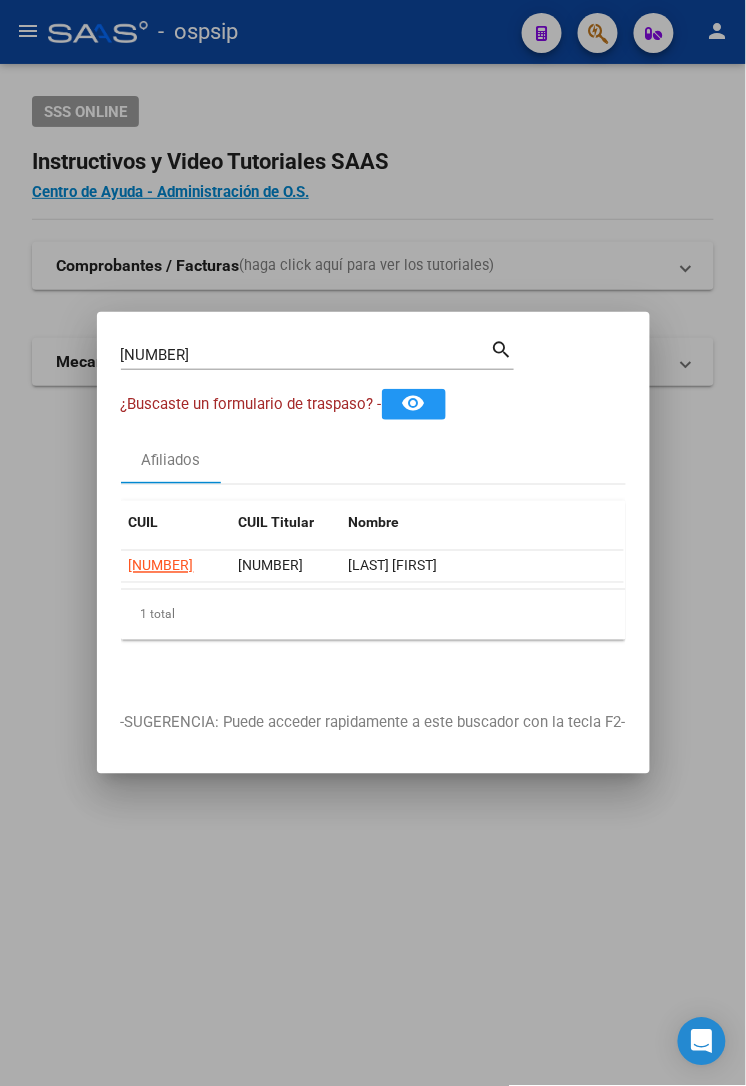 click on "182047819 Buscar (apellido, dni, cuil, nro traspaso, cuit, obra social)" at bounding box center [306, 355] 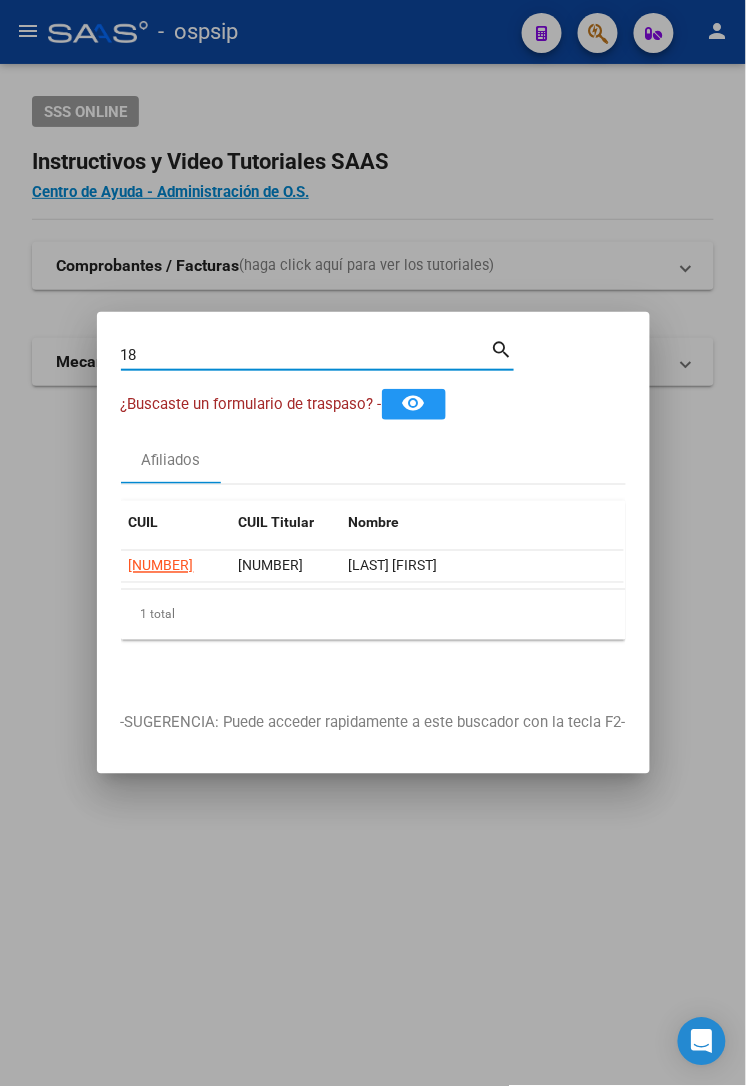 type on "1" 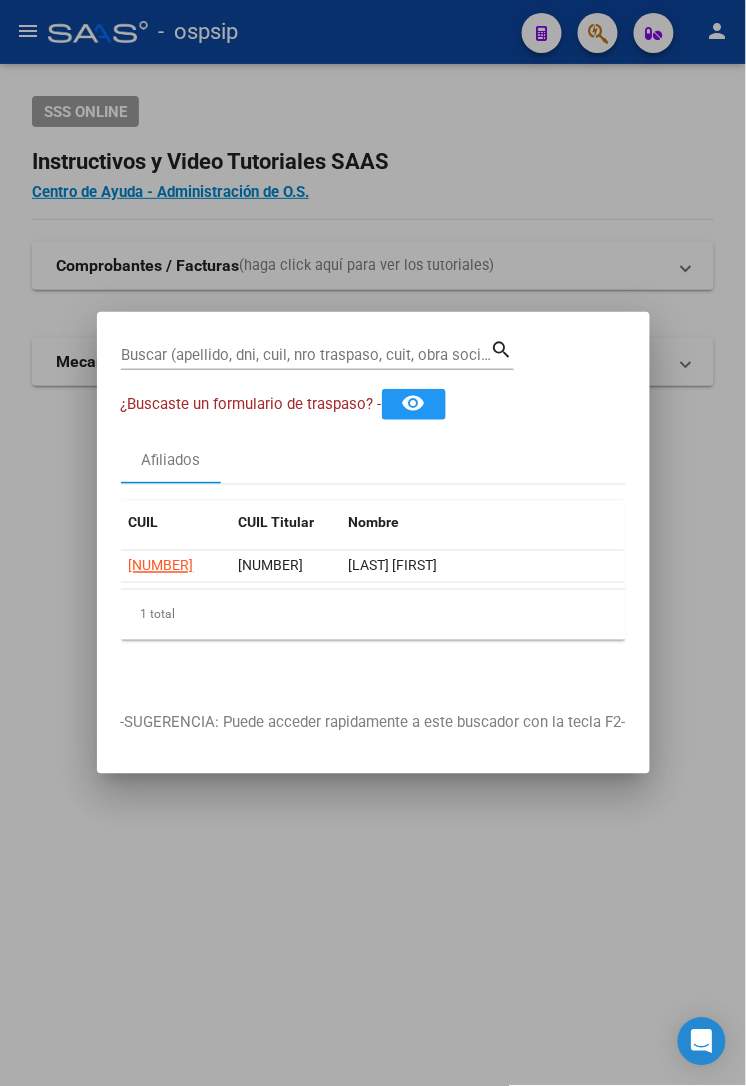 click on "Buscar (apellido, dni, cuil, nro traspaso, cuit, obra social)" at bounding box center (306, 355) 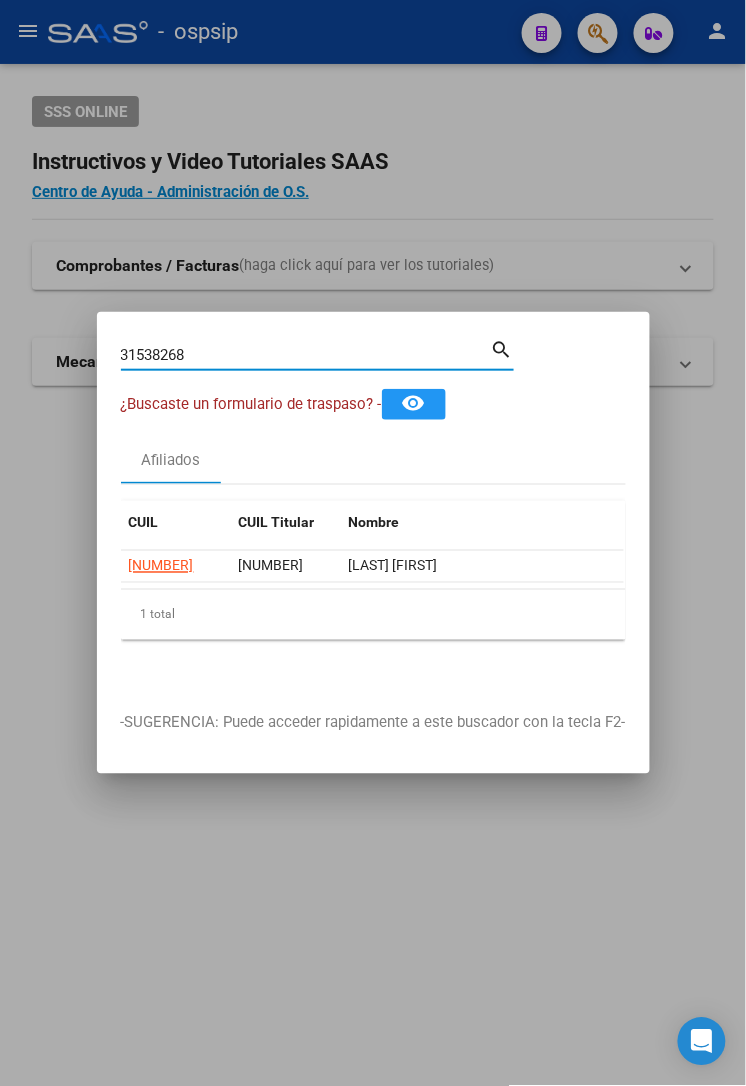 type on "31538268" 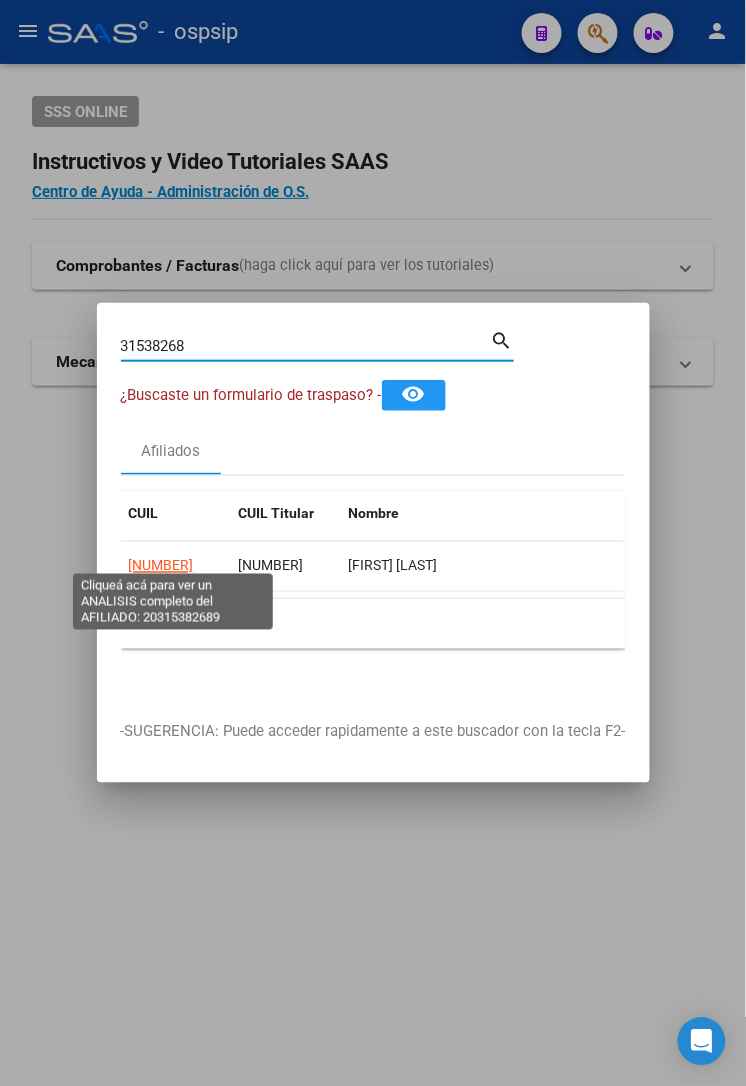click on "[NUMBER]" 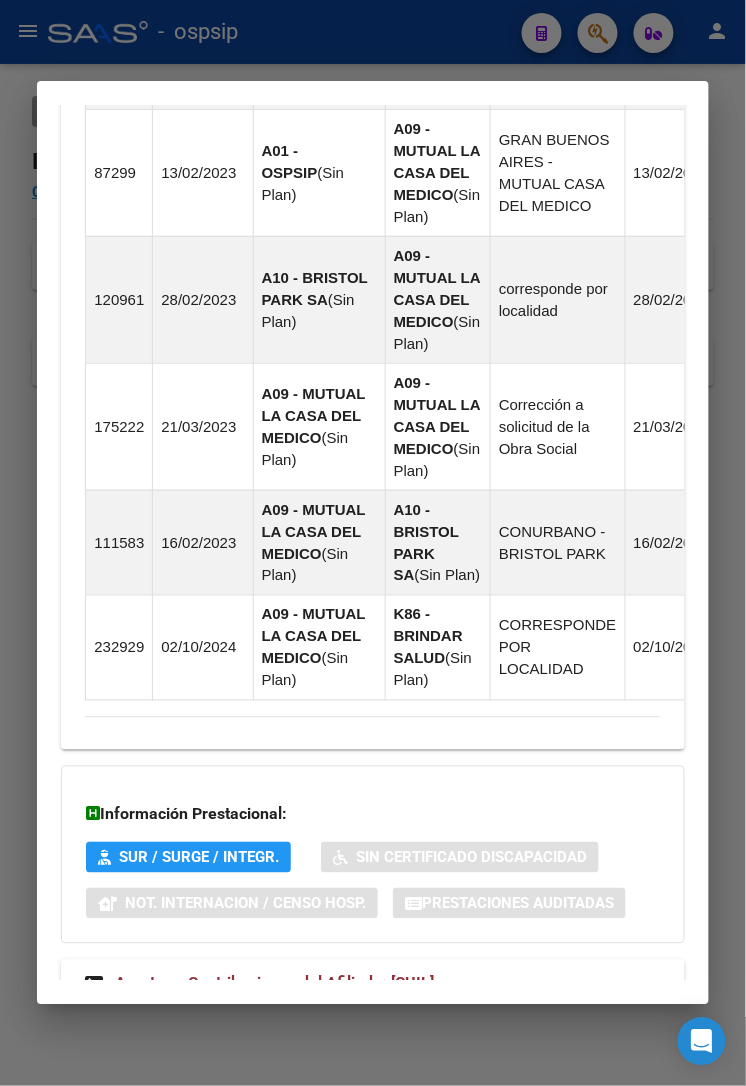 scroll, scrollTop: 2146, scrollLeft: 0, axis: vertical 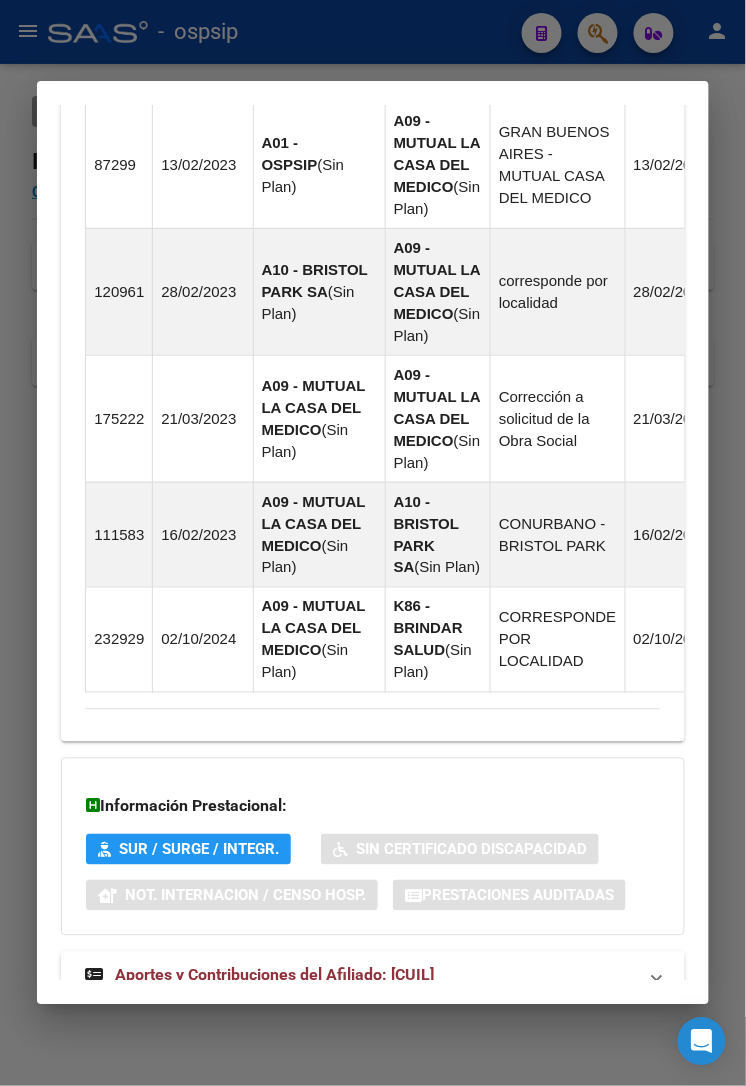 click on "Aportes y Contribuciones del Afiliado: [CUIL]" at bounding box center (274, 975) 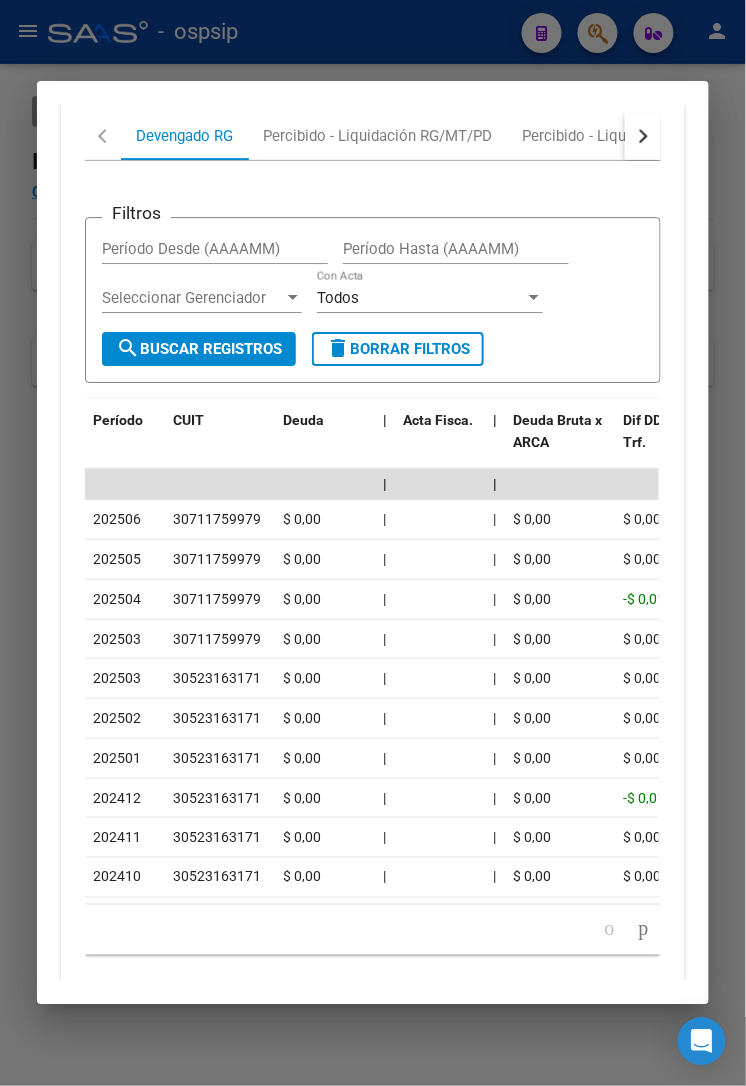 scroll, scrollTop: 3146, scrollLeft: 0, axis: vertical 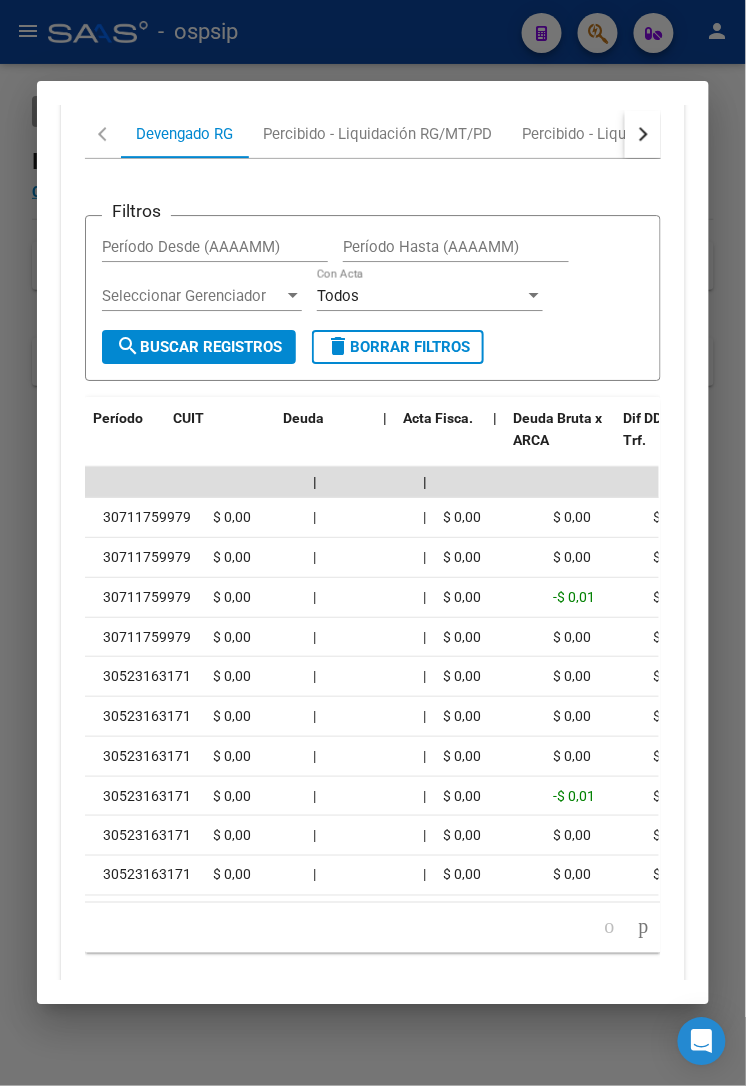 drag, startPoint x: 118, startPoint y: 845, endPoint x: 130, endPoint y: 852, distance: 13.892444 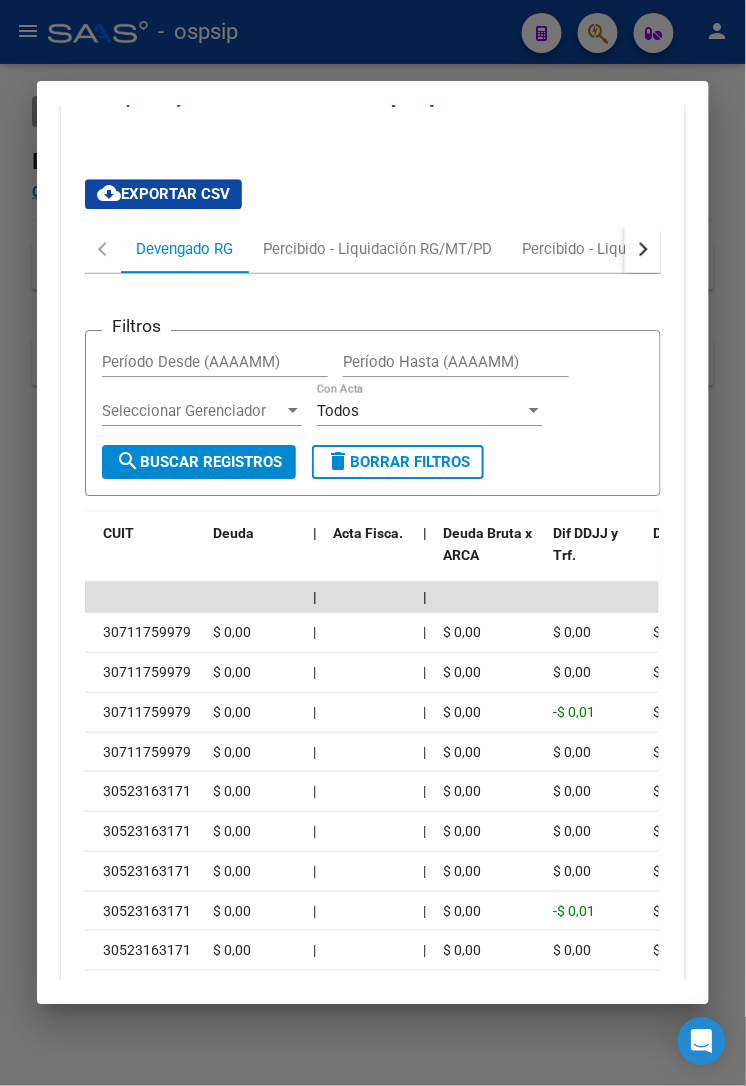 scroll, scrollTop: 2924, scrollLeft: 0, axis: vertical 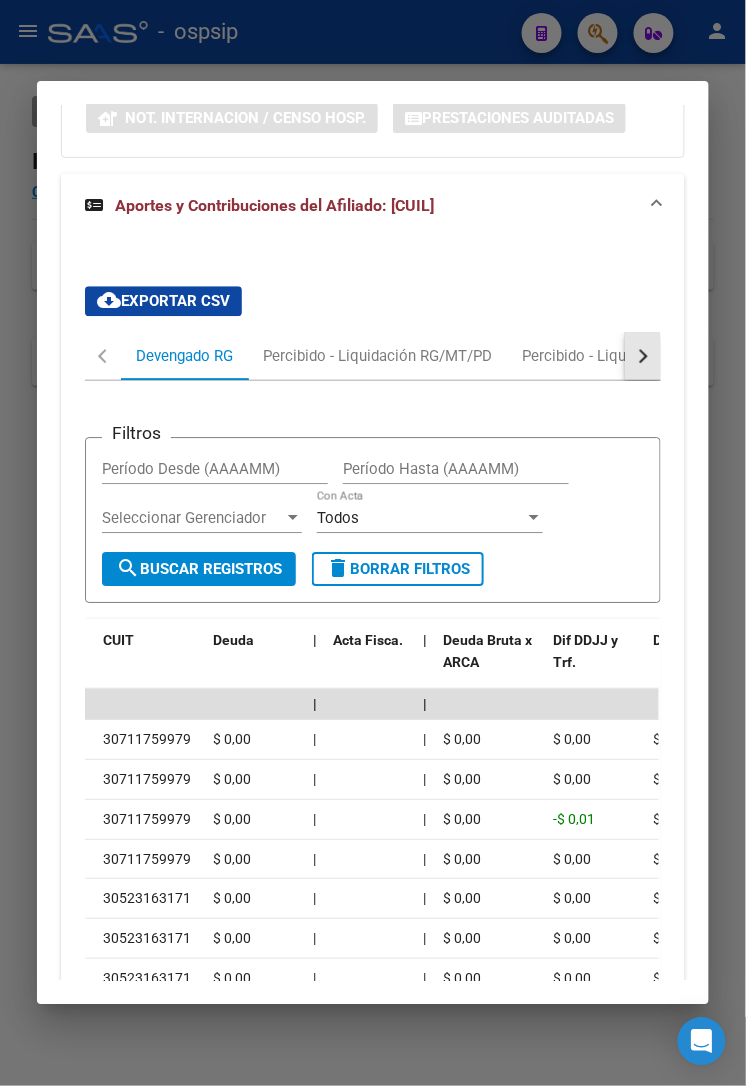 click at bounding box center (643, 356) 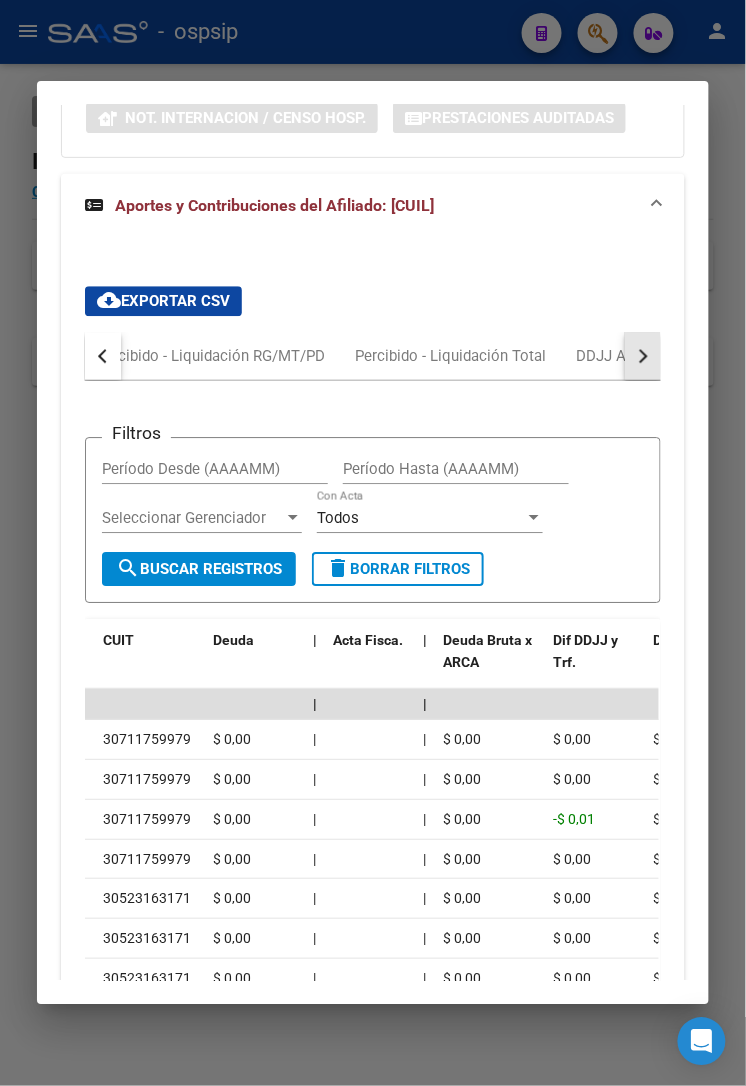 click at bounding box center [643, 356] 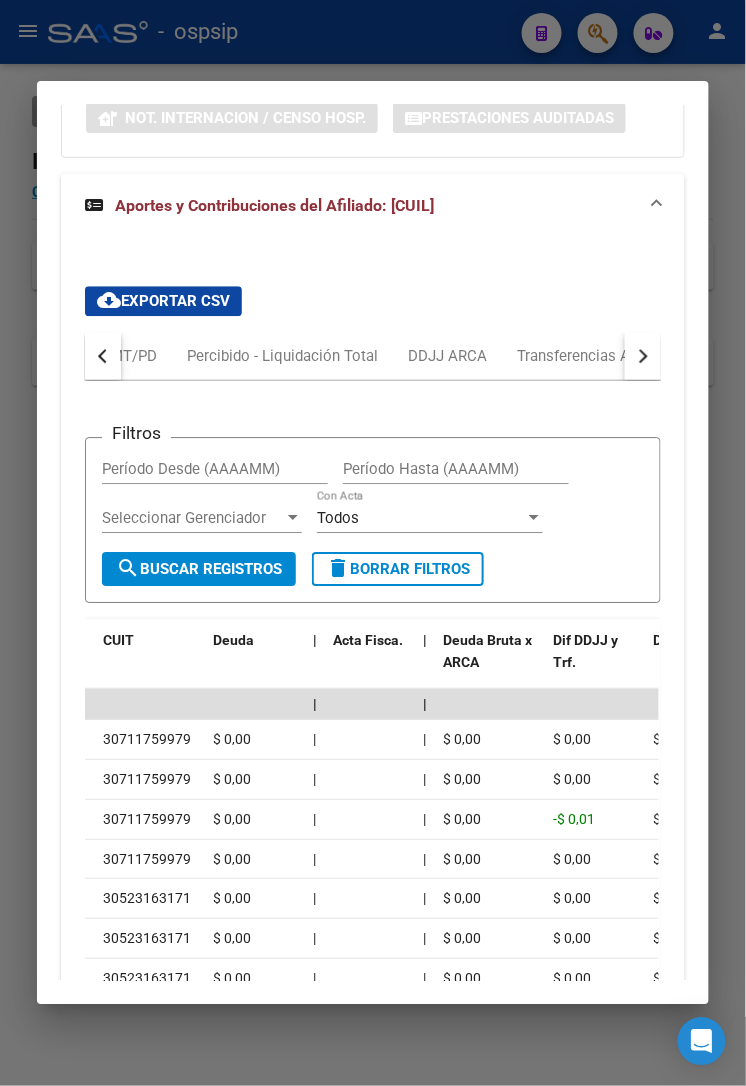 click at bounding box center (643, 356) 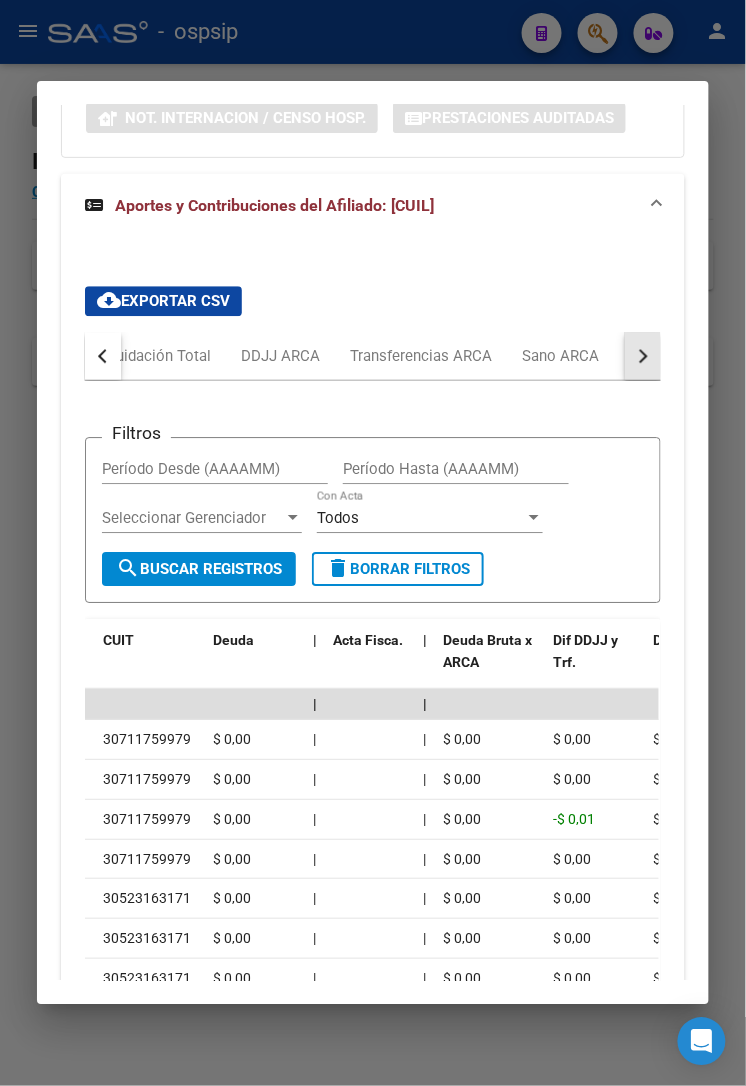 click at bounding box center (643, 356) 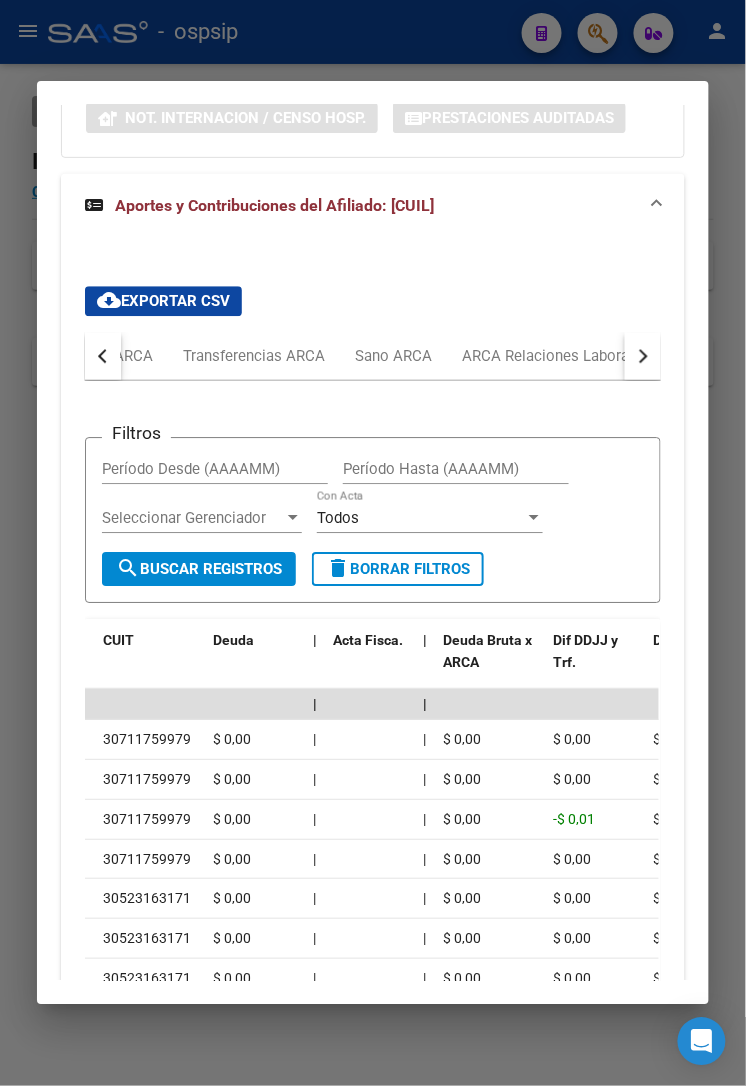 click at bounding box center (643, 356) 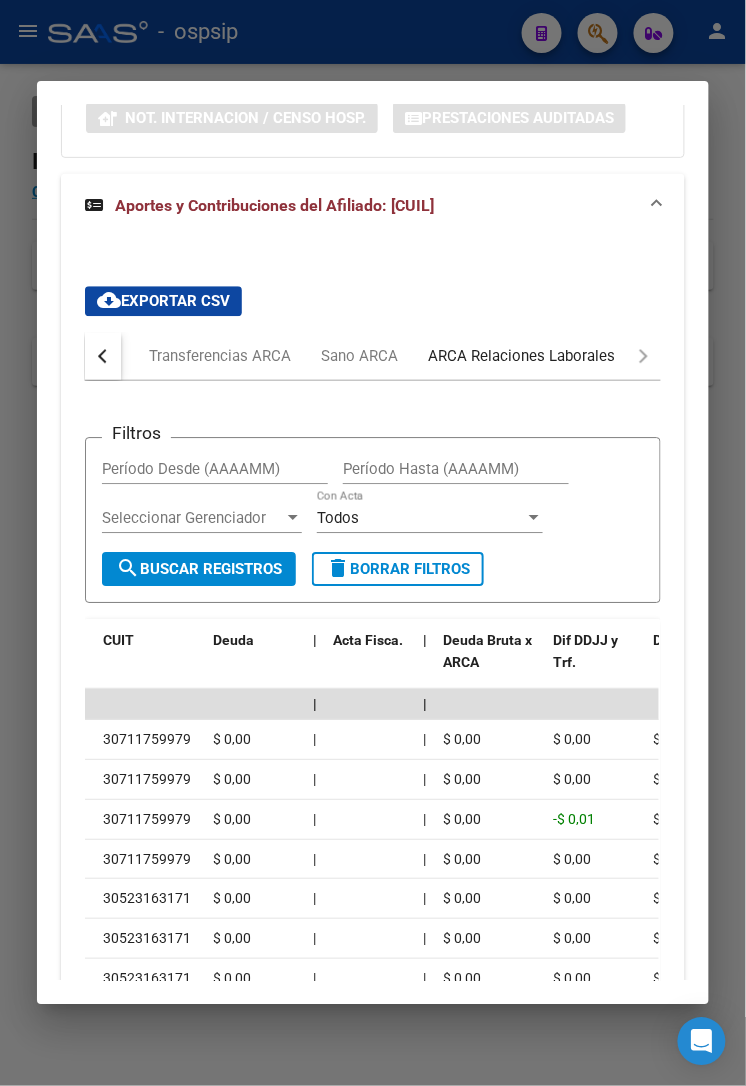 click on "ARCA Relaciones Laborales" at bounding box center (521, 356) 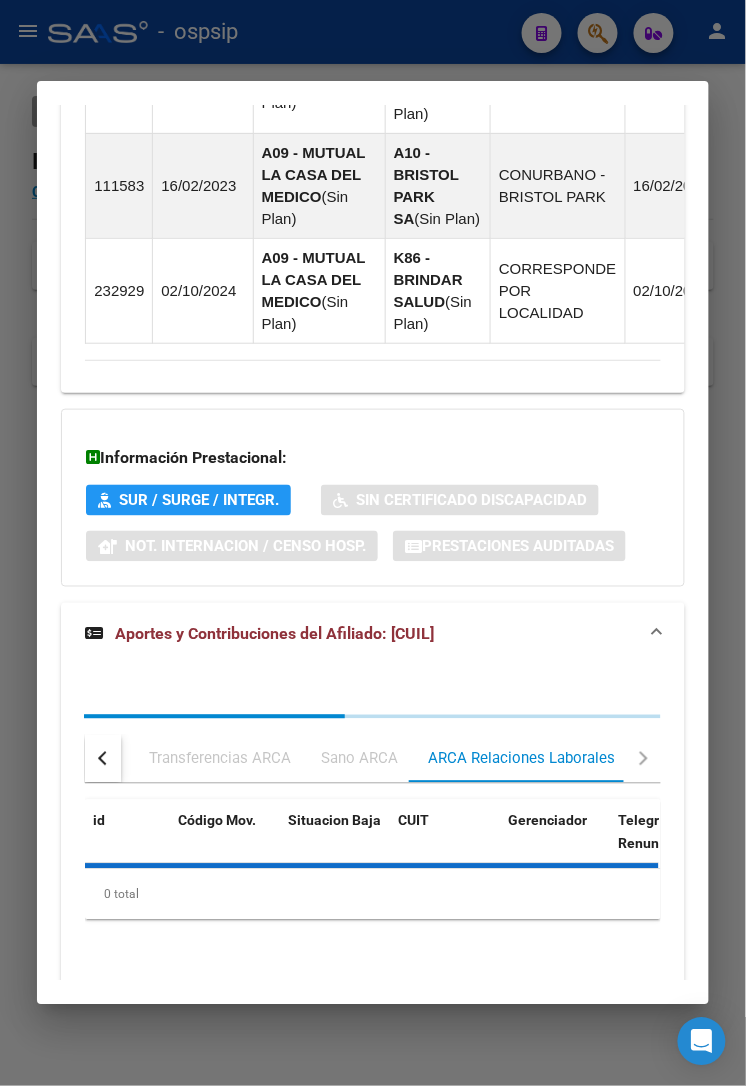 scroll, scrollTop: 2690, scrollLeft: 0, axis: vertical 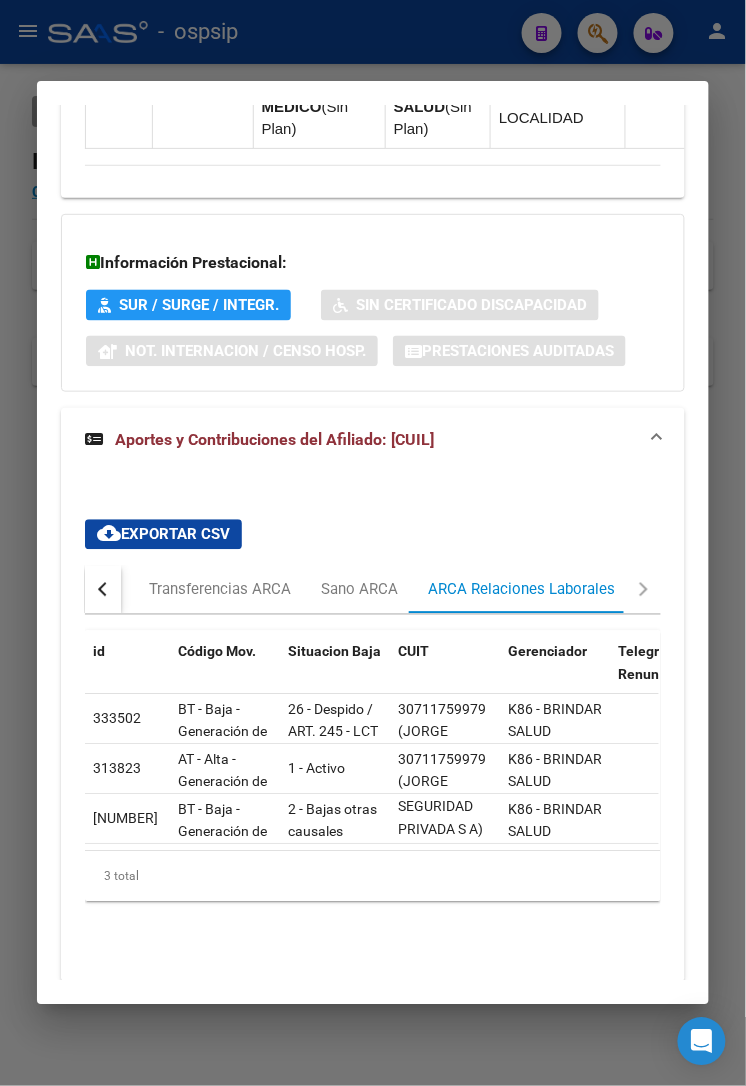 click on "ARCA Relaciones Laborales" at bounding box center [521, 590] 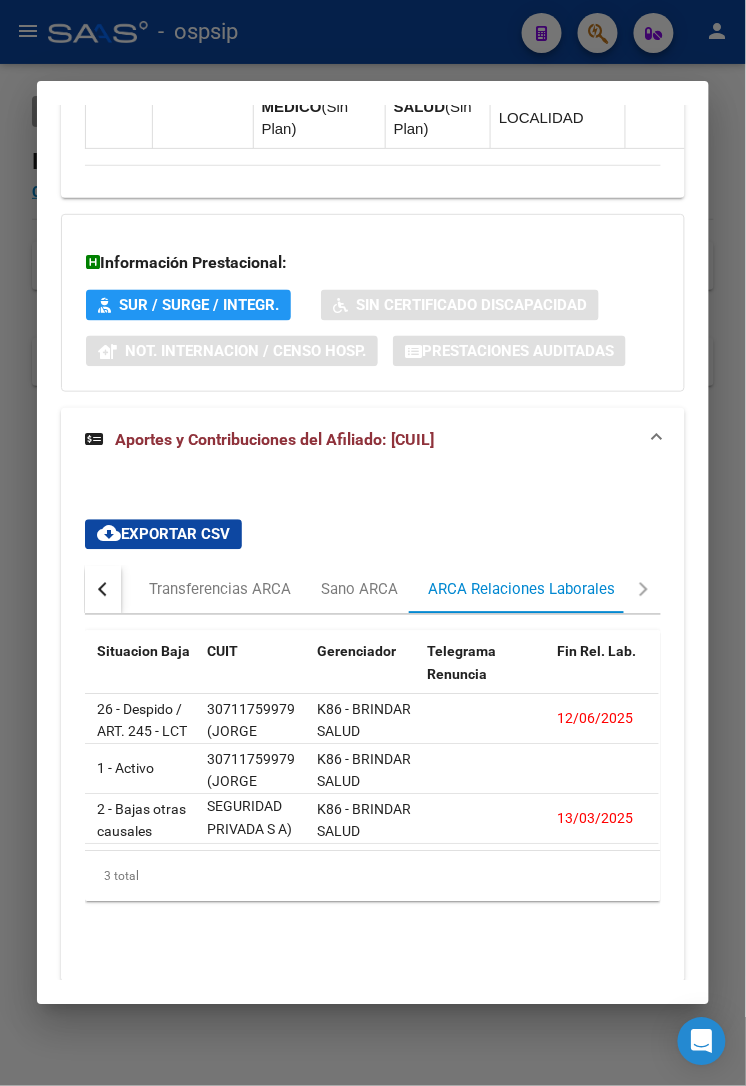 scroll, scrollTop: 0, scrollLeft: 247, axis: horizontal 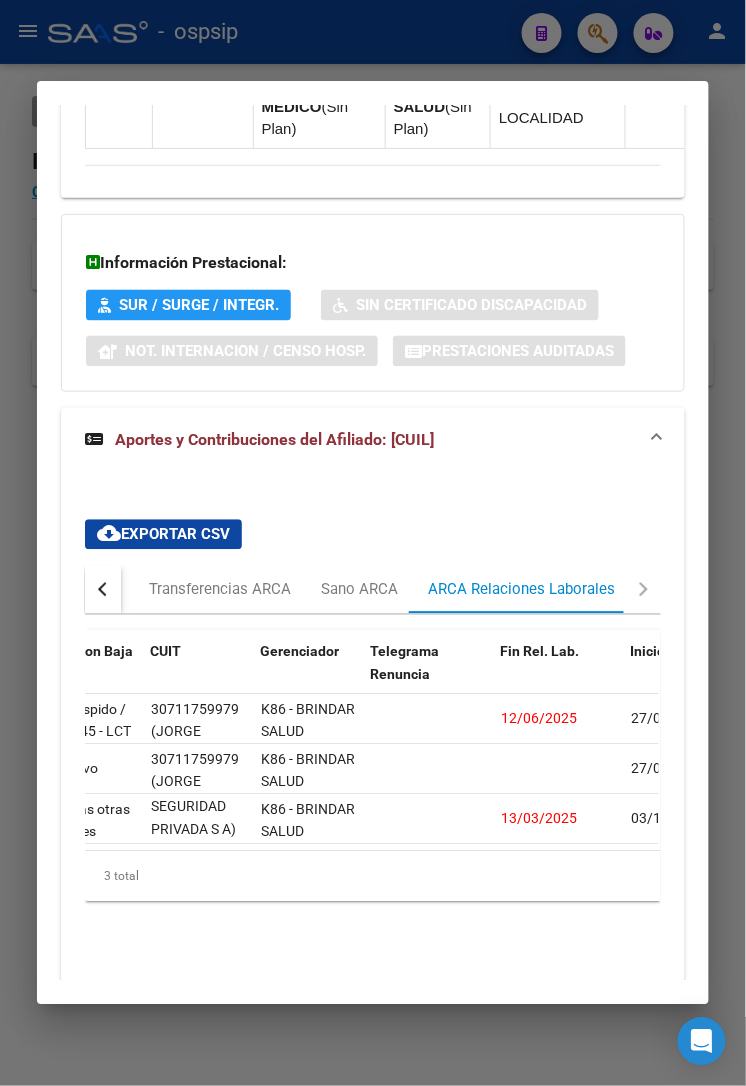 click at bounding box center (373, 543) 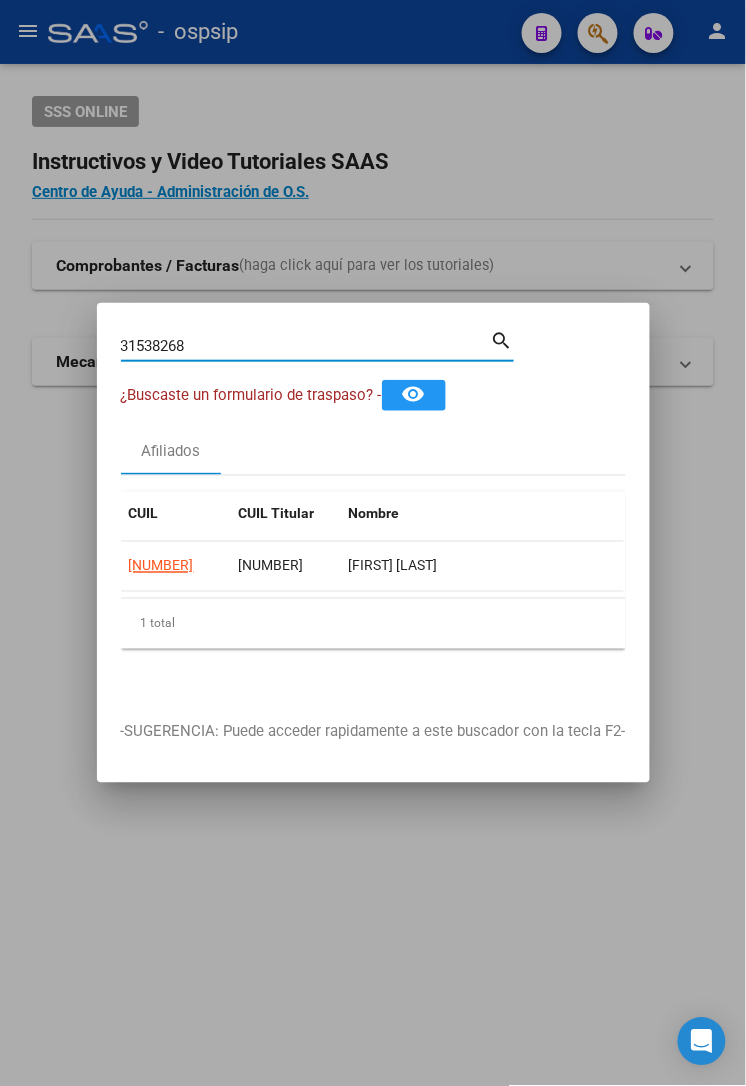 click on "31538268" at bounding box center [306, 346] 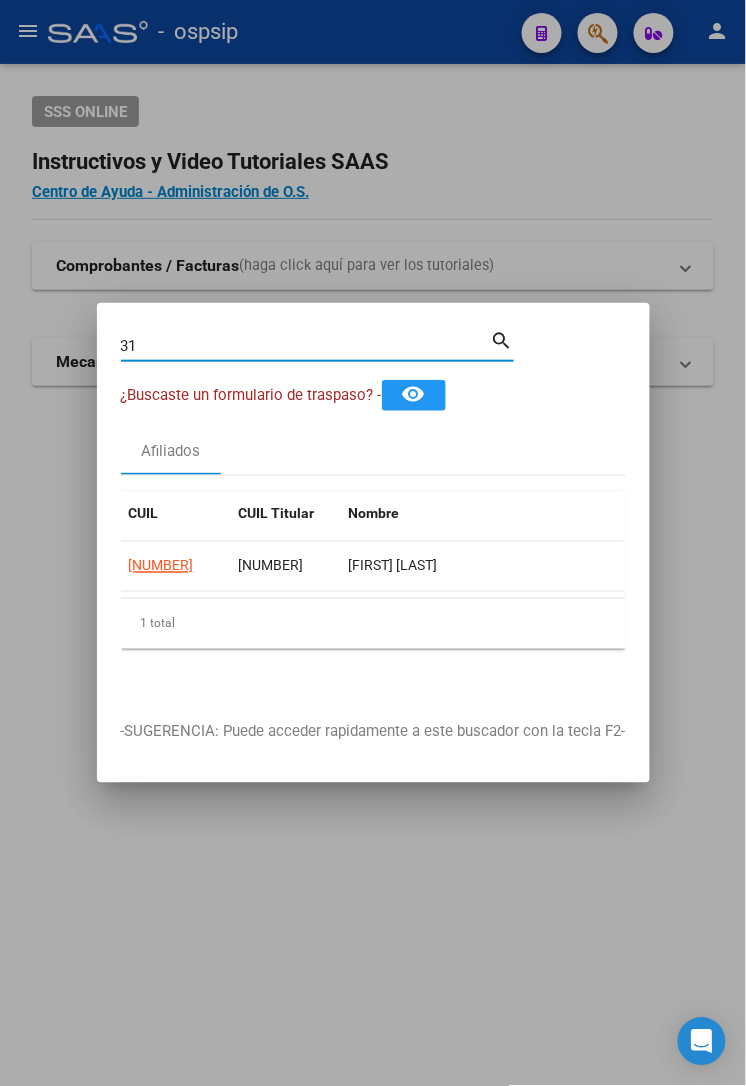 type on "3" 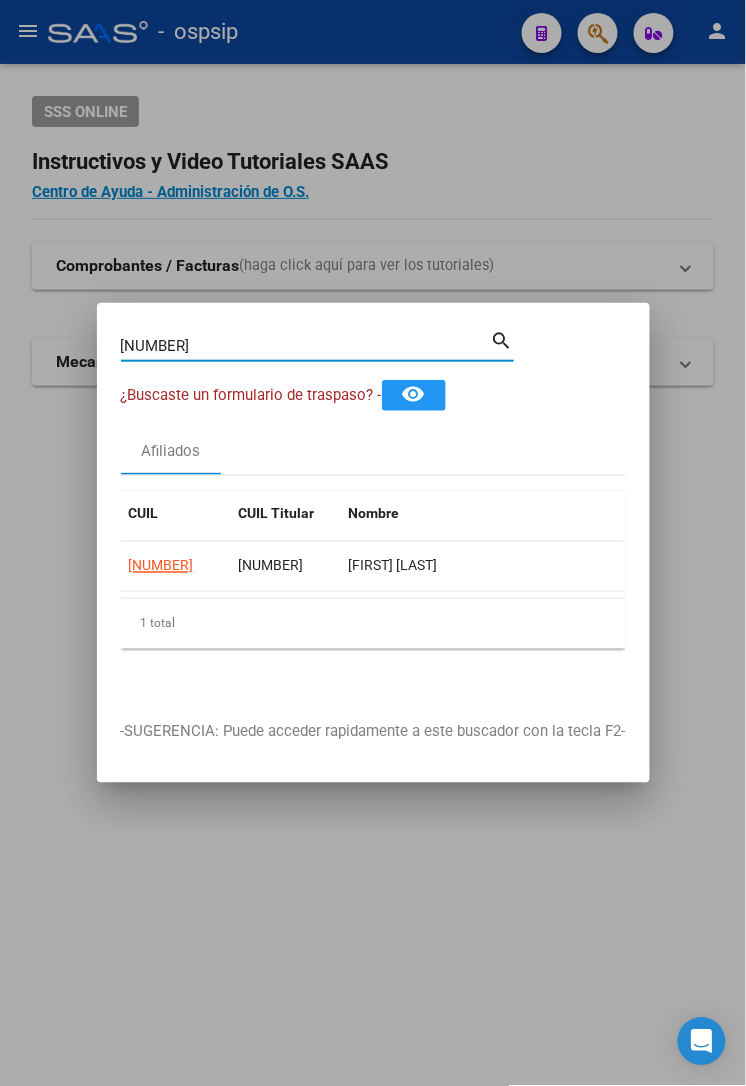 type on "[NUMBER]" 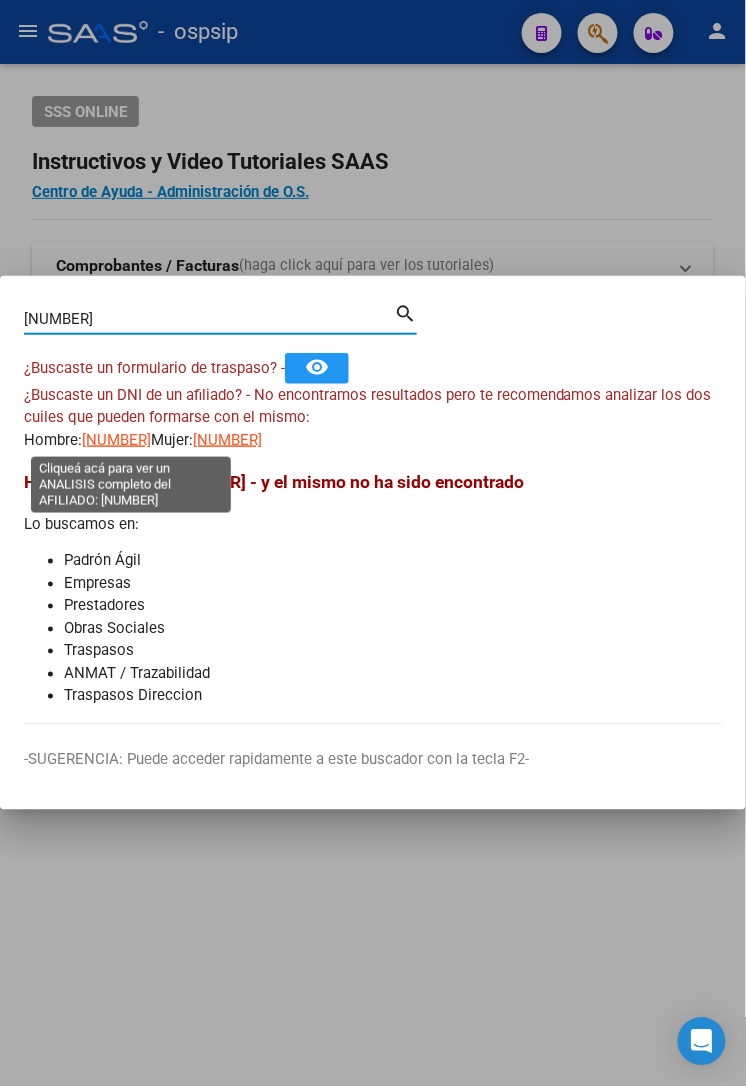 click on "[NUMBER]" at bounding box center (116, 440) 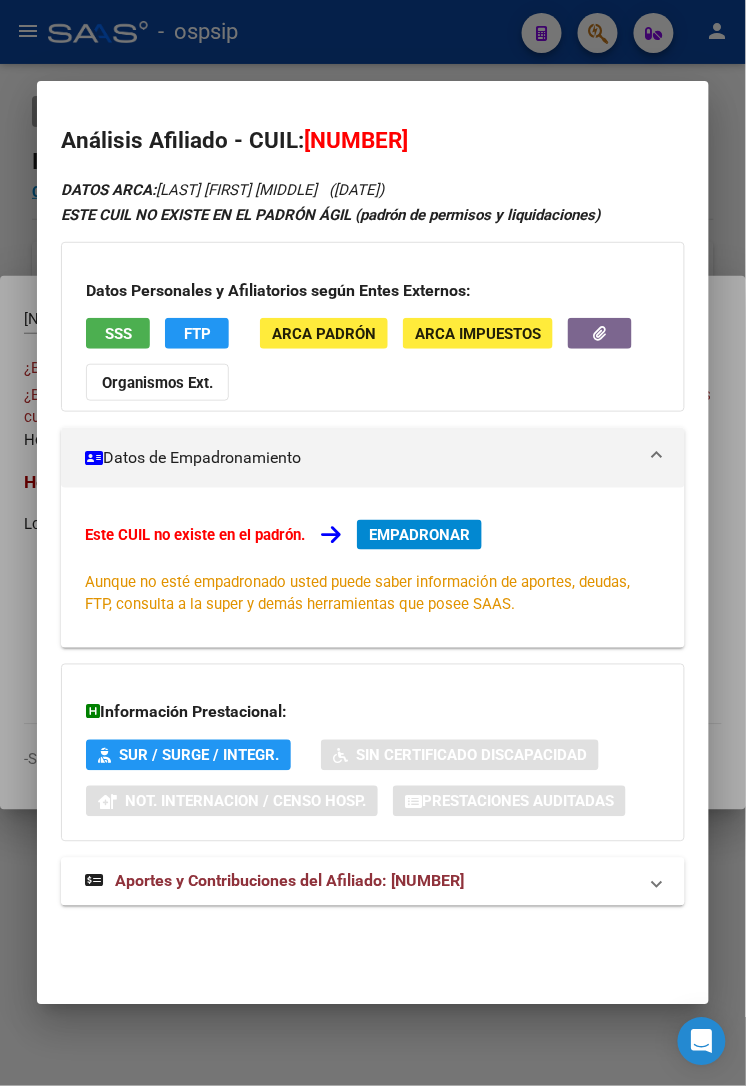 click on "Aportes y Contribuciones del Afiliado: [NUMBER]" at bounding box center [289, 881] 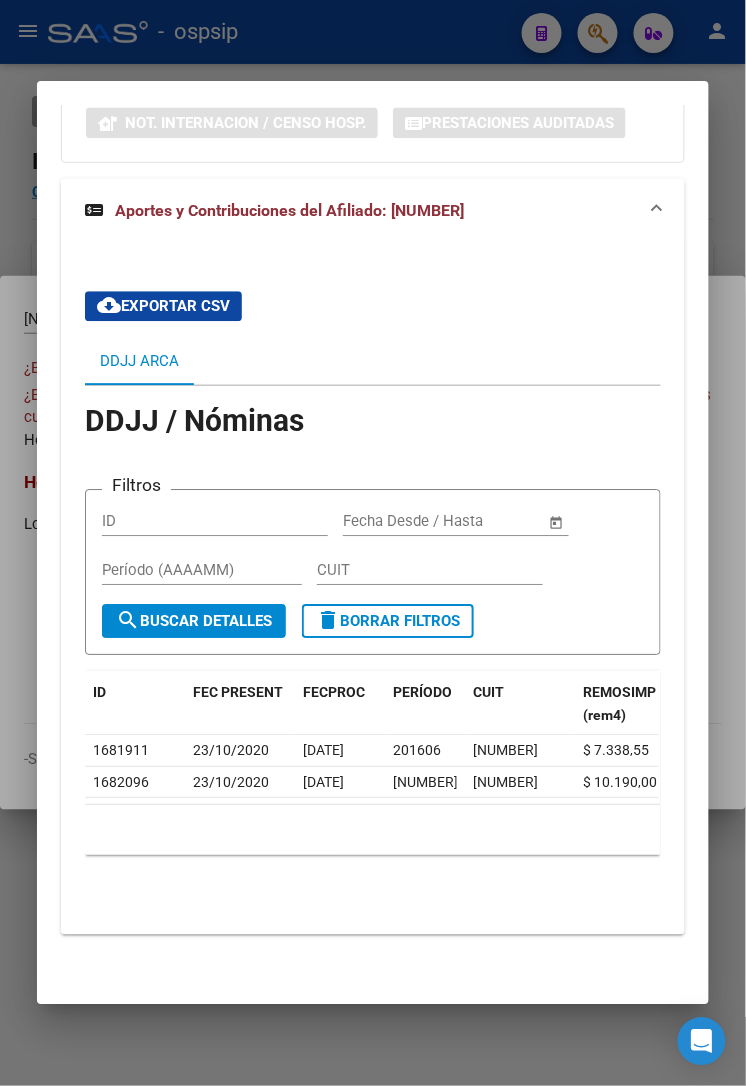 scroll, scrollTop: 695, scrollLeft: 0, axis: vertical 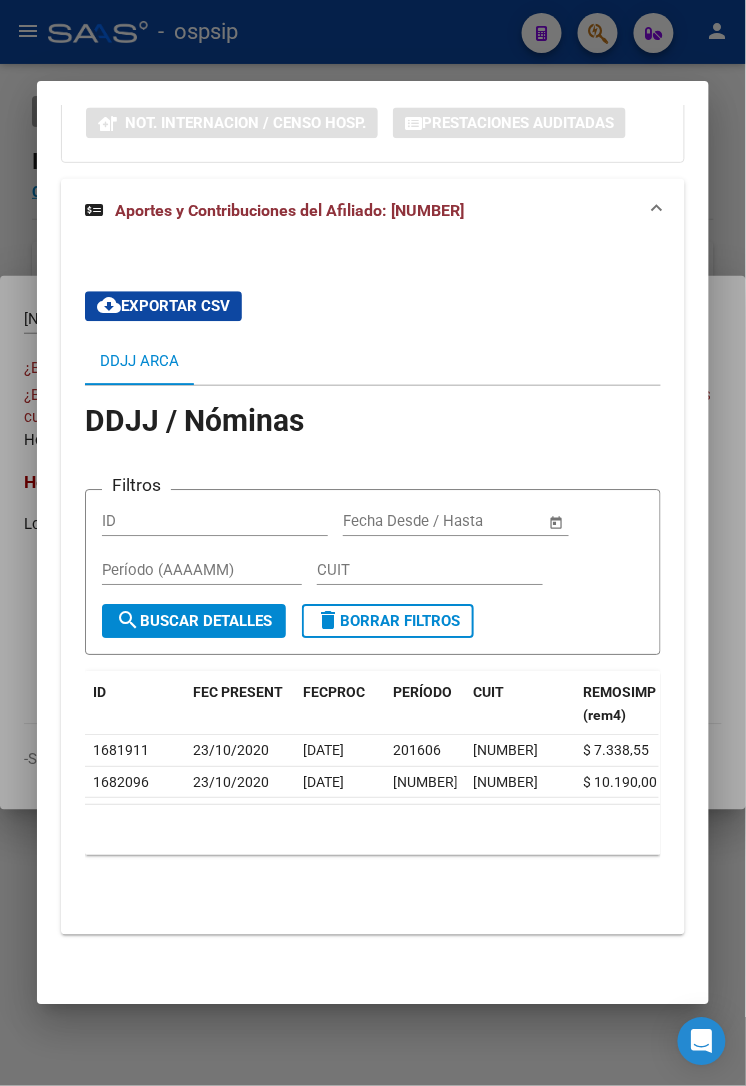 click at bounding box center [373, 543] 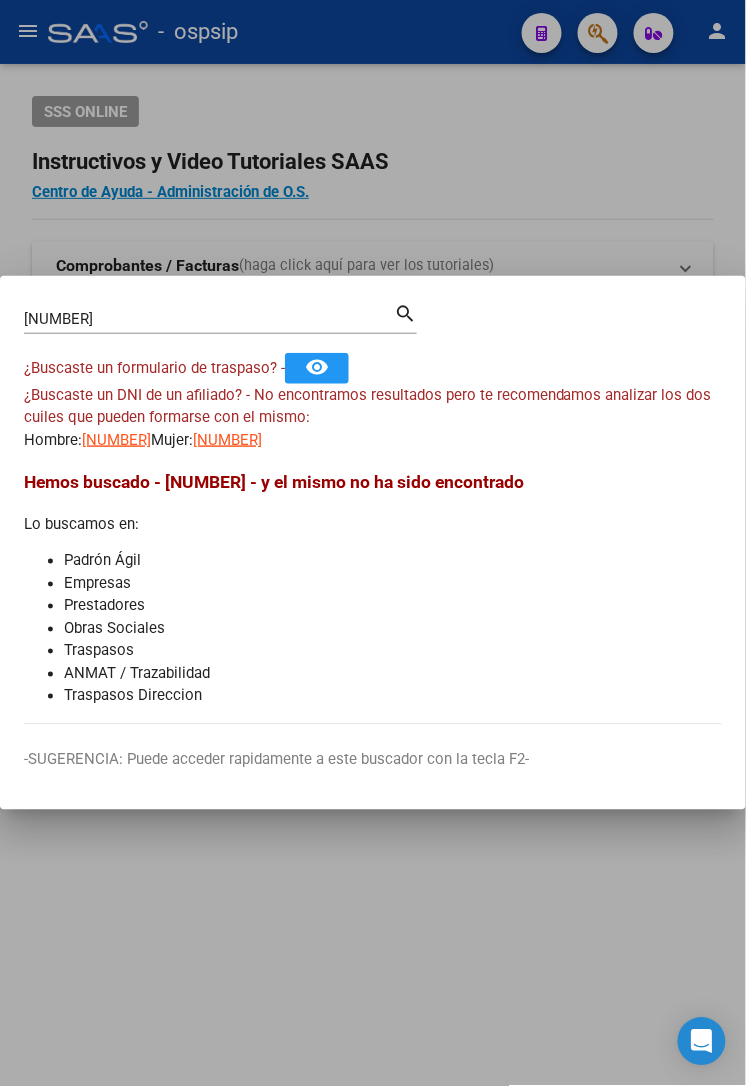 click at bounding box center (373, 543) 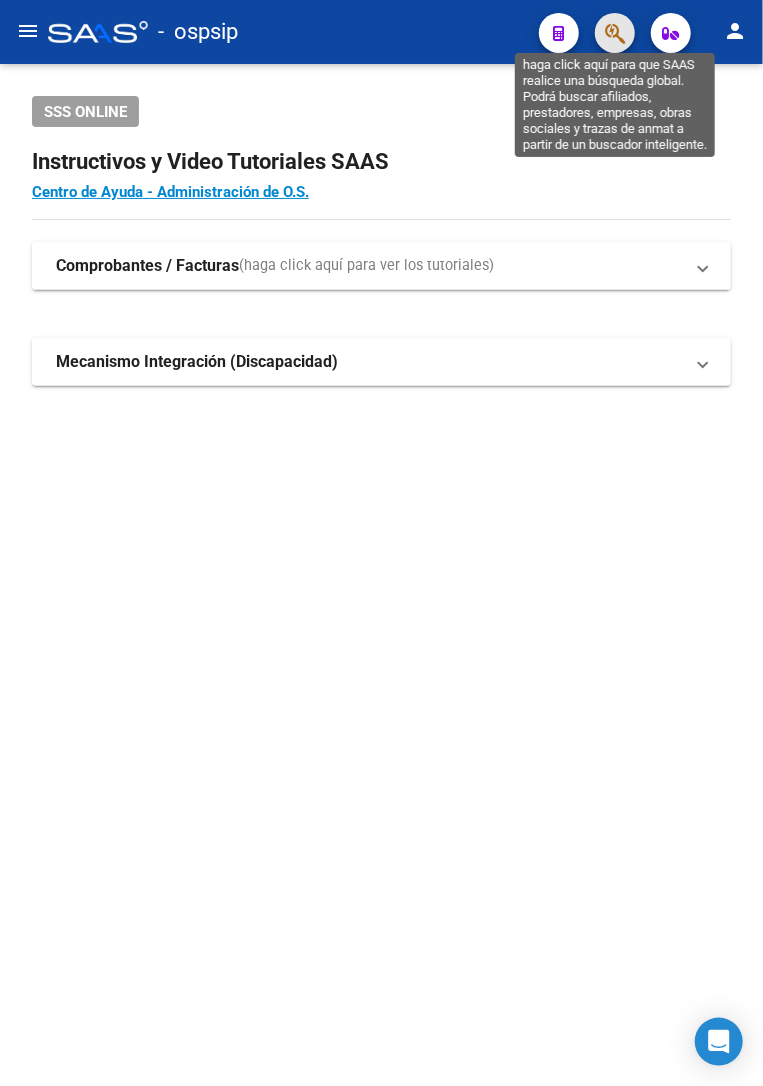 click 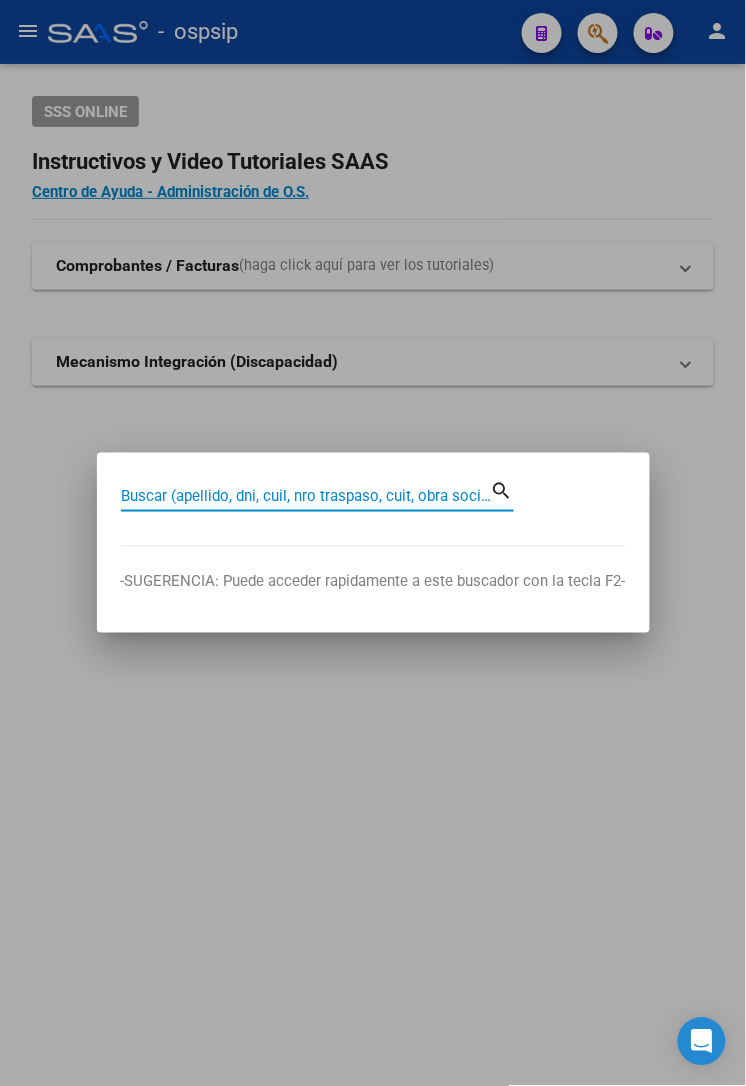 click on "Buscar (apellido, dni, cuil, nro traspaso, cuit, obra social)" at bounding box center (306, 496) 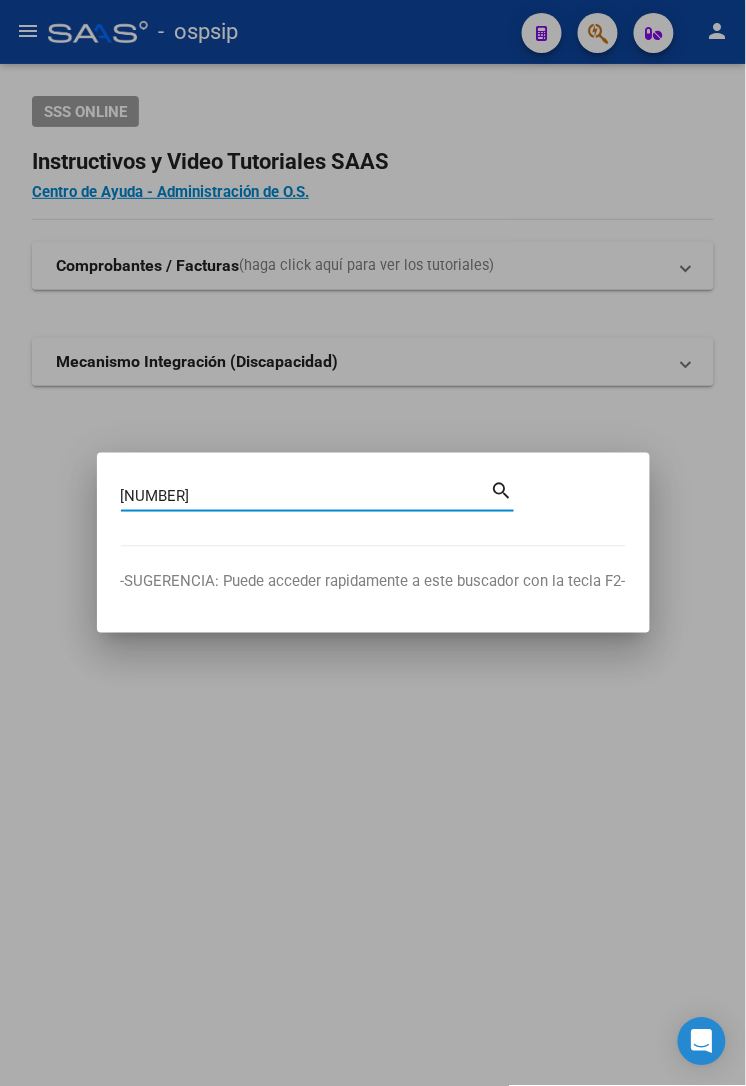 type on "[NUMBER]" 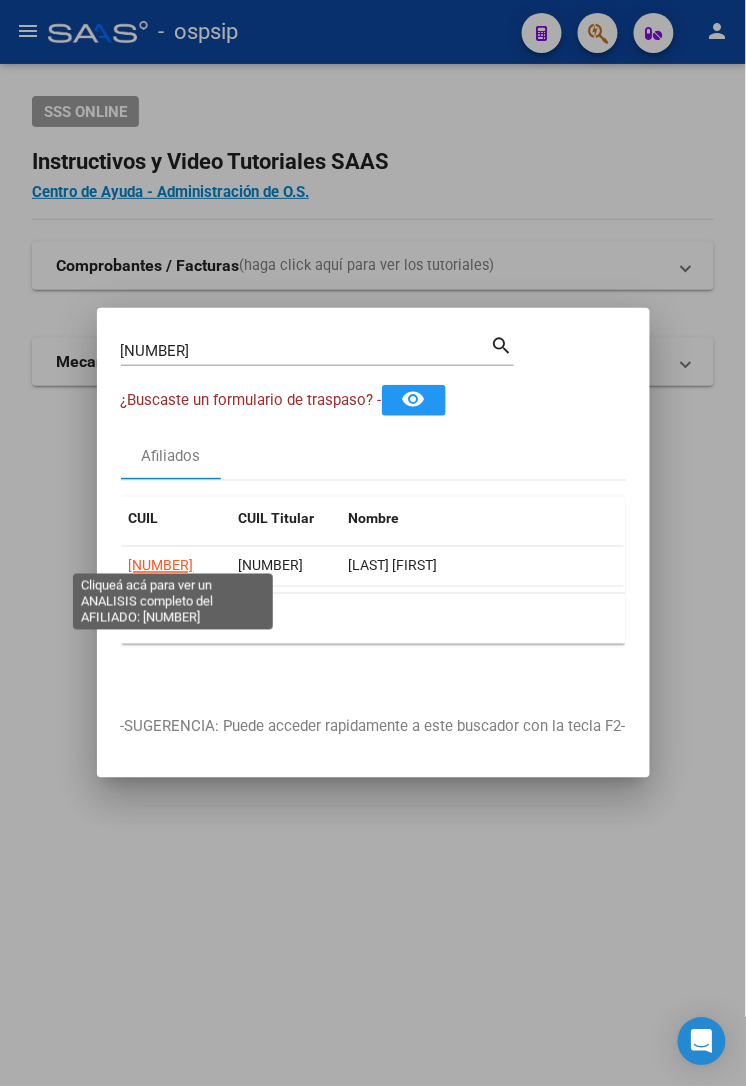 click on "[NUMBER]" 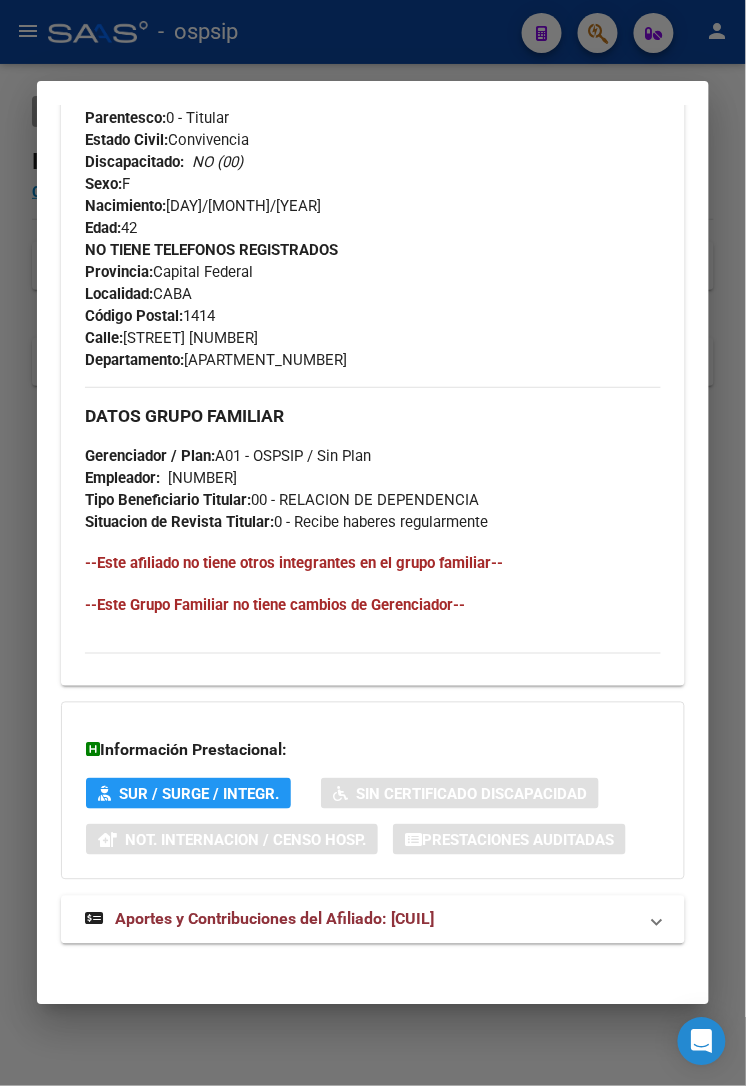 scroll, scrollTop: 912, scrollLeft: 0, axis: vertical 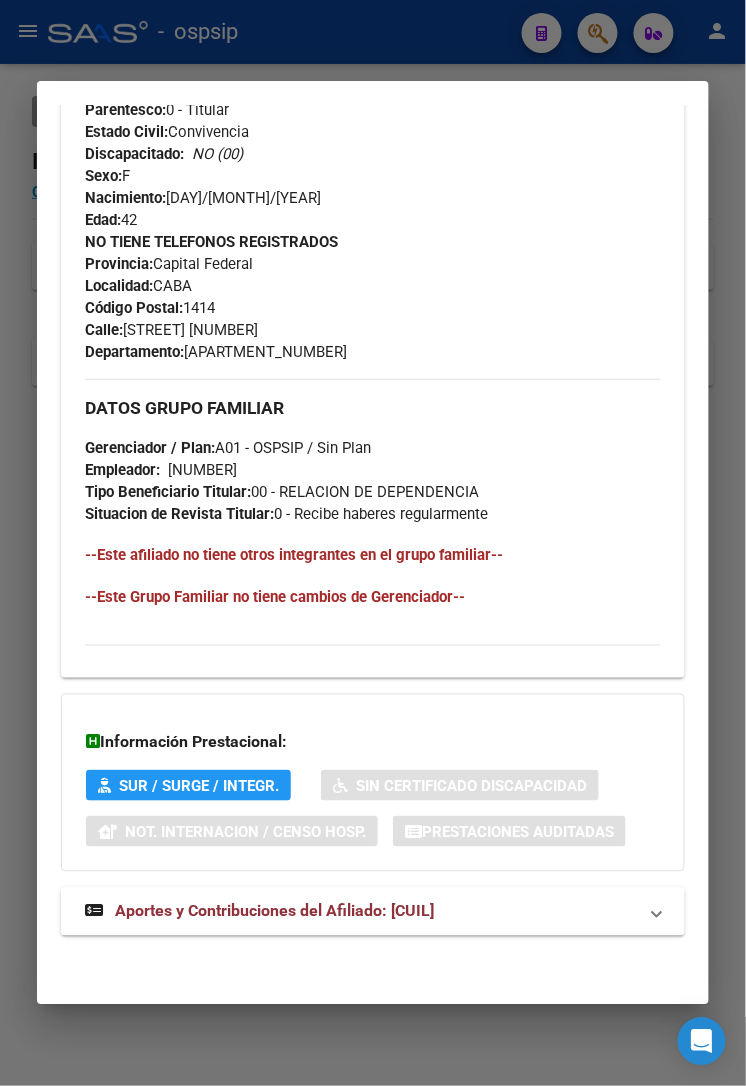 click on "Aportes y Contribuciones del Afiliado: [CUIL]" at bounding box center (274, 911) 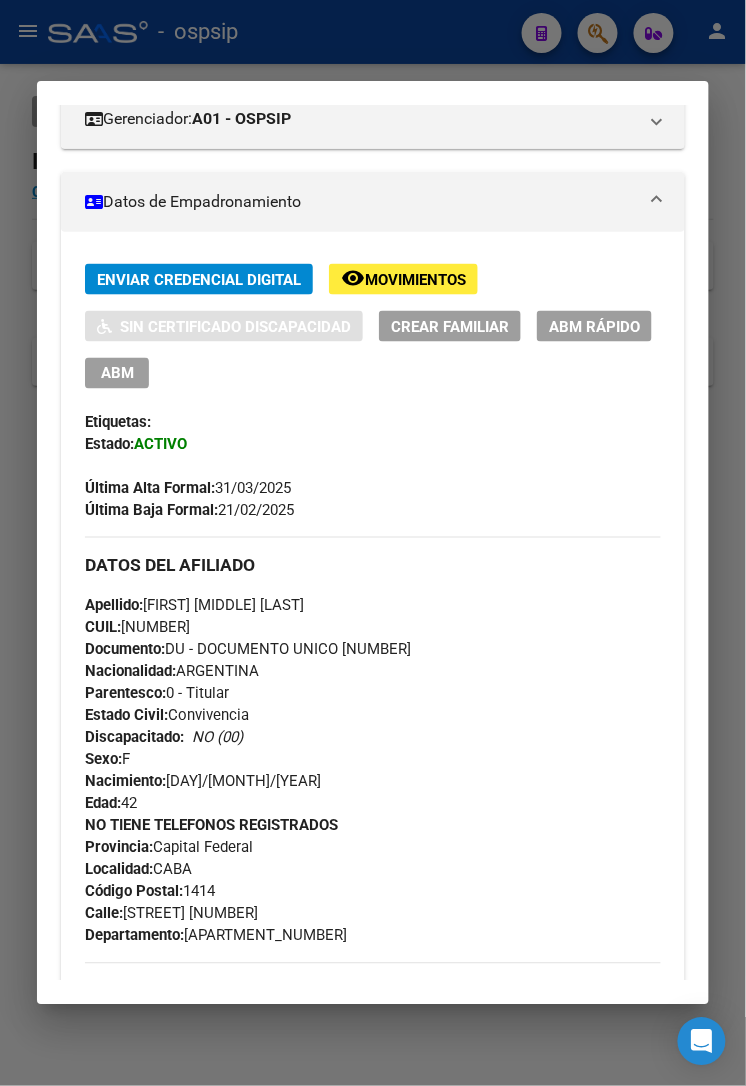 scroll, scrollTop: 134, scrollLeft: 0, axis: vertical 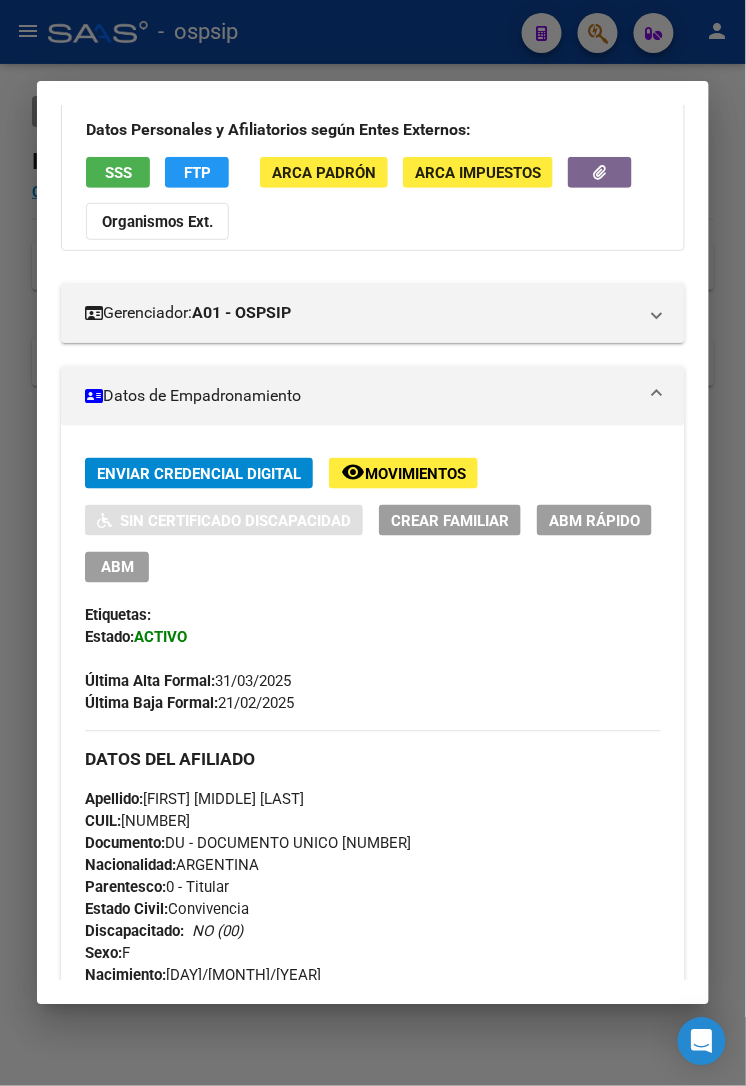 drag, startPoint x: 266, startPoint y: 164, endPoint x: 262, endPoint y: 98, distance: 66.1211 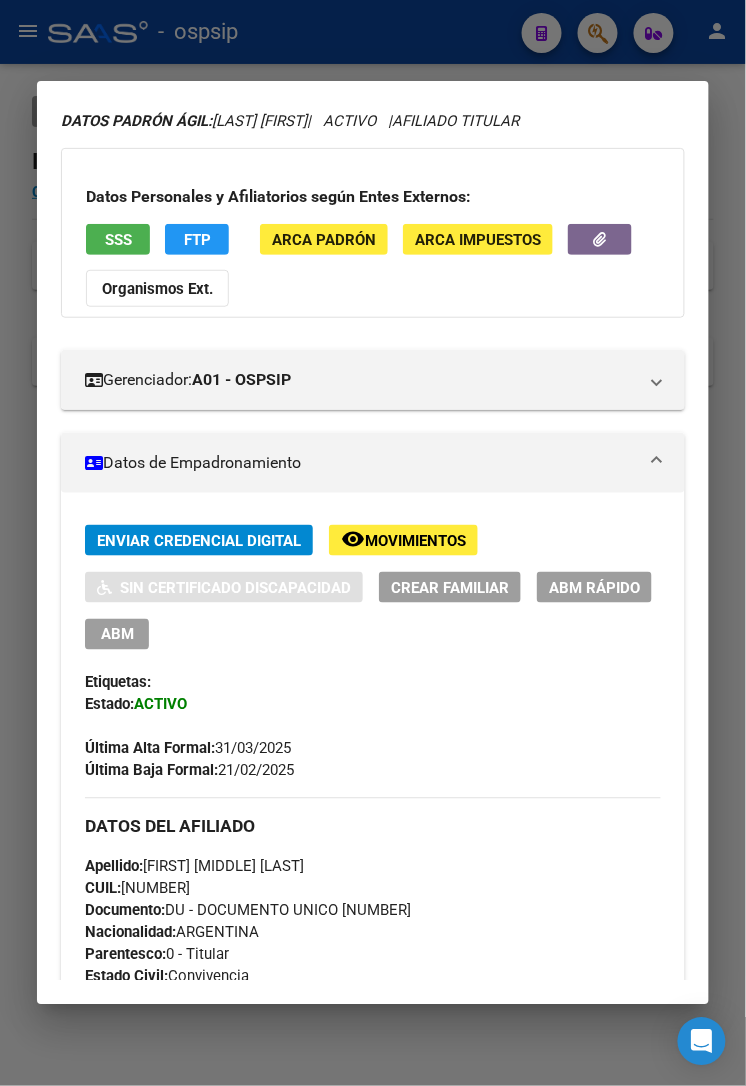 scroll, scrollTop: 0, scrollLeft: 0, axis: both 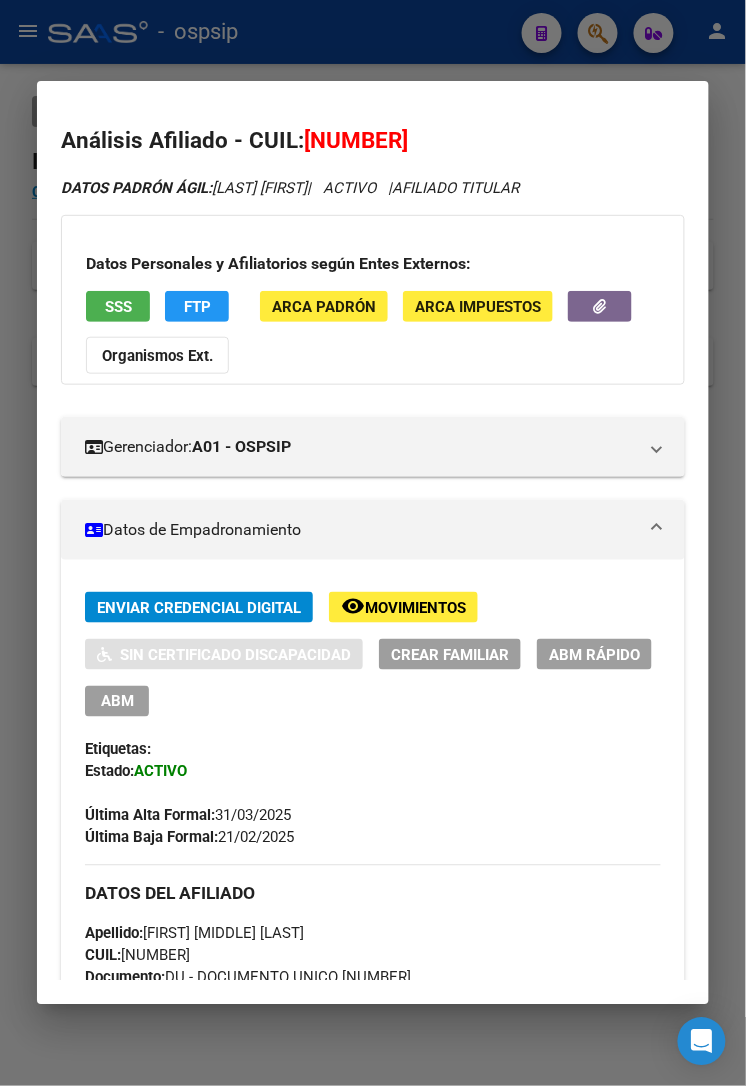 click at bounding box center (373, 543) 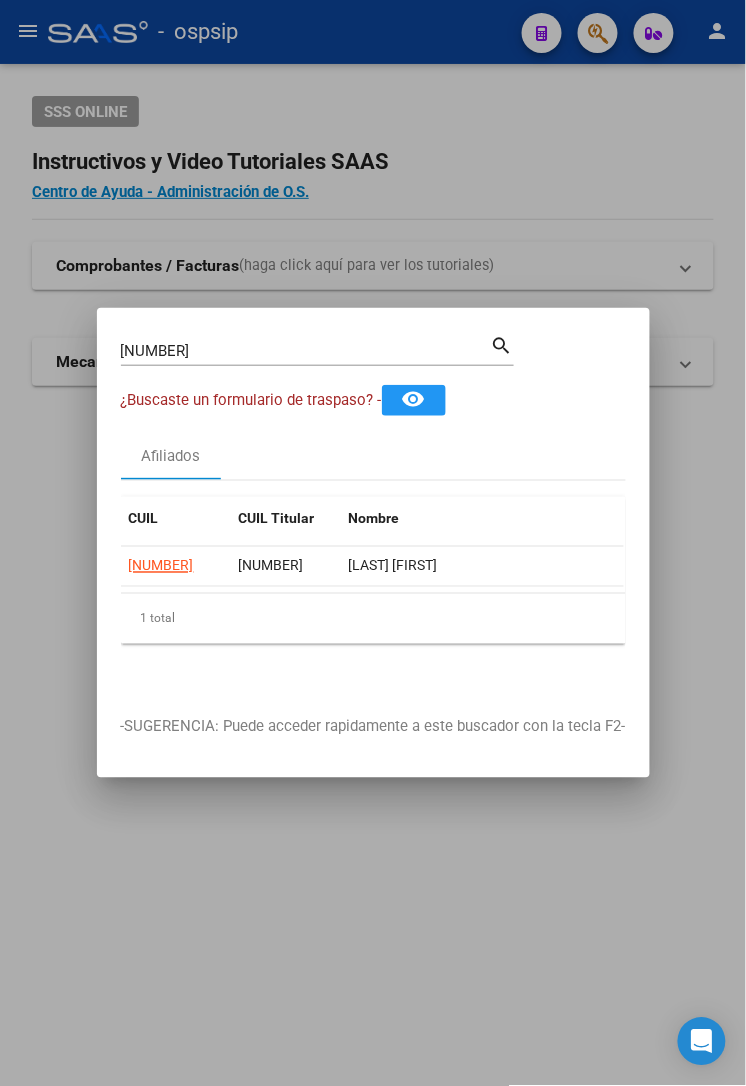 drag, startPoint x: 218, startPoint y: 336, endPoint x: 166, endPoint y: 358, distance: 56.462376 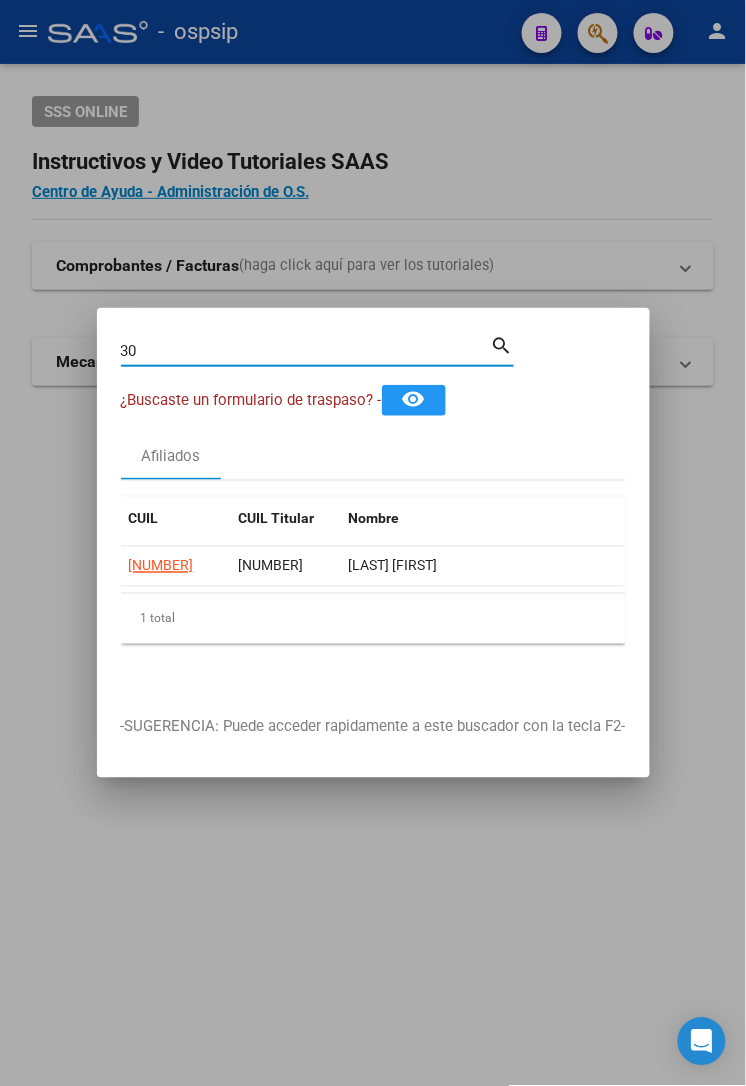 type on "3" 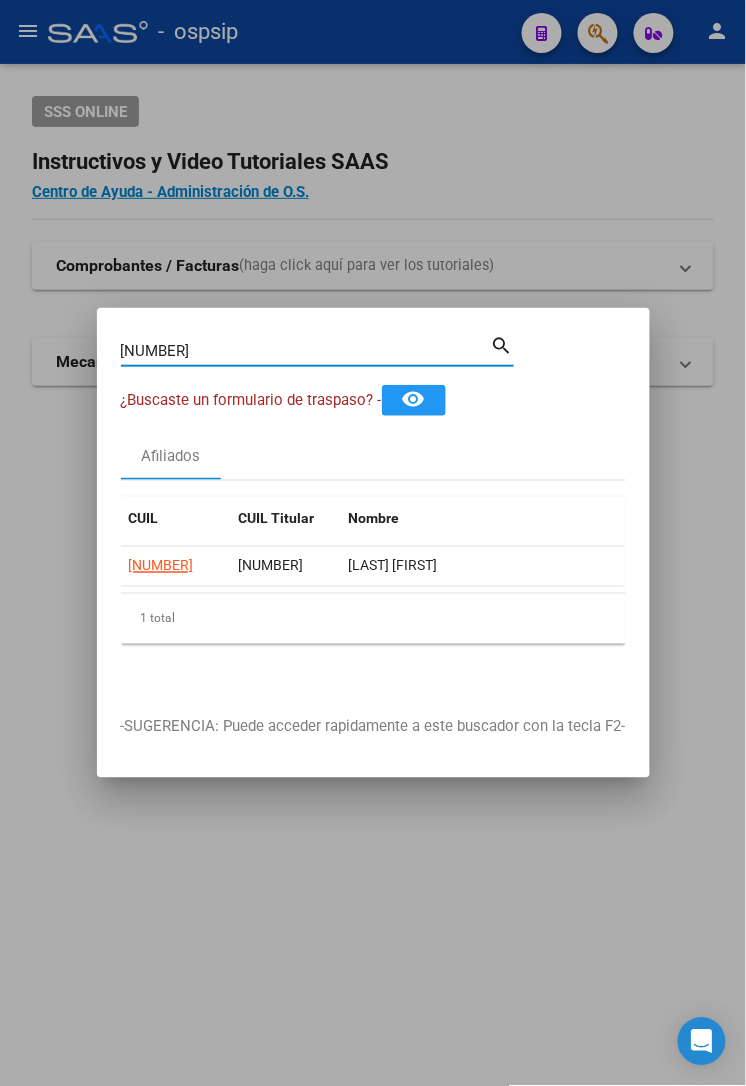 type on "[NUMBER]" 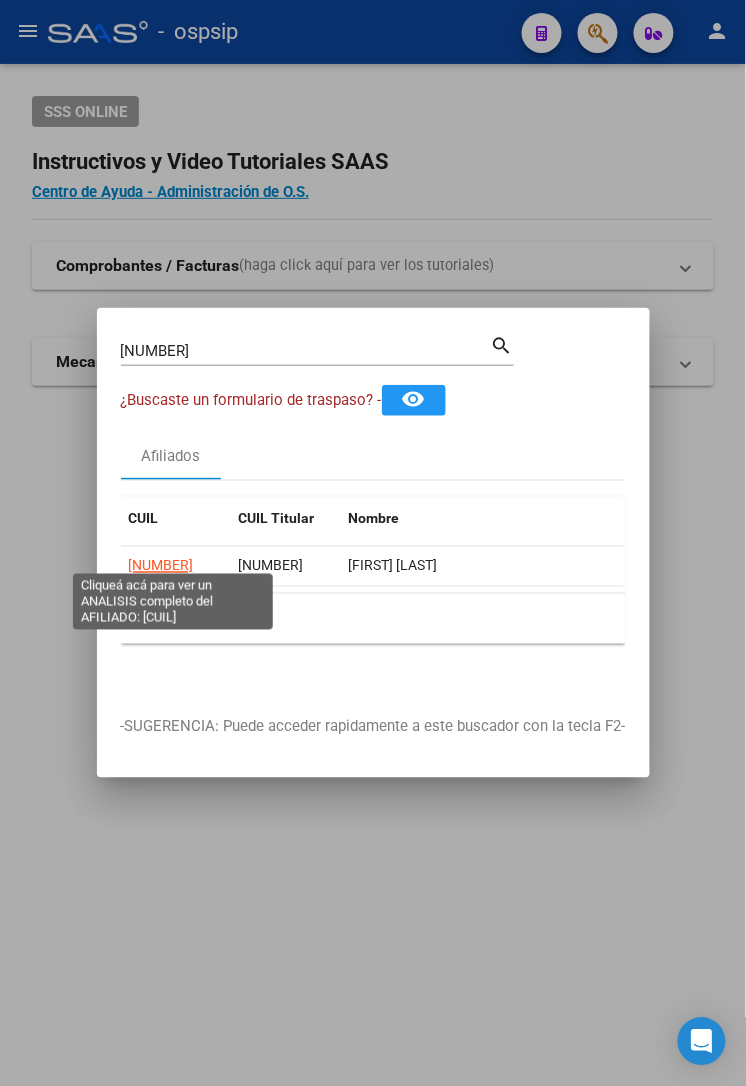 click on "[NUMBER]" 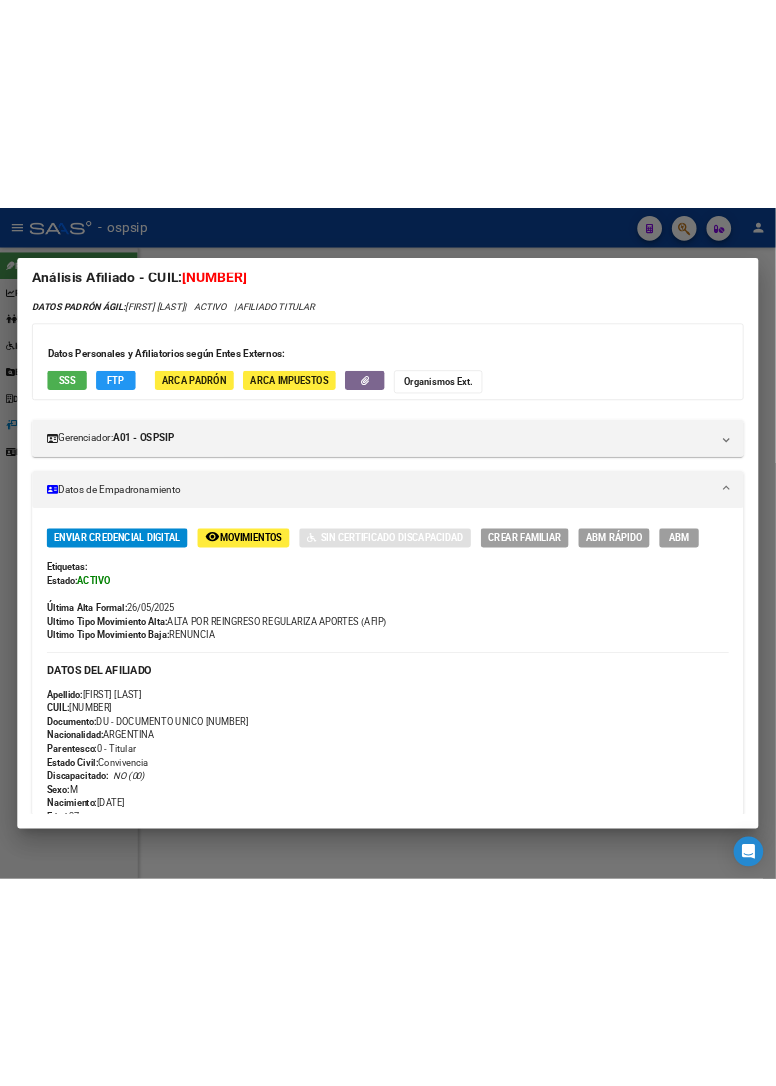 scroll, scrollTop: 111, scrollLeft: 0, axis: vertical 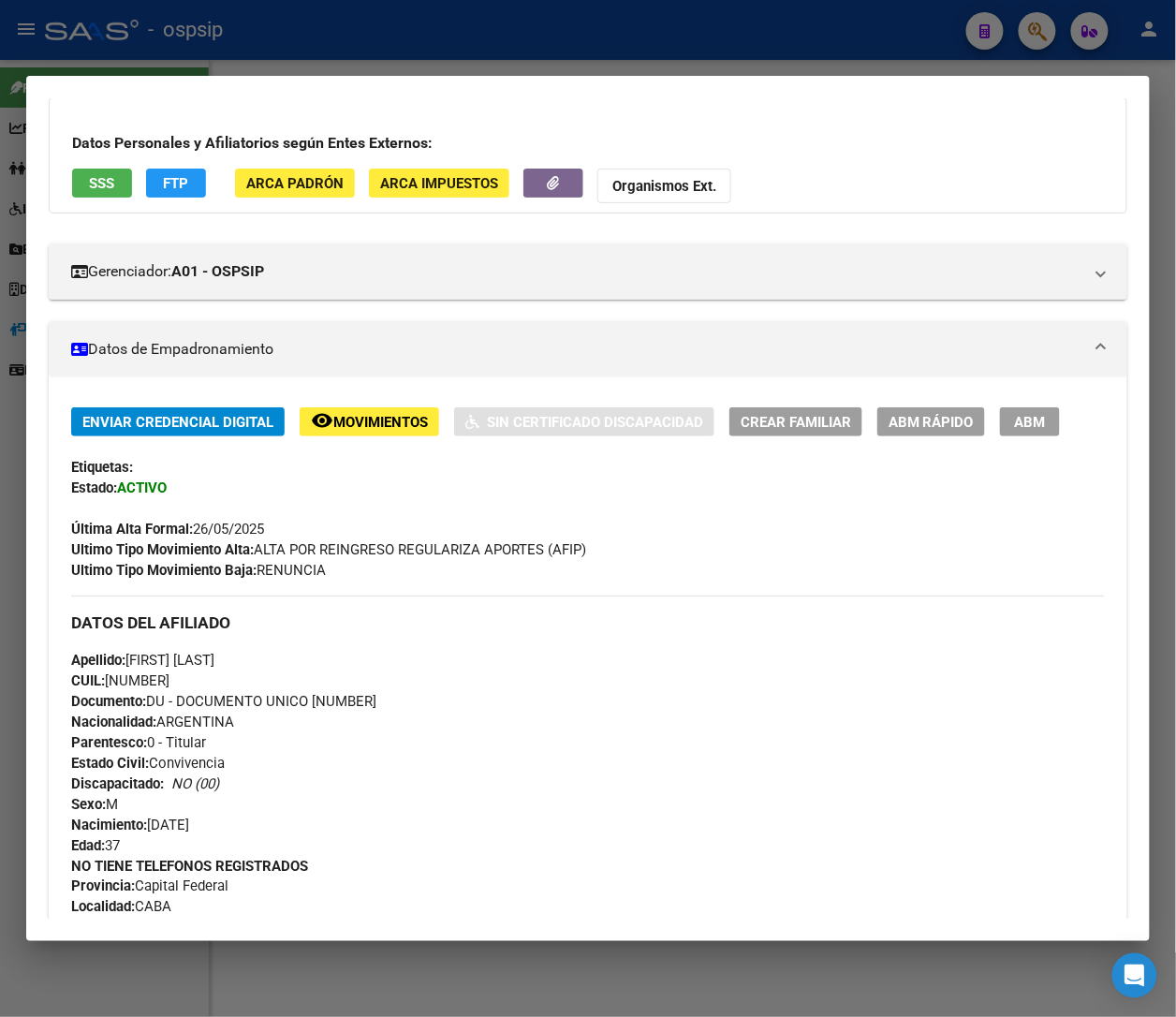 click at bounding box center [588, 508] 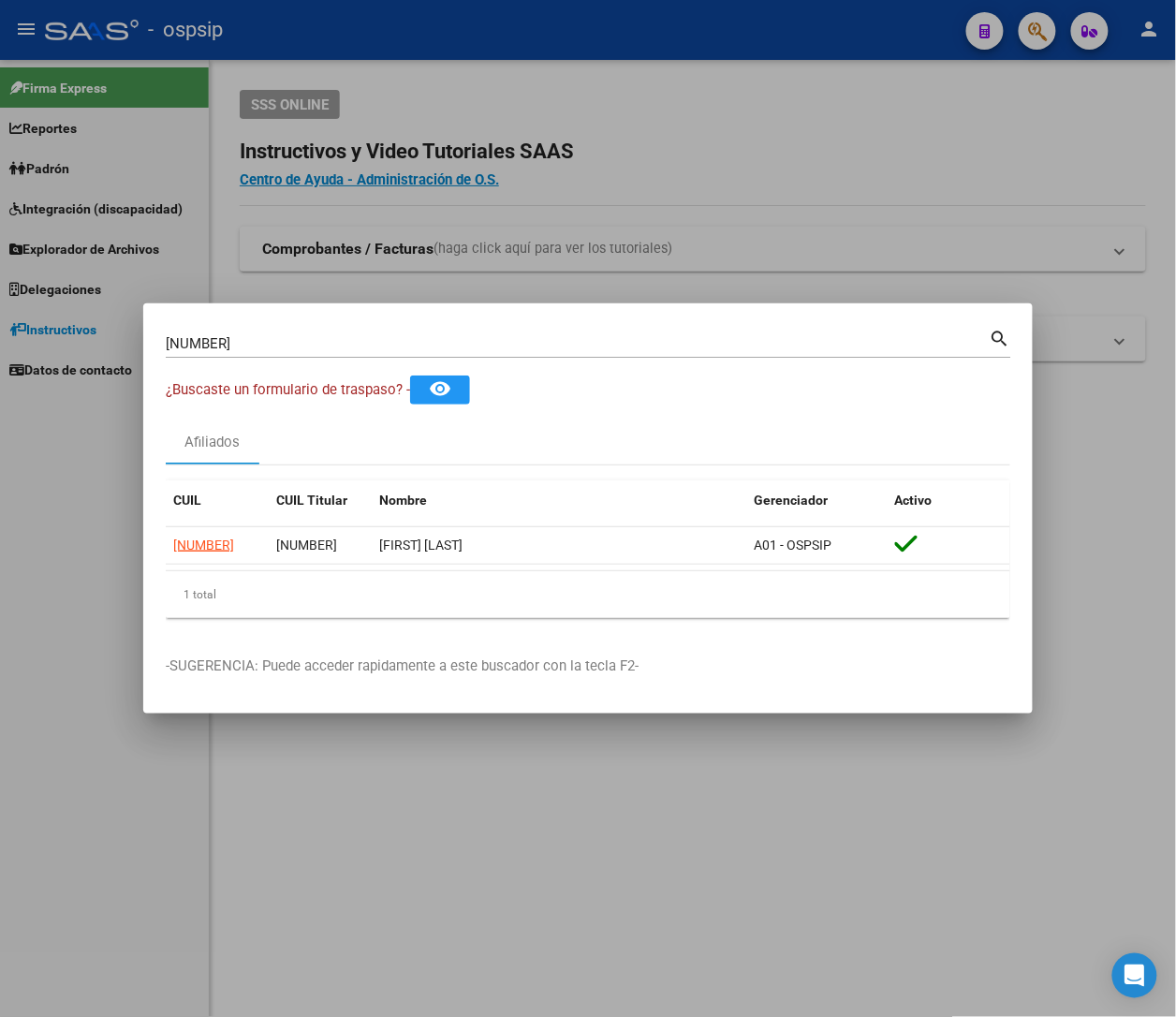 click at bounding box center (588, 508) 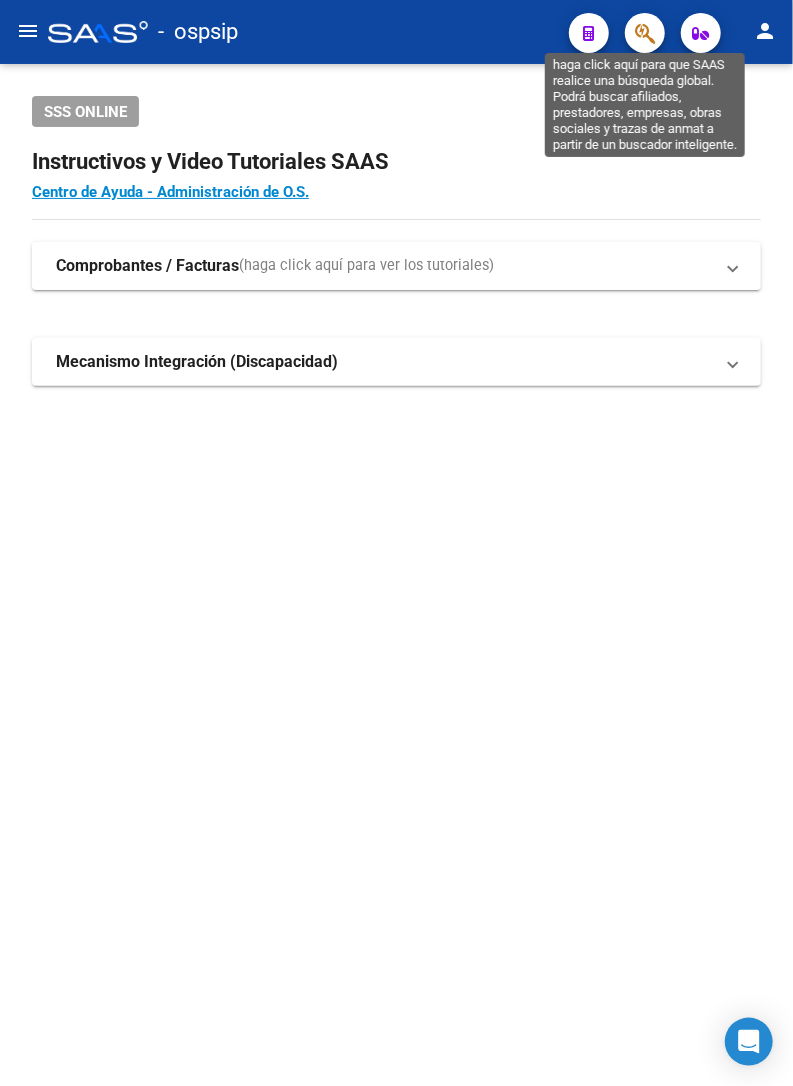 click 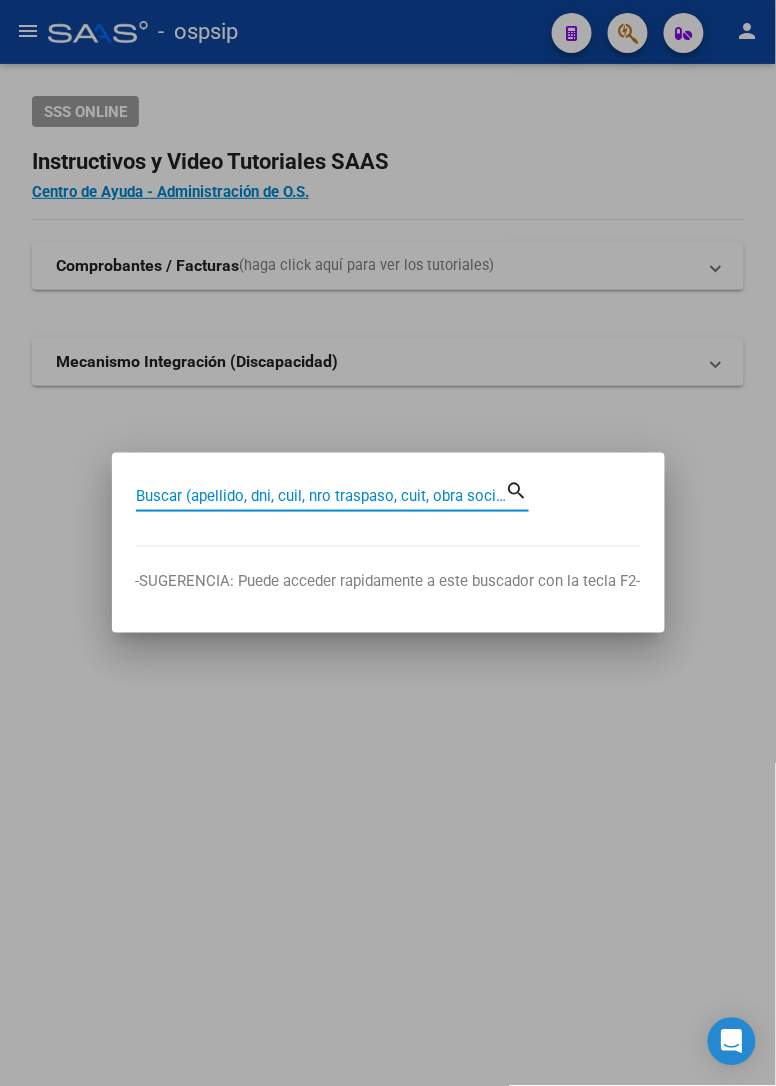 click on "Buscar (apellido, dni, cuil, nro traspaso, cuit, obra social)" at bounding box center (321, 496) 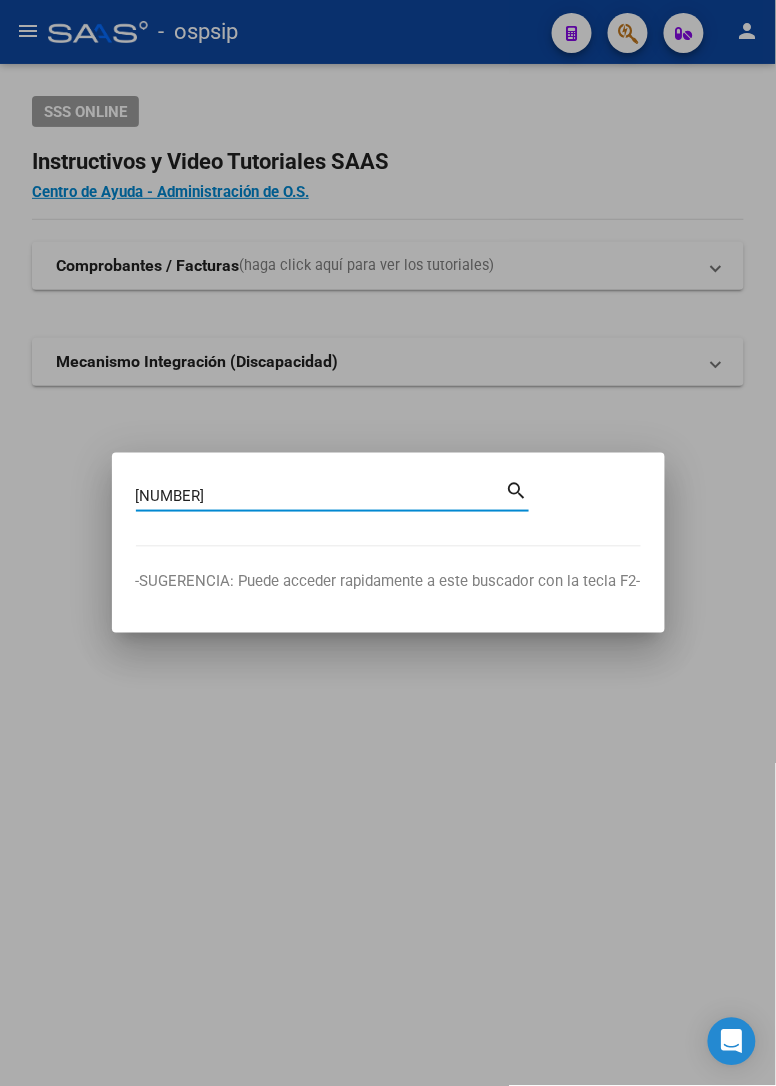type on "[NUMBER]" 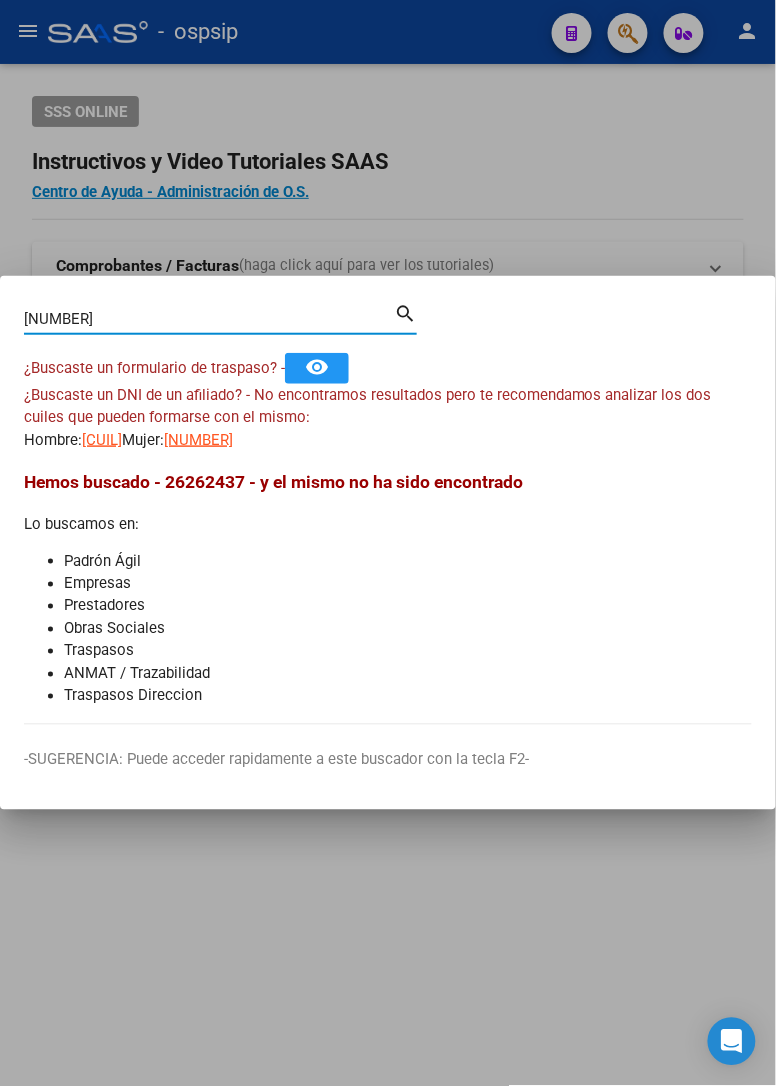 click on "search" at bounding box center [405, 312] 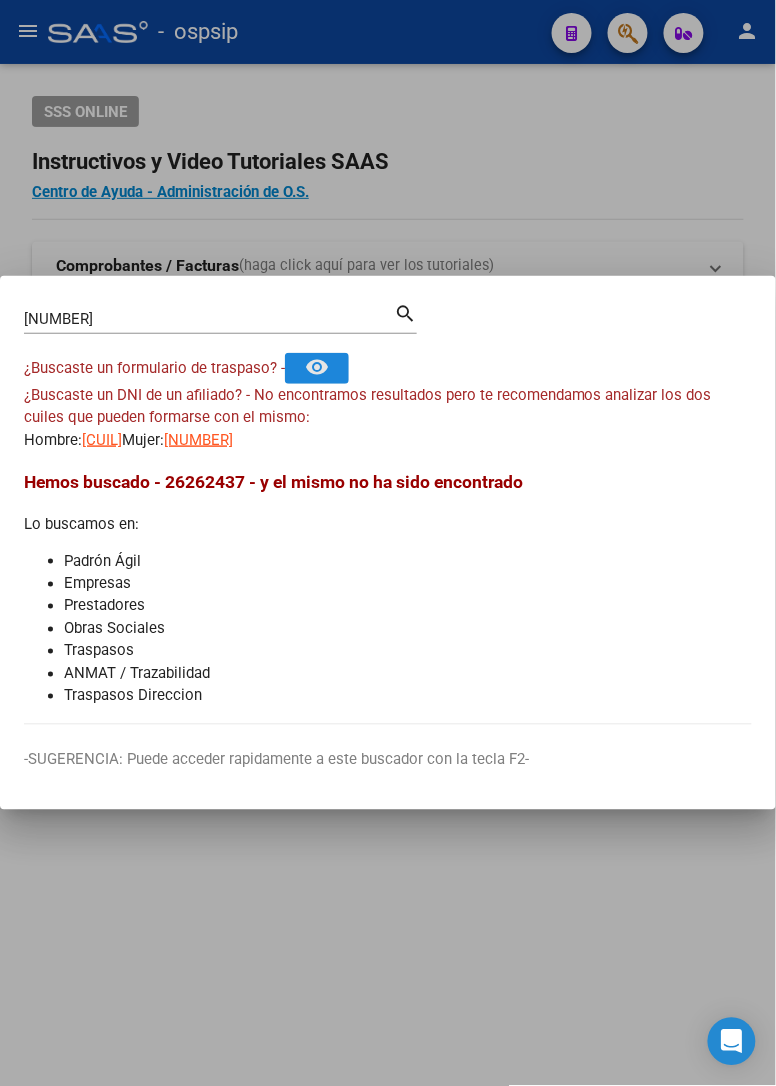 click on "remove_red_eye" at bounding box center [317, 367] 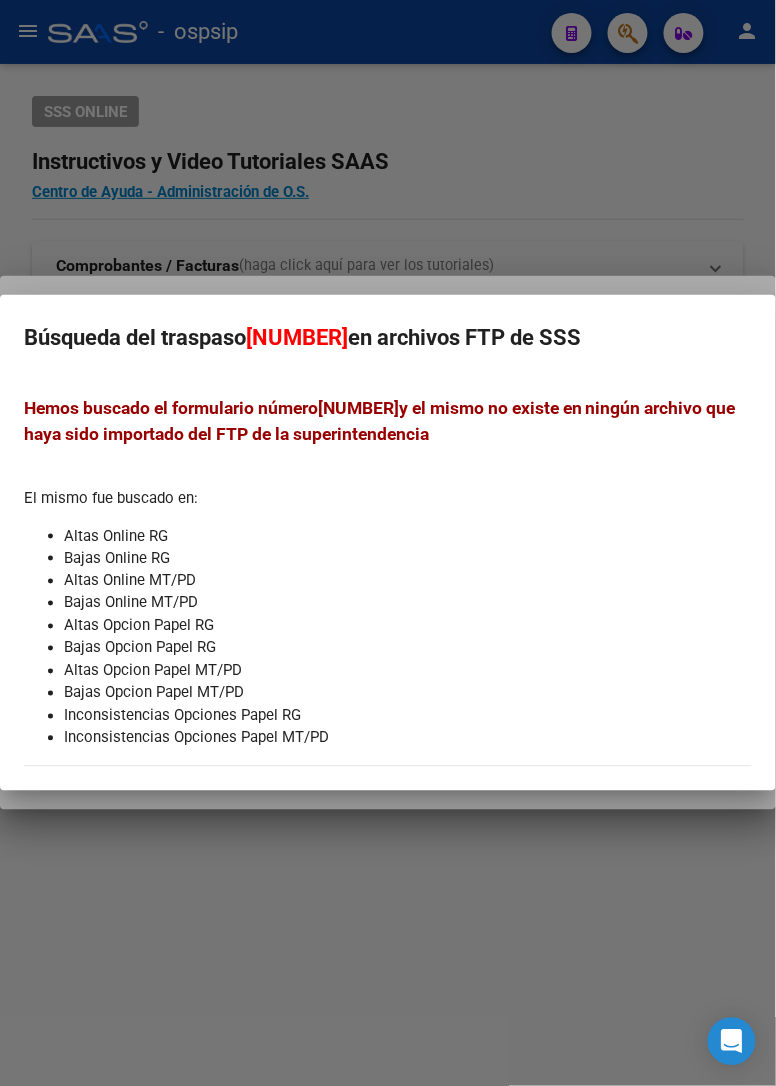 click at bounding box center (388, 543) 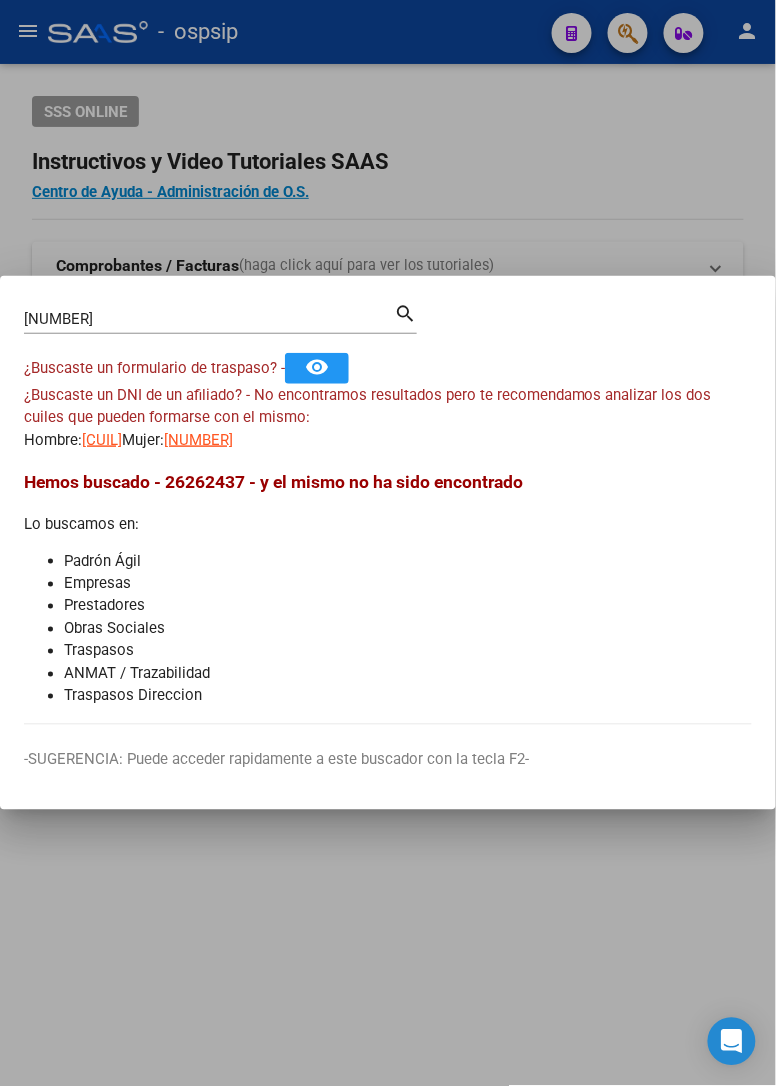 click at bounding box center (388, 543) 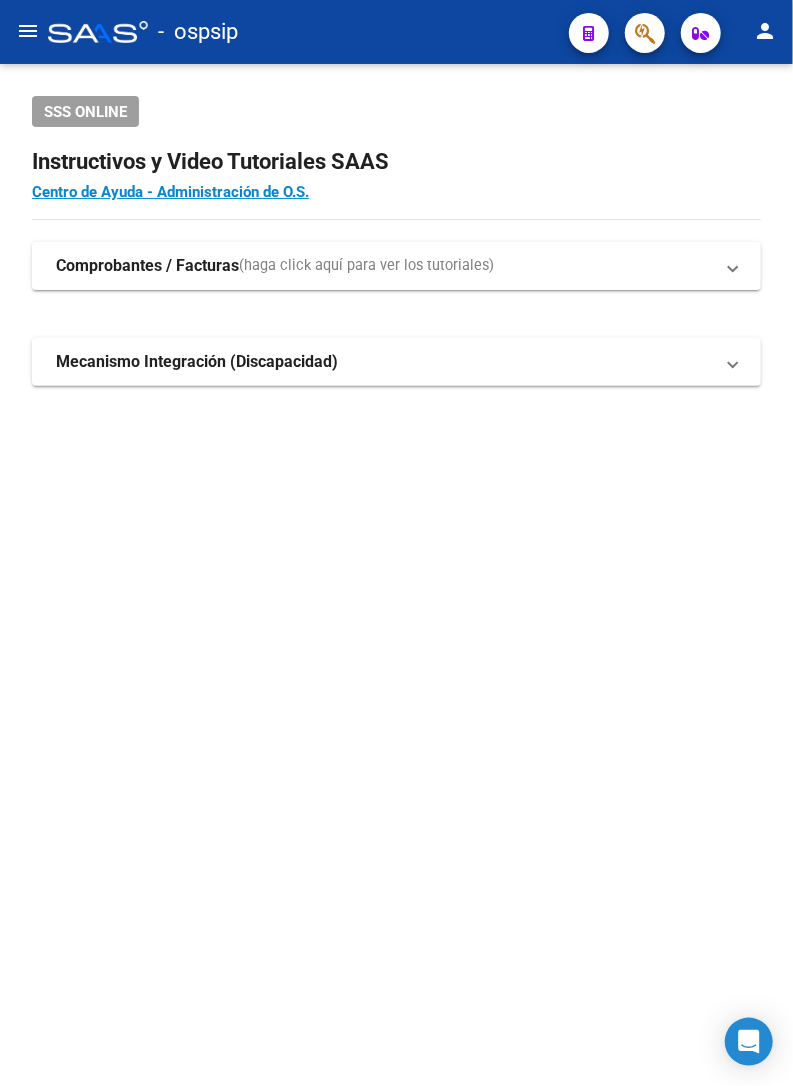 click 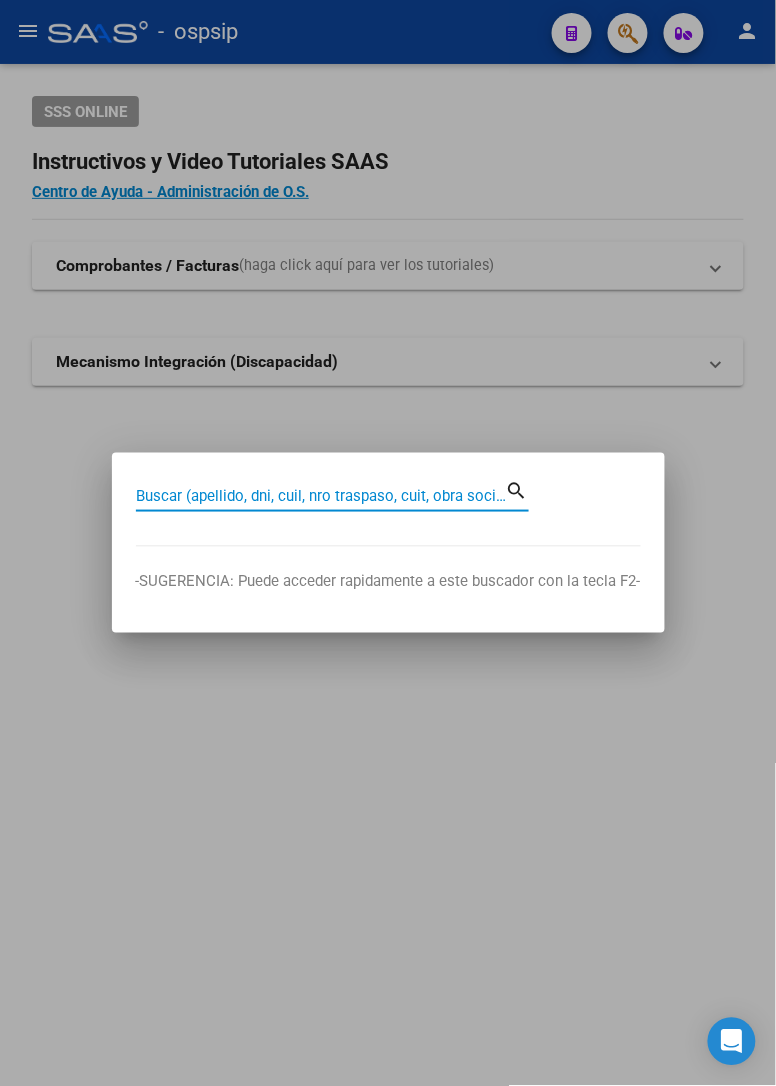 click on "Buscar (apellido, dni, cuil, nro traspaso, cuit, obra social)" at bounding box center (321, 496) 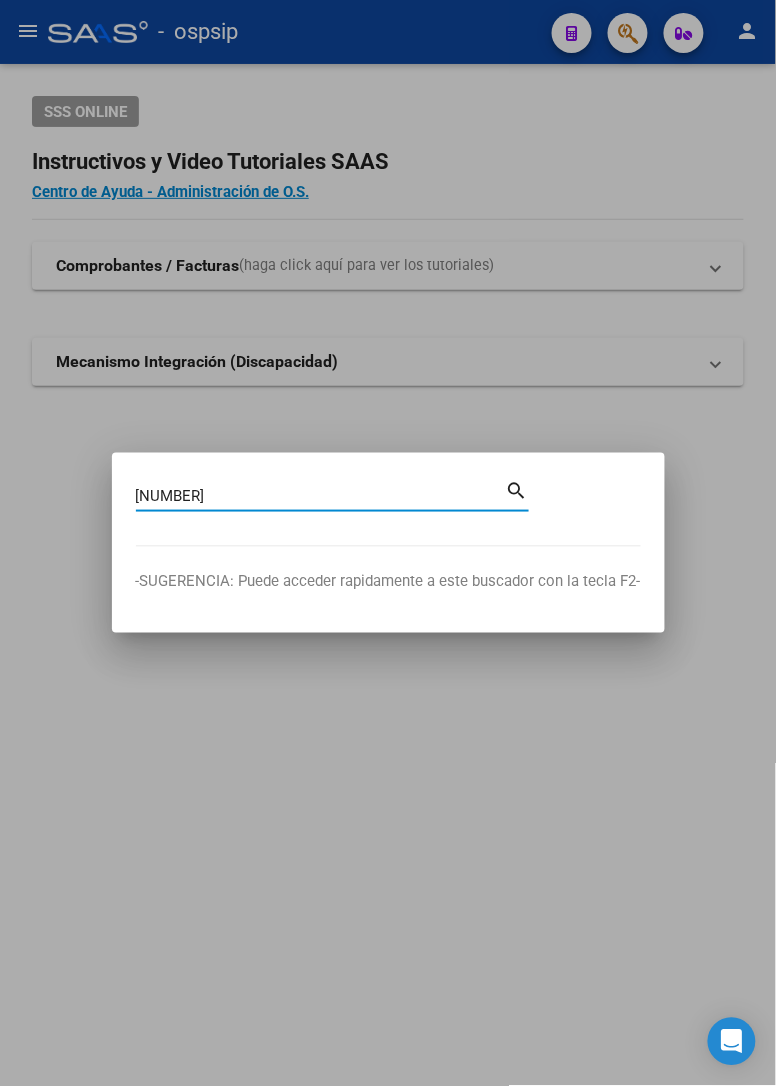 type on "[NUMBER]" 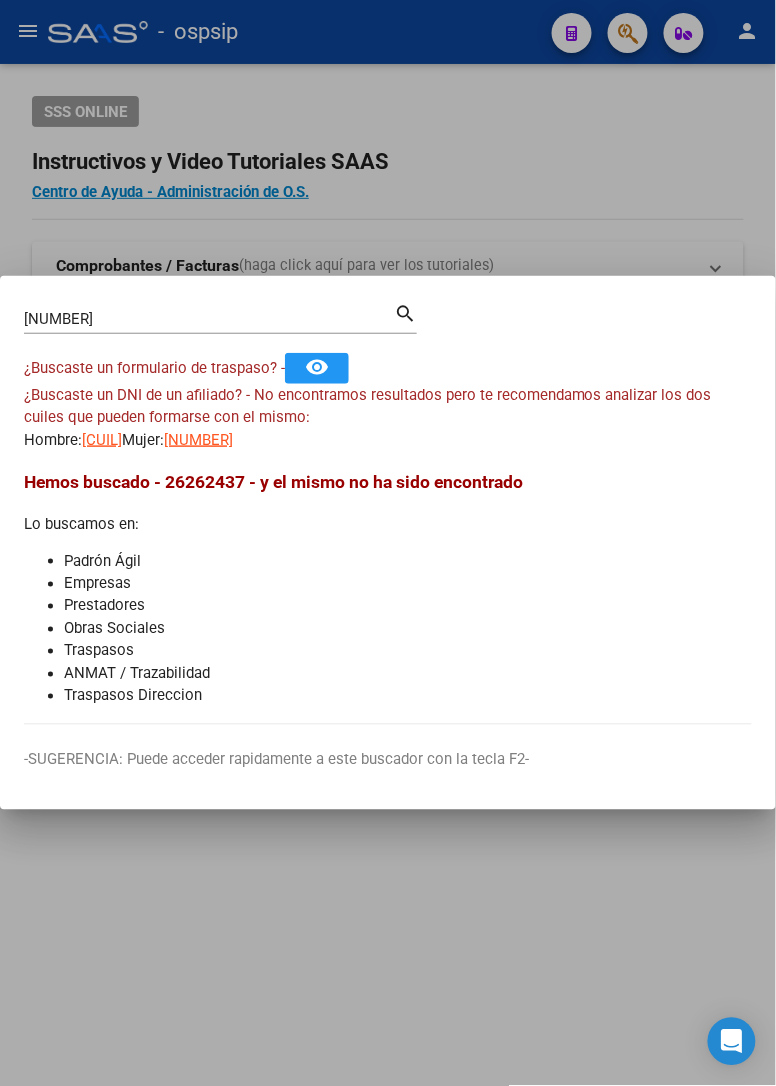 click on "search" at bounding box center (405, 312) 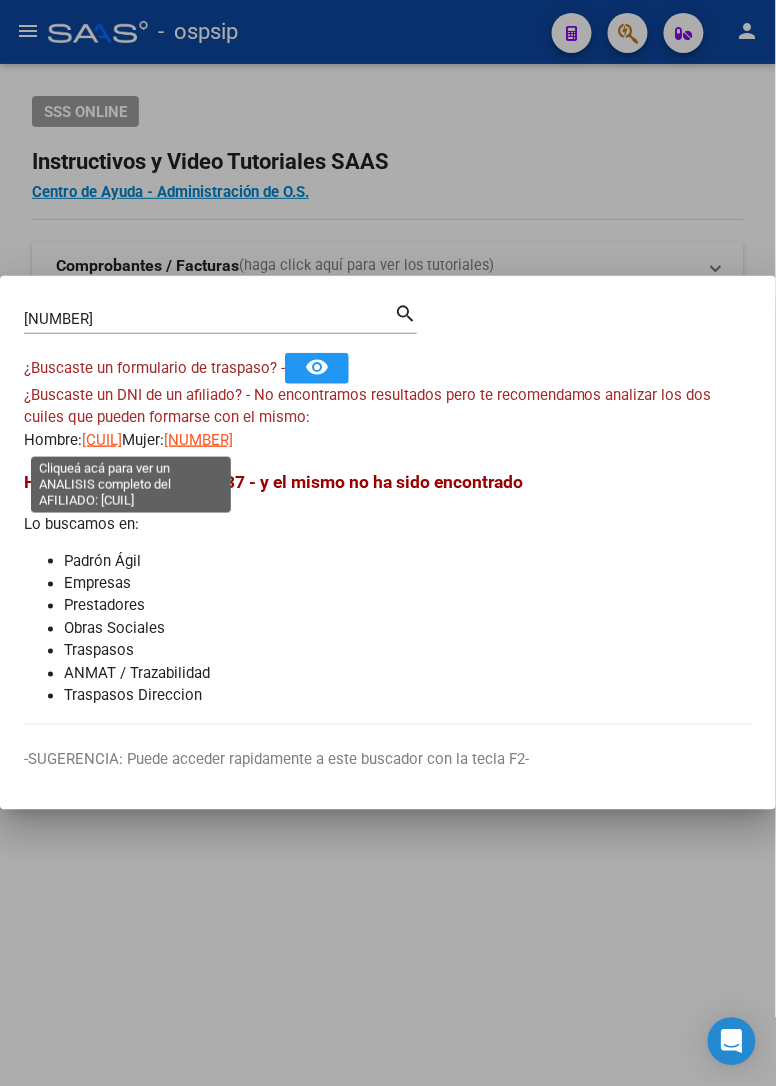 click on "[CUIL]" at bounding box center [102, 440] 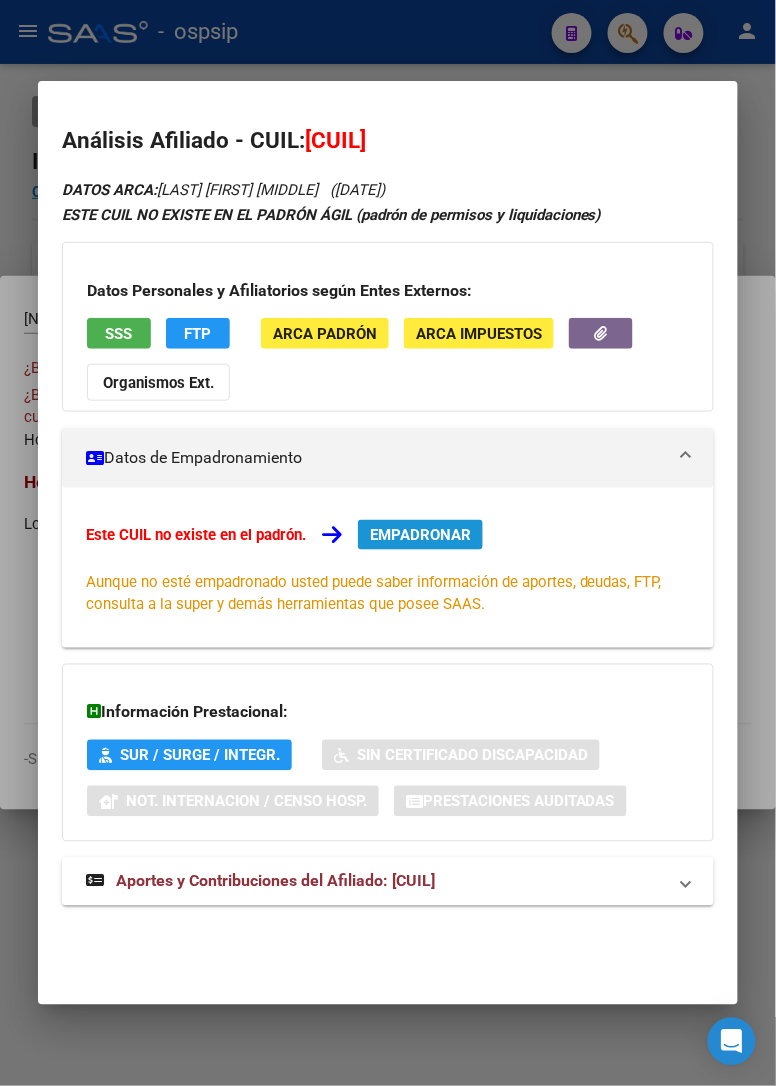 click on "EMPADRONAR" at bounding box center (420, 535) 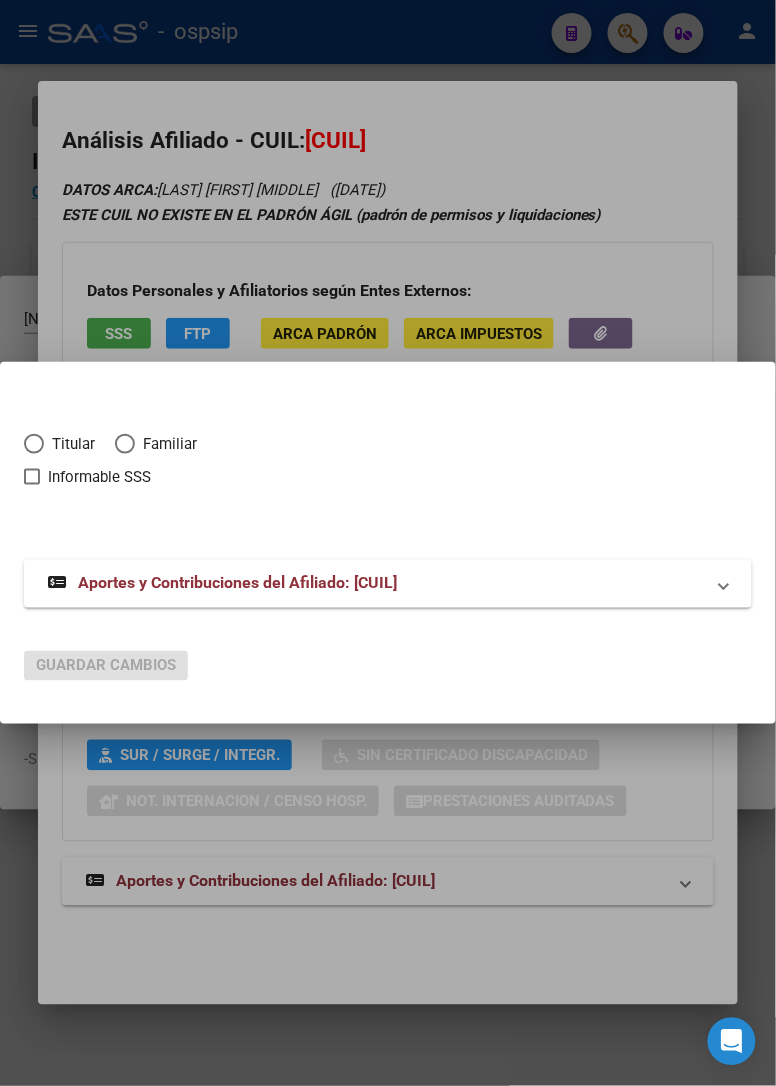 click at bounding box center (34, 444) 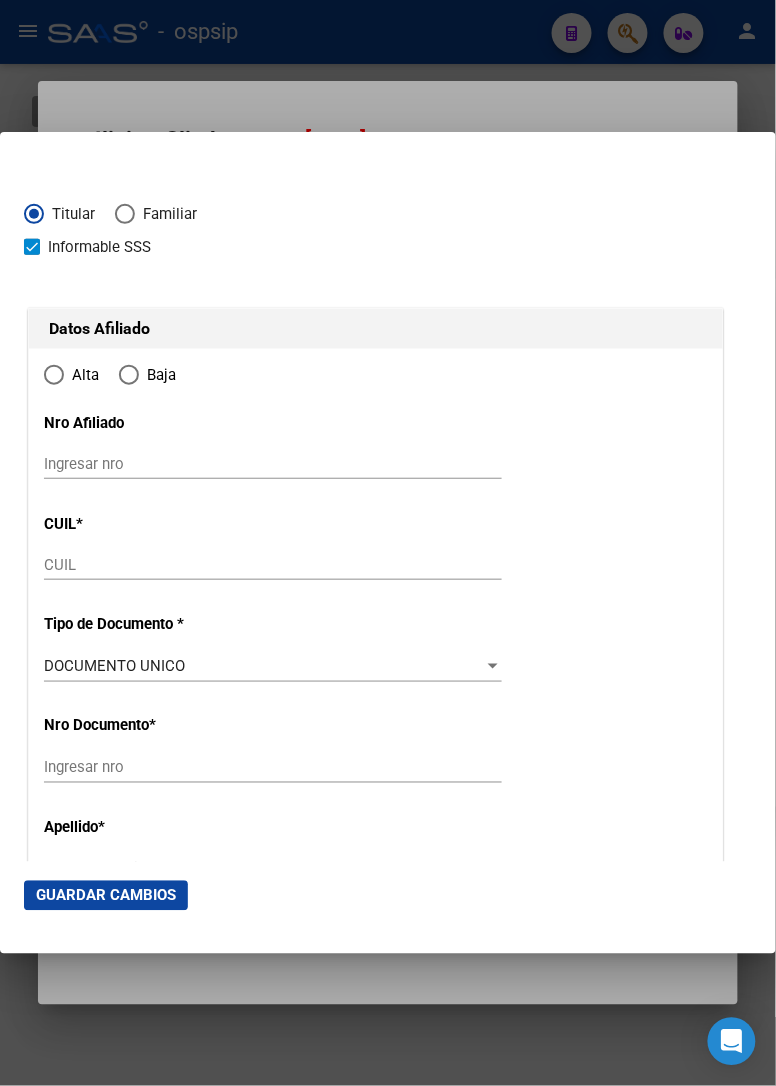 type on "[CUIL]" 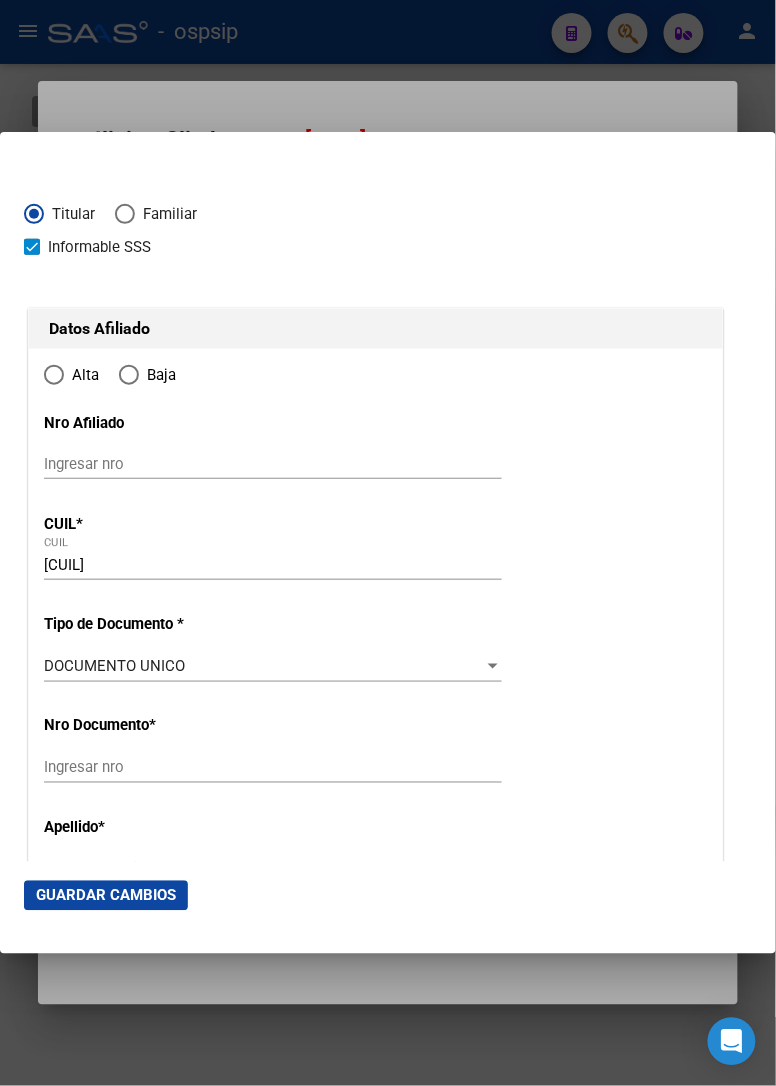 type on "[NUMBER]" 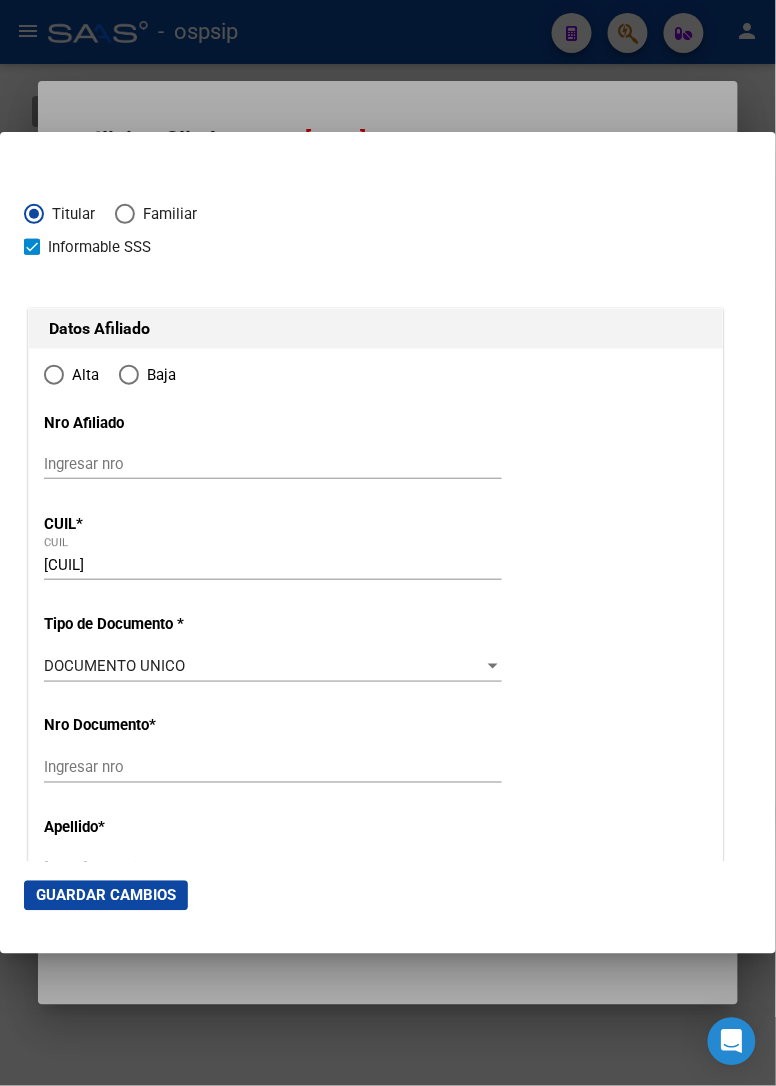 radio on "true" 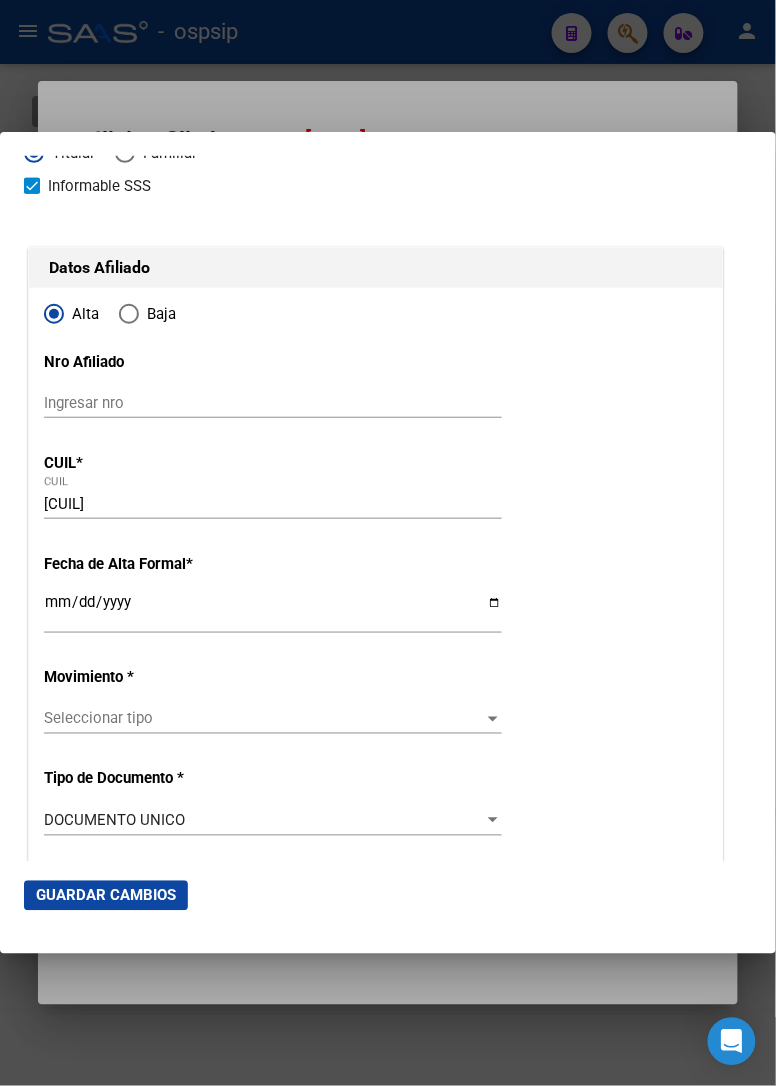 scroll, scrollTop: 111, scrollLeft: 0, axis: vertical 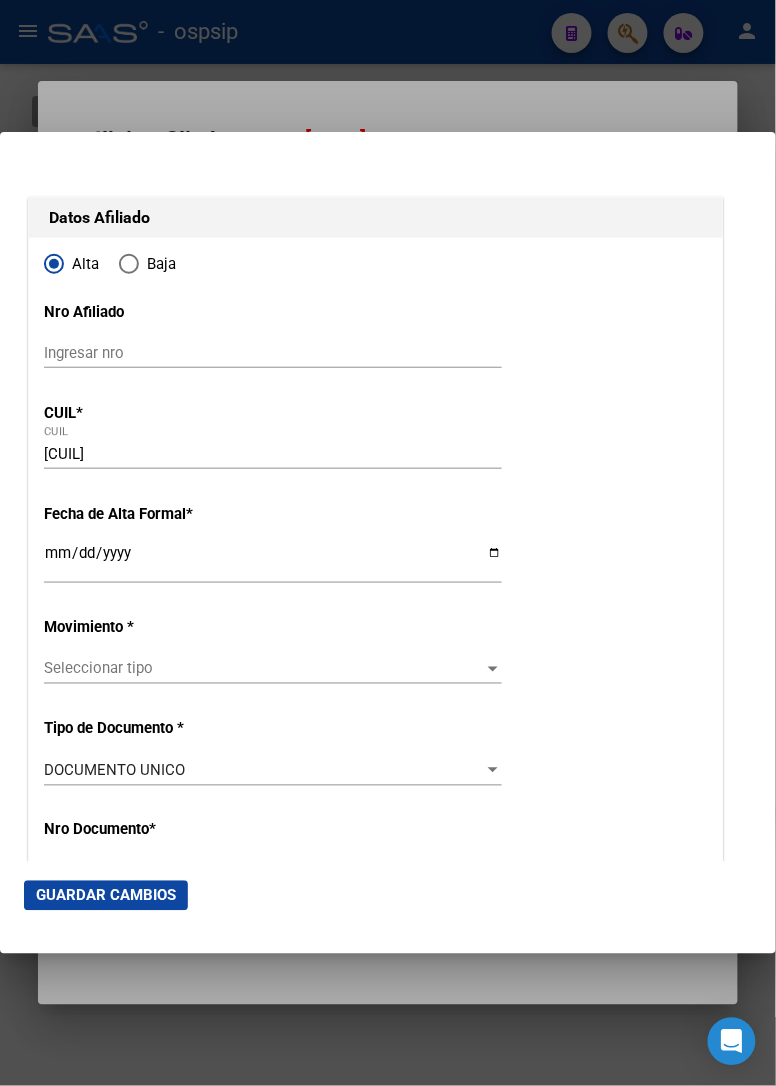 click on "Ingresar fecha" at bounding box center [273, 561] 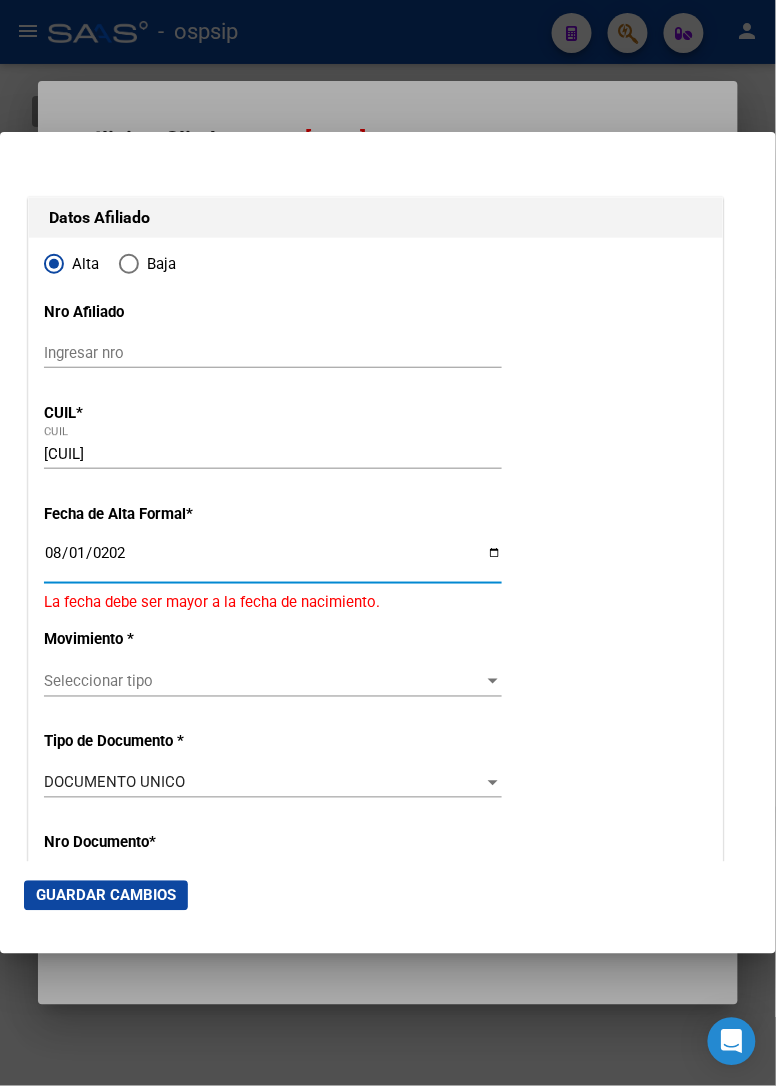 type on "2025-08-01" 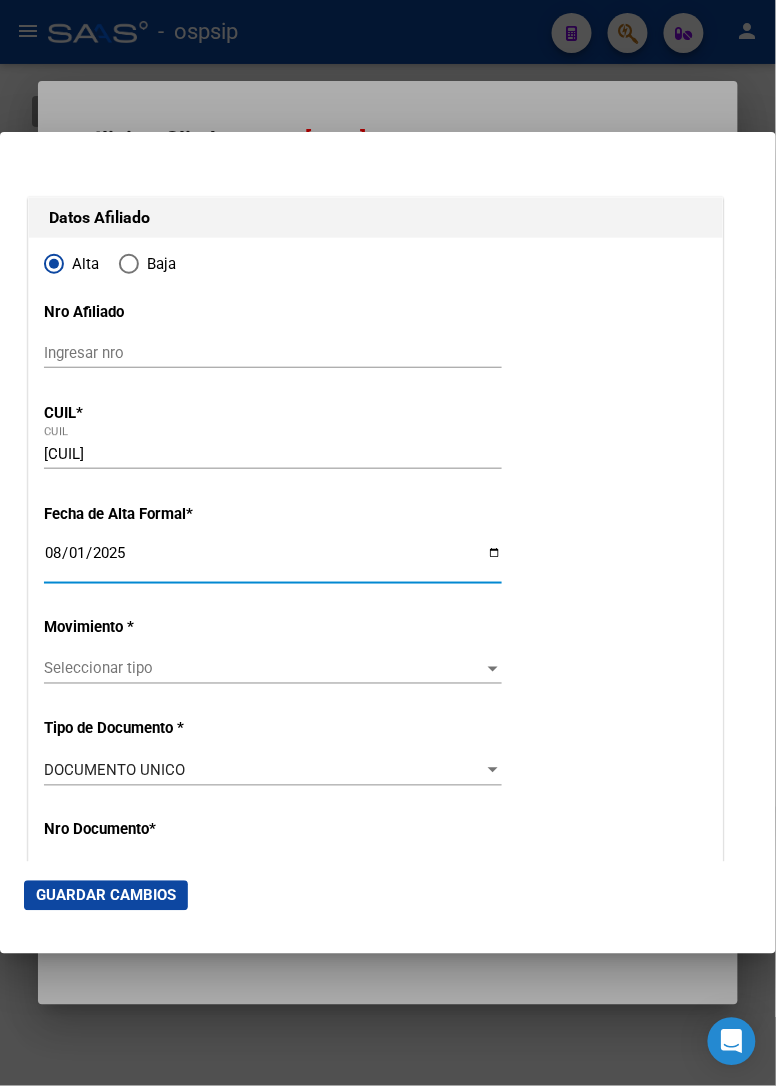 click on "2025-08-01" at bounding box center (273, 561) 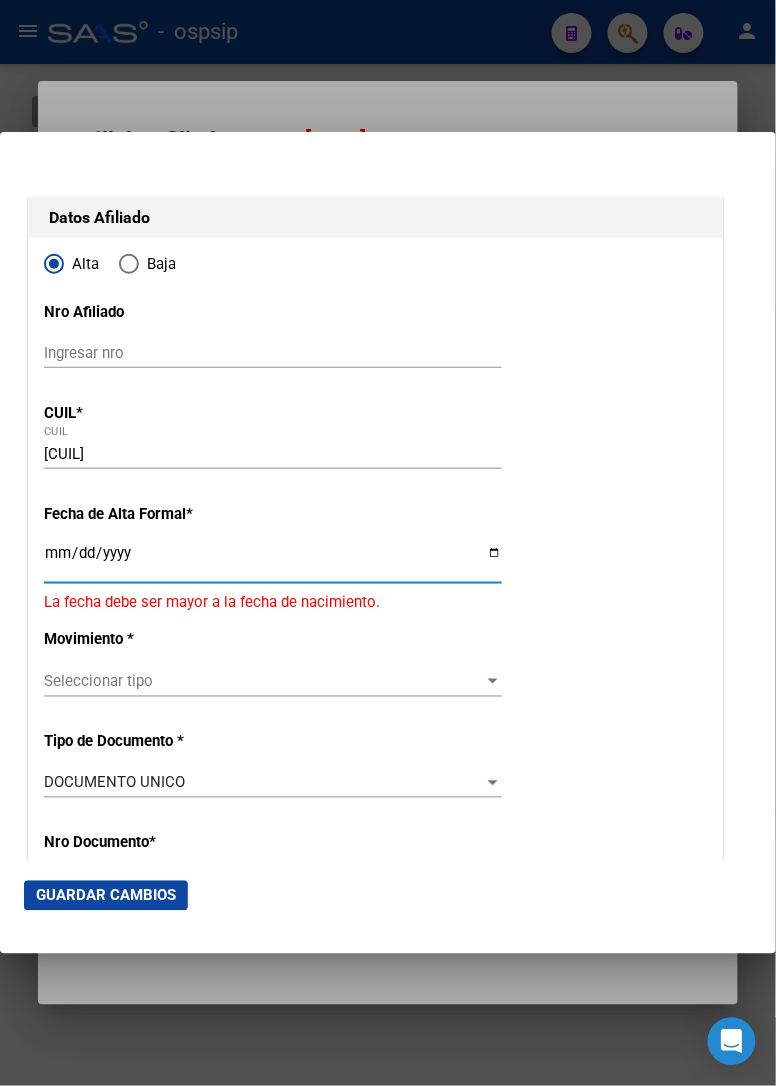 type on "2025-08-07" 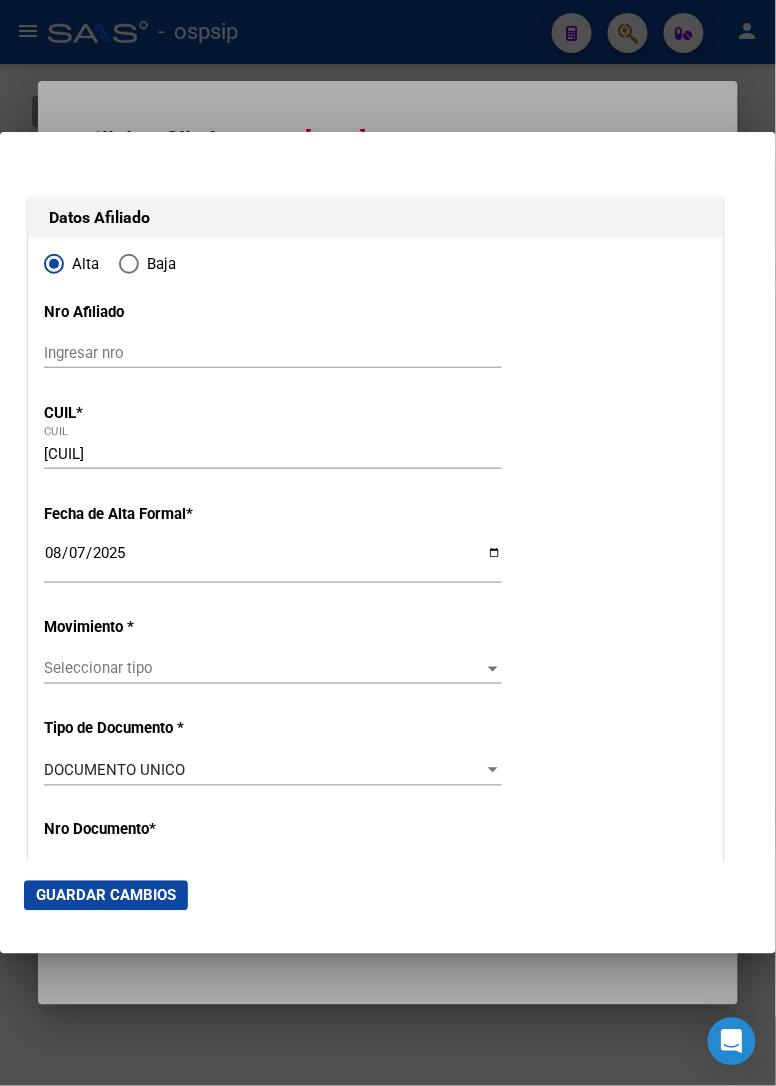 click on "Seleccionar tipo Seleccionar tipo" 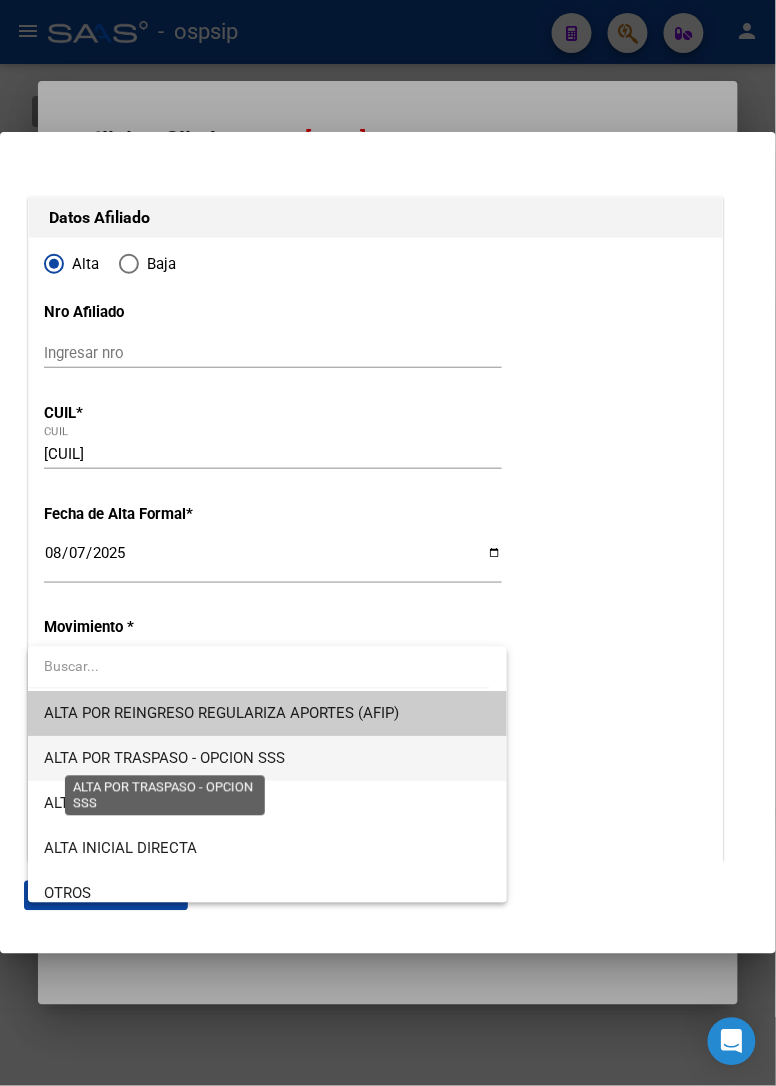 click on "ALTA POR TRASPASO - OPCION SSS" at bounding box center (164, 759) 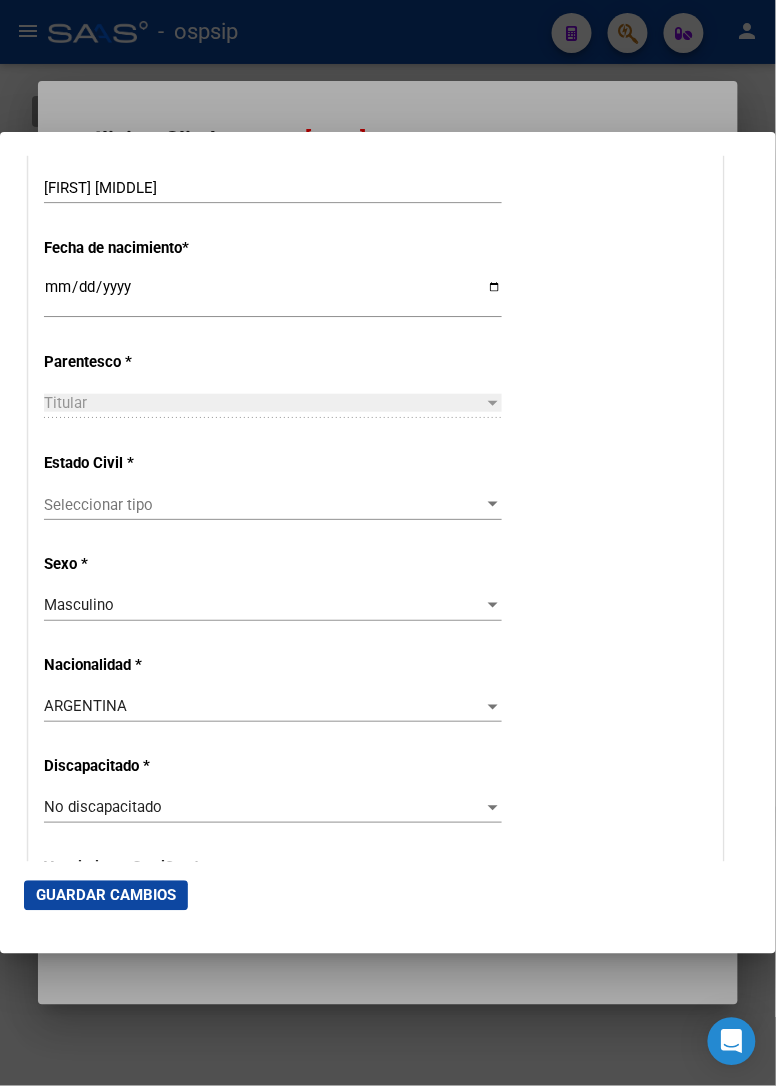 scroll, scrollTop: 1000, scrollLeft: 0, axis: vertical 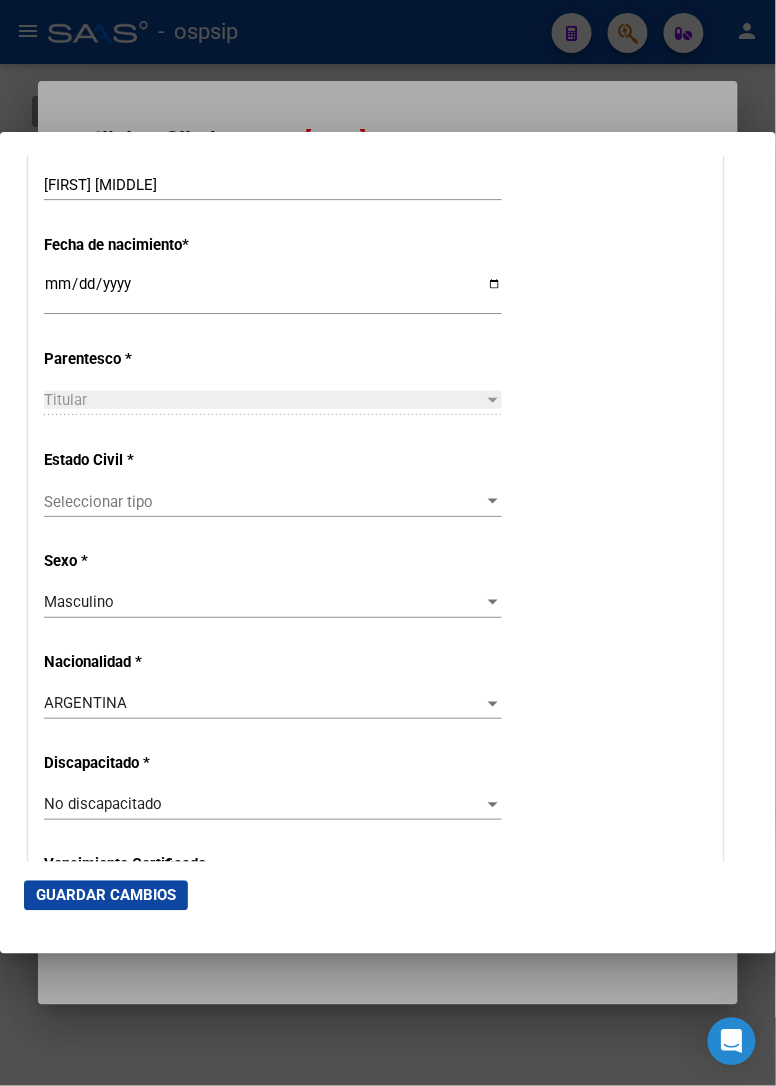 click on "Seleccionar tipo" at bounding box center [264, 502] 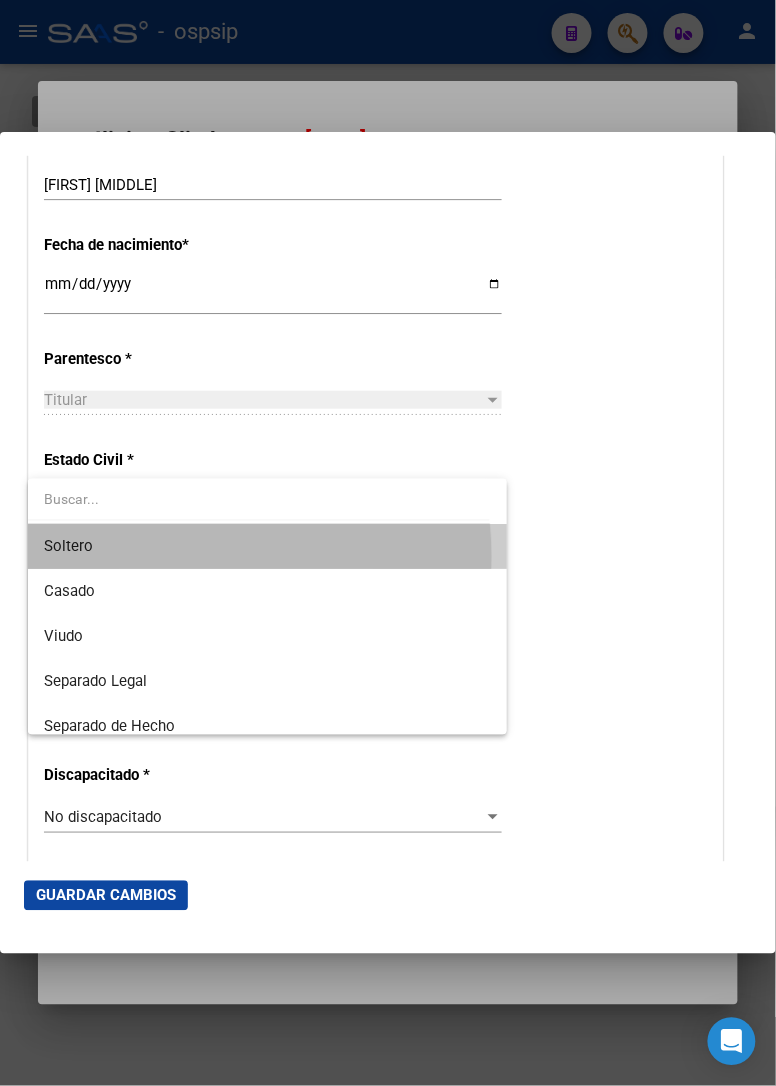 click on "Soltero" at bounding box center [267, 546] 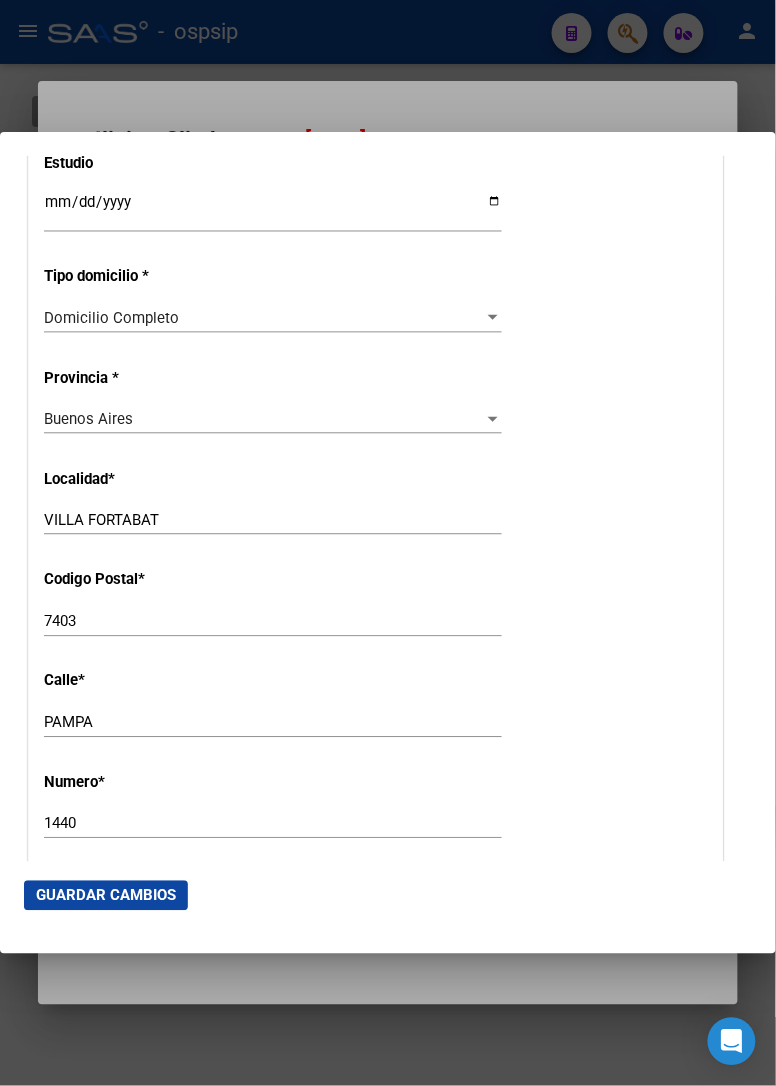 scroll, scrollTop: 1777, scrollLeft: 0, axis: vertical 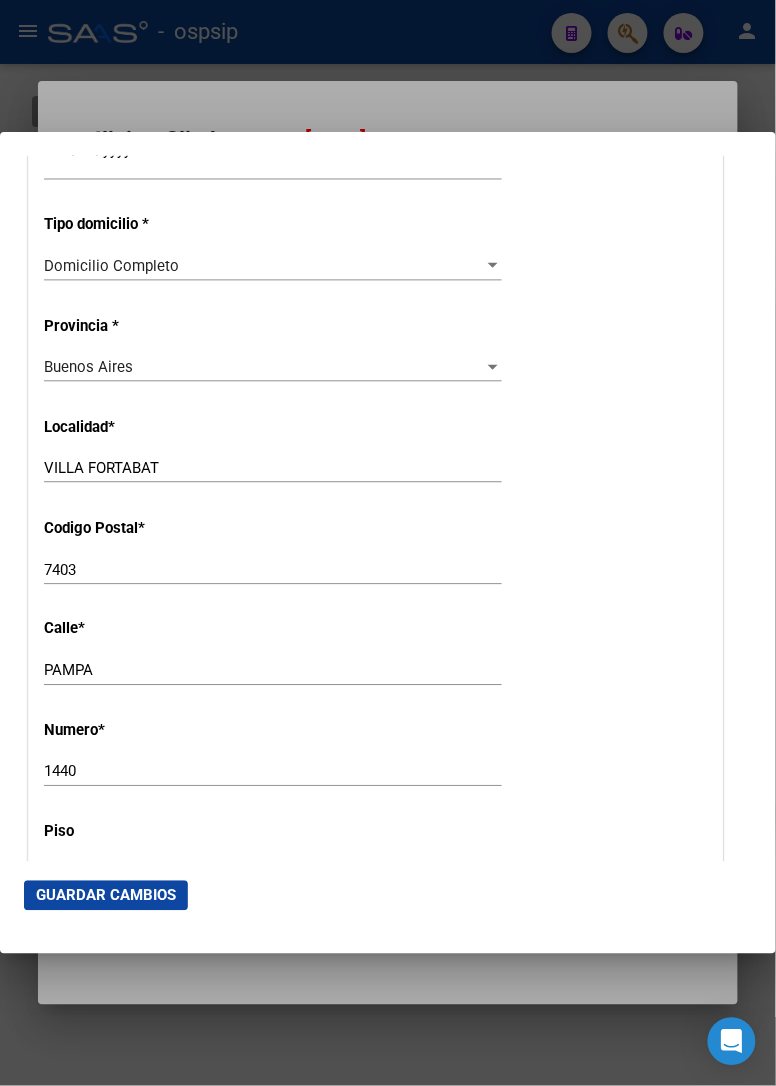 click at bounding box center [388, 543] 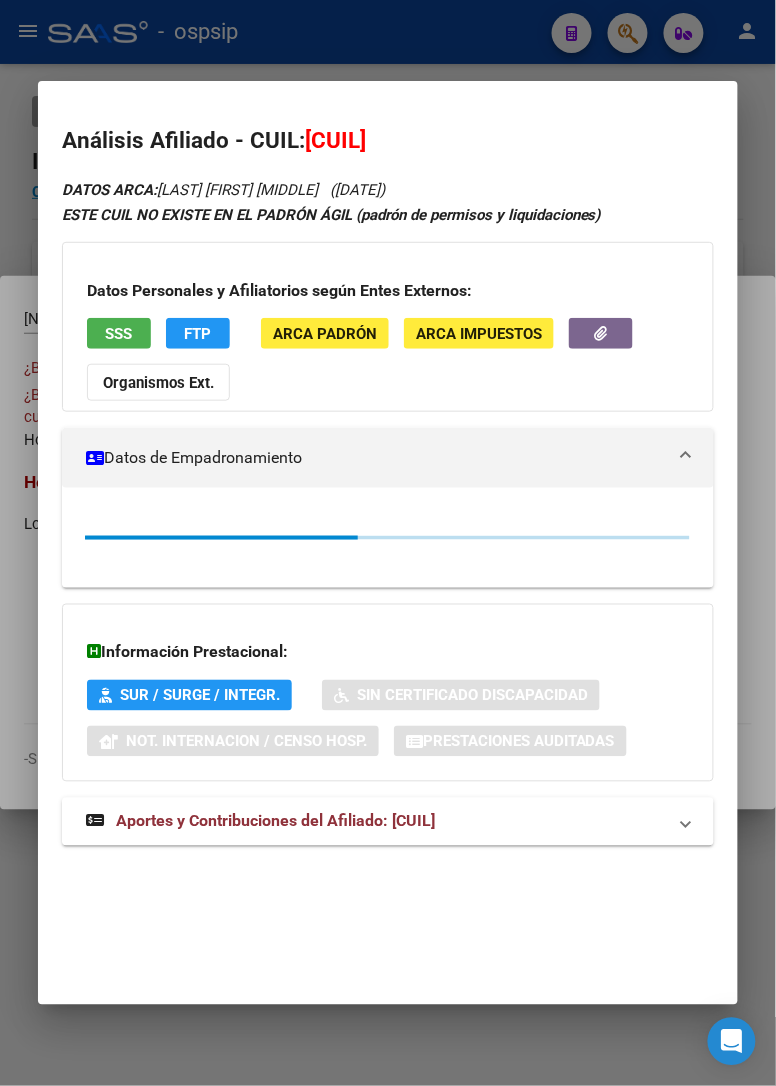 click at bounding box center [388, 543] 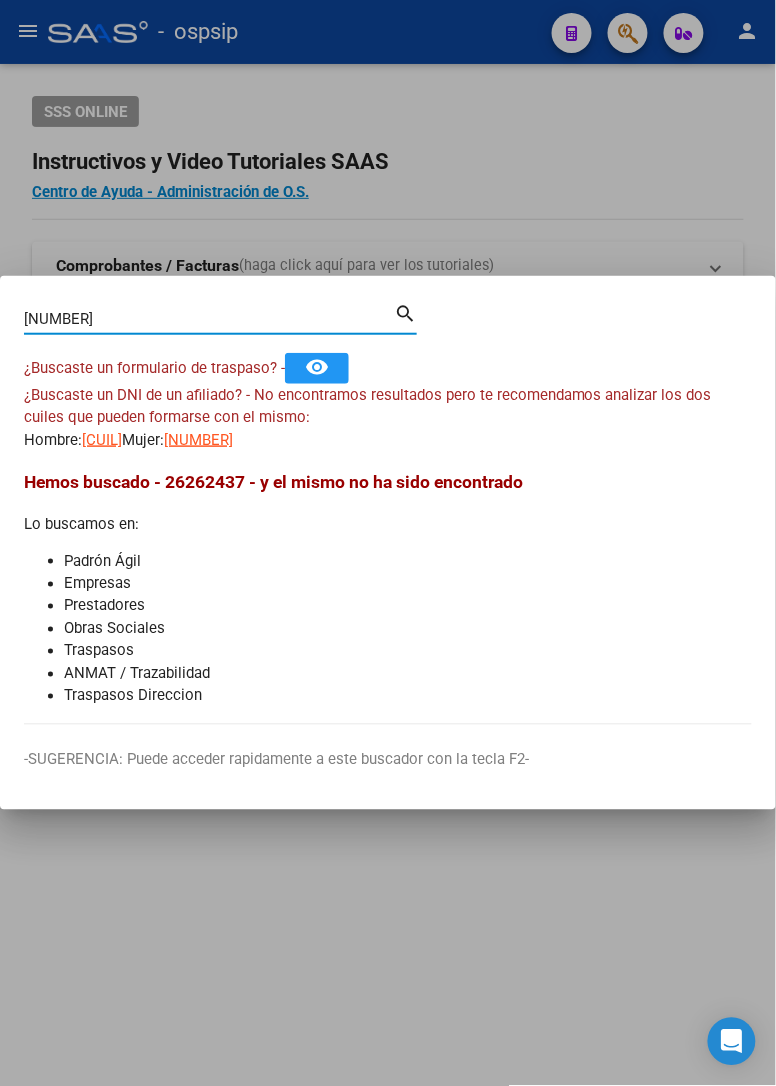 click on "[NUMBER]" at bounding box center (209, 319) 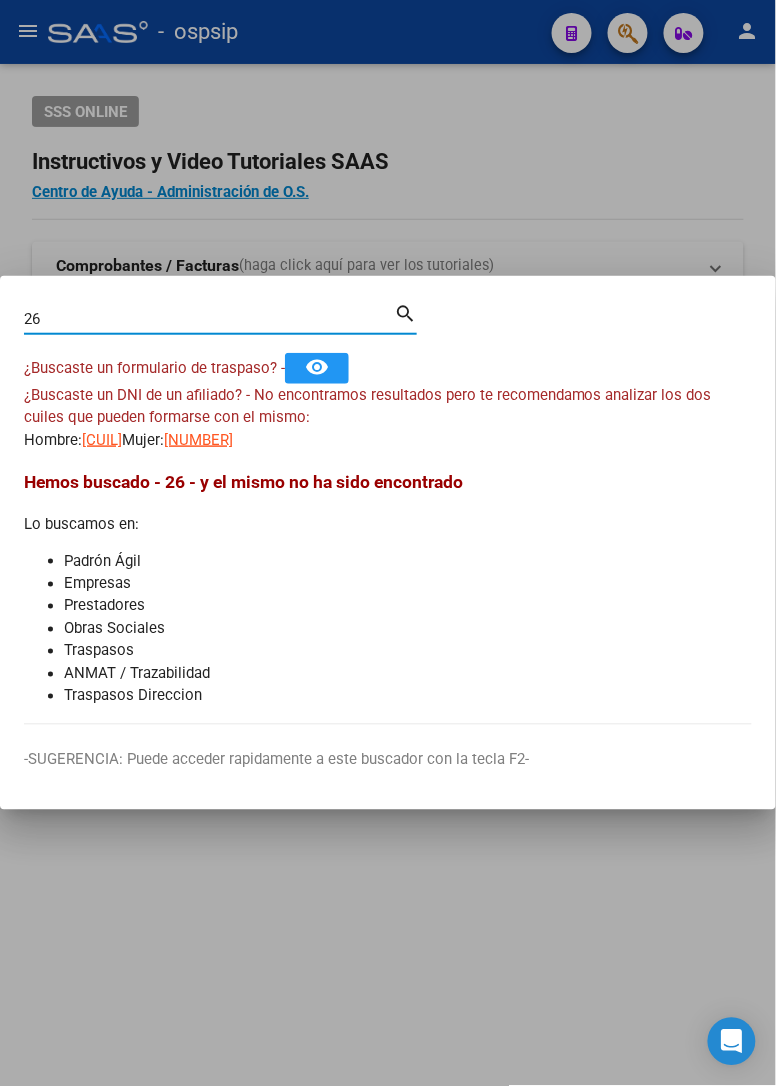 type on "2" 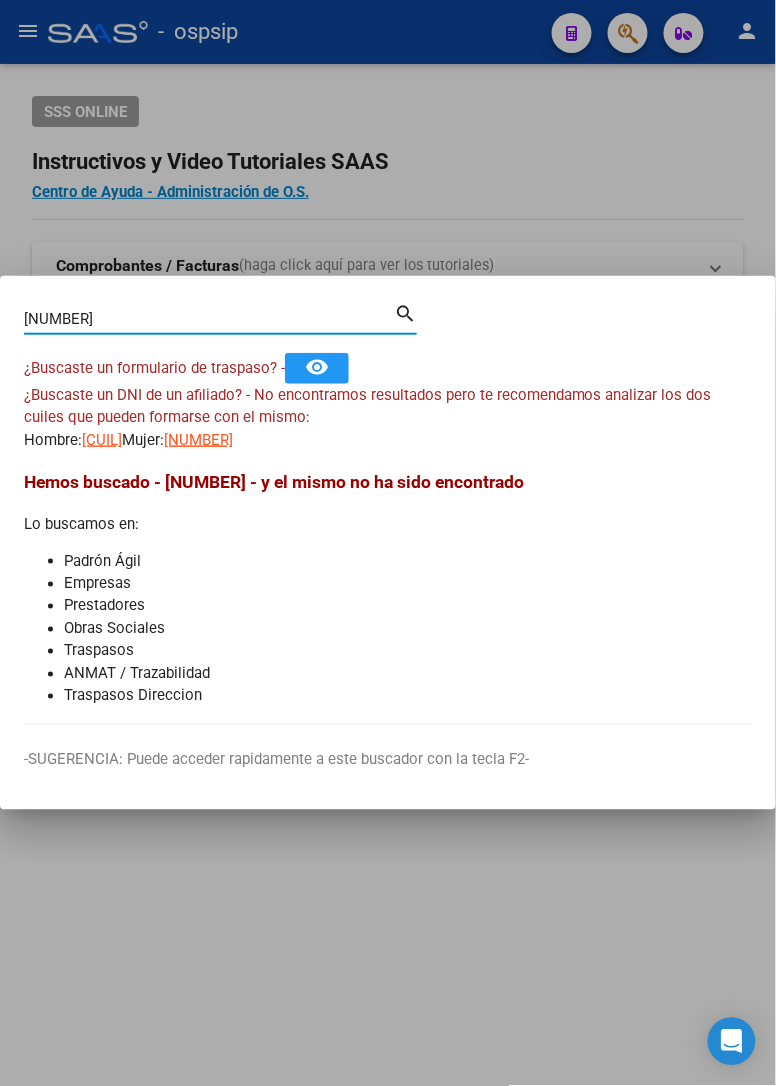 type on "[NUMBER]" 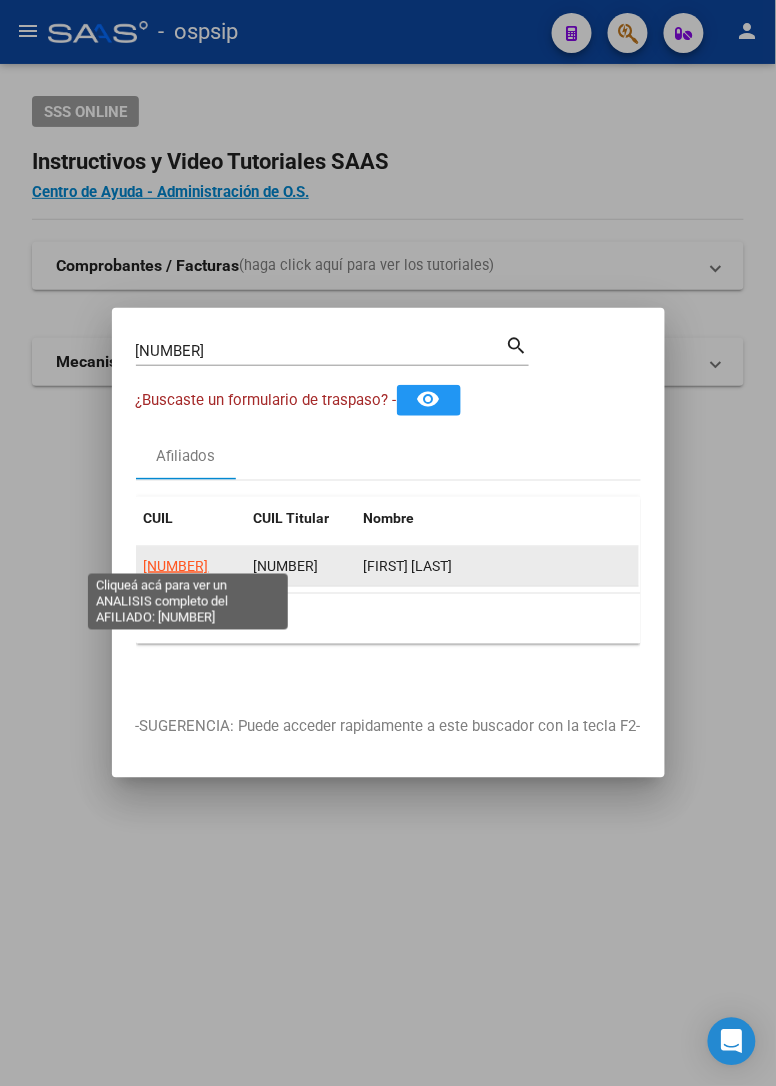 click on "[NUMBER]" 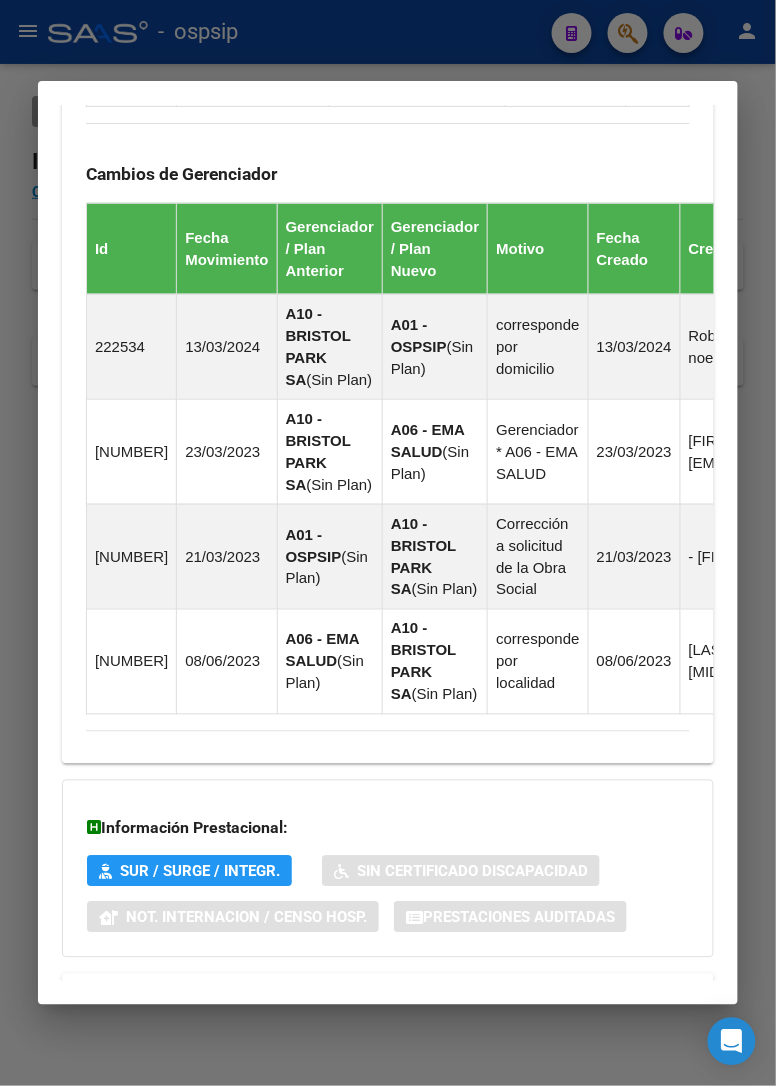 scroll, scrollTop: 1620, scrollLeft: 0, axis: vertical 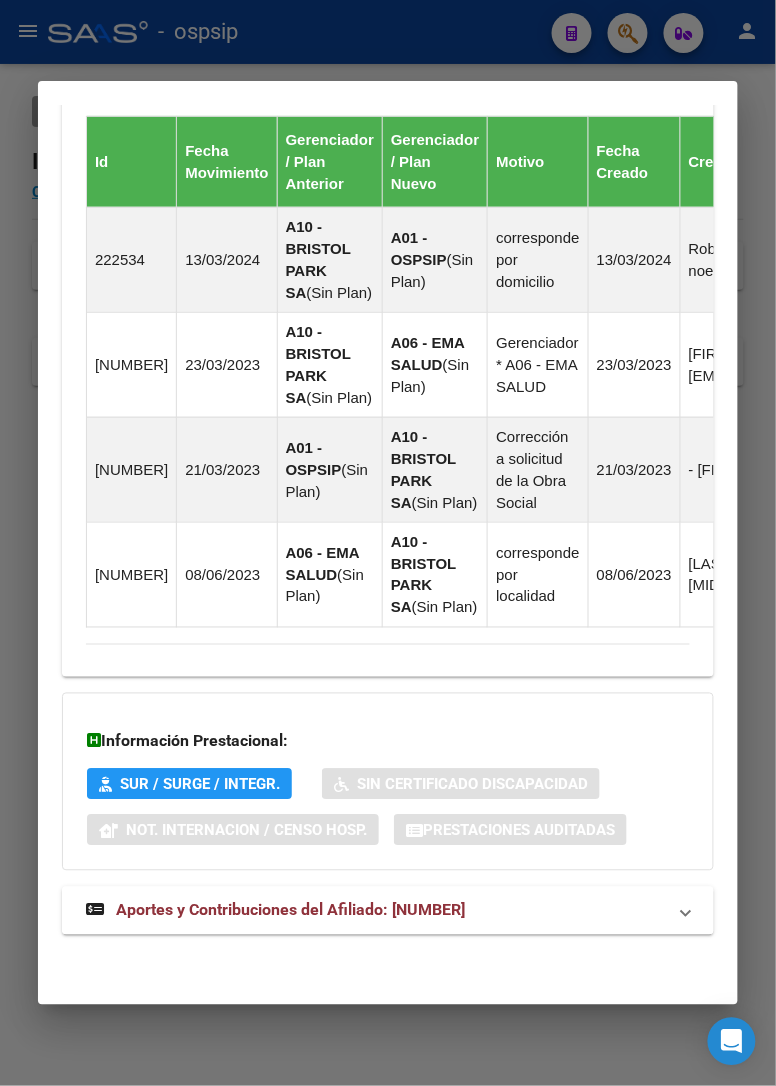 click on "Aportes y Contribuciones del Afiliado: [NUMBER]" at bounding box center (290, 910) 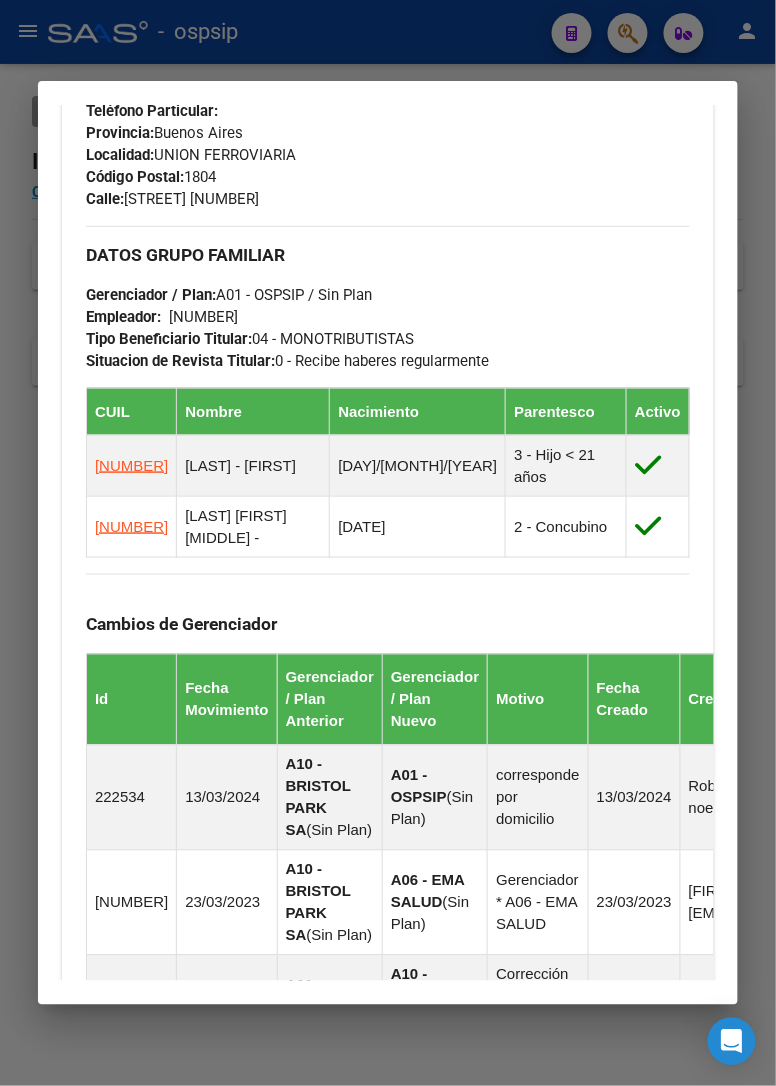 scroll, scrollTop: 887, scrollLeft: 0, axis: vertical 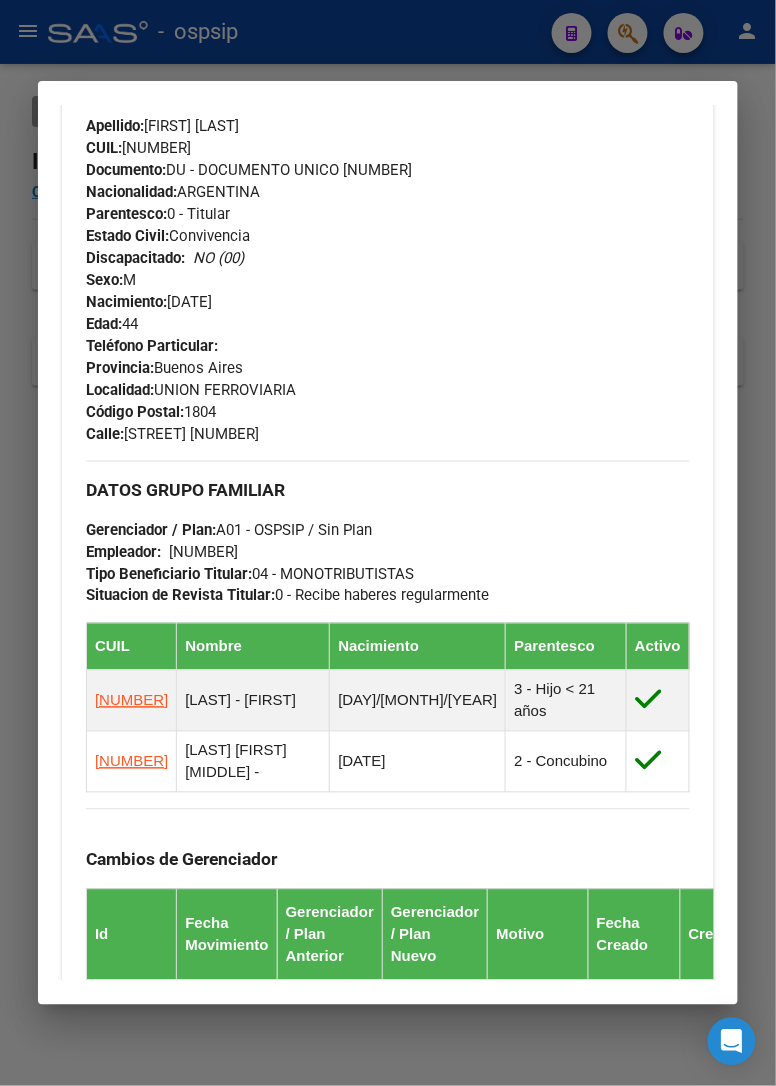 drag, startPoint x: 372, startPoint y: 272, endPoint x: 381, endPoint y: 261, distance: 14.21267 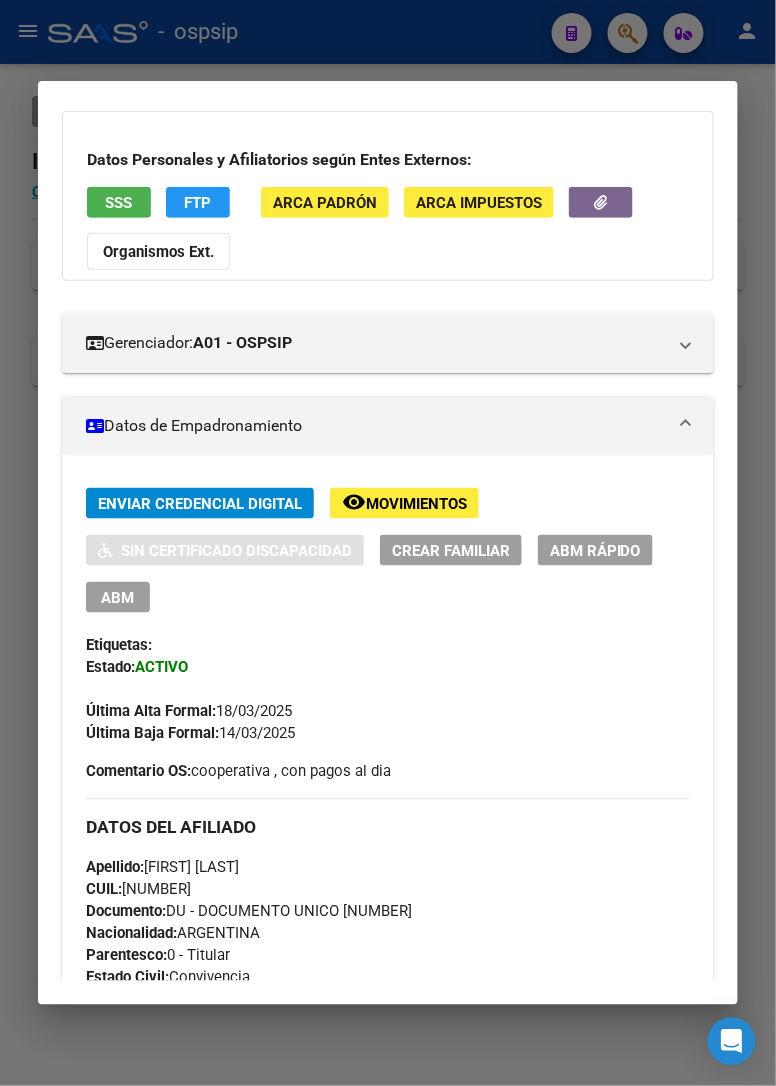 scroll, scrollTop: 0, scrollLeft: 0, axis: both 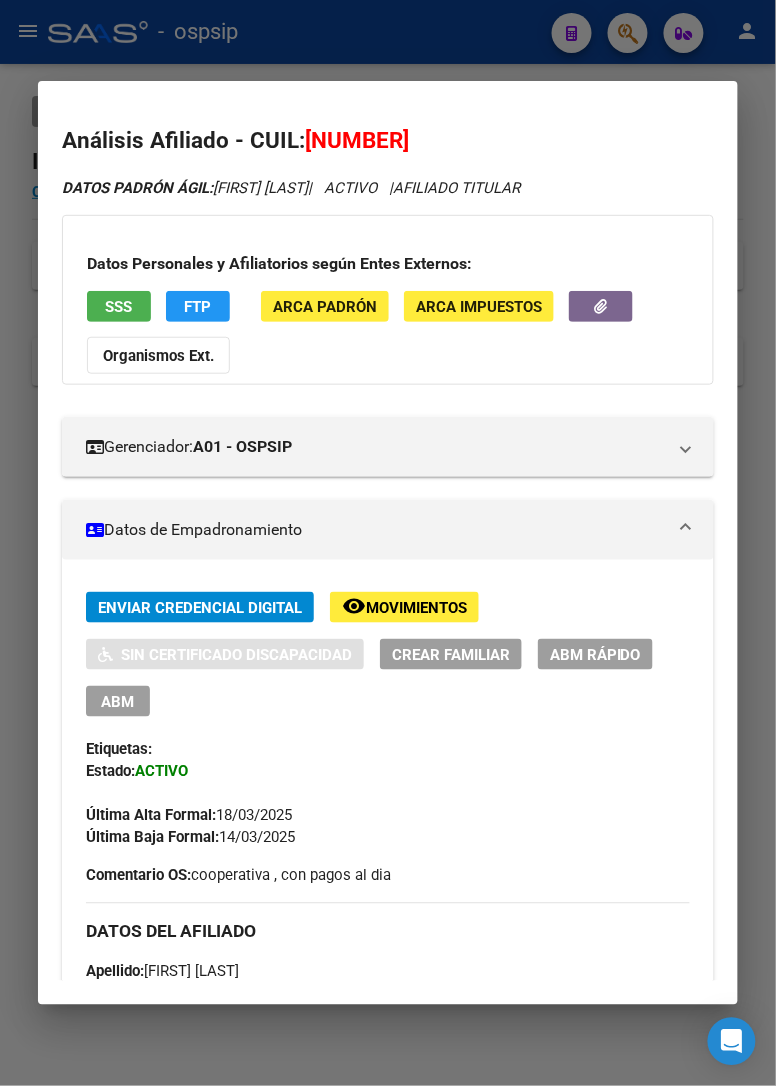 click at bounding box center (388, 543) 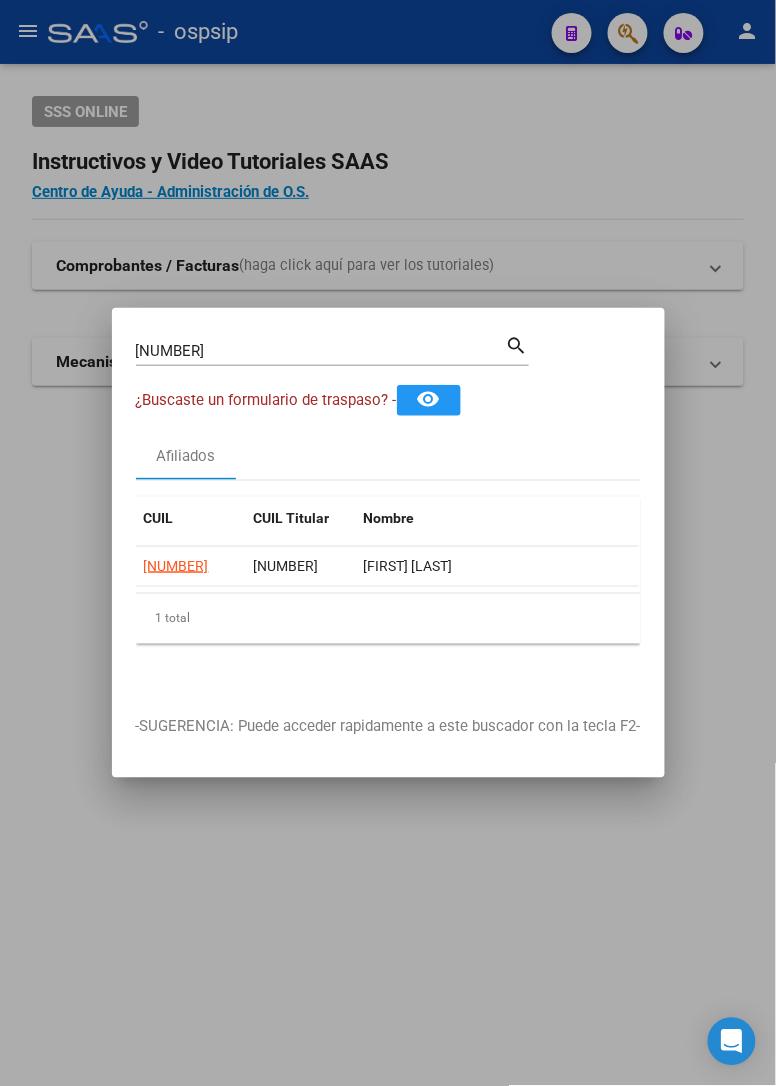 click at bounding box center [388, 543] 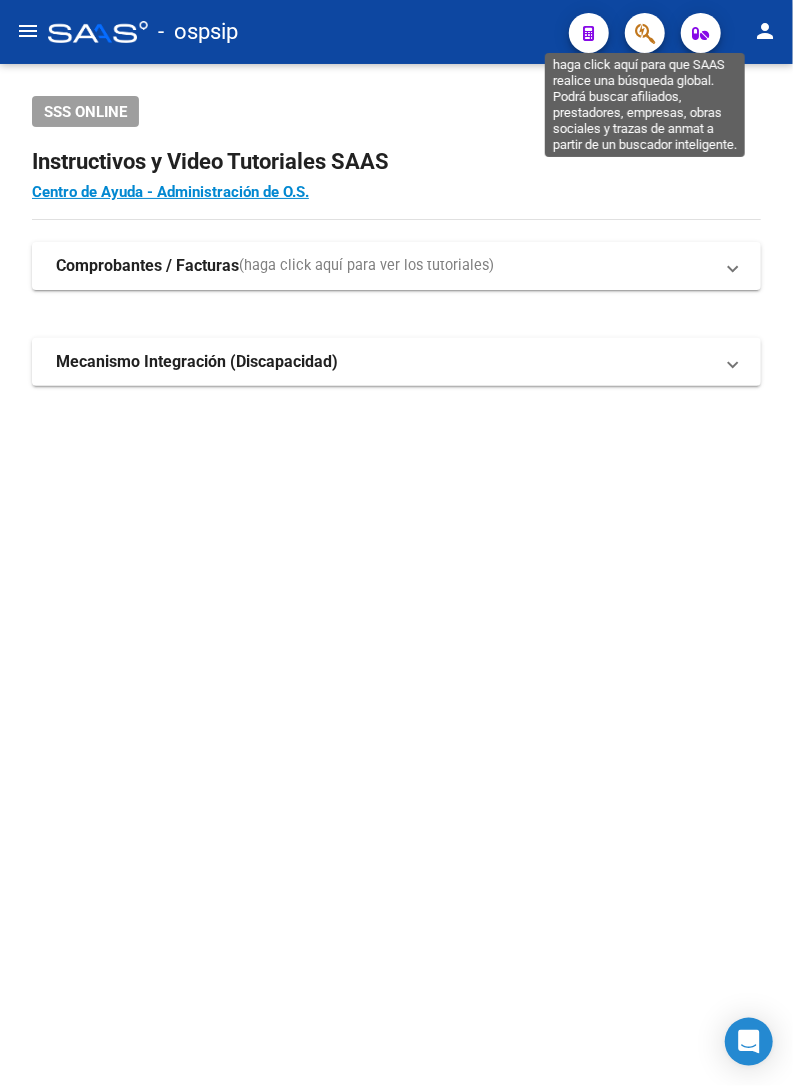click 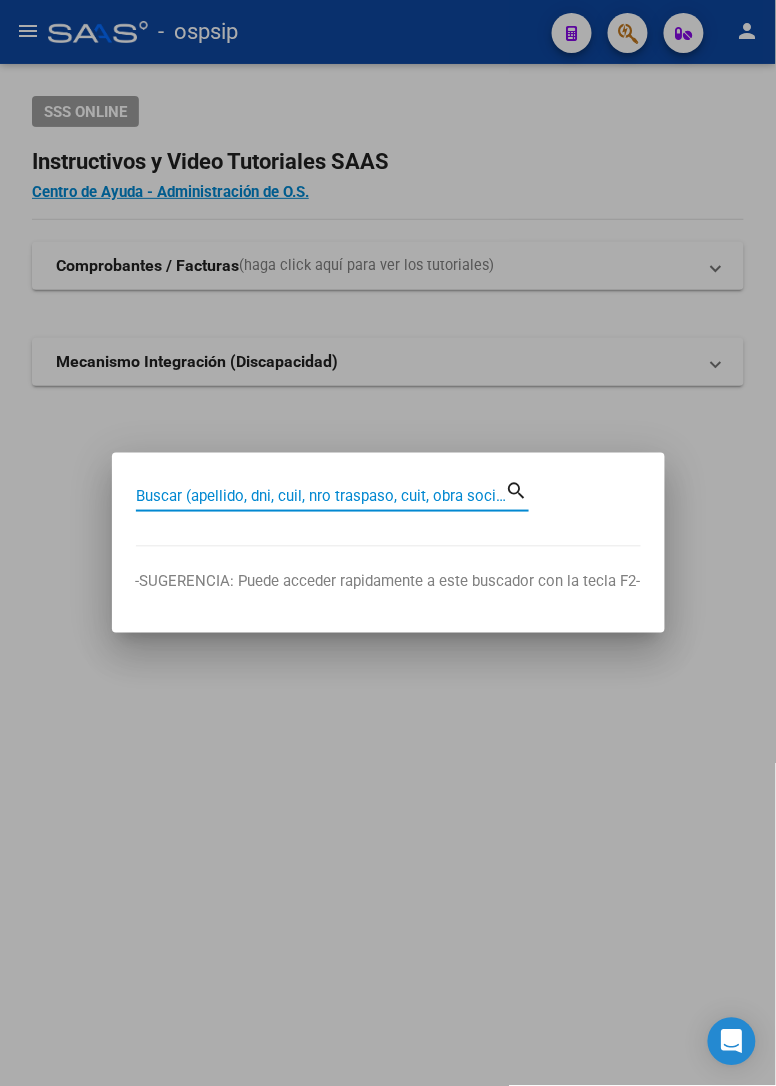 click on "Buscar (apellido, dni, cuil, nro traspaso, cuit, obra social)" at bounding box center [321, 496] 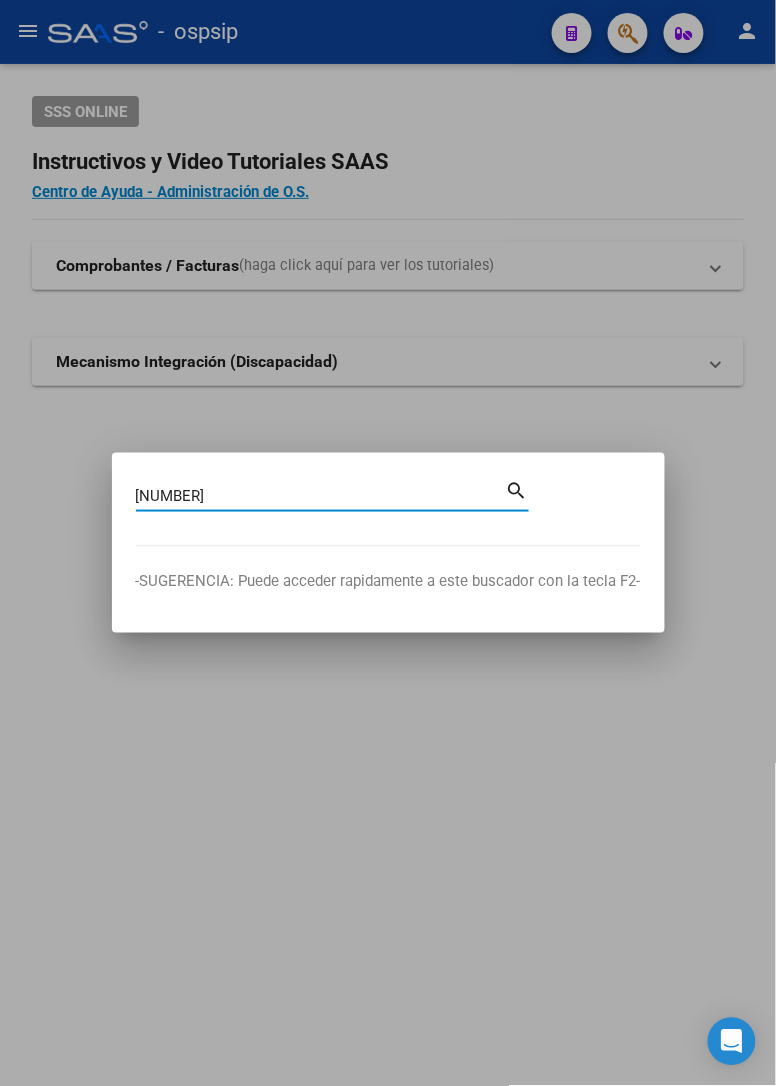 type on "[NUMBER]" 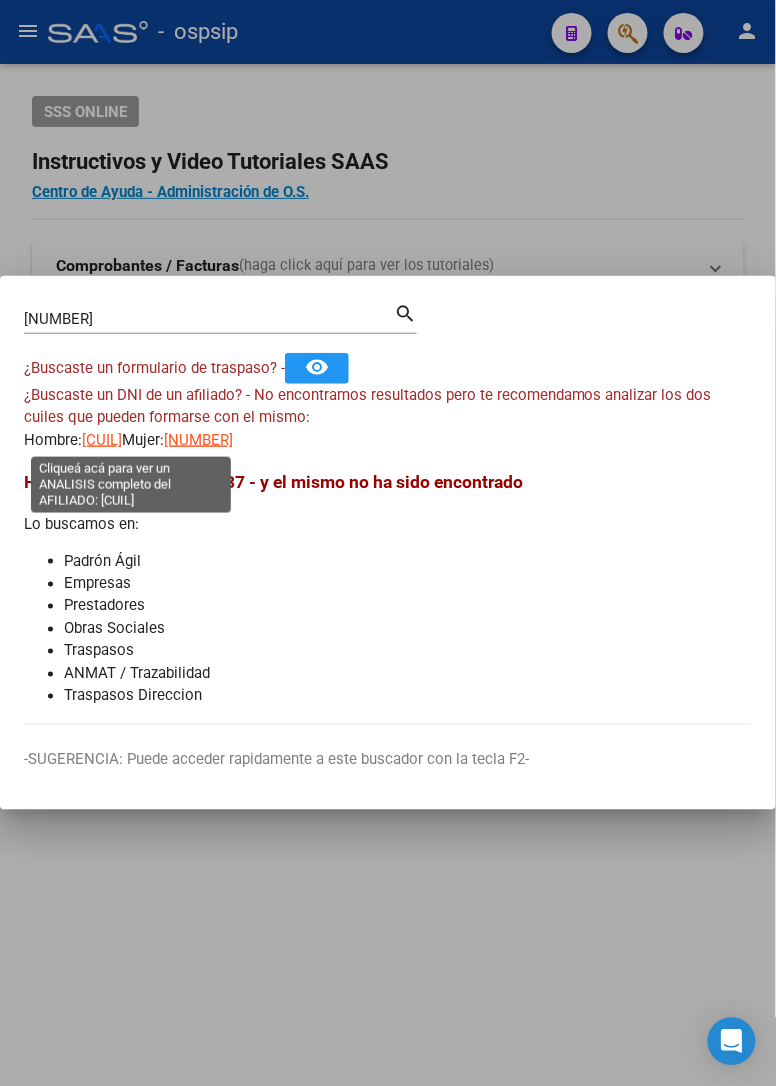 click on "[CUIL]" at bounding box center [102, 440] 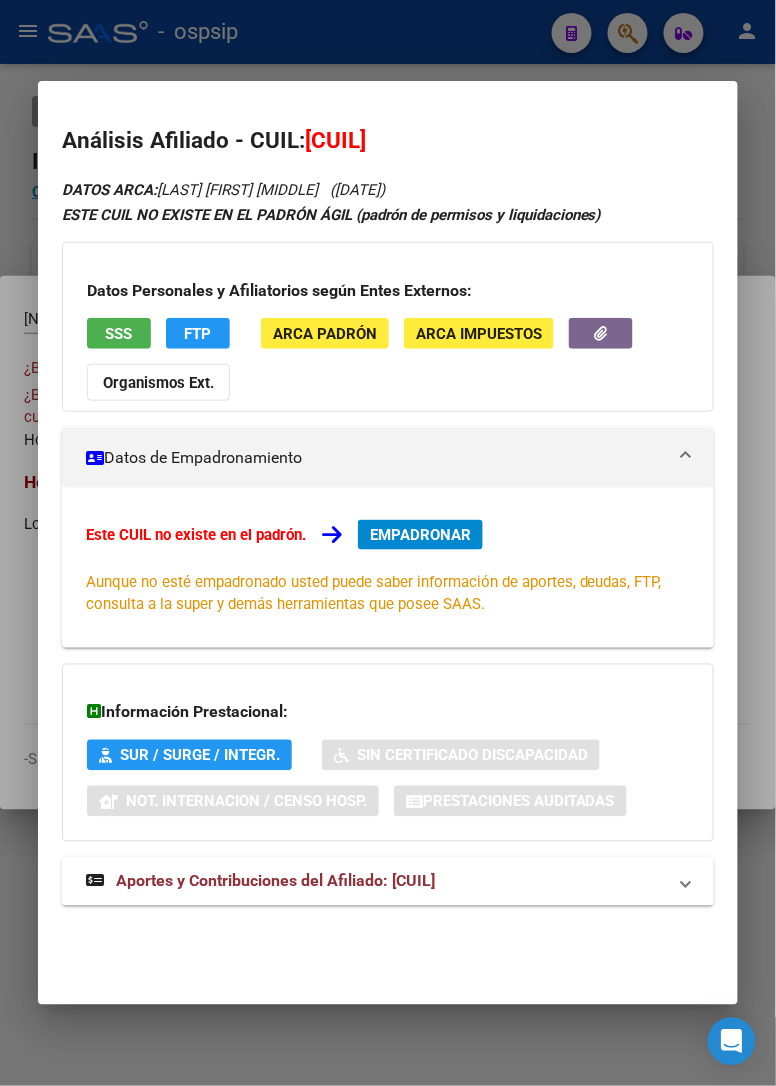 click on "EMPADRONAR" at bounding box center (420, 535) 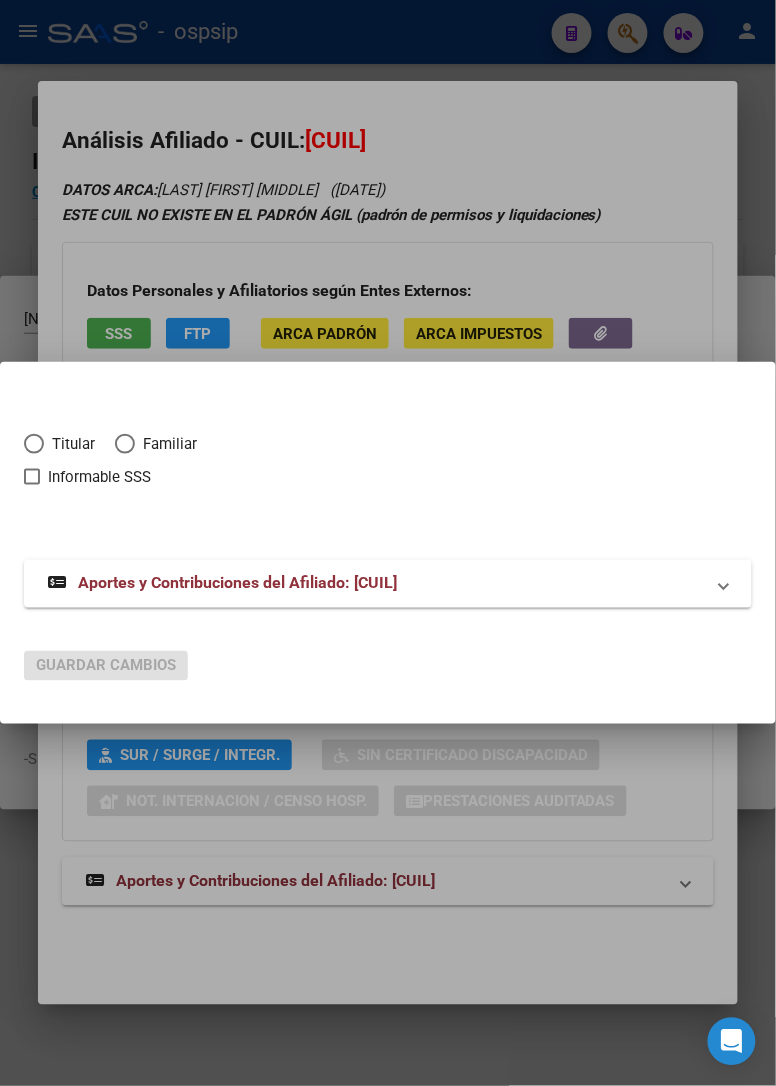 click at bounding box center (34, 444) 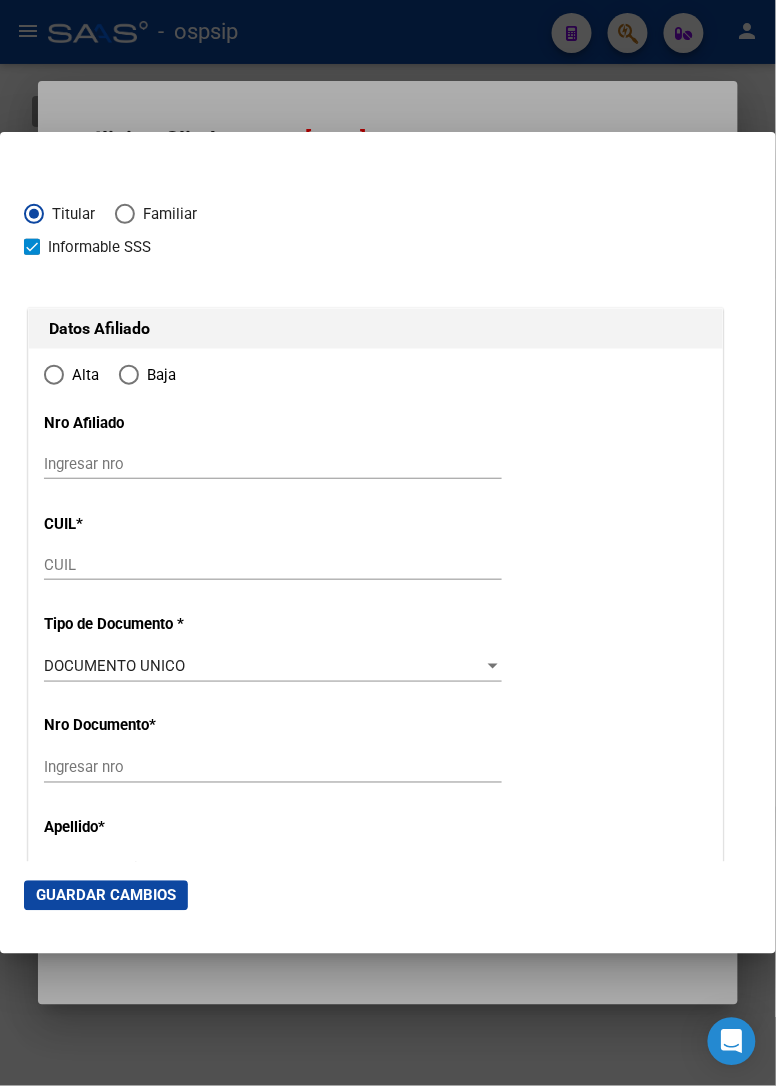 type on "[CUIL]" 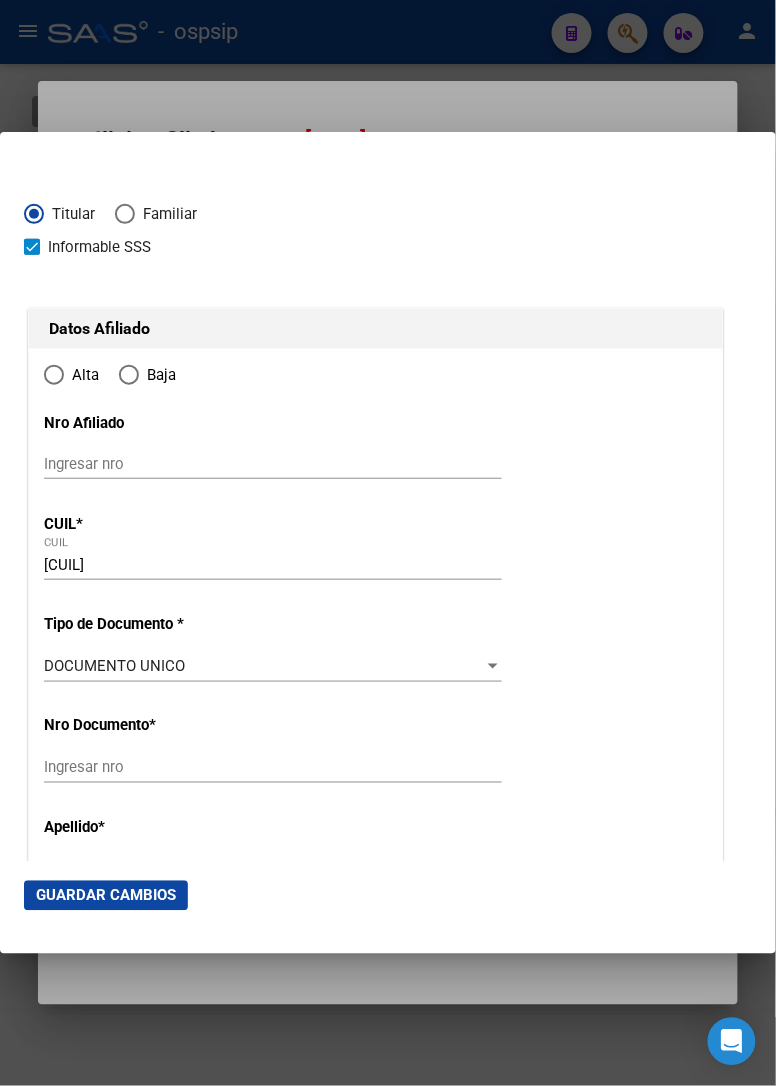 type on "[NUMBER]" 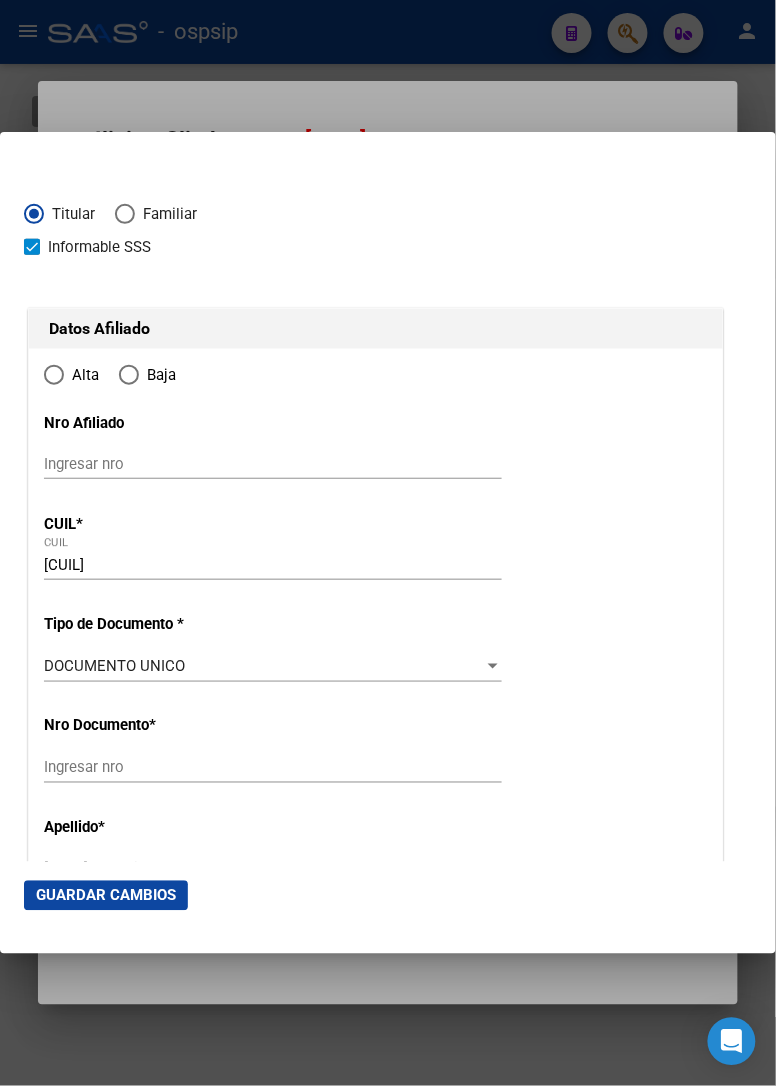 radio on "true" 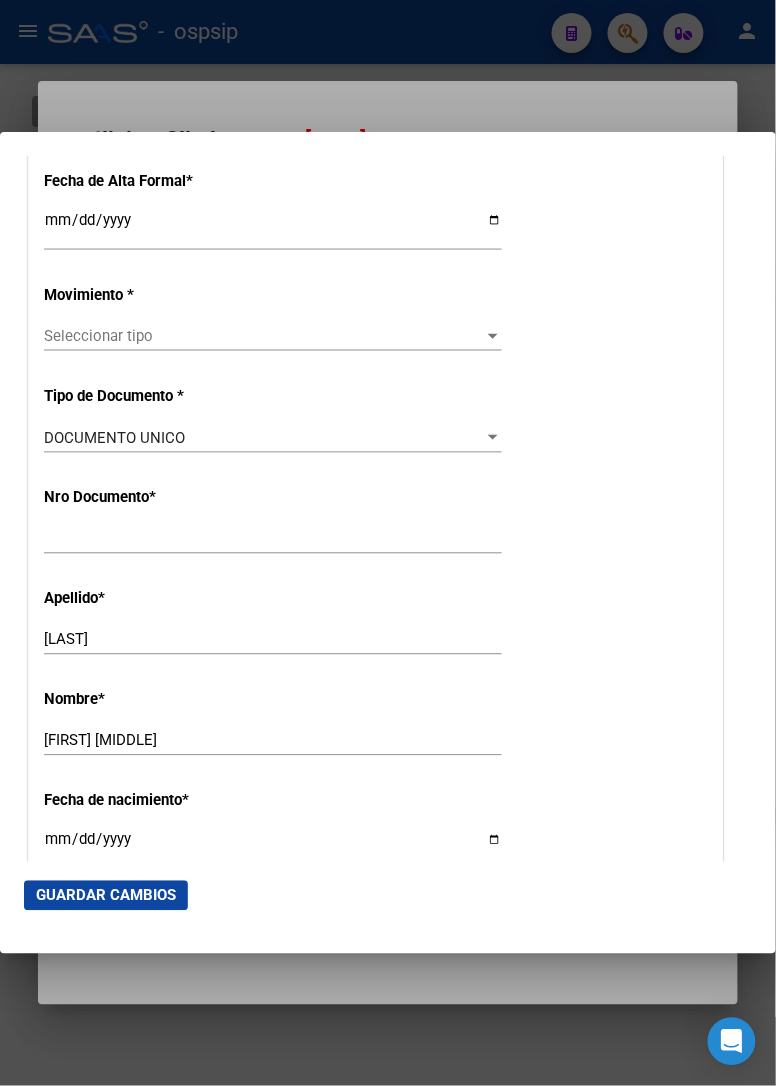 scroll, scrollTop: 333, scrollLeft: 0, axis: vertical 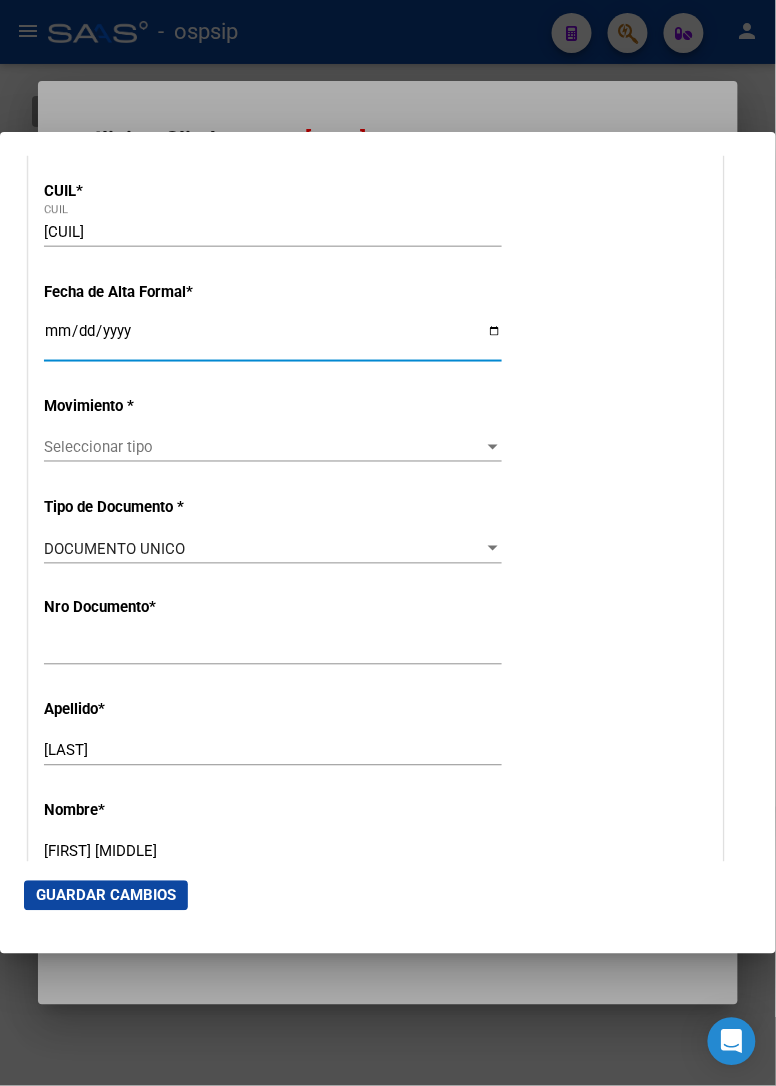 click on "Ingresar fecha" at bounding box center [273, 339] 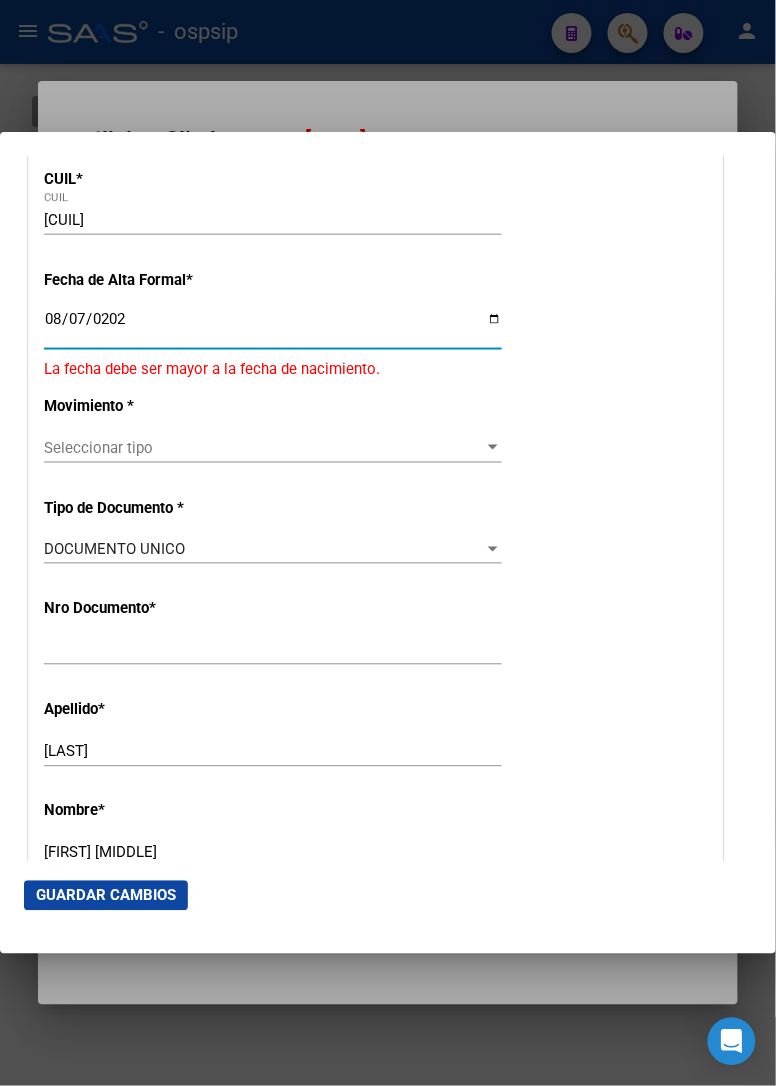 type on "2025-08-07" 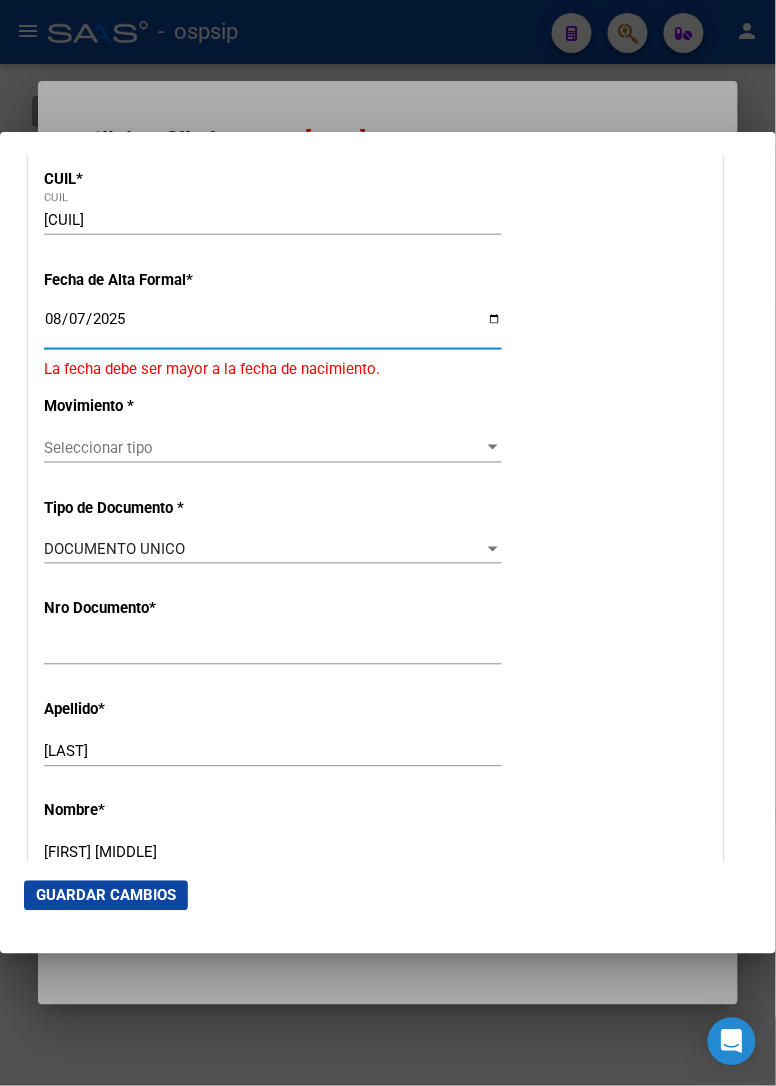 scroll, scrollTop: 333, scrollLeft: 0, axis: vertical 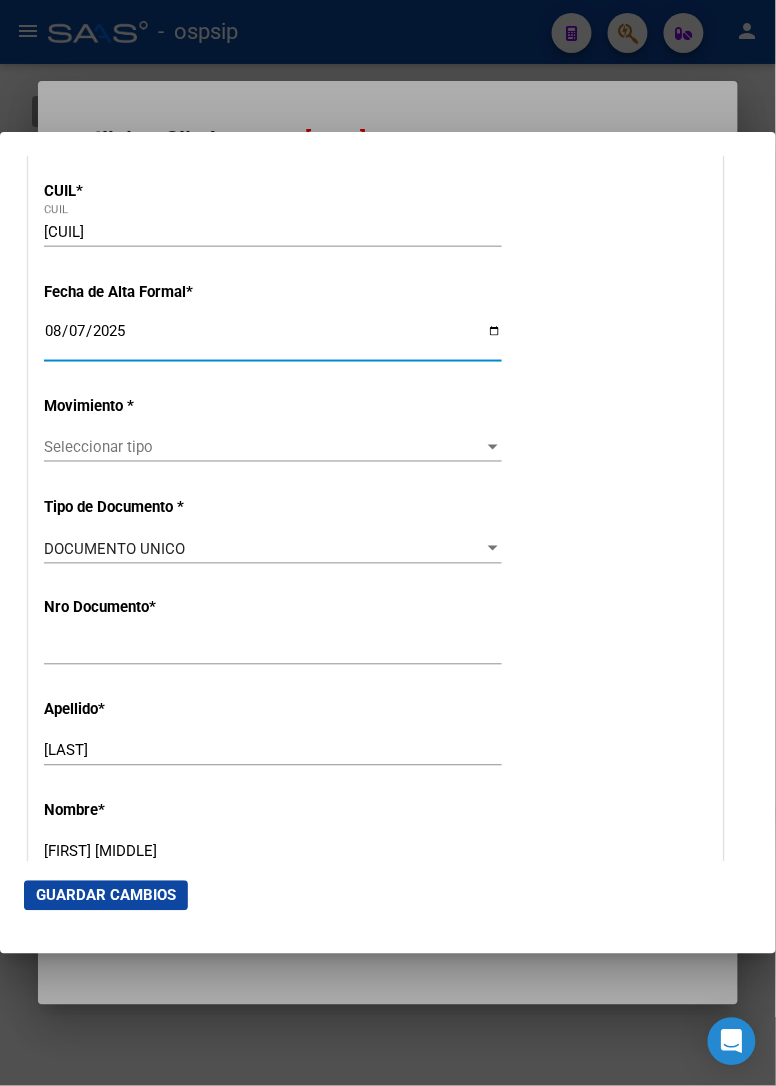 click on "Seleccionar tipo" at bounding box center (264, 447) 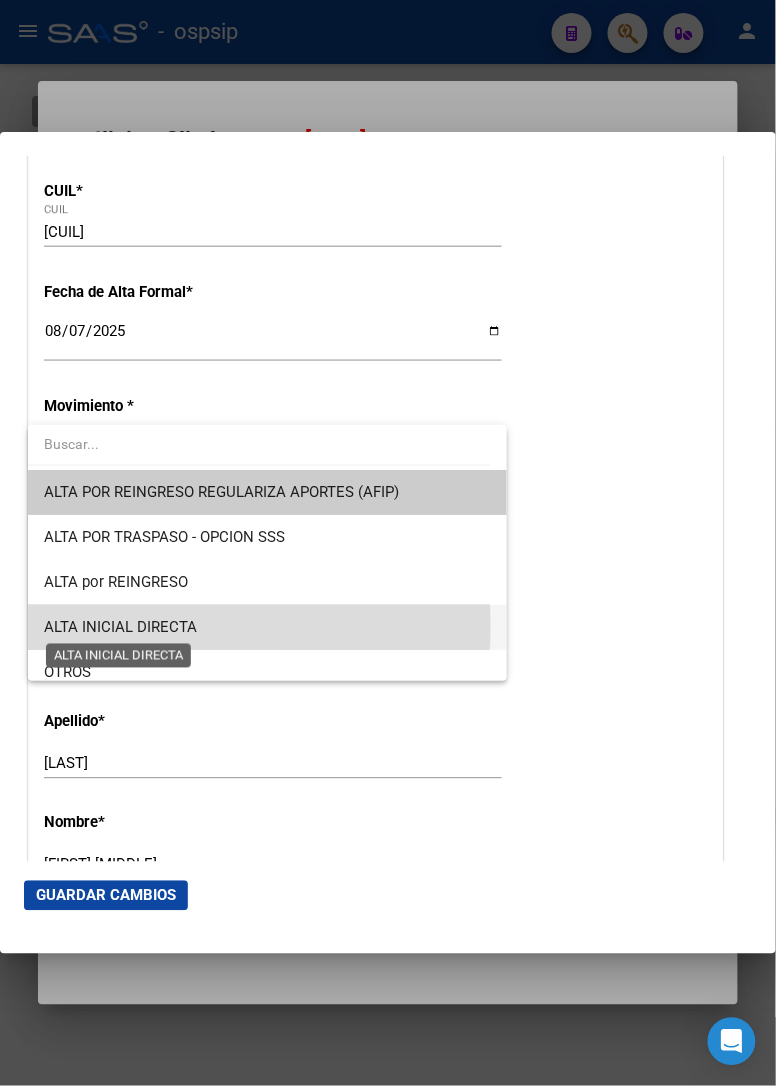 click on "ALTA INICIAL DIRECTA" at bounding box center [120, 627] 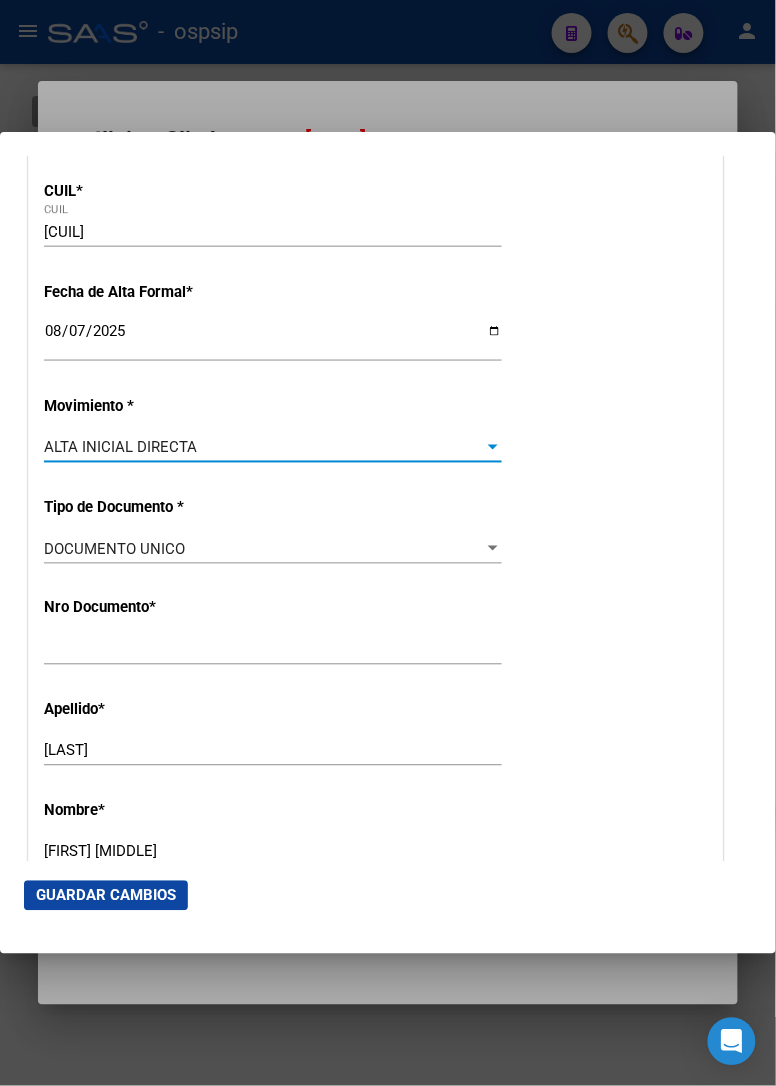 click on "ALTA INICIAL DIRECTA" at bounding box center [264, 447] 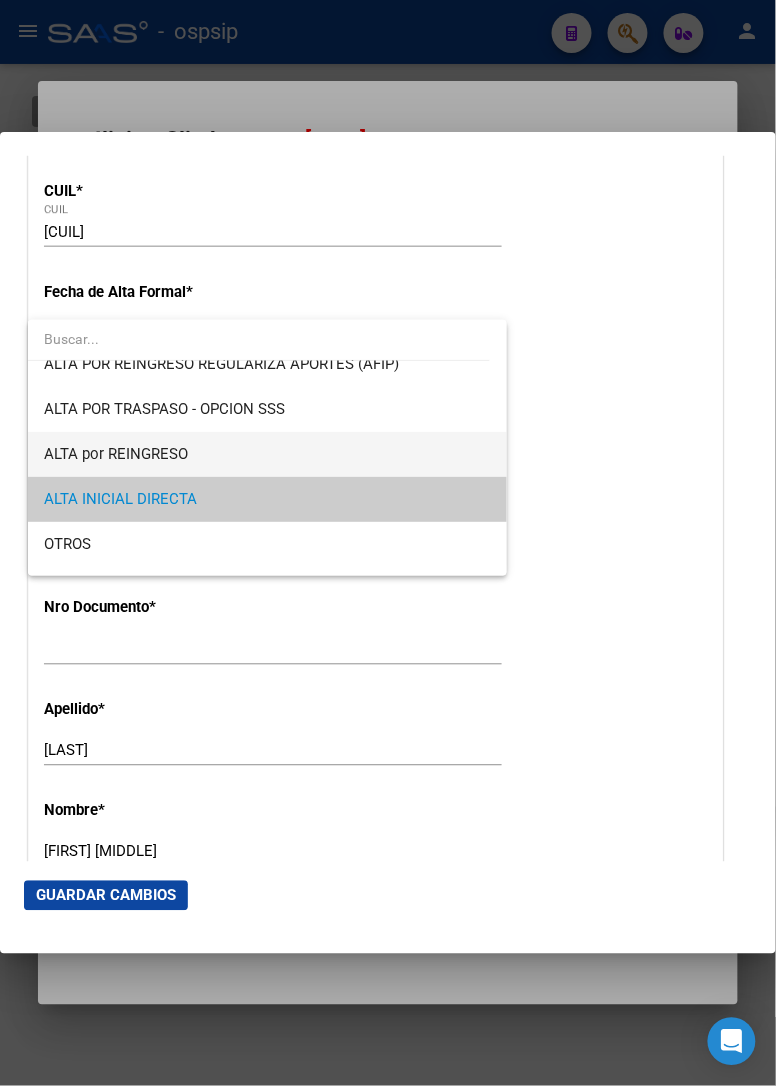 scroll, scrollTop: 0, scrollLeft: 0, axis: both 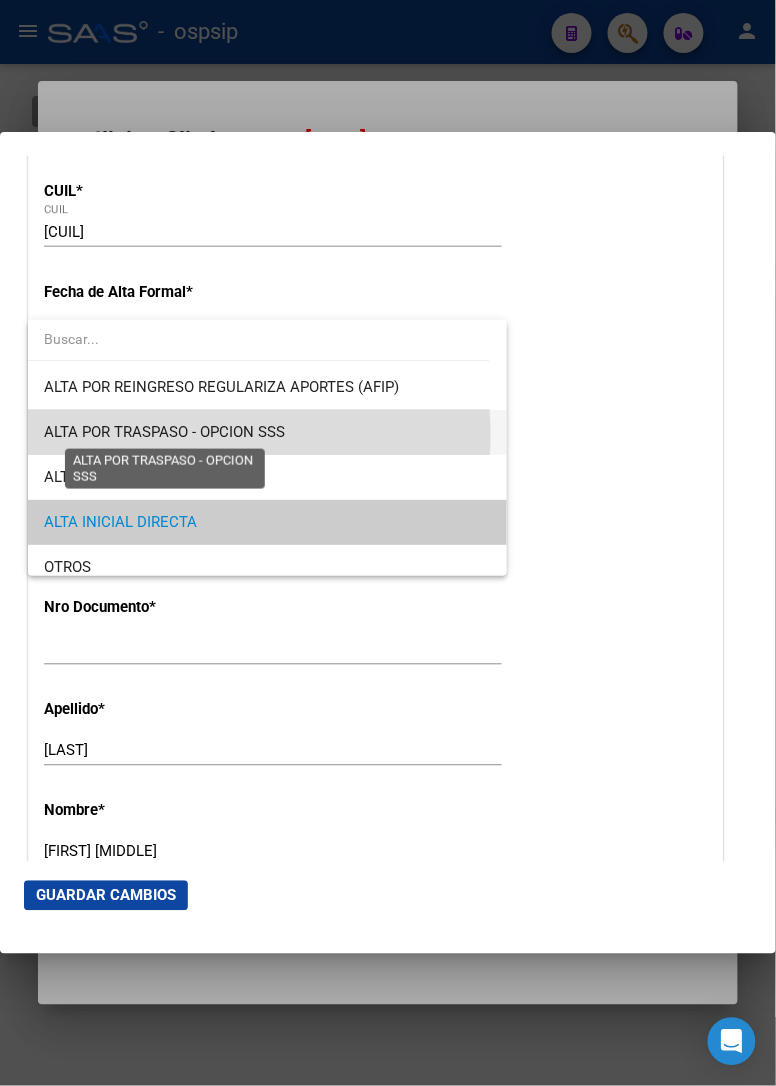 click on "ALTA POR TRASPASO - OPCION SSS" at bounding box center [164, 432] 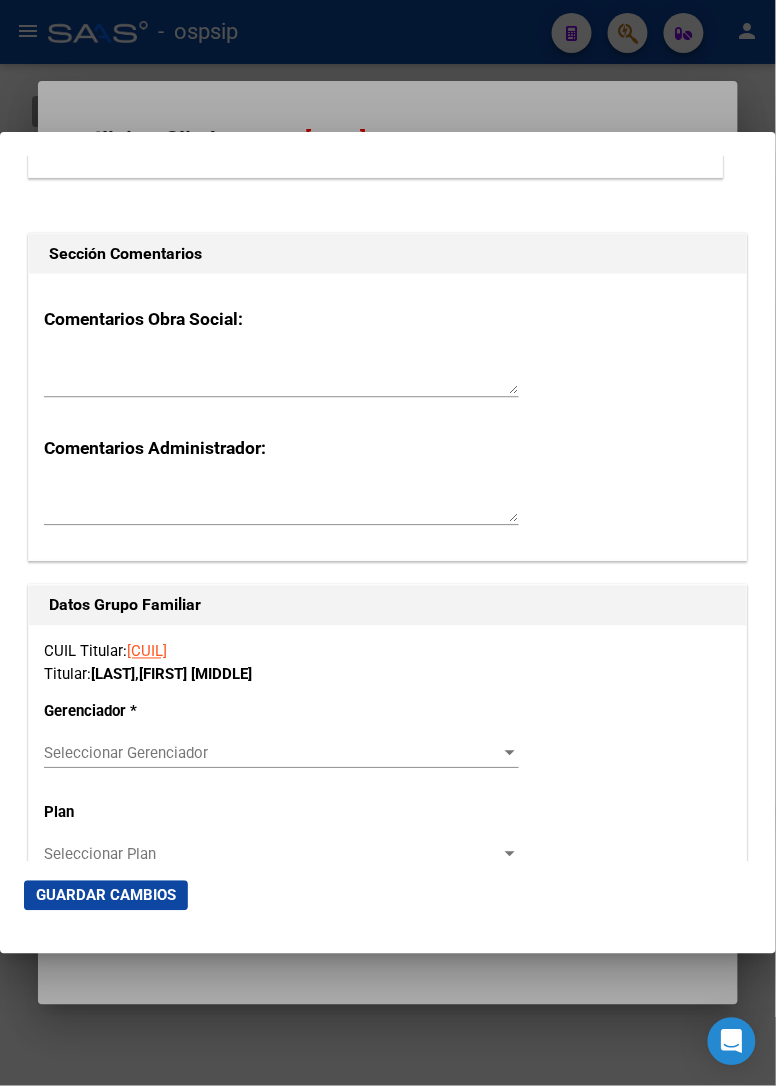 scroll, scrollTop: 3222, scrollLeft: 0, axis: vertical 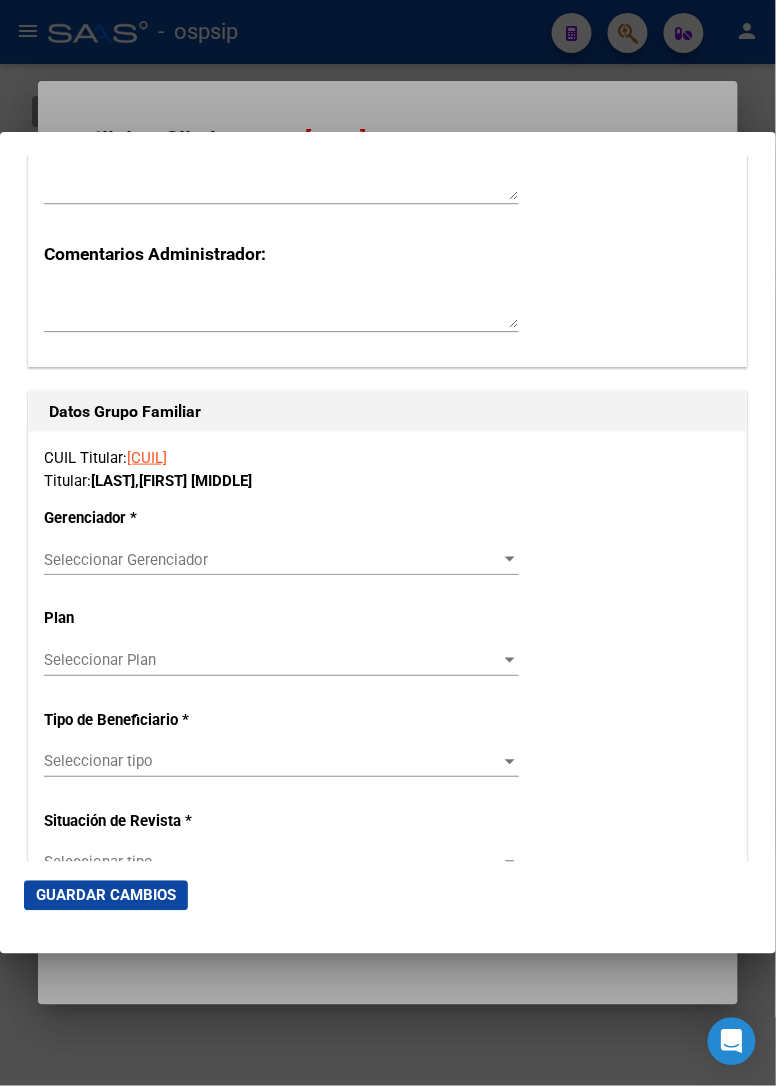 click on "Seleccionar Gerenciador" at bounding box center (272, 560) 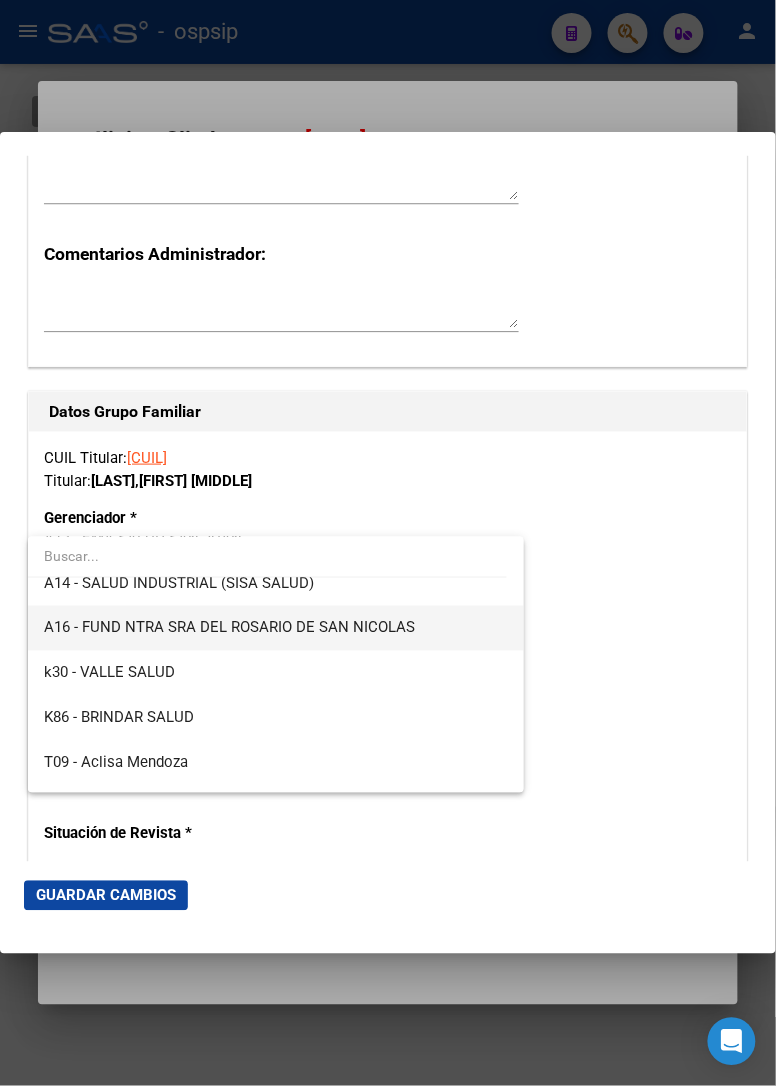 scroll, scrollTop: 554, scrollLeft: 0, axis: vertical 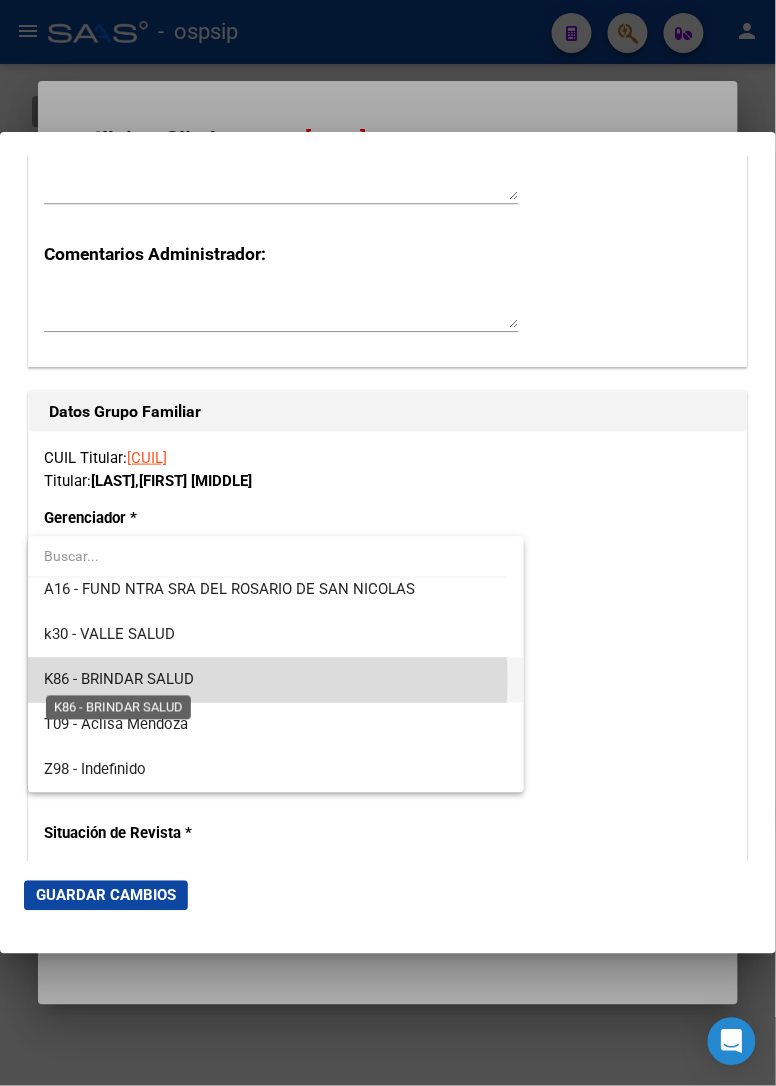 click on "K86 - BRINDAR SALUD" at bounding box center [119, 680] 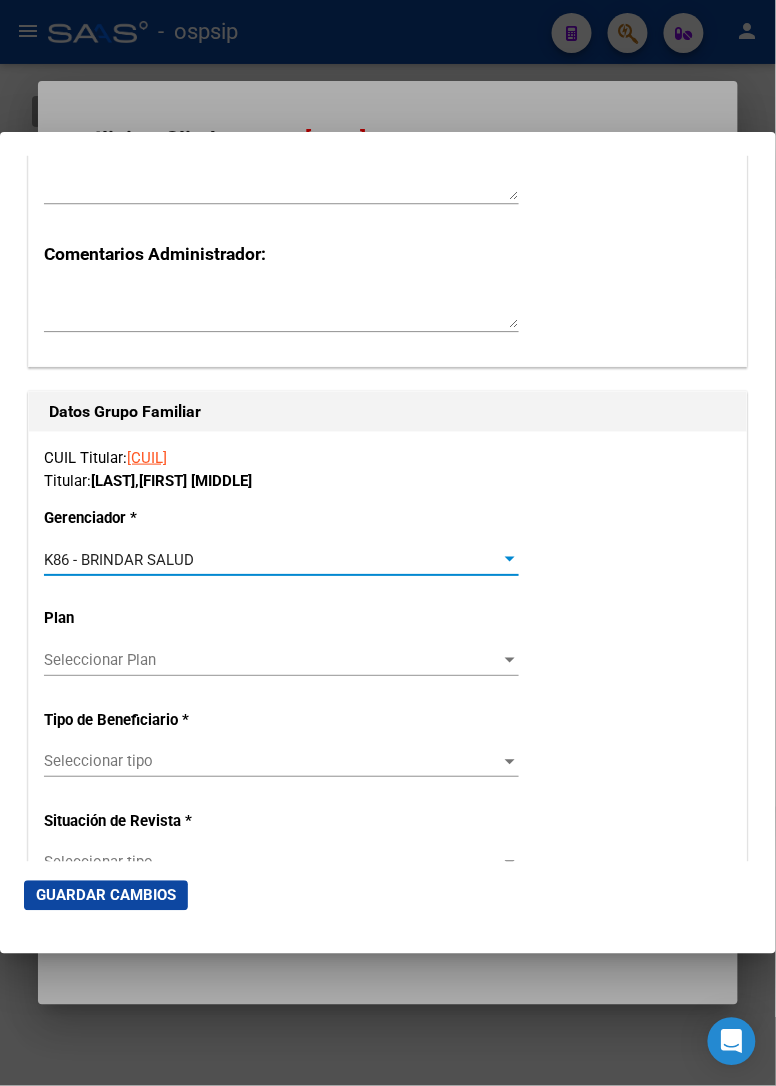 click at bounding box center [510, 762] 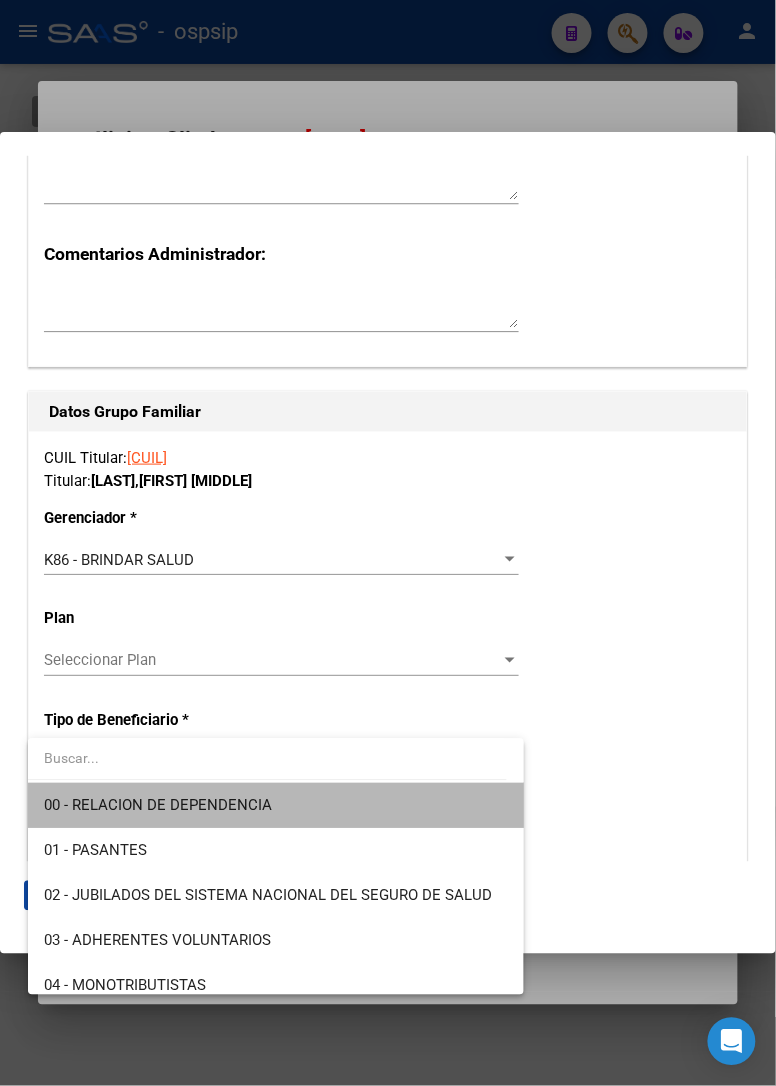 click on "00 - RELACION DE DEPENDENCIA" at bounding box center [276, 806] 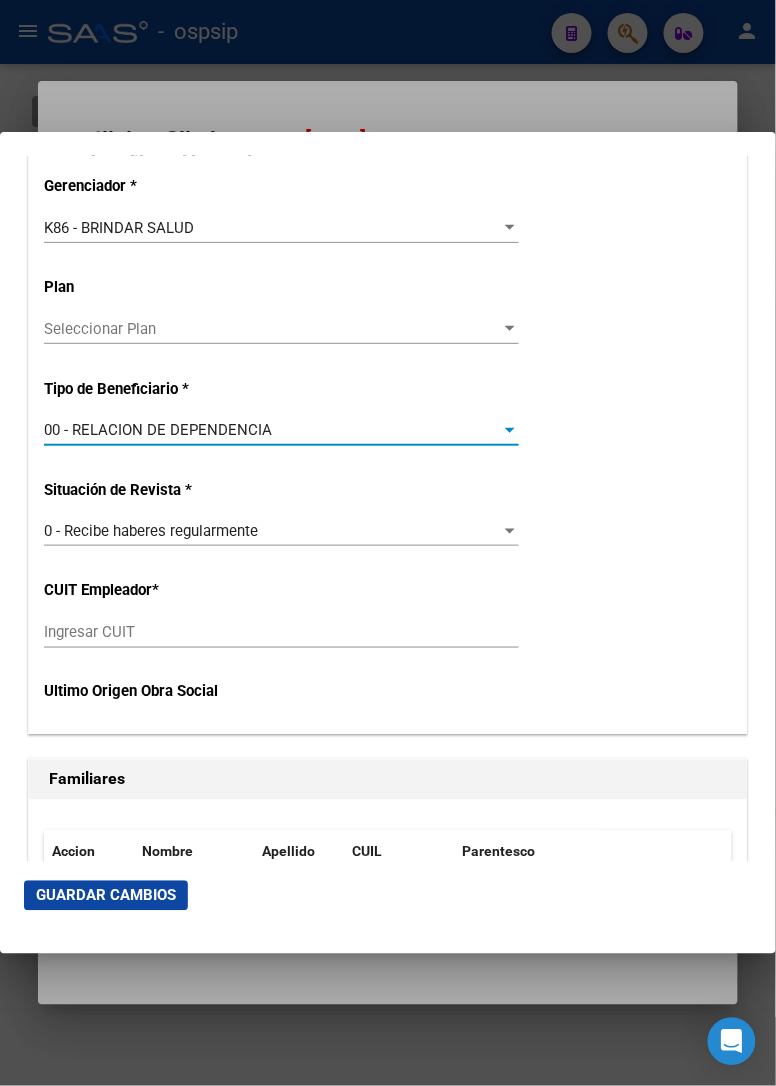 scroll, scrollTop: 3555, scrollLeft: 0, axis: vertical 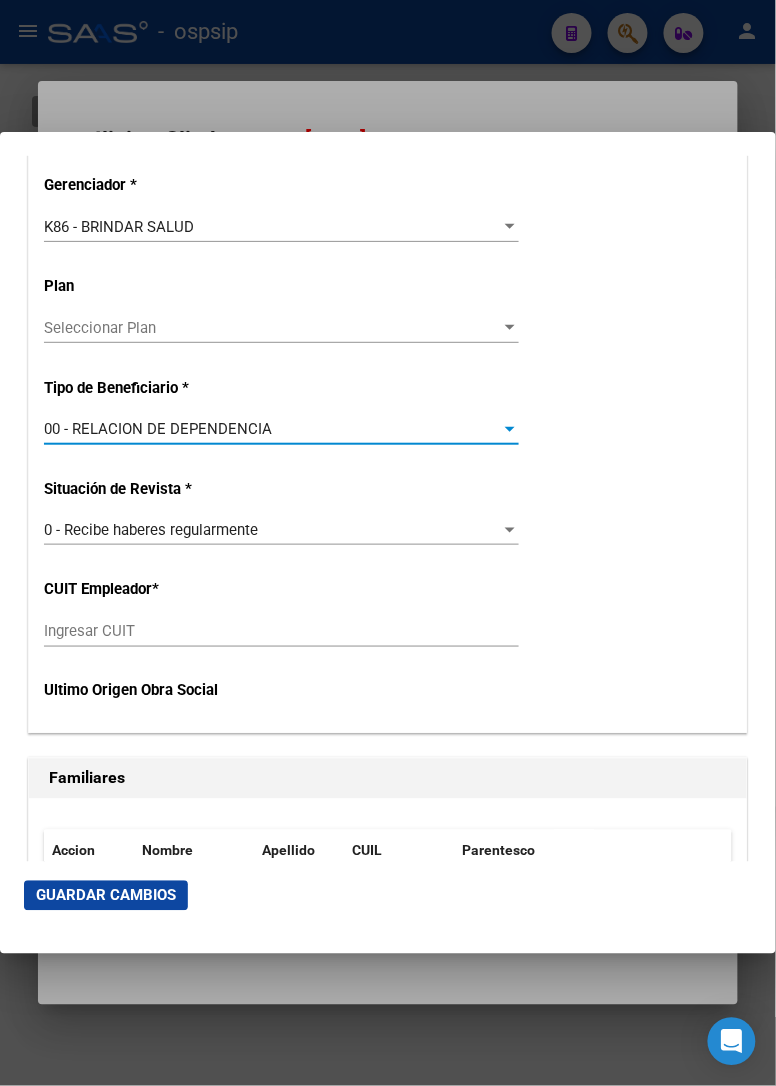 click on "Ingresar CUIT" at bounding box center (281, 632) 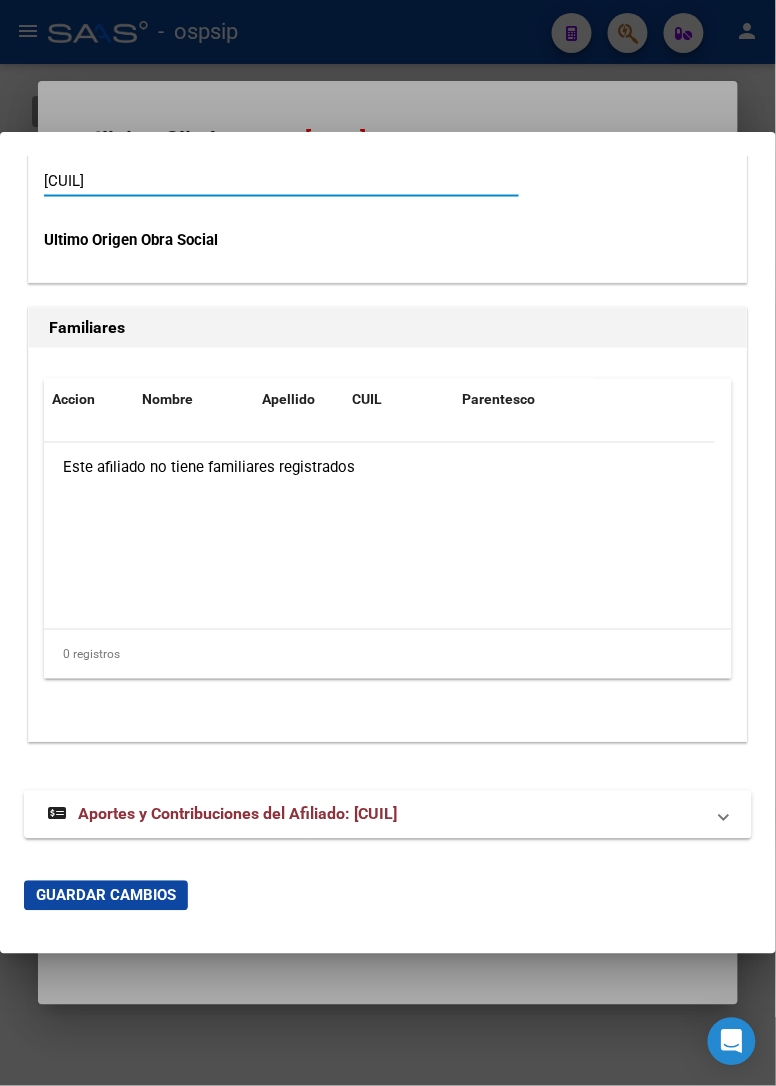 type on "[CUIL]" 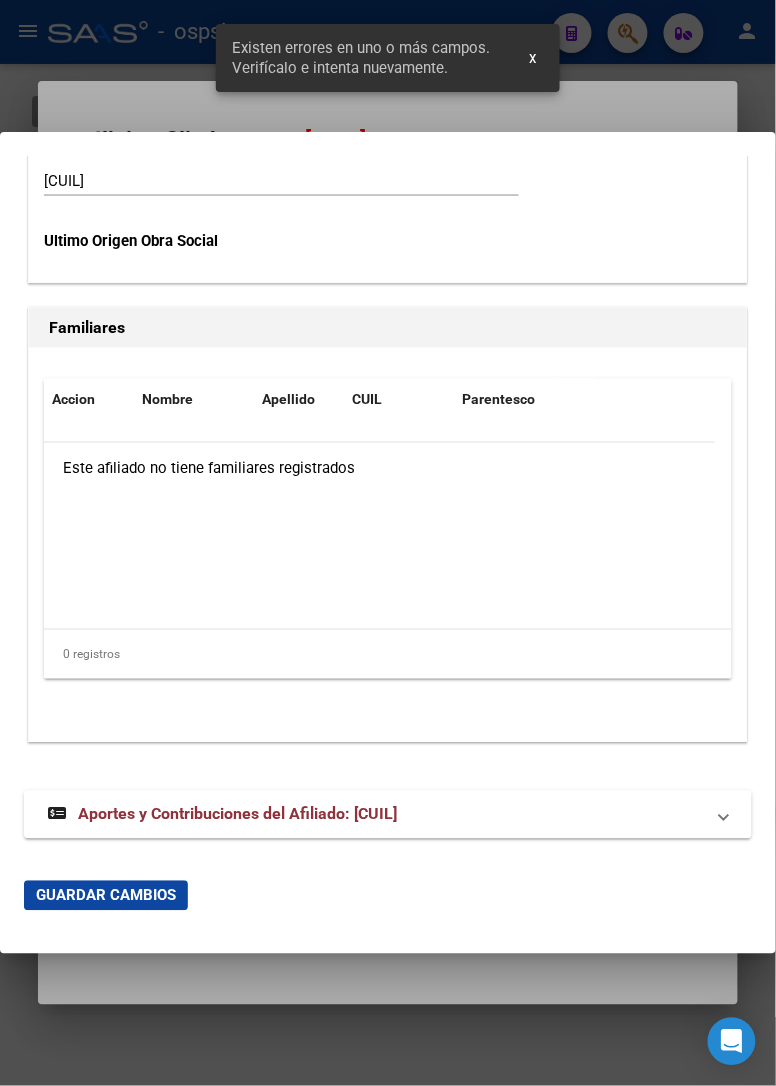 click on "Guardar Cambios" 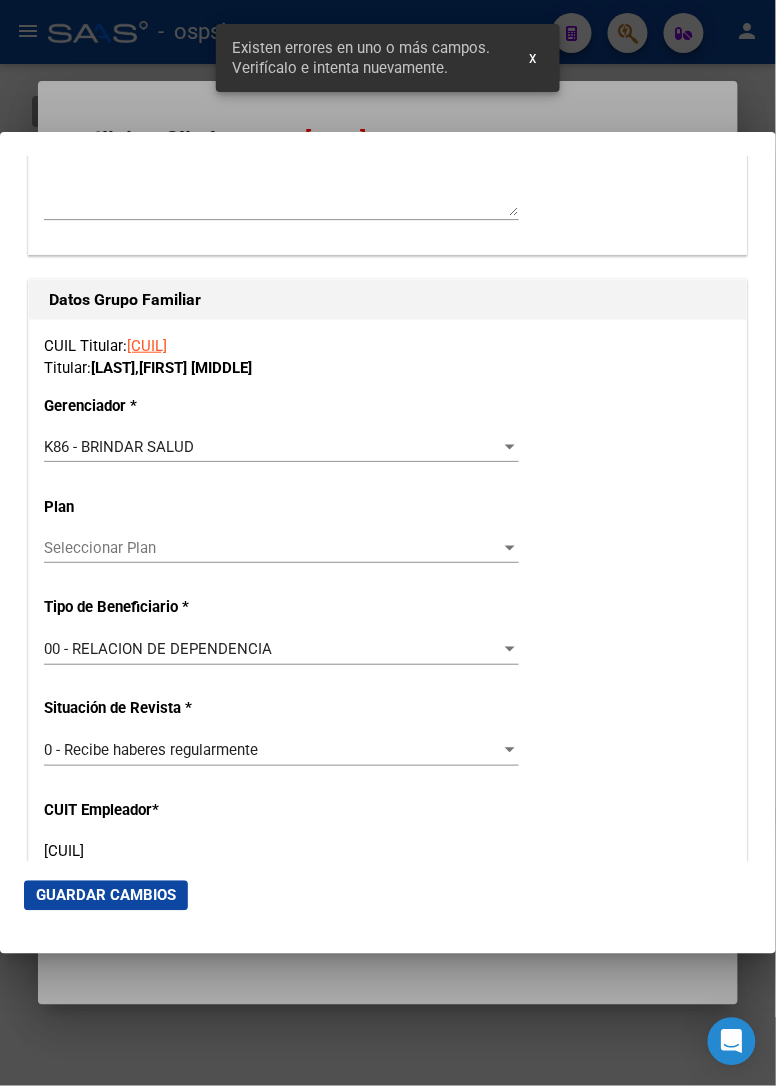 scroll, scrollTop: 3241, scrollLeft: 0, axis: vertical 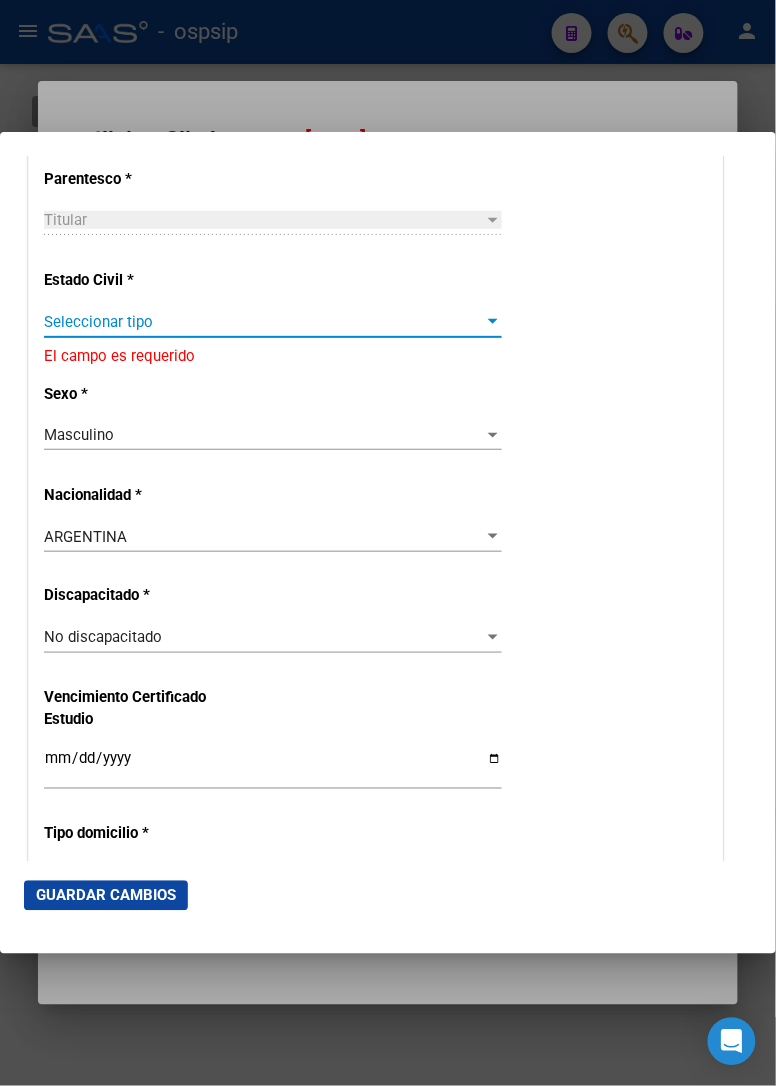 click on "Seleccionar tipo" at bounding box center [264, 322] 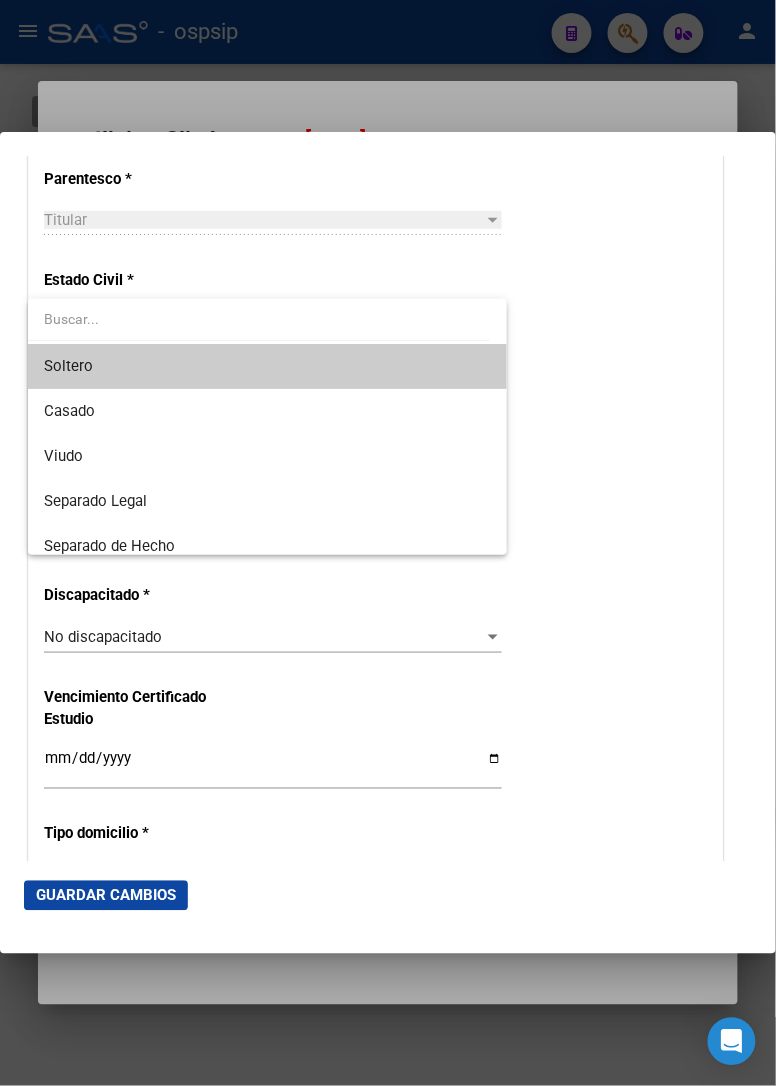 click on "Soltero" at bounding box center (267, 366) 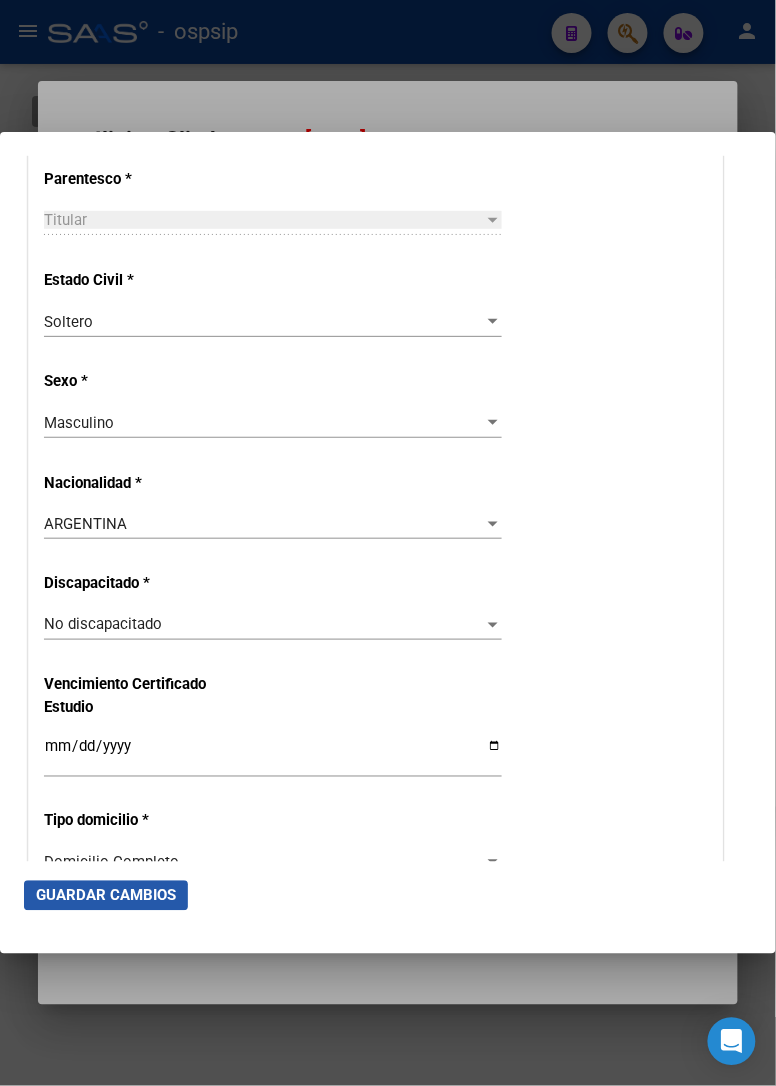 click on "Guardar Cambios" 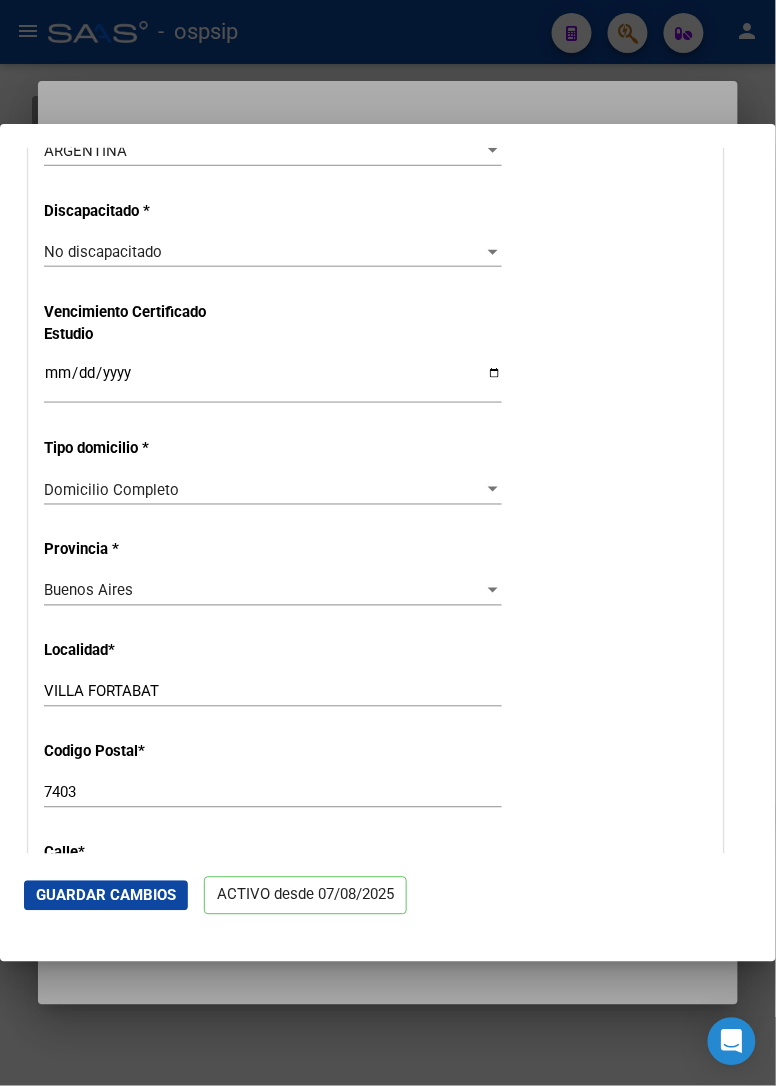 scroll, scrollTop: 1444, scrollLeft: 0, axis: vertical 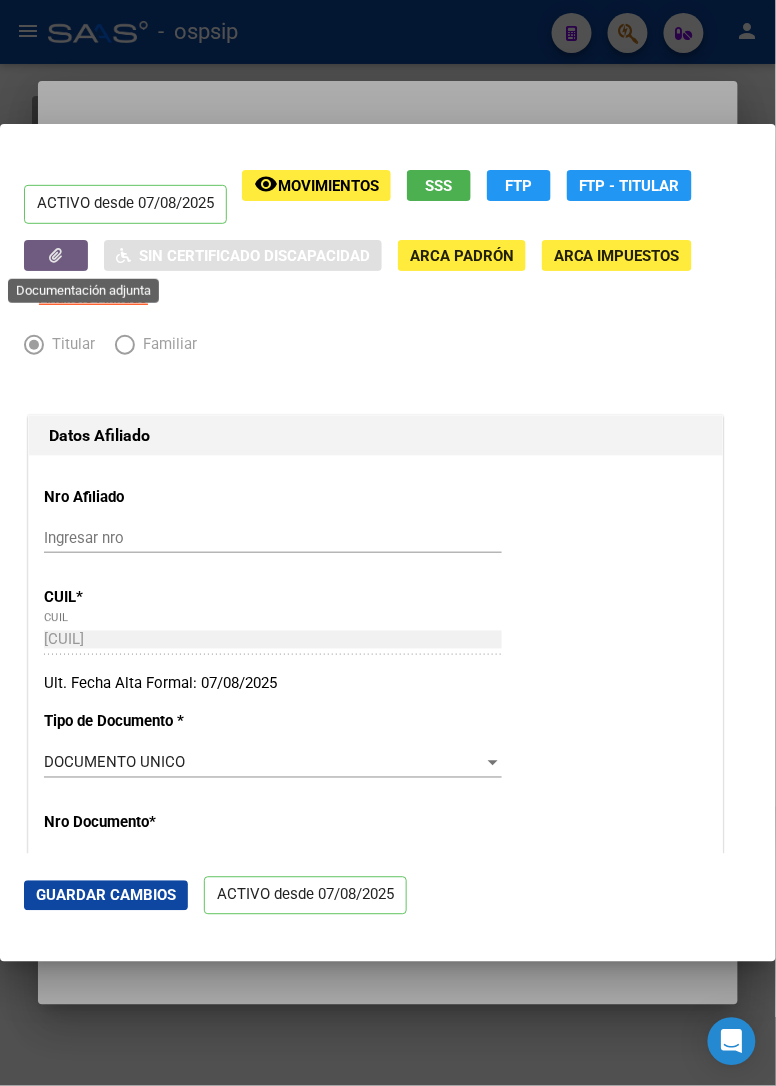 click 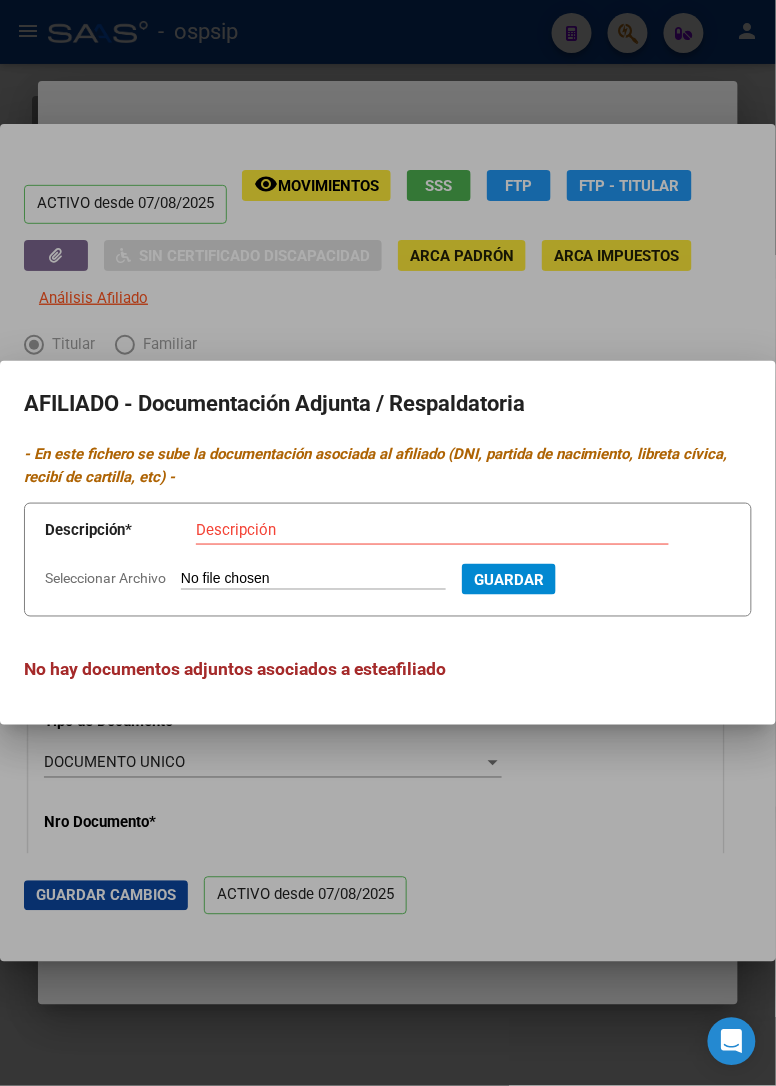 click on "Seleccionar Archivo" at bounding box center (313, 580) 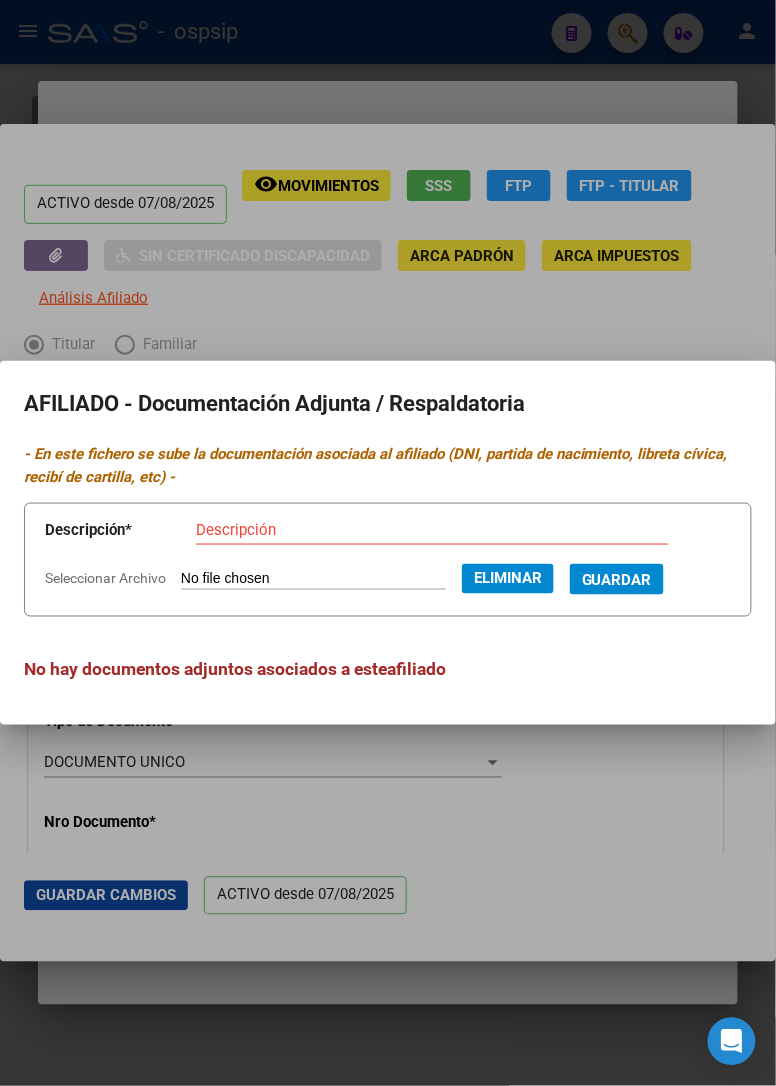 click on "Descripción" at bounding box center [432, 530] 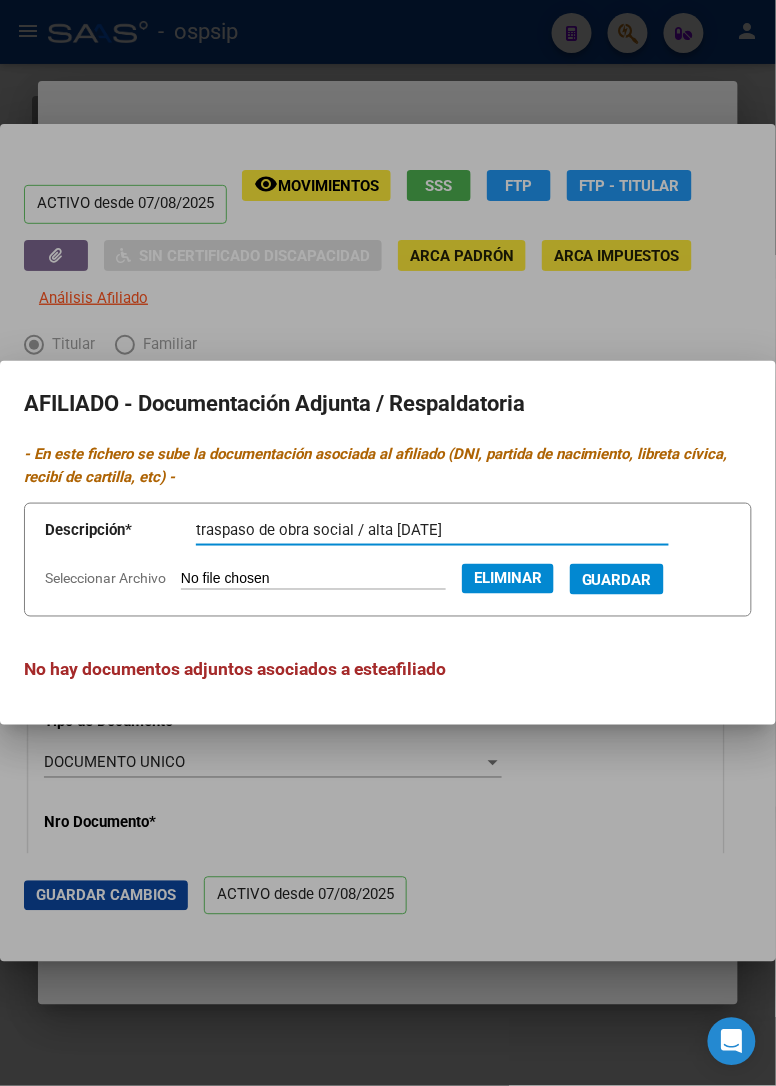 type on "traspaso de obra social / alta [DATE]" 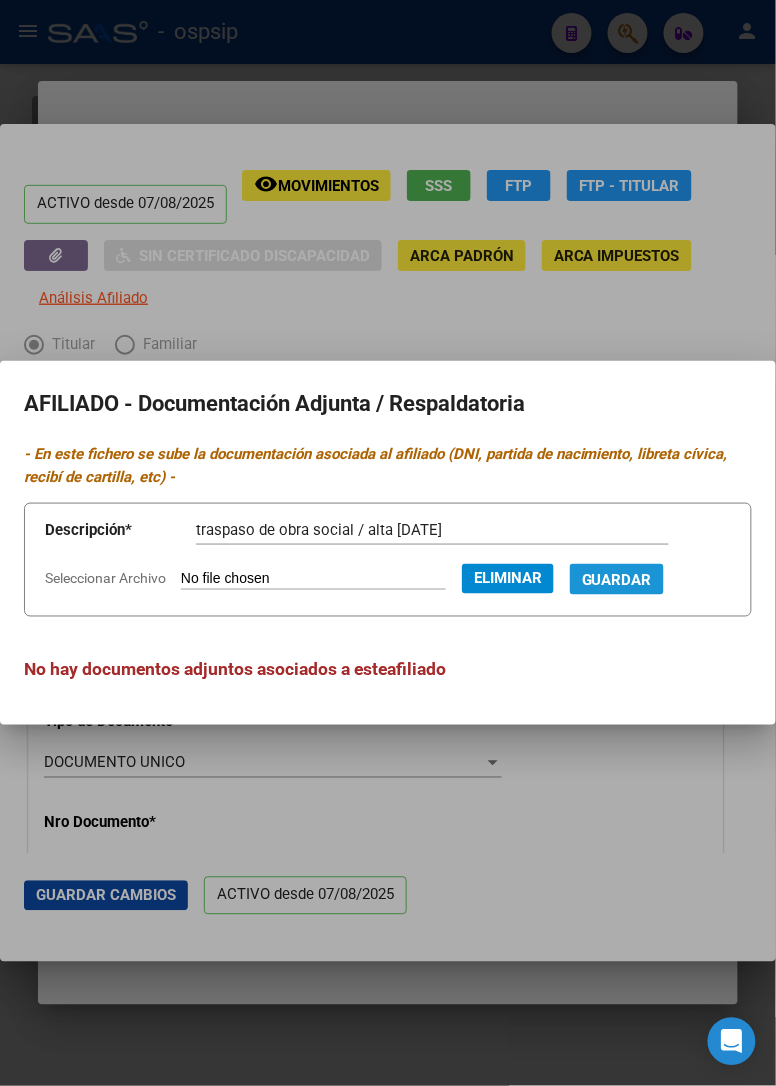 click on "Guardar" at bounding box center (617, 580) 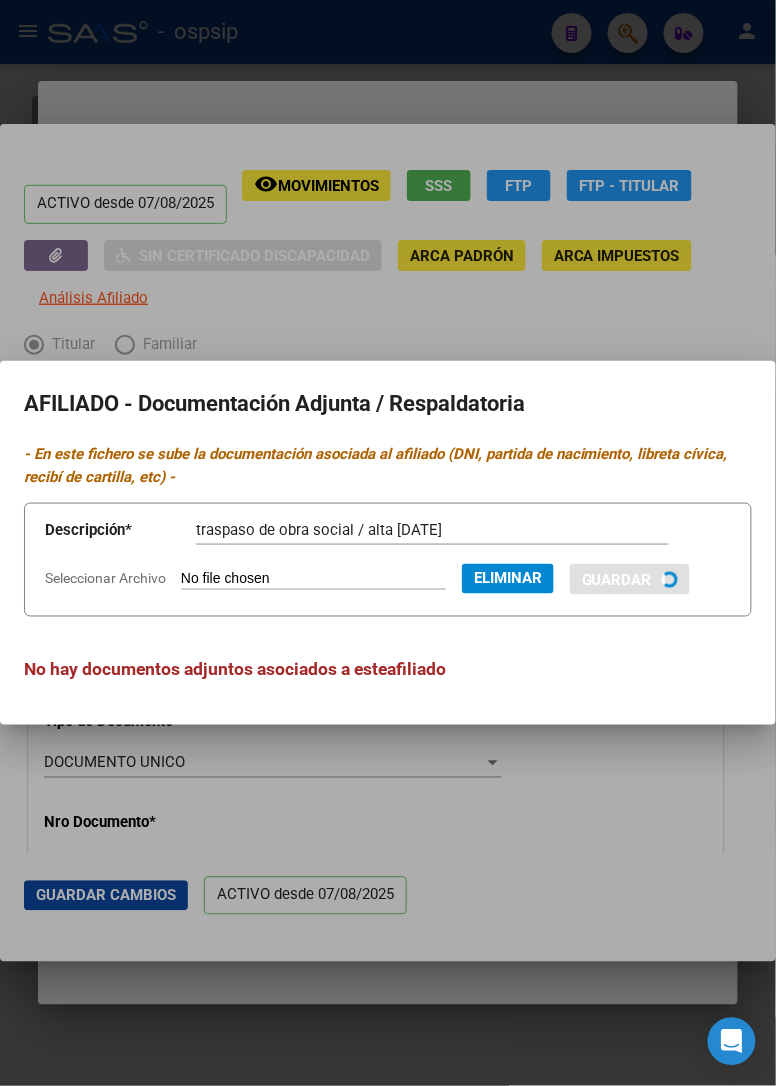 type 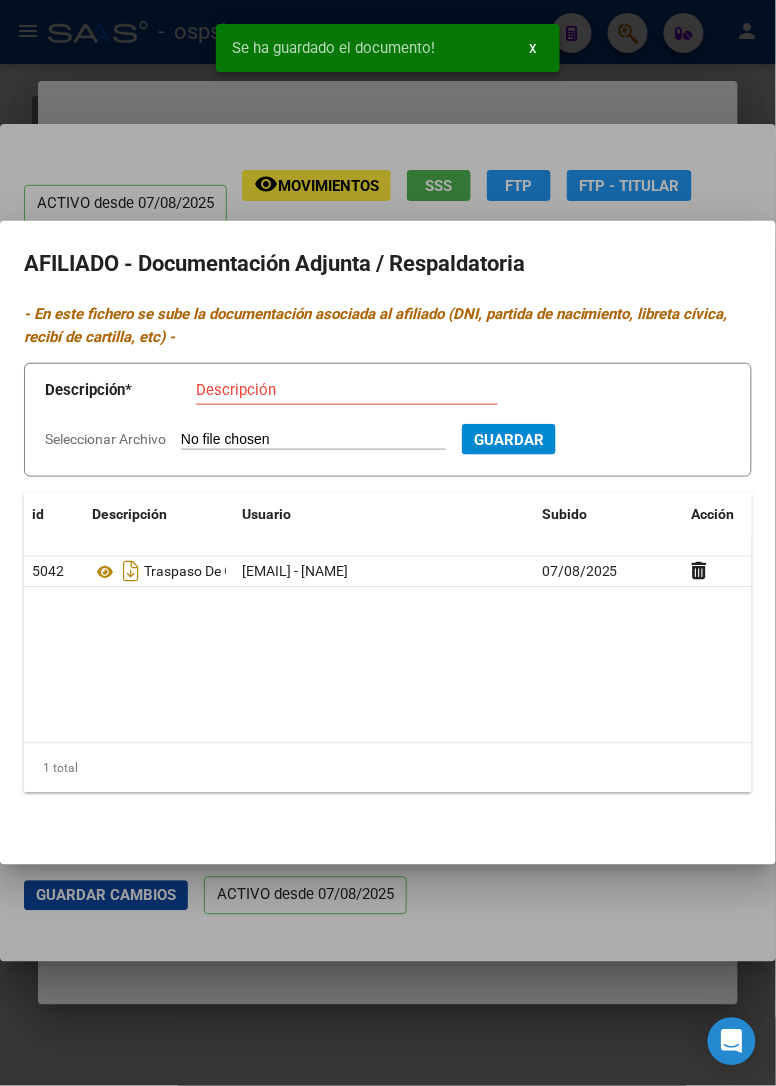 click on "Se ha guardado el documento! x" at bounding box center [388, 48] 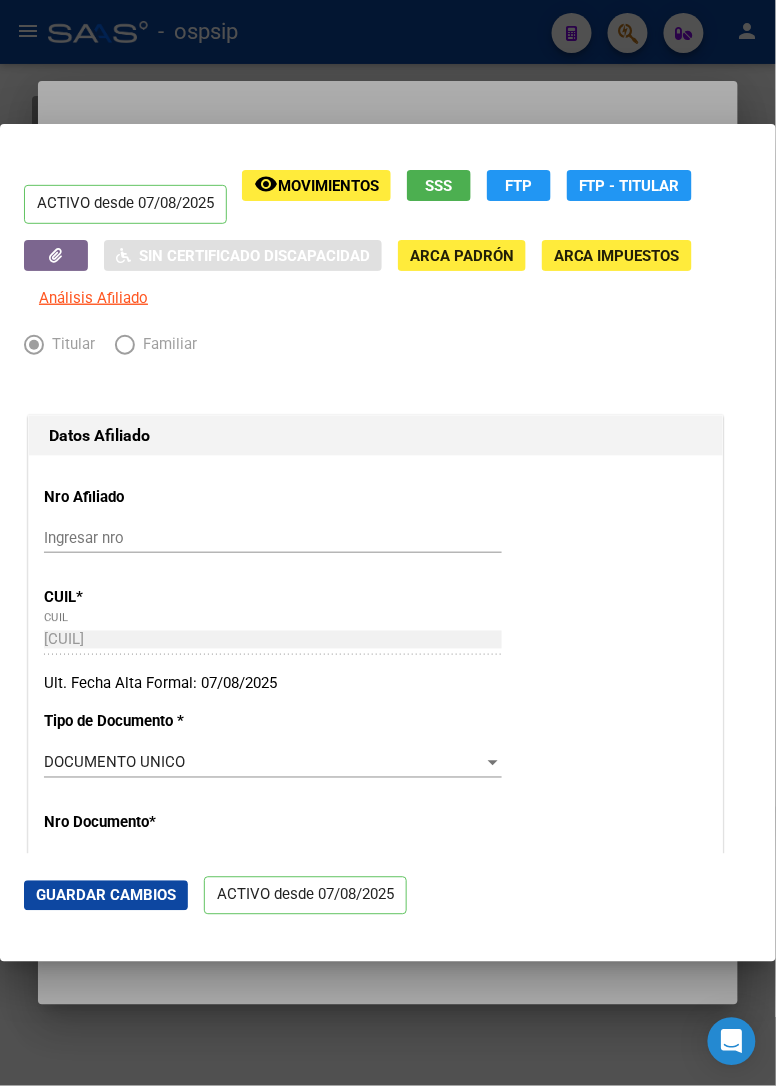 click at bounding box center [388, 543] 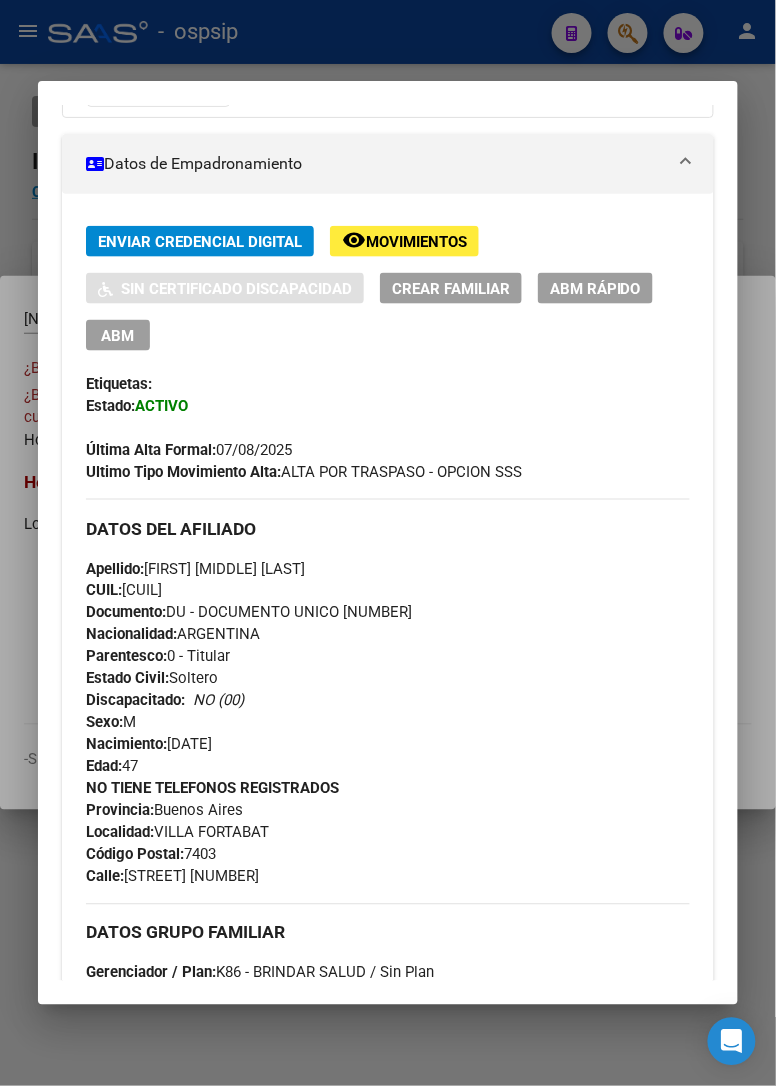 scroll, scrollTop: 333, scrollLeft: 0, axis: vertical 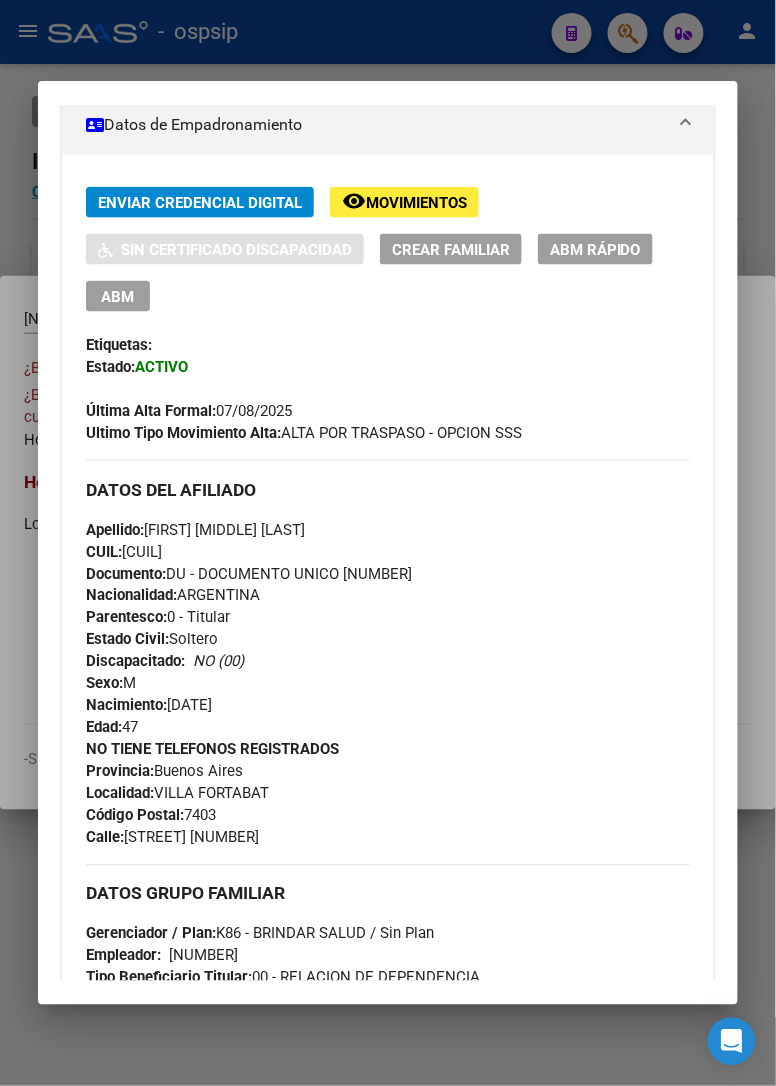 drag, startPoint x: 340, startPoint y: 571, endPoint x: 418, endPoint y: 561, distance: 78.63841 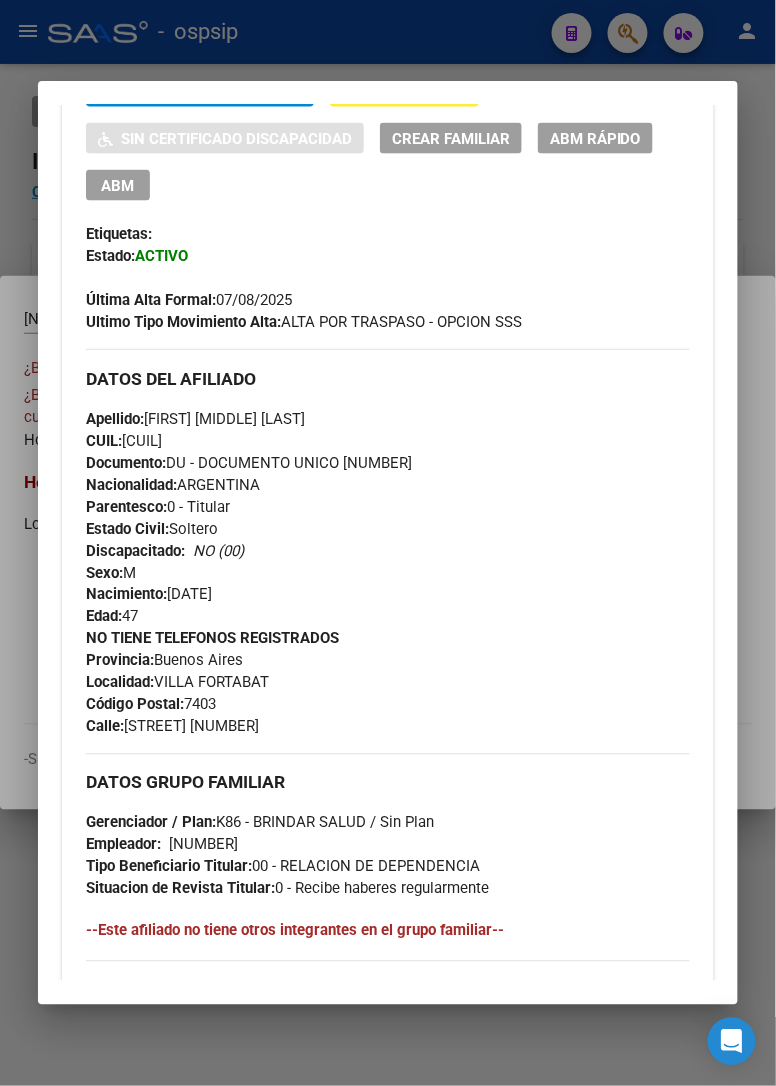 click on "Apellido:  [FIRST] [LAST] [LAST] CUIL:  [NUMBER] Documento:  DU - DOCUMENTO UNICO [NUMBER]  Nacionalidad:  ARGENTINA Parentesco:  0 - Titular Estado Civil:  Soltero Discapacitado:    NO (00) Sexo:  M Nacimiento:  [DATE] Edad:  47" at bounding box center [388, 518] 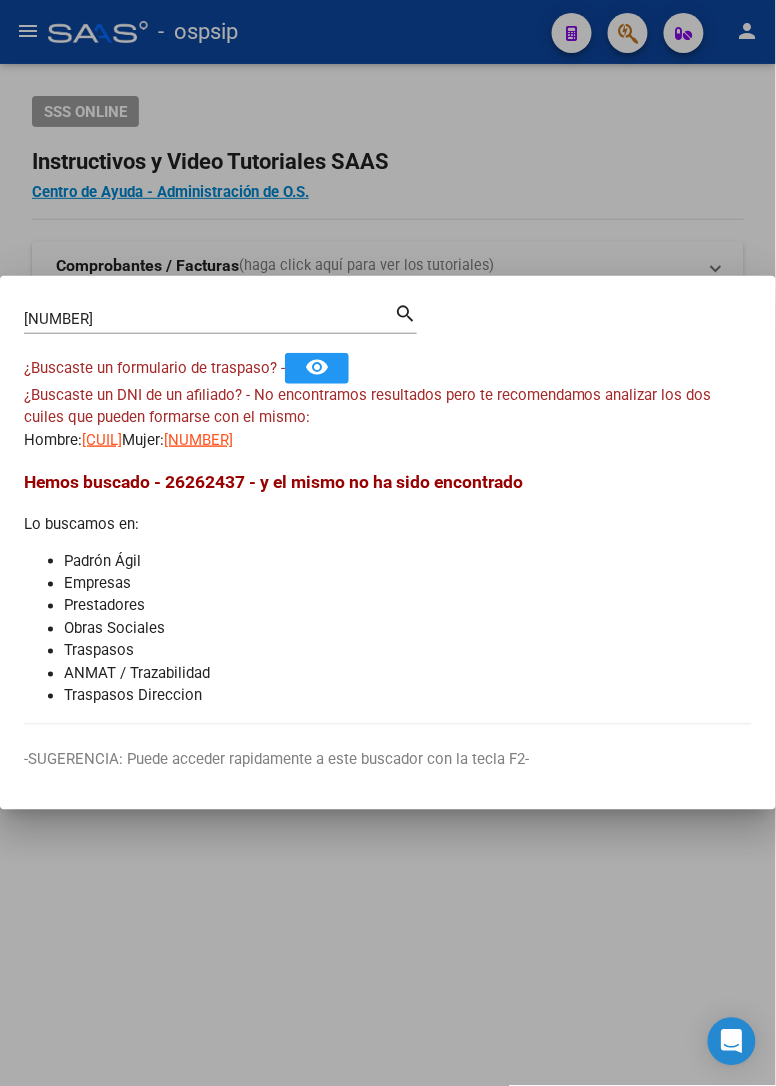 click on "[NUMBER]" at bounding box center [209, 319] 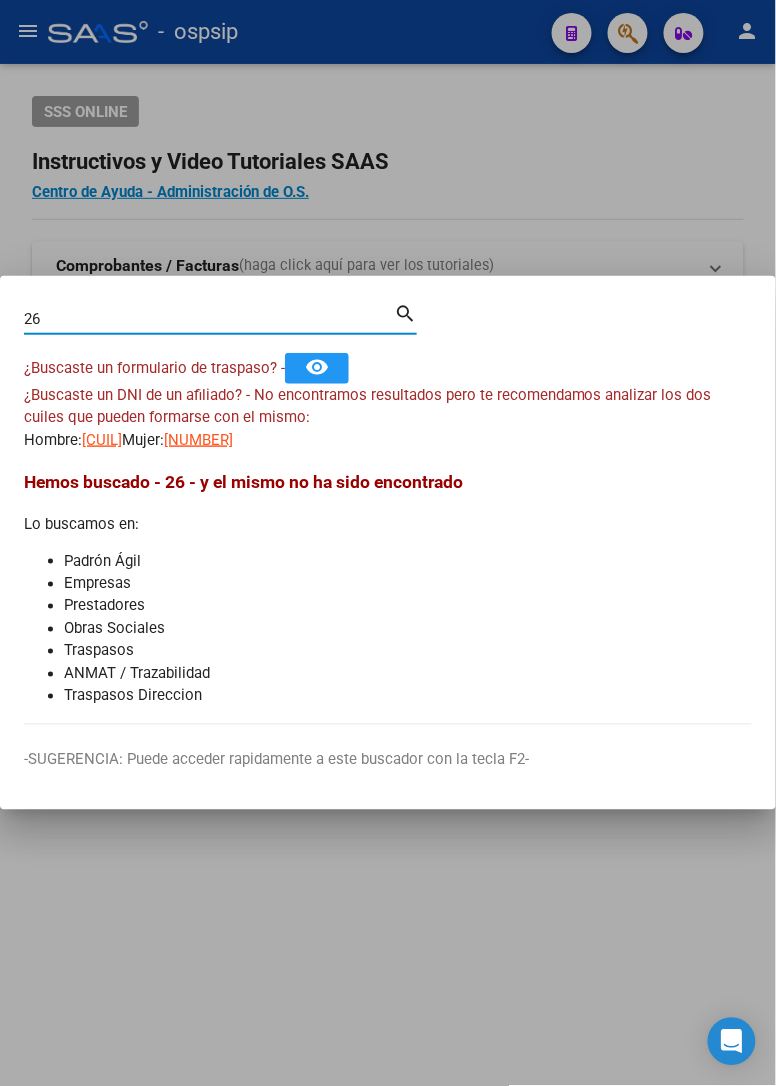type on "2" 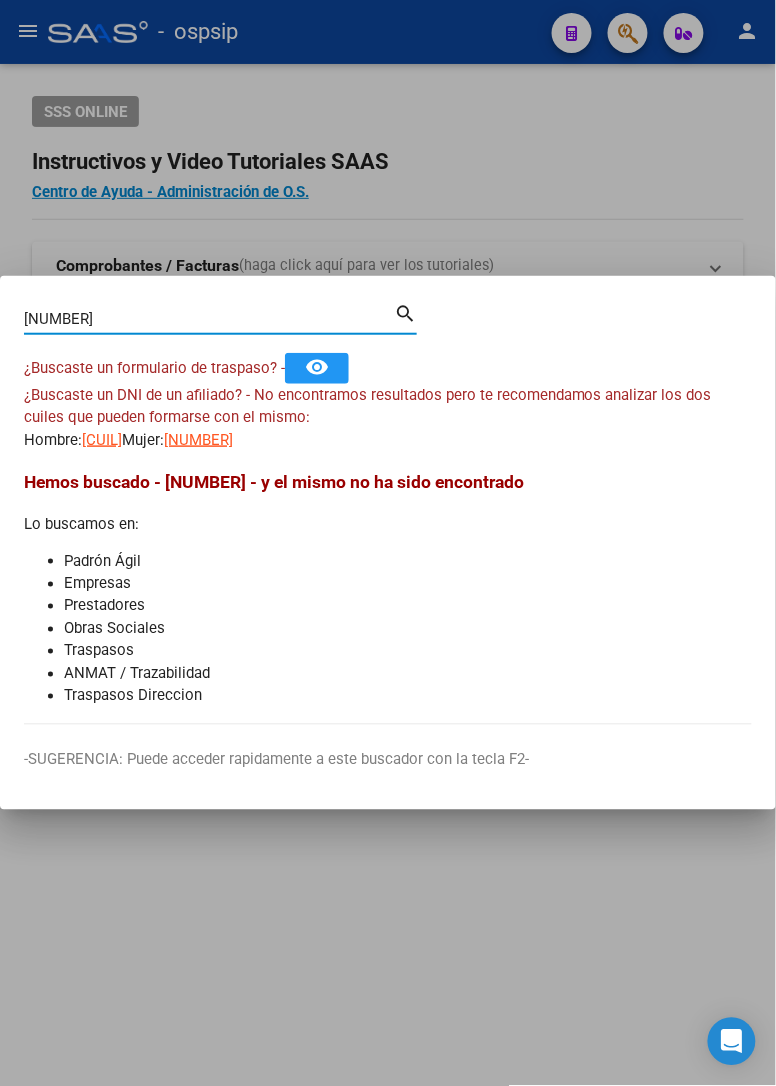 type on "[NUMBER]" 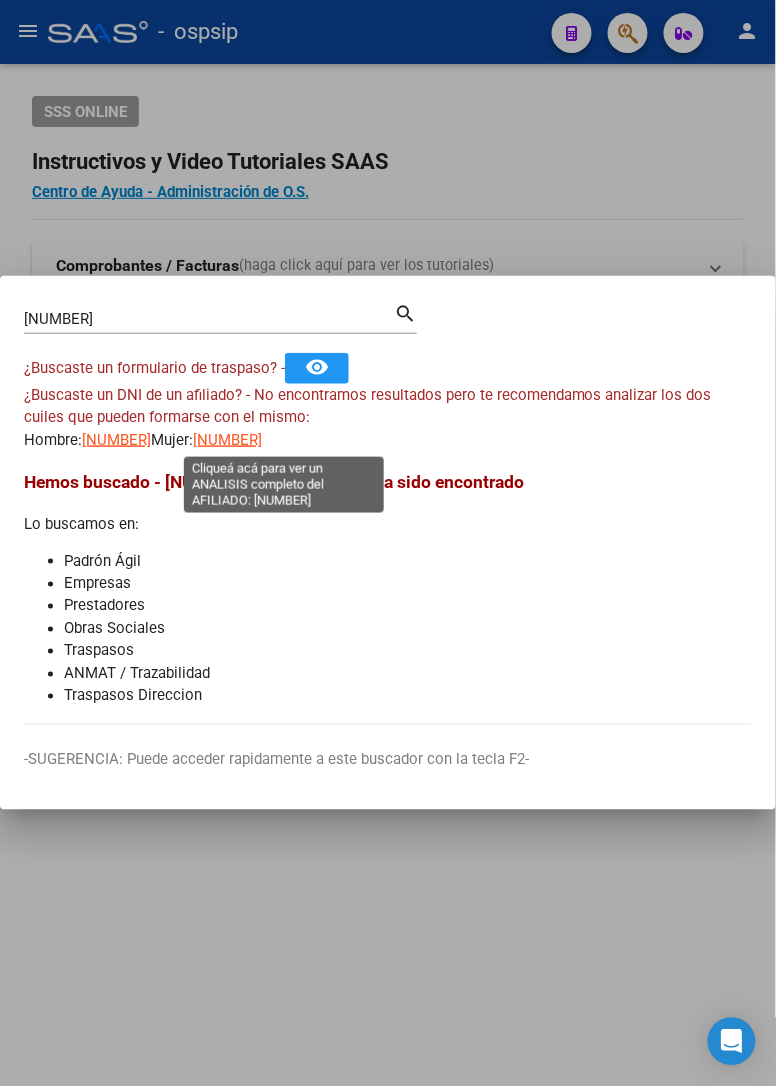 click on "[NUMBER]" at bounding box center [227, 440] 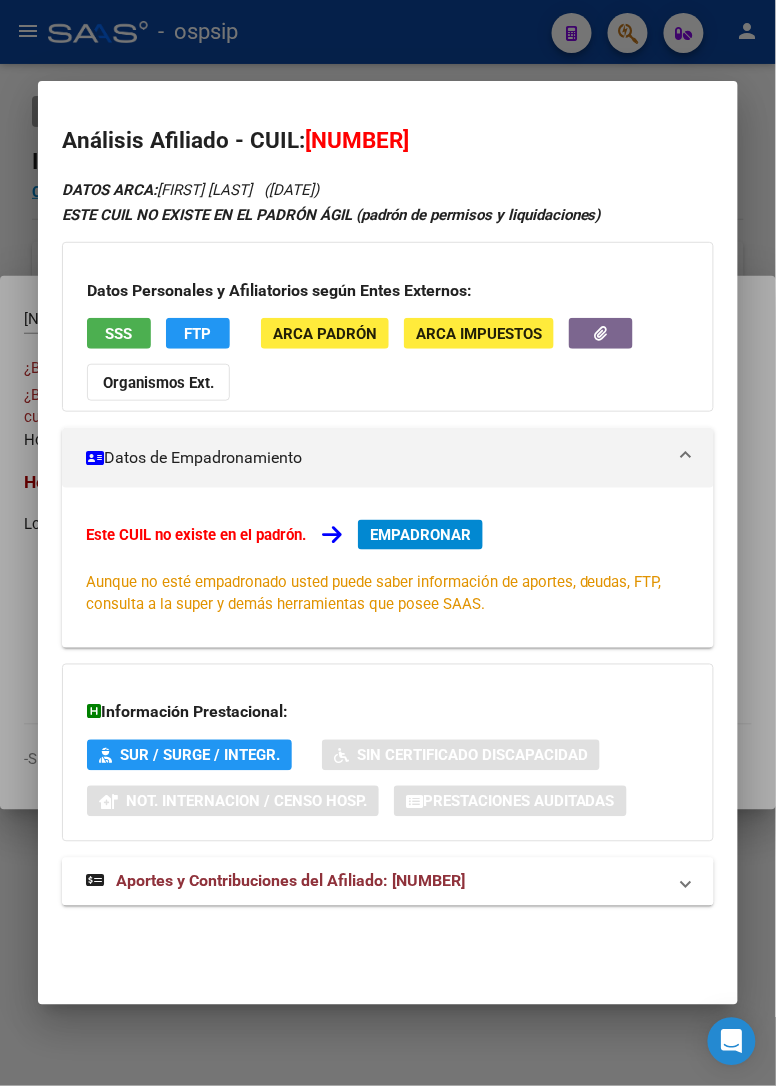 click on "Aportes y Contribuciones del Afiliado: [NUMBER]" at bounding box center [290, 881] 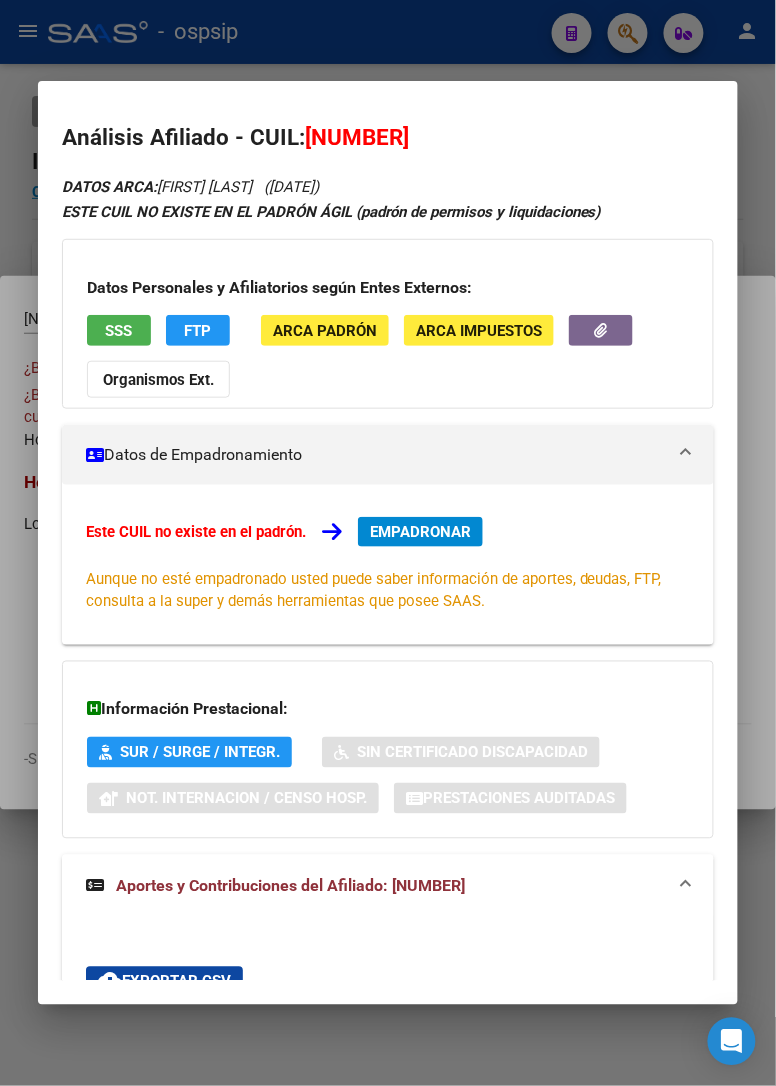scroll, scrollTop: 0, scrollLeft: 0, axis: both 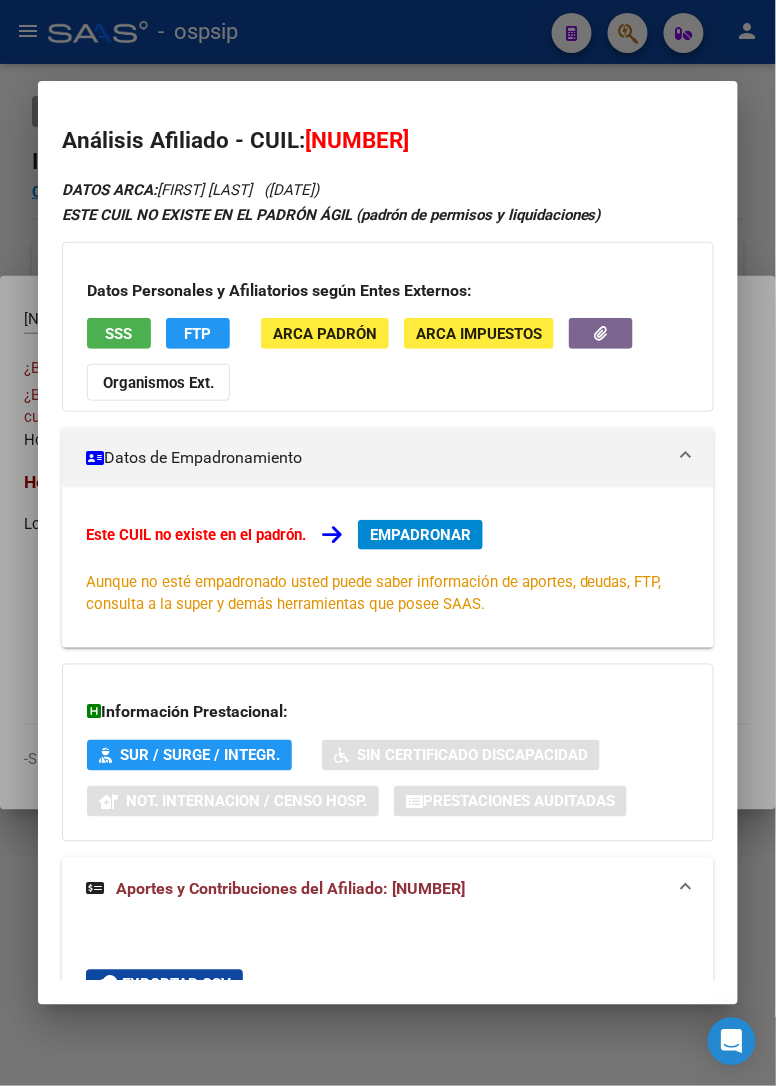 click on "EMPADRONAR" at bounding box center [420, 535] 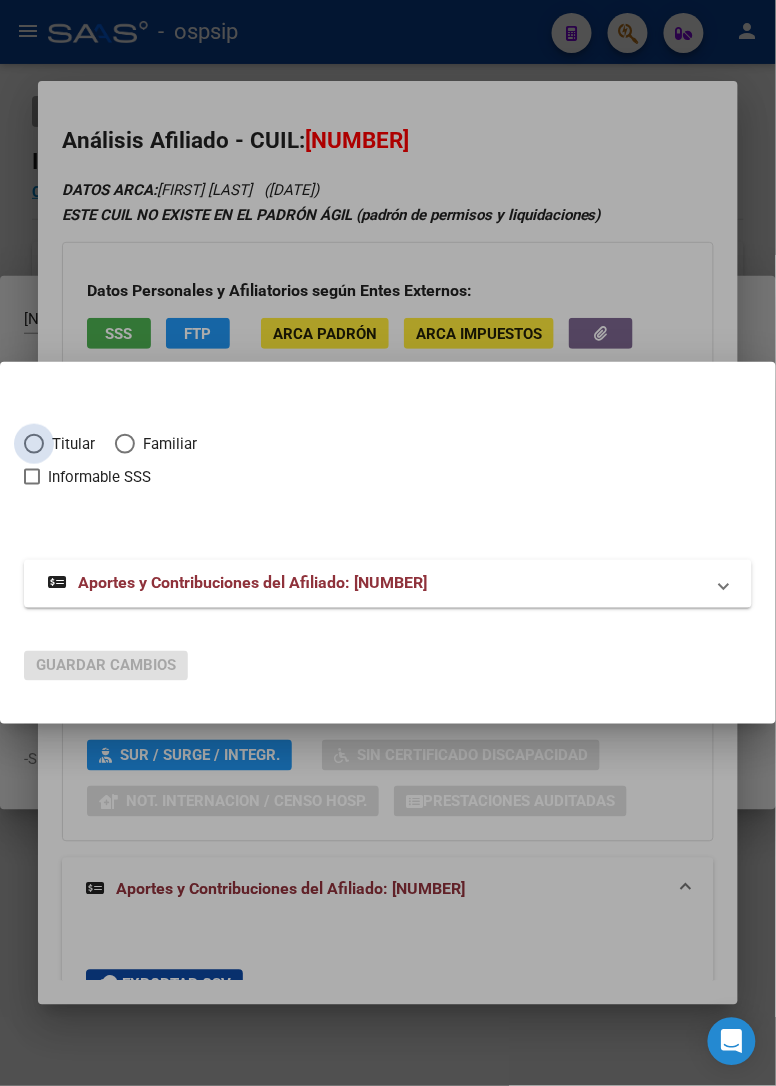 click at bounding box center [34, 444] 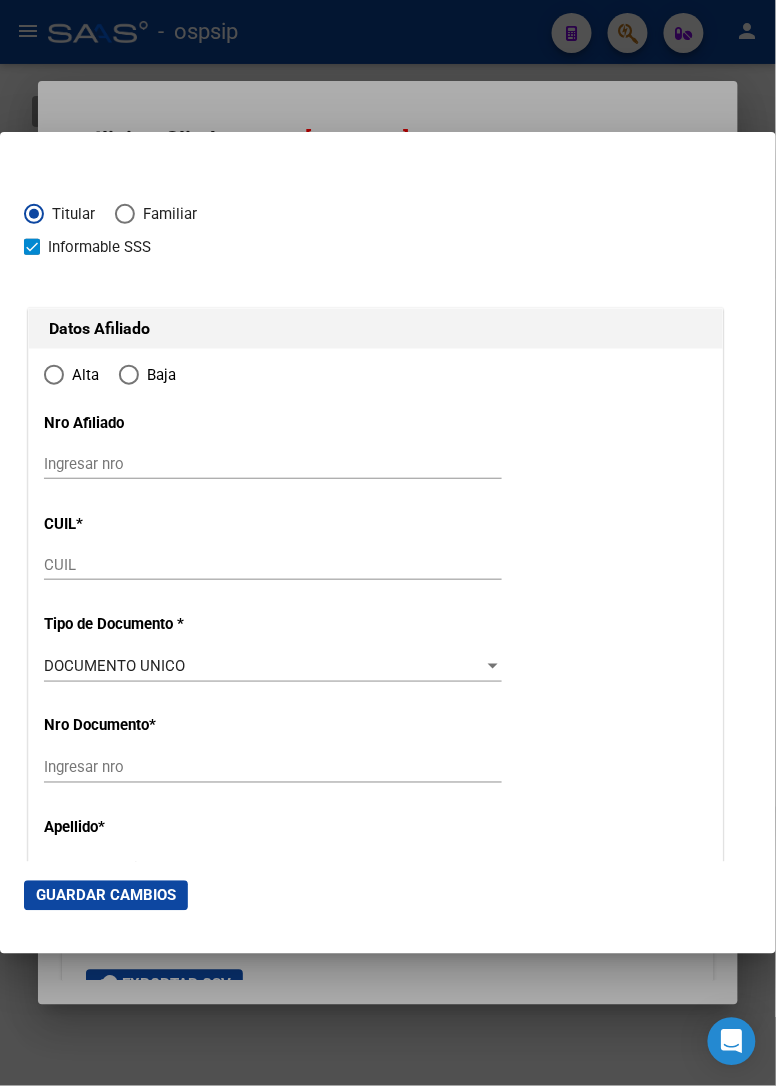 type on "[CUIL]" 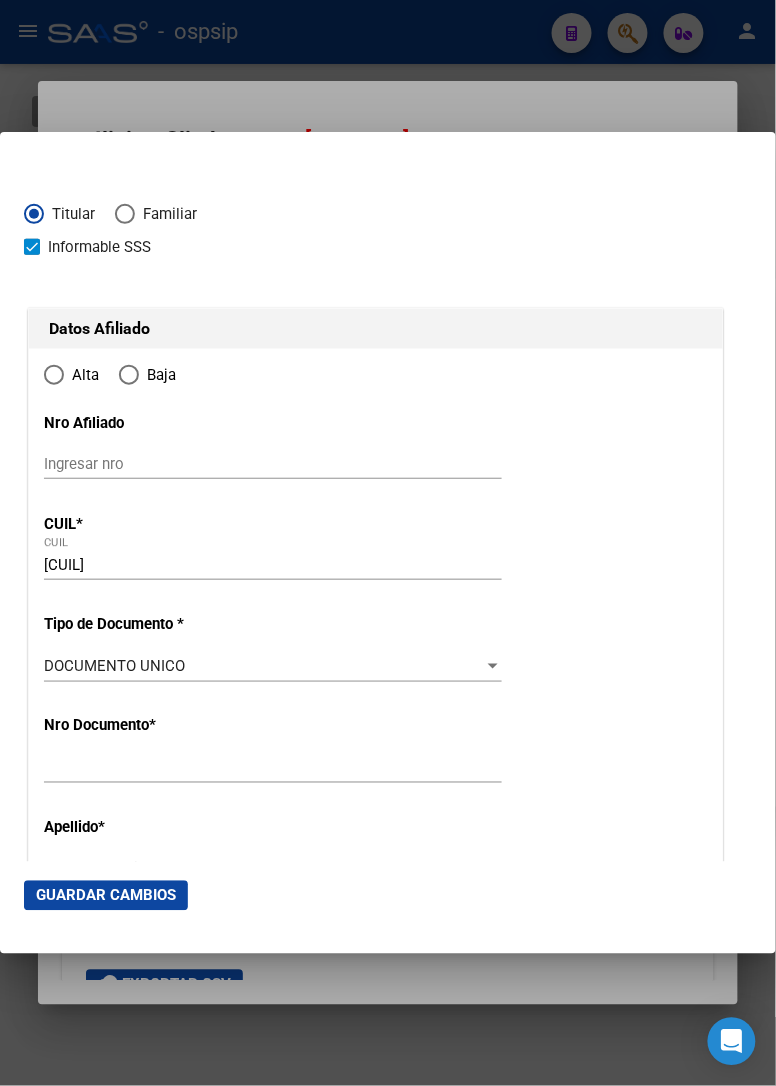 type on "[NUMBER]" 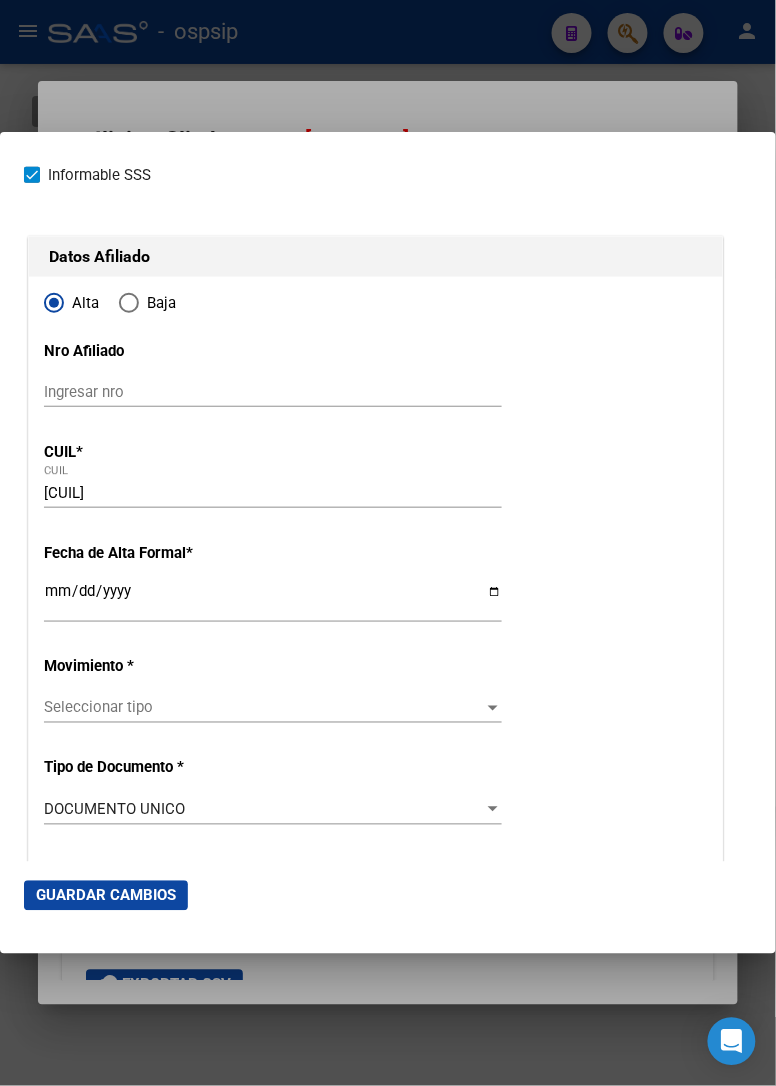 scroll, scrollTop: 111, scrollLeft: 0, axis: vertical 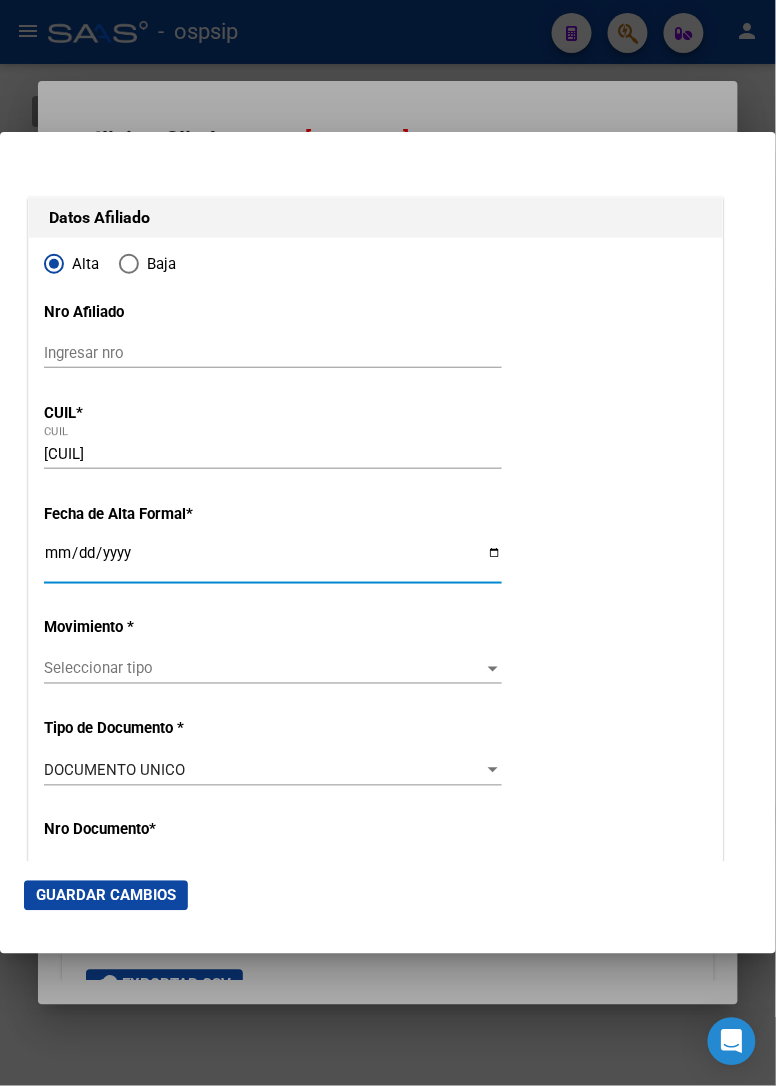click on "Ingresar fecha" at bounding box center (273, 561) 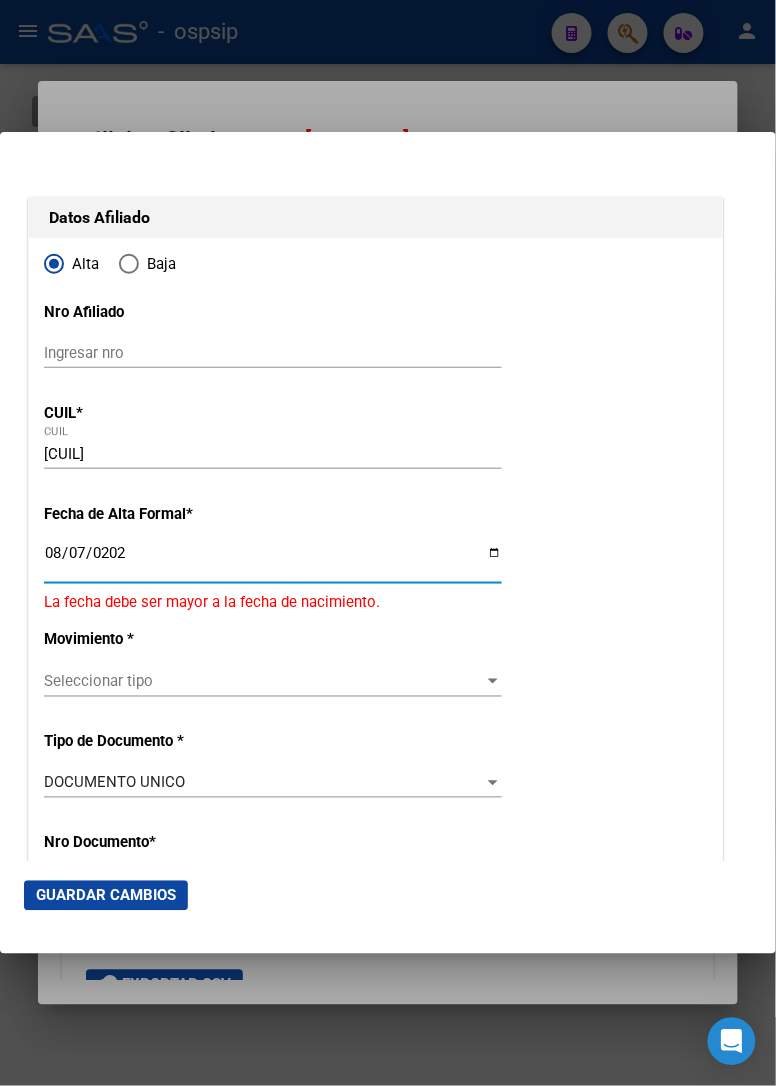 type on "2025-08-07" 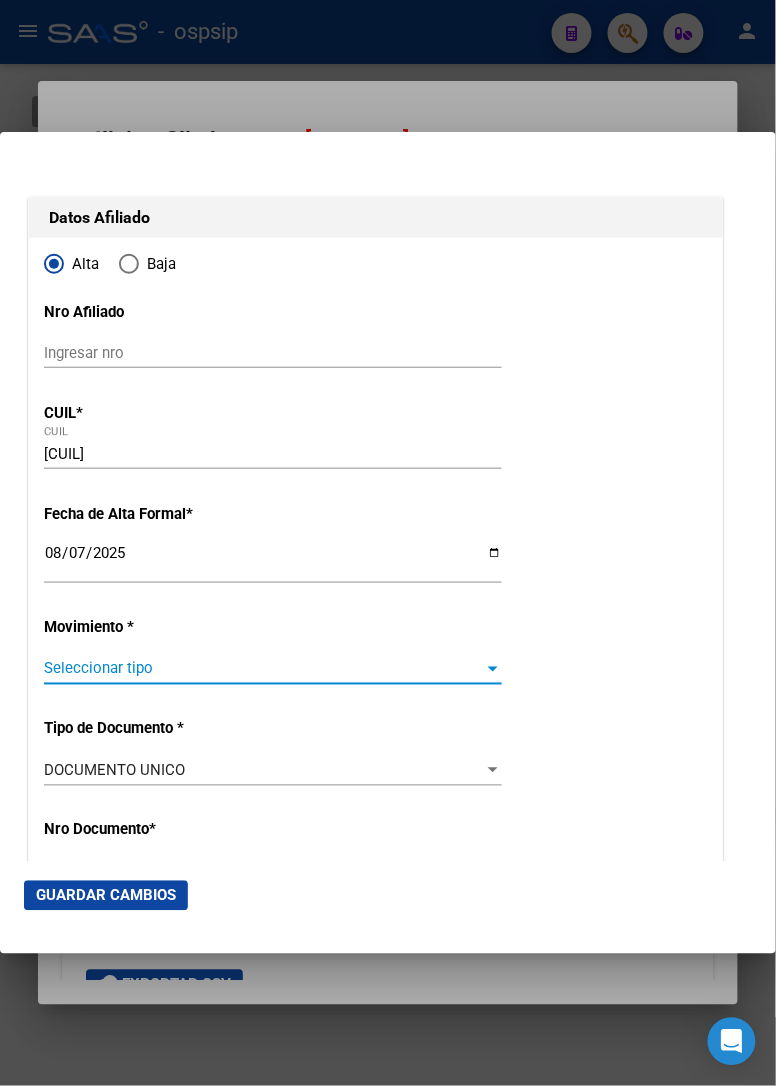 click on "Seleccionar tipo" at bounding box center [264, 669] 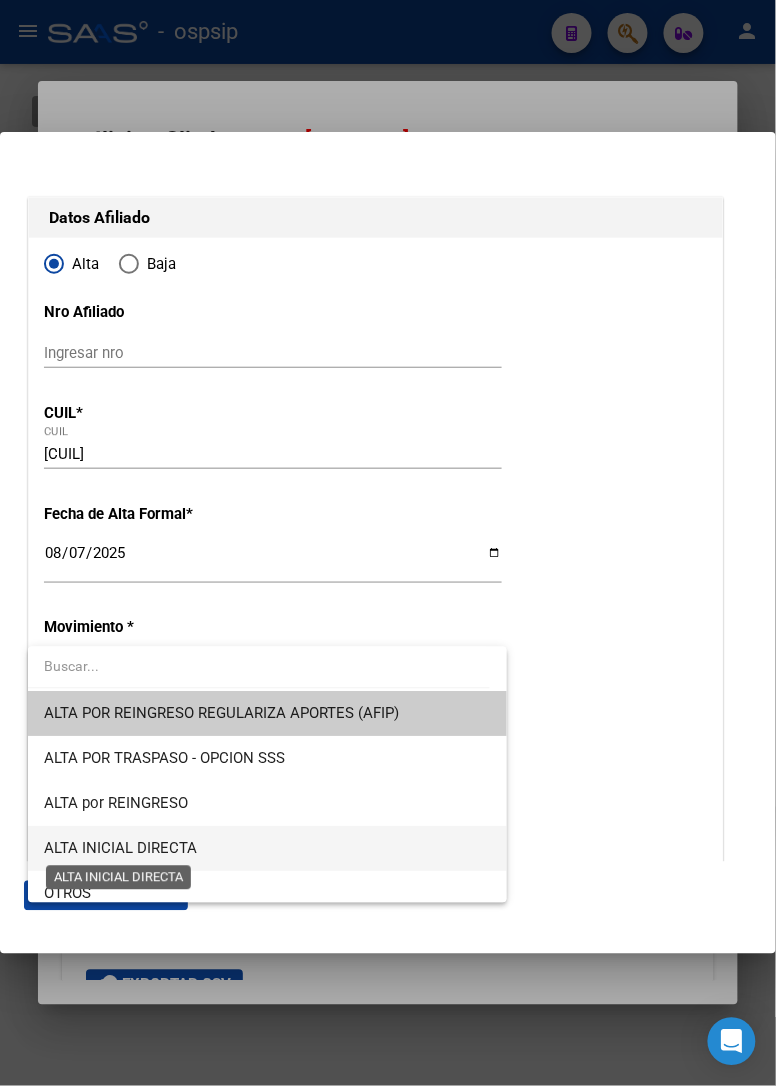 click on "ALTA INICIAL DIRECTA" at bounding box center [120, 849] 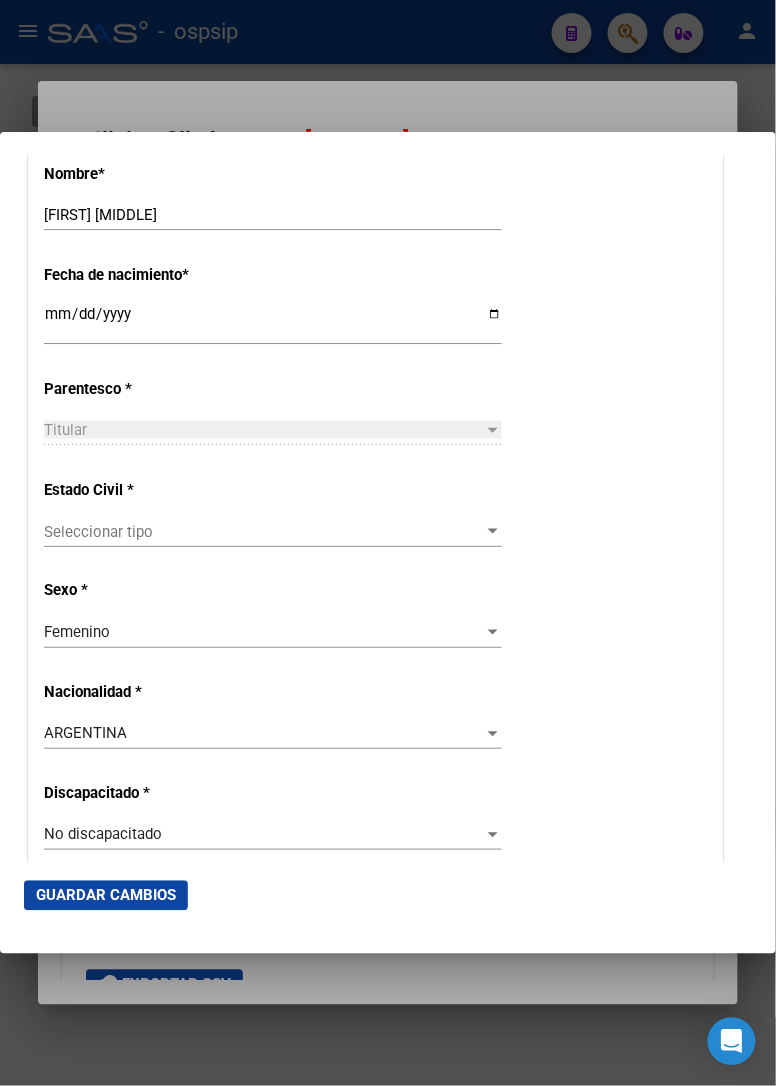 scroll, scrollTop: 1000, scrollLeft: 0, axis: vertical 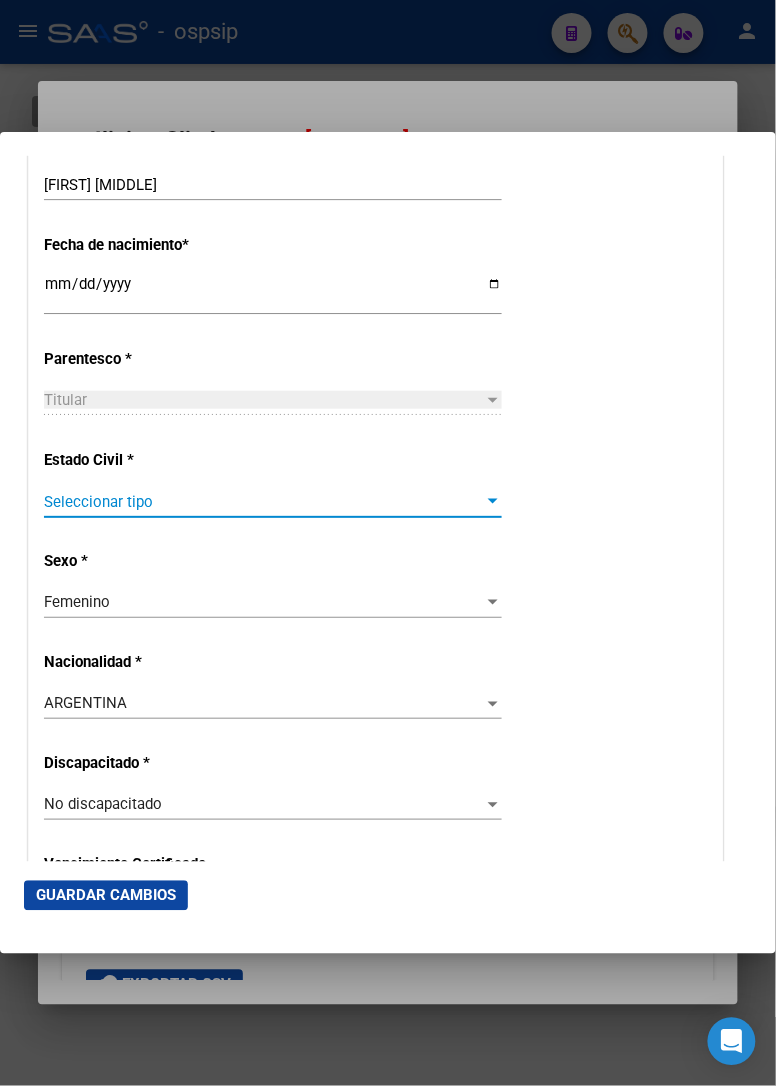 click on "Seleccionar tipo" at bounding box center [264, 502] 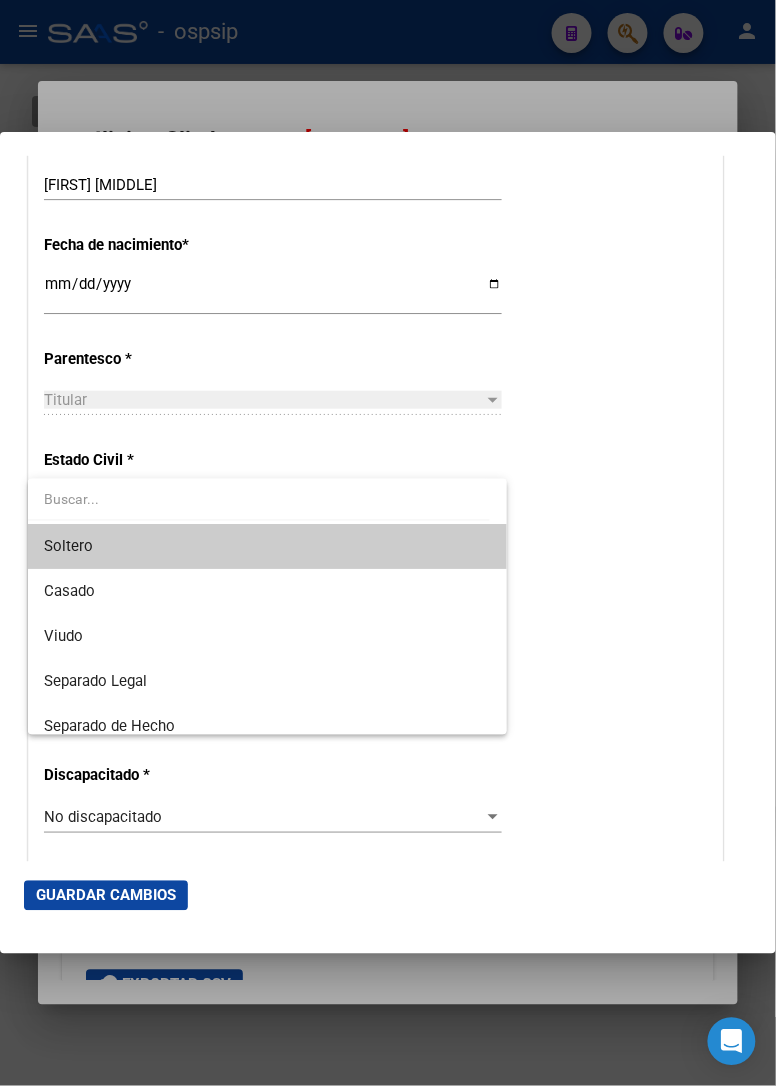 click at bounding box center [388, 543] 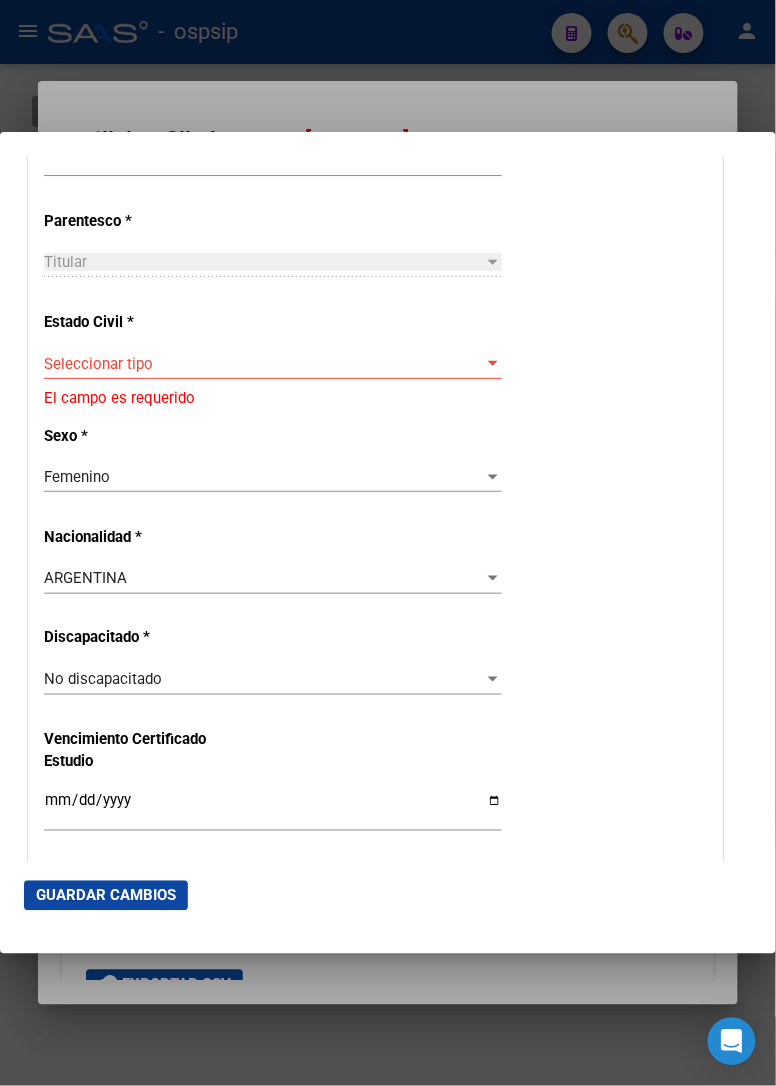 scroll, scrollTop: 1000, scrollLeft: 0, axis: vertical 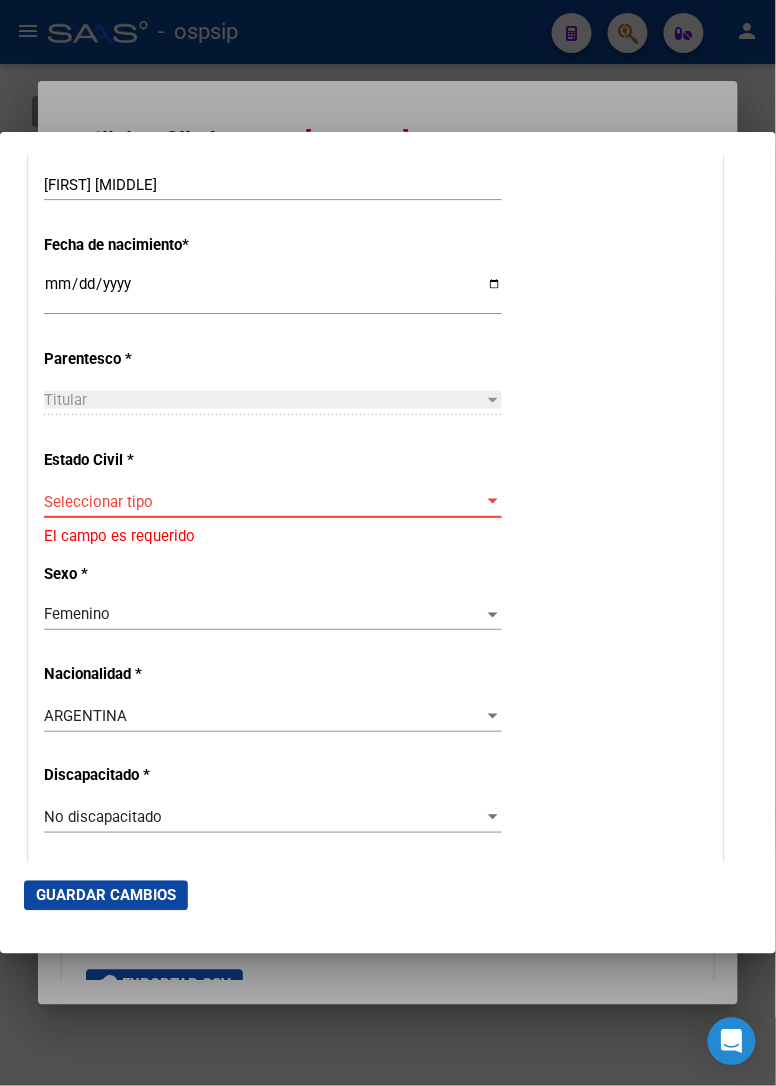 click on "Seleccionar tipo" at bounding box center [264, 502] 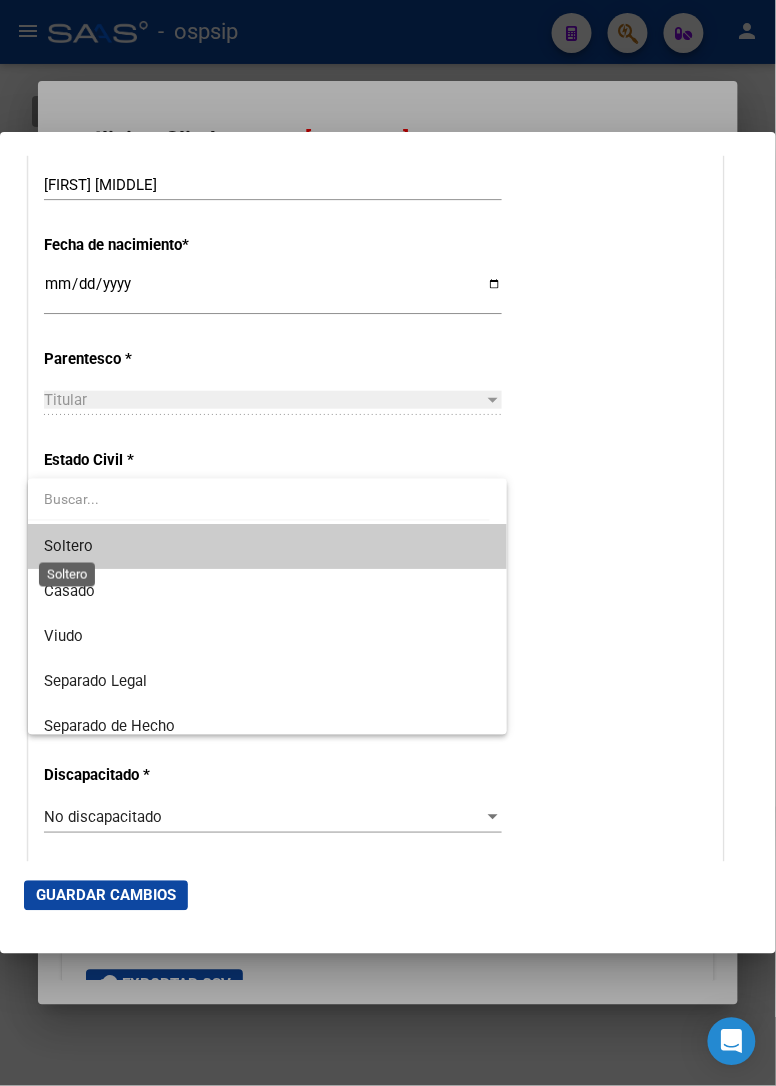 click on "Soltero" at bounding box center (68, 546) 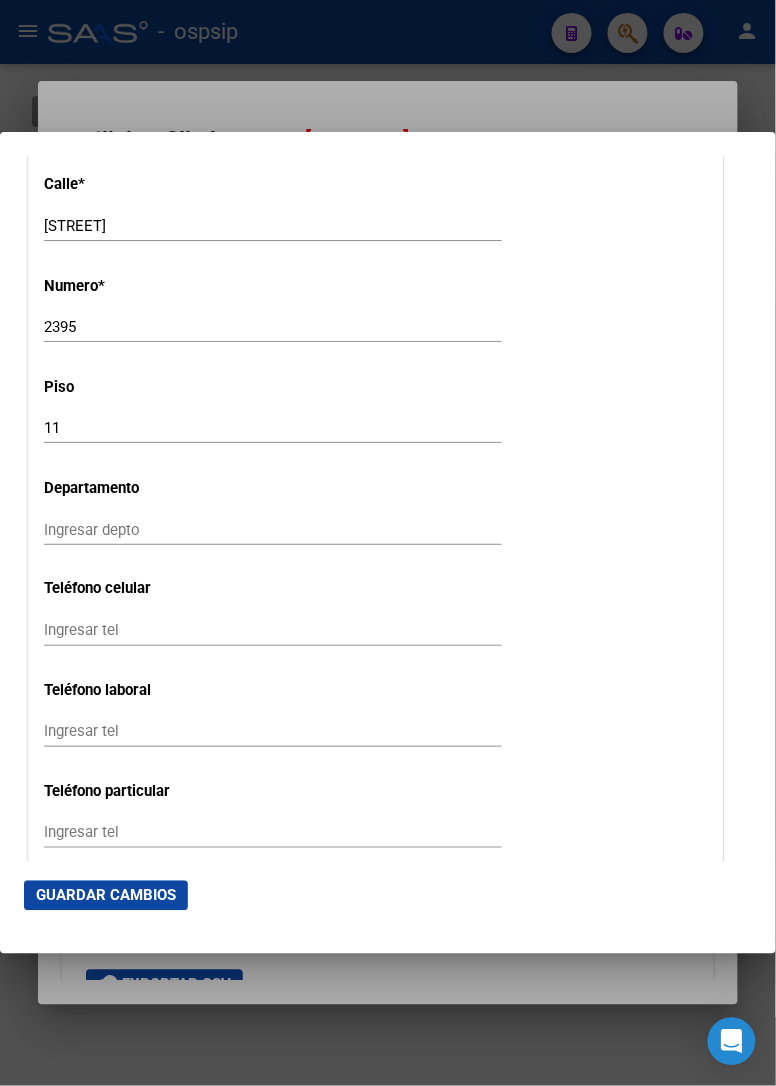 scroll, scrollTop: 2444, scrollLeft: 0, axis: vertical 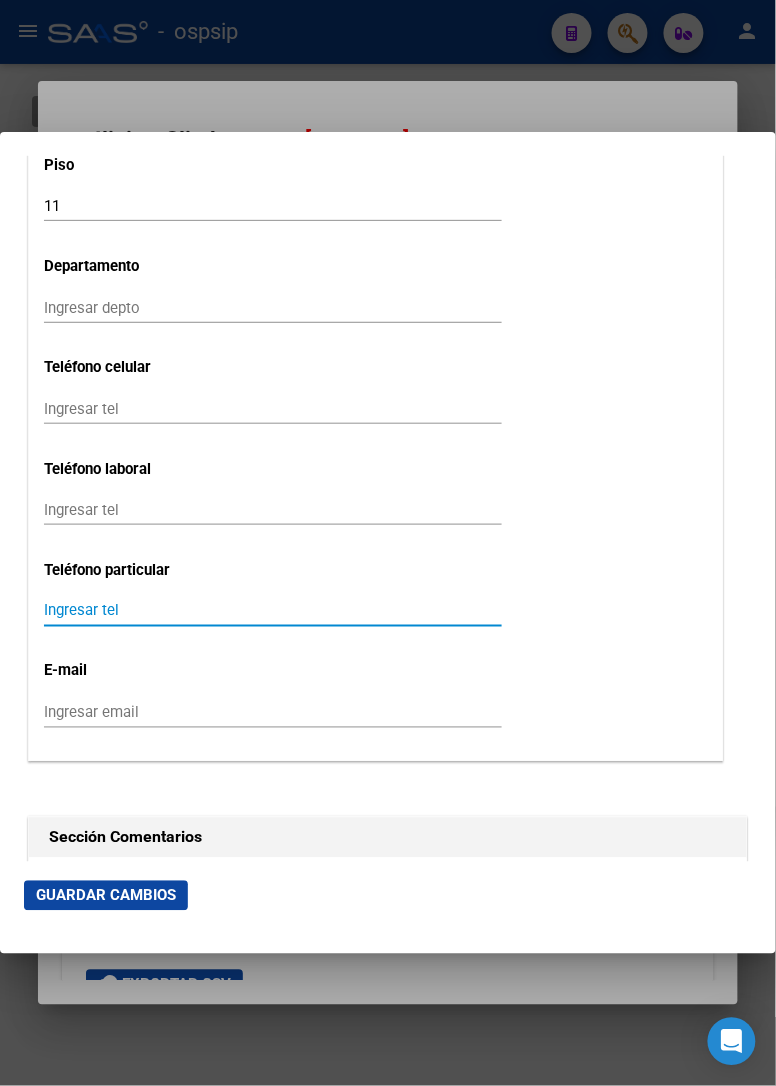 click on "Ingresar tel" at bounding box center (273, 611) 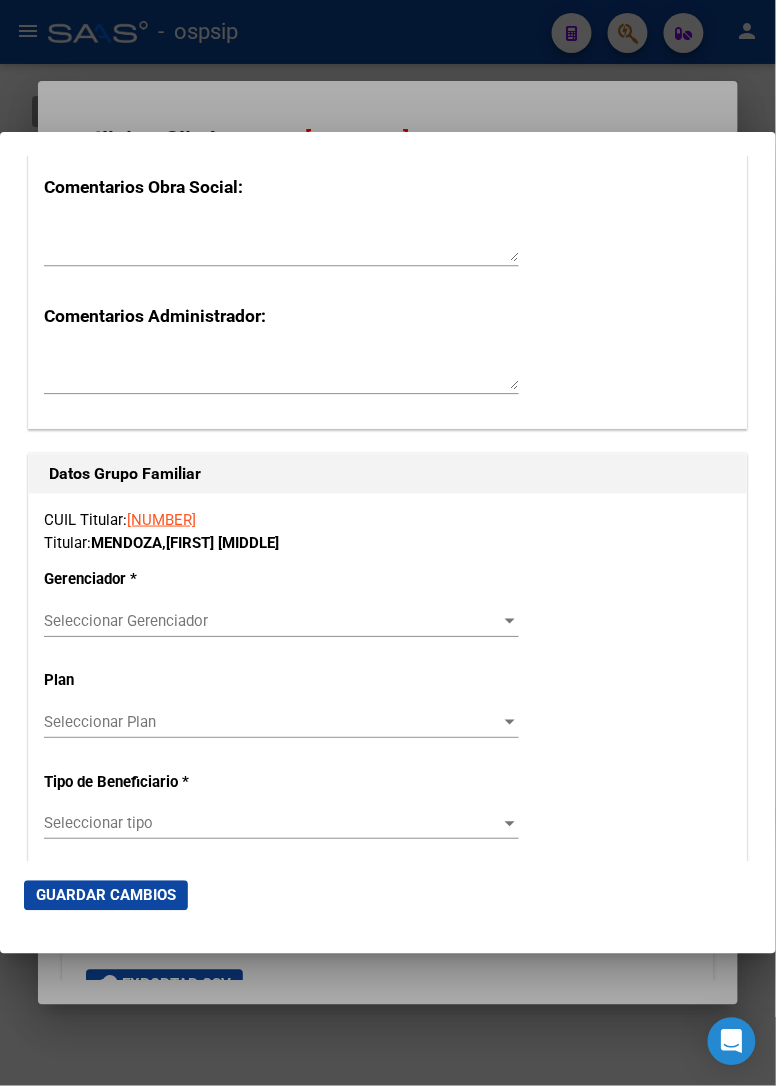 scroll, scrollTop: 3111, scrollLeft: 0, axis: vertical 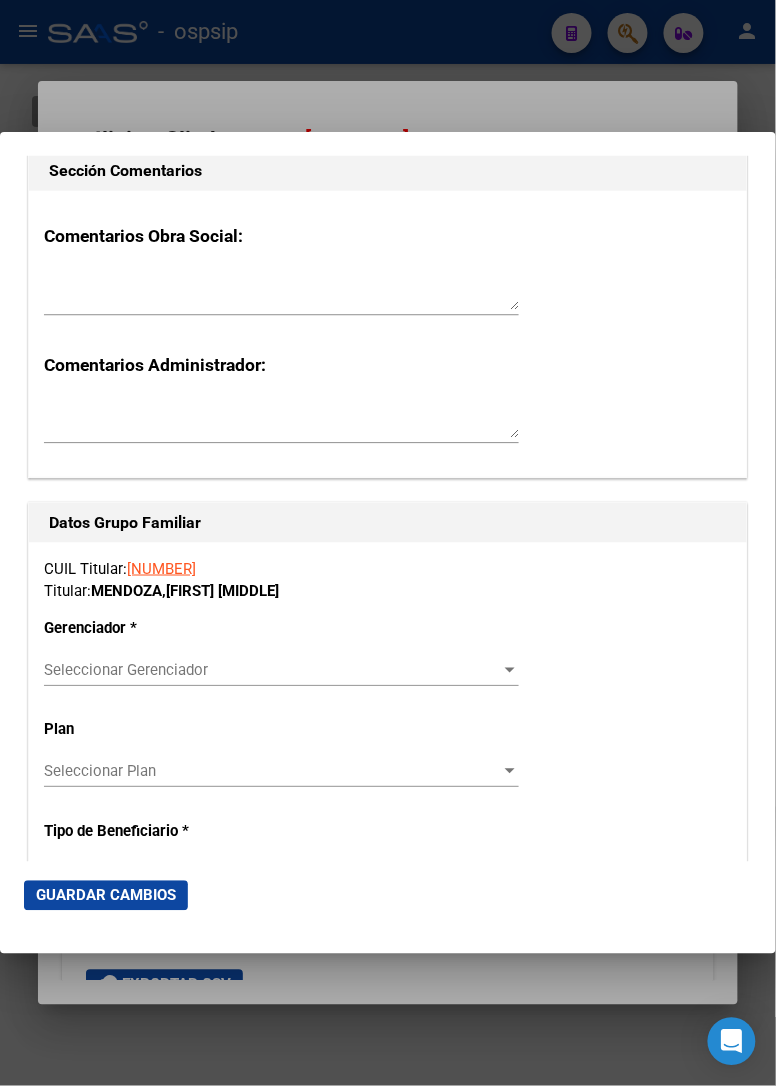 type on "[PHONE]" 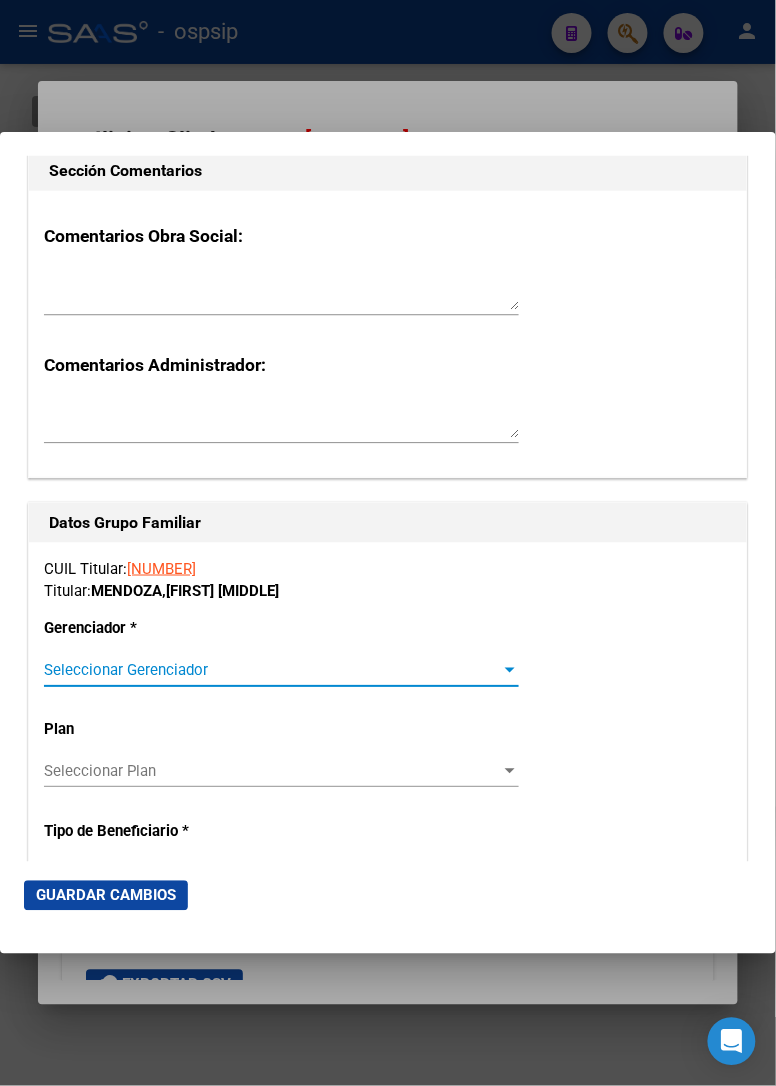 click on "Seleccionar Gerenciador" at bounding box center [272, 671] 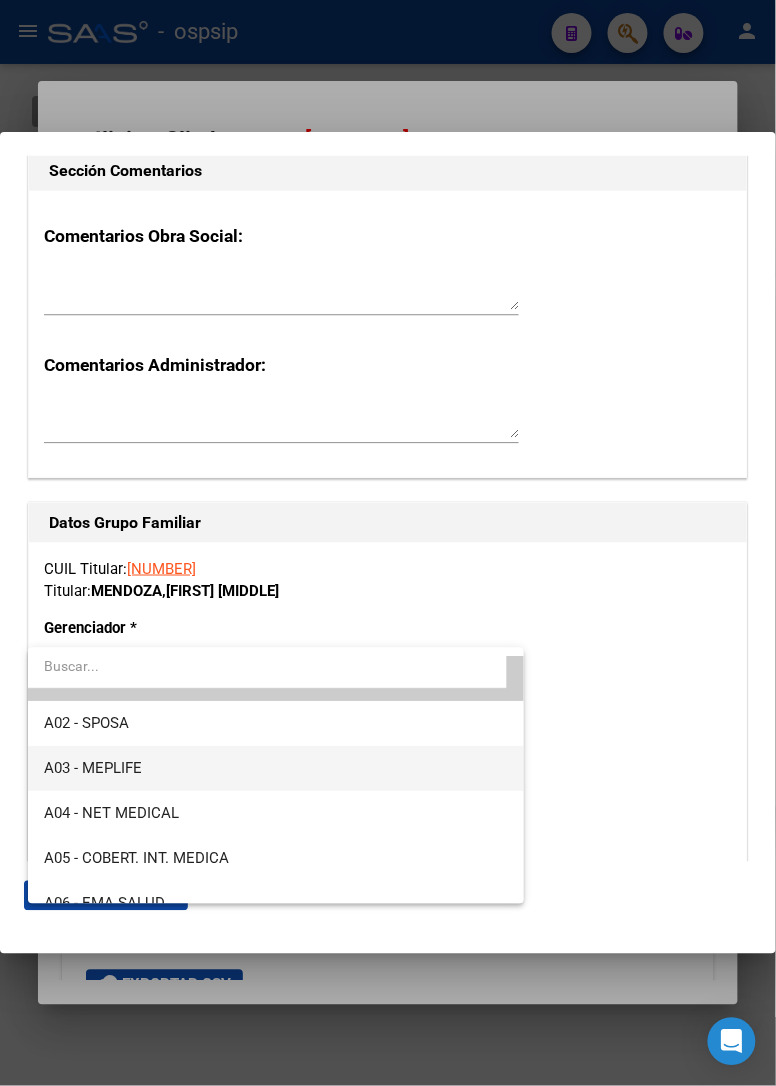scroll, scrollTop: 0, scrollLeft: 0, axis: both 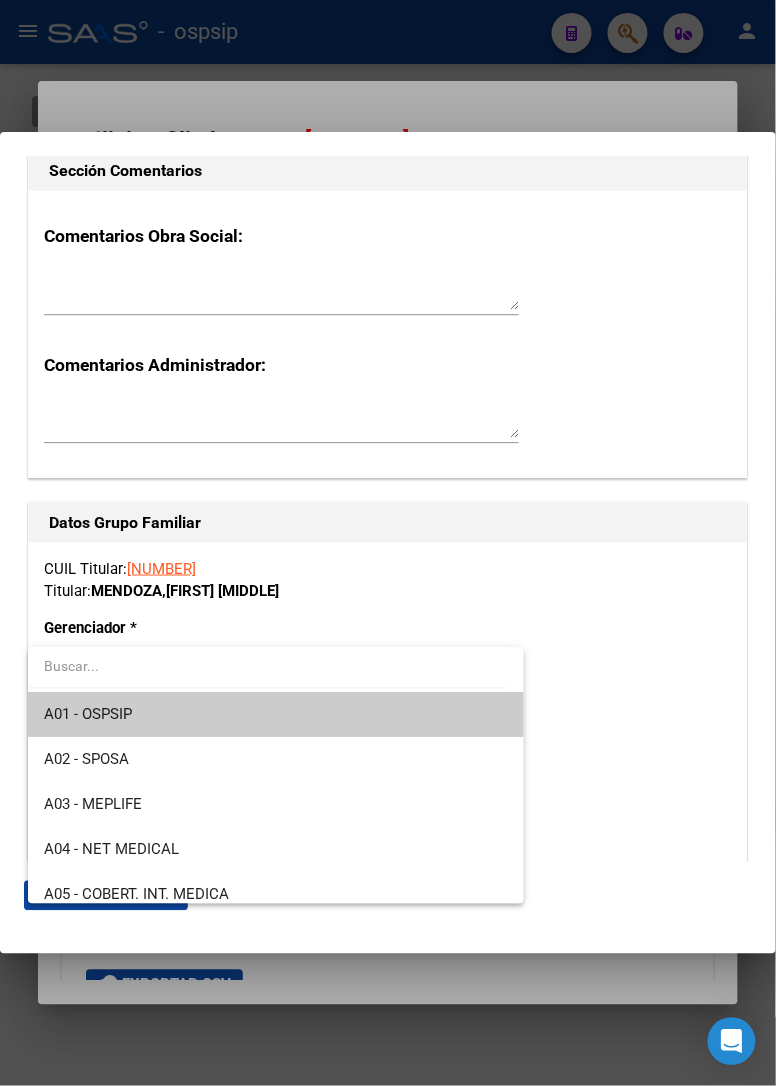 click on "A01 - OSPSIP" at bounding box center [276, 715] 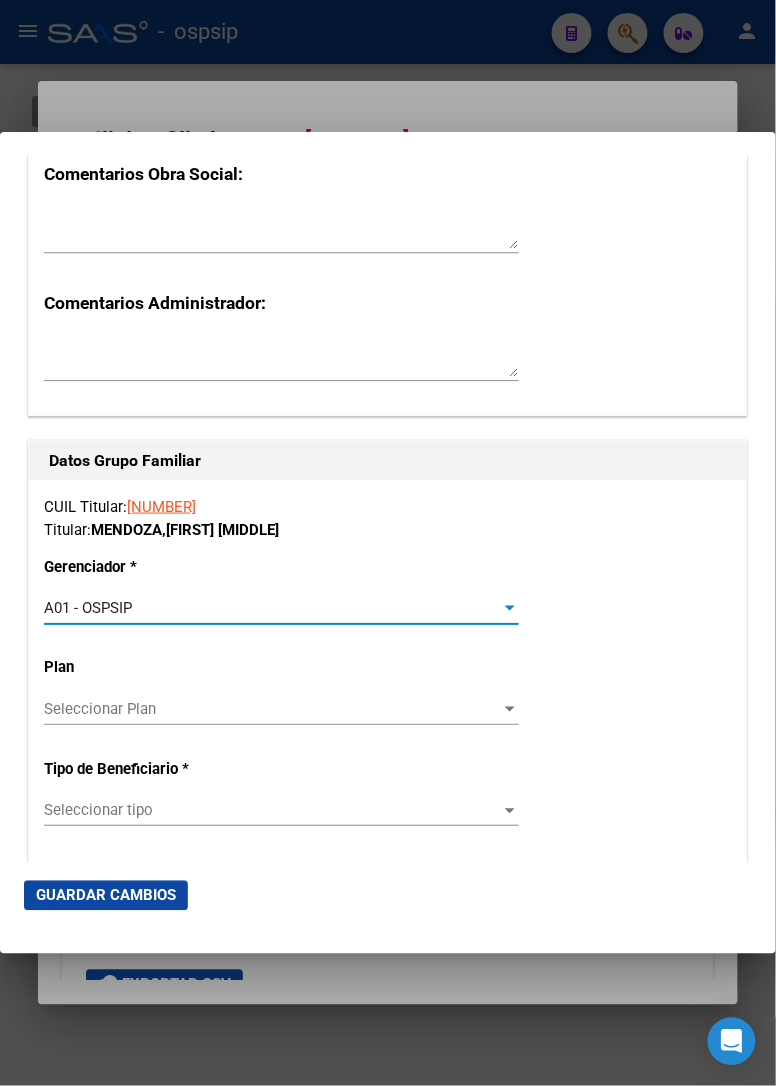 scroll, scrollTop: 3222, scrollLeft: 0, axis: vertical 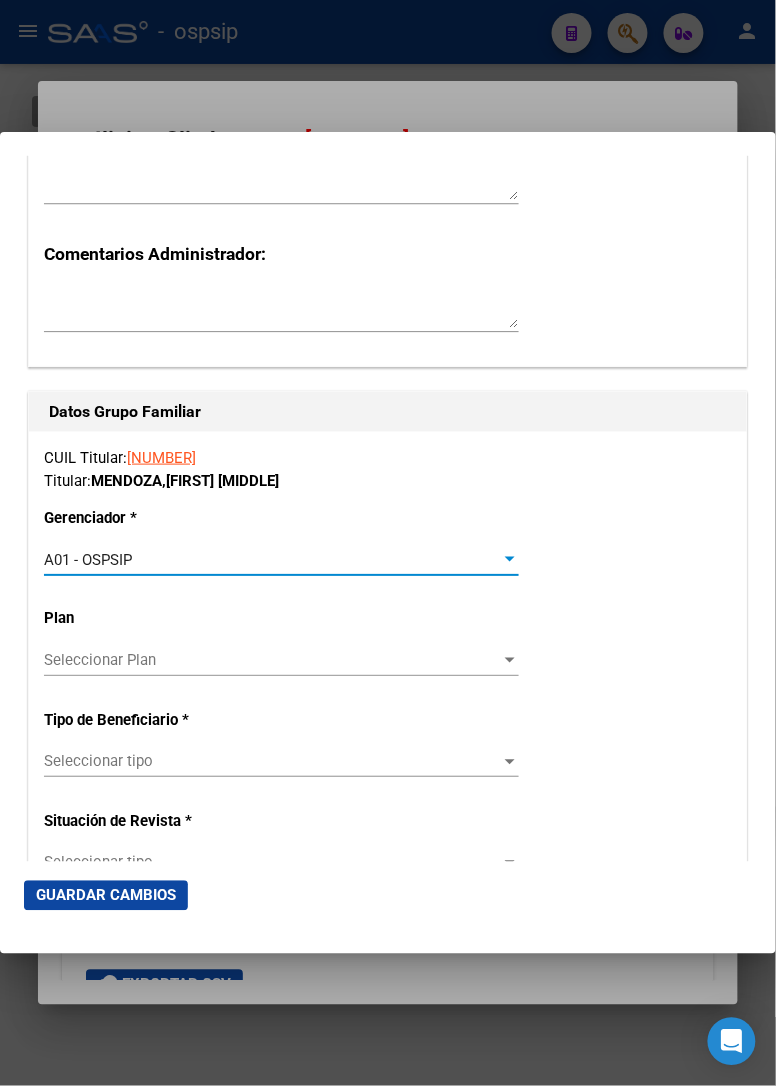 click on "Seleccionar tipo" at bounding box center (272, 762) 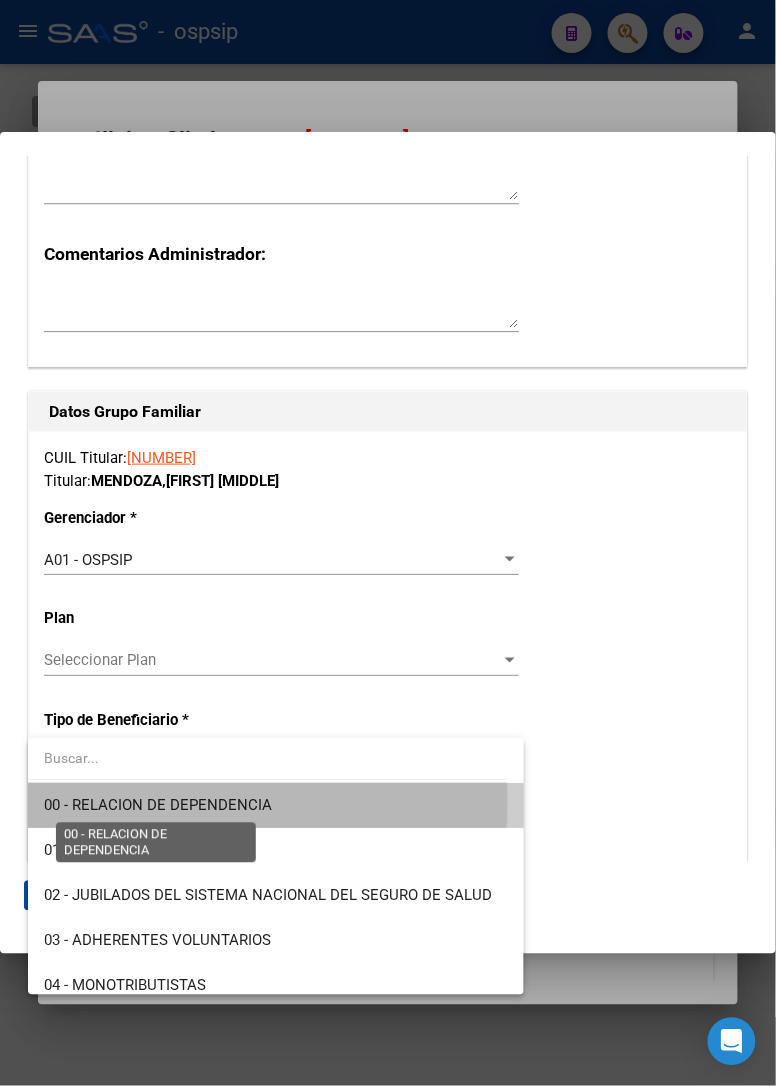 click on "00 - RELACION DE DEPENDENCIA" at bounding box center (158, 806) 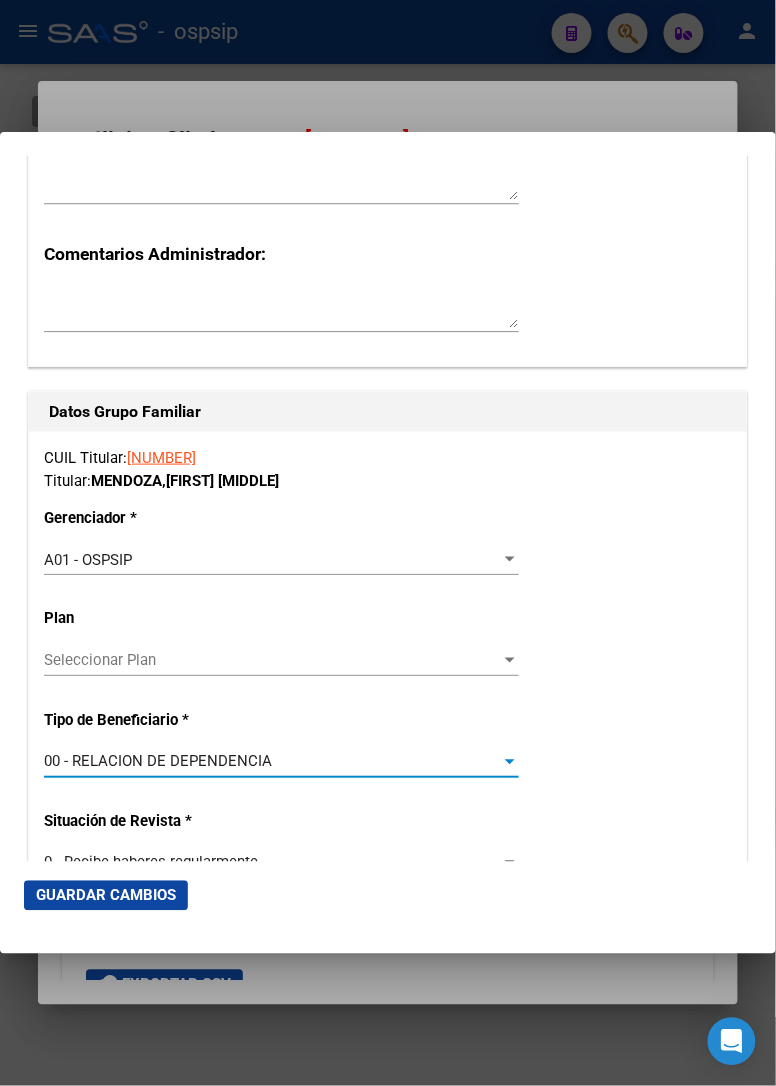 type on "[CUIL]" 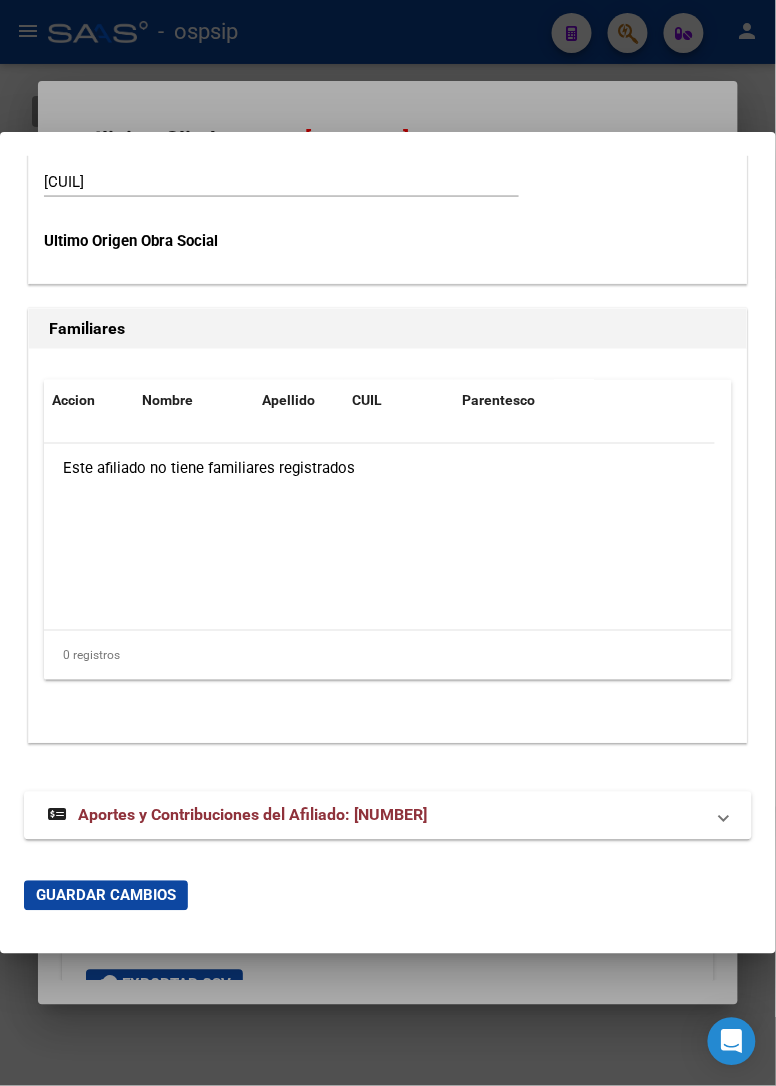 scroll, scrollTop: 4006, scrollLeft: 0, axis: vertical 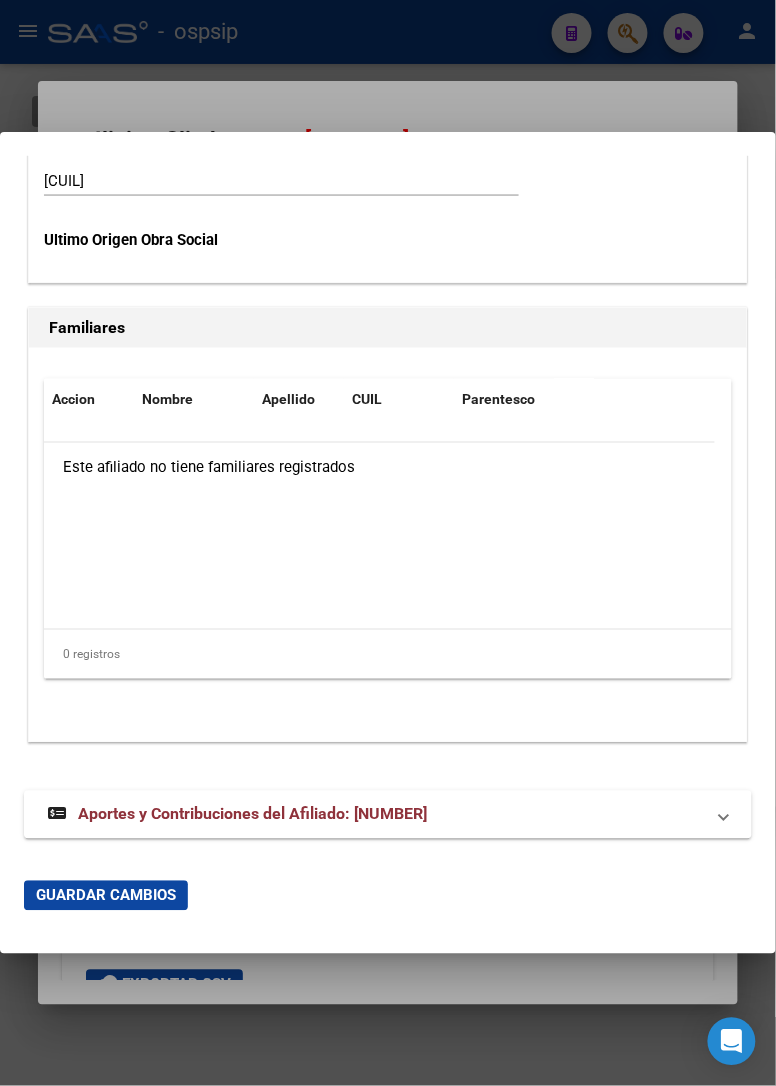 click on "Guardar Cambios" 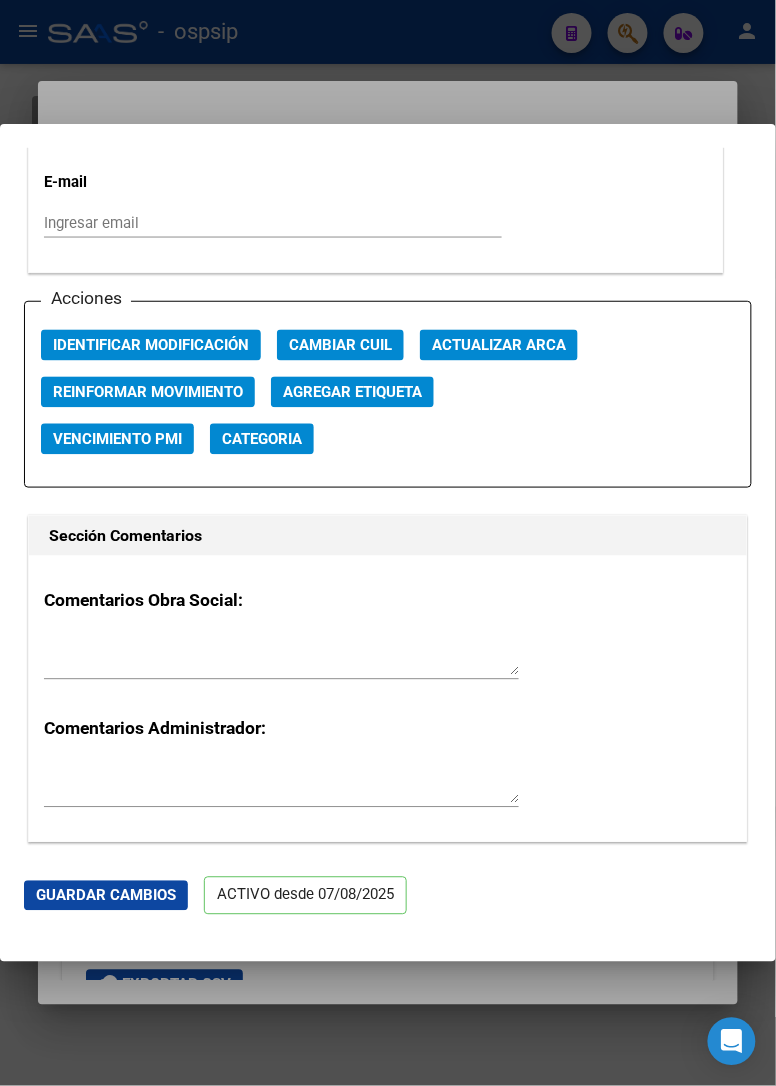 scroll, scrollTop: 2777, scrollLeft: 0, axis: vertical 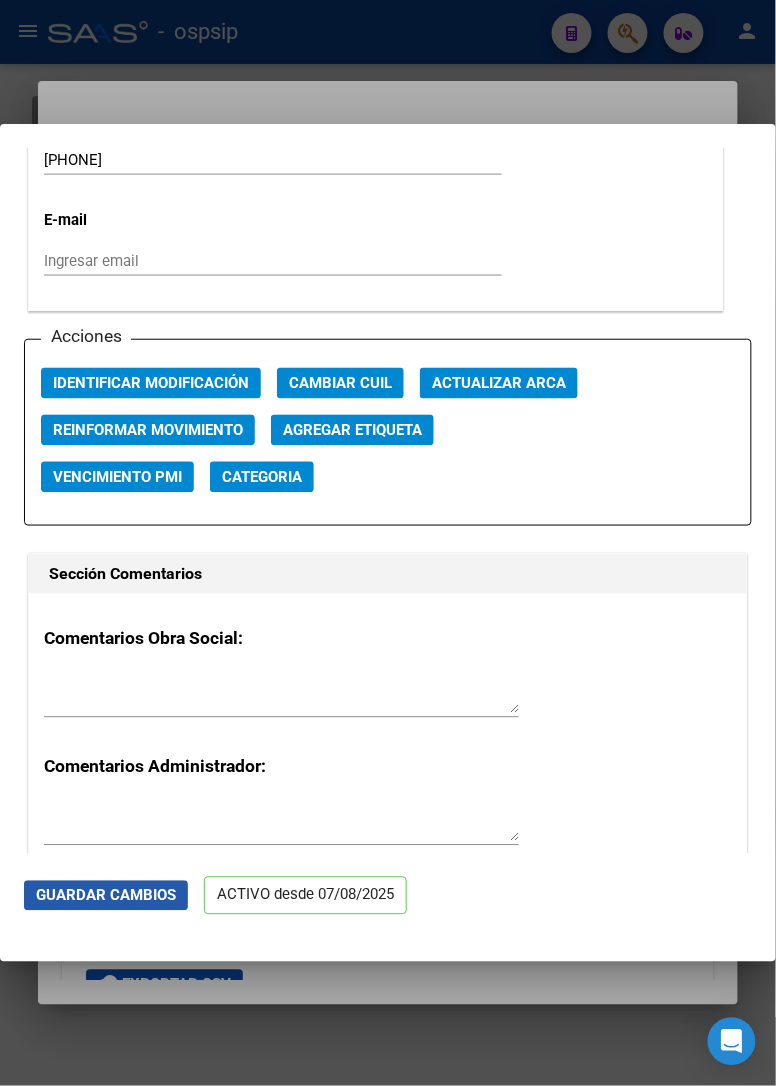click on "Guardar Cambios" 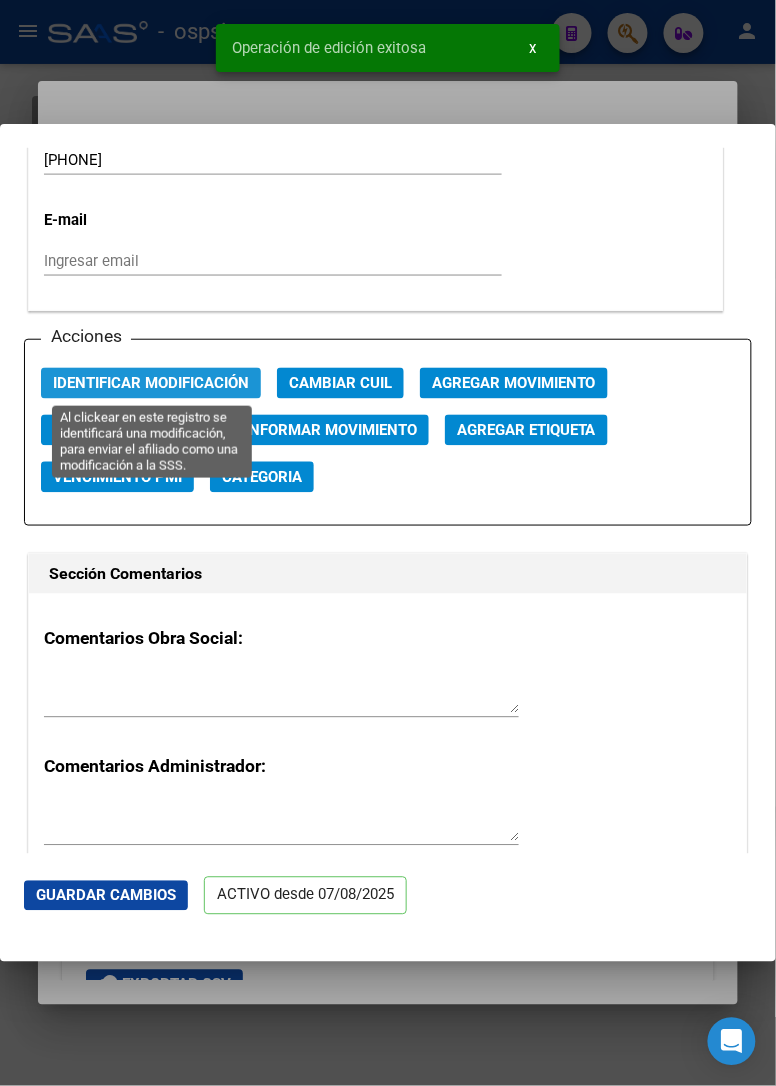 click on "Identificar Modificación" at bounding box center (151, 384) 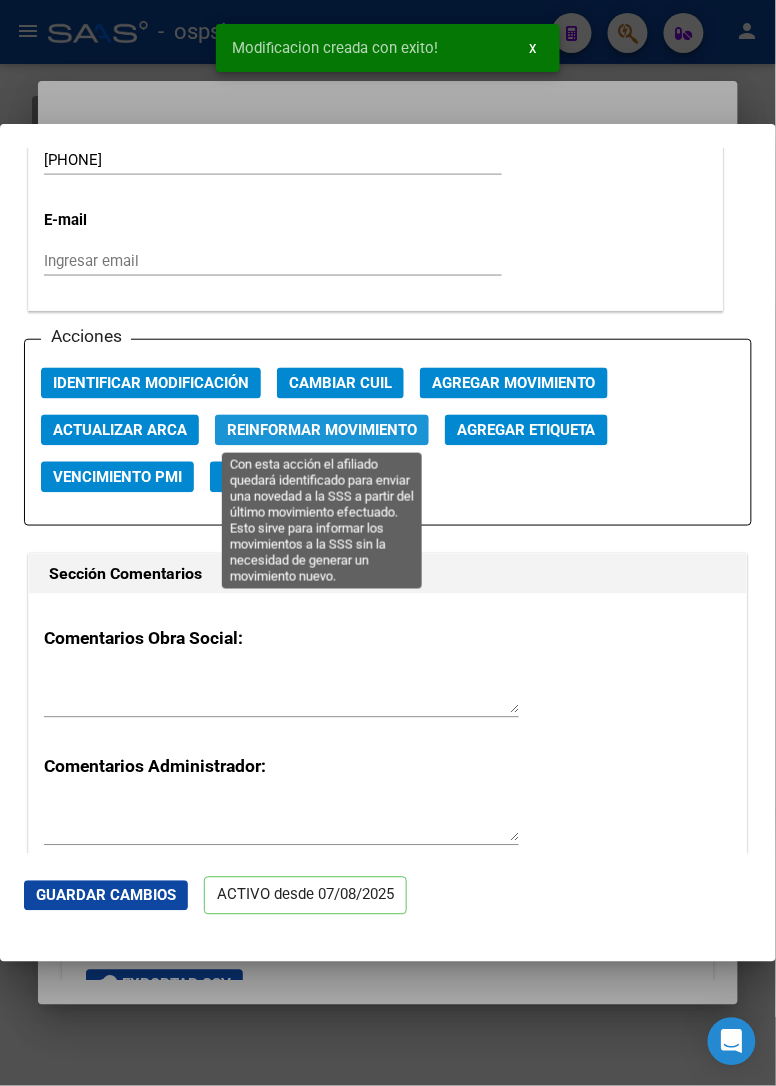 click on "Reinformar Movimiento" 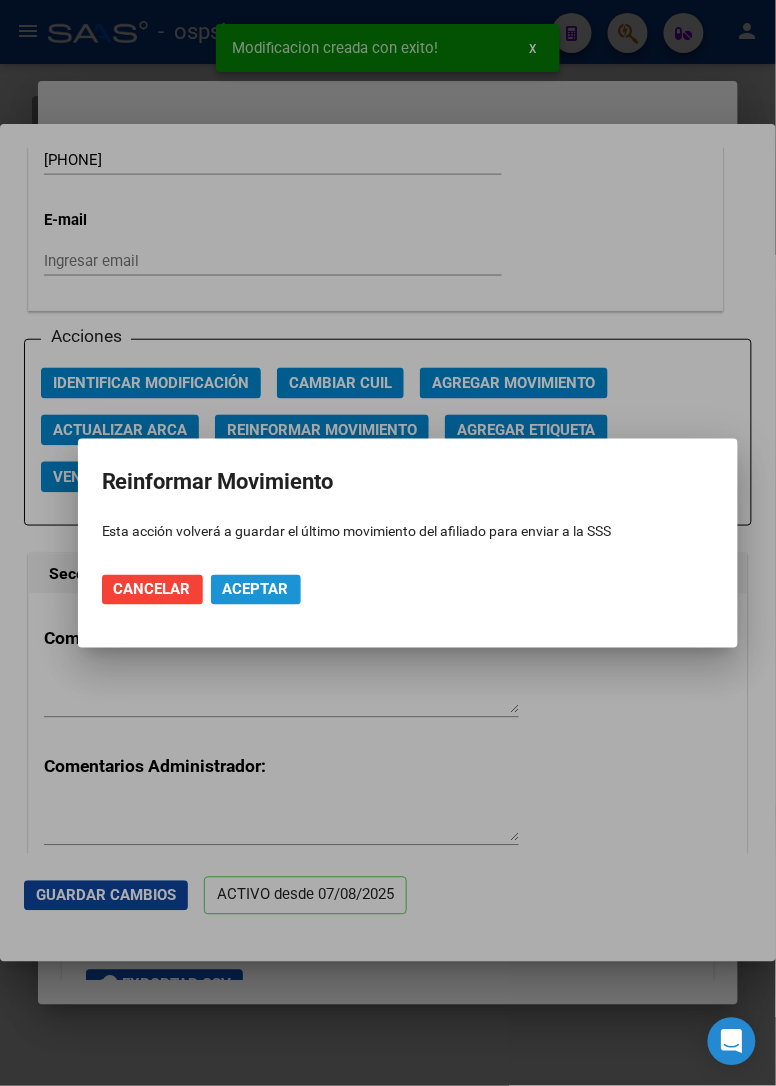 click on "Aceptar" at bounding box center [256, 590] 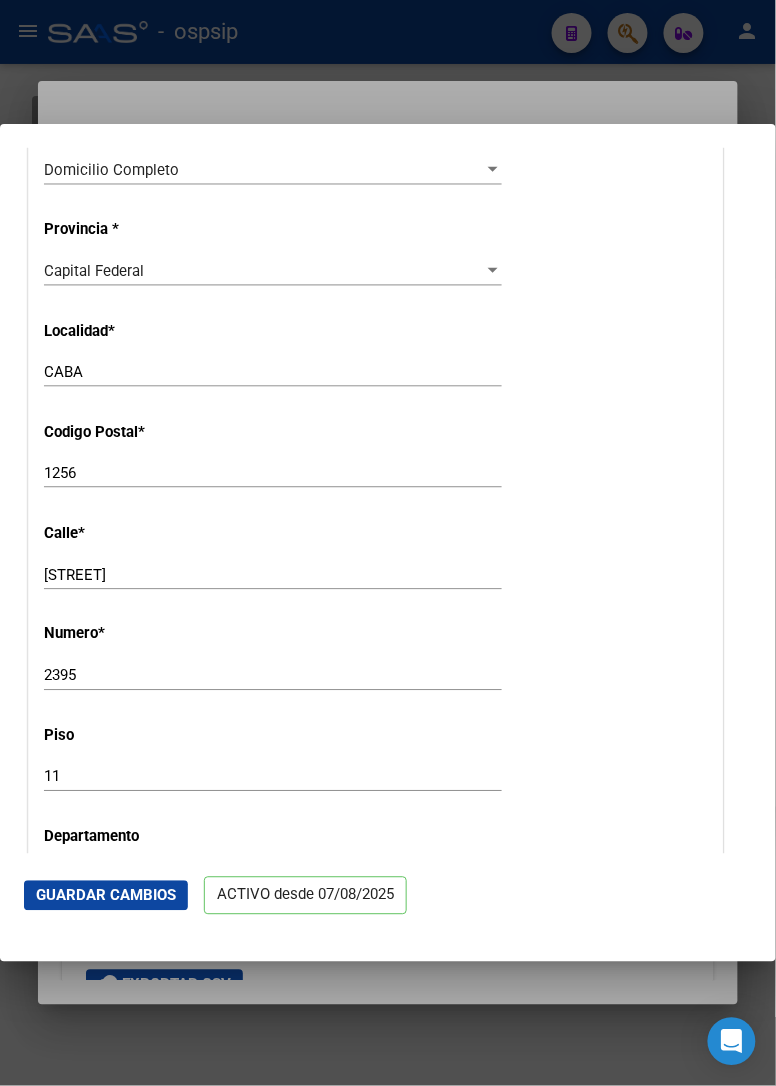 scroll, scrollTop: 1527, scrollLeft: 0, axis: vertical 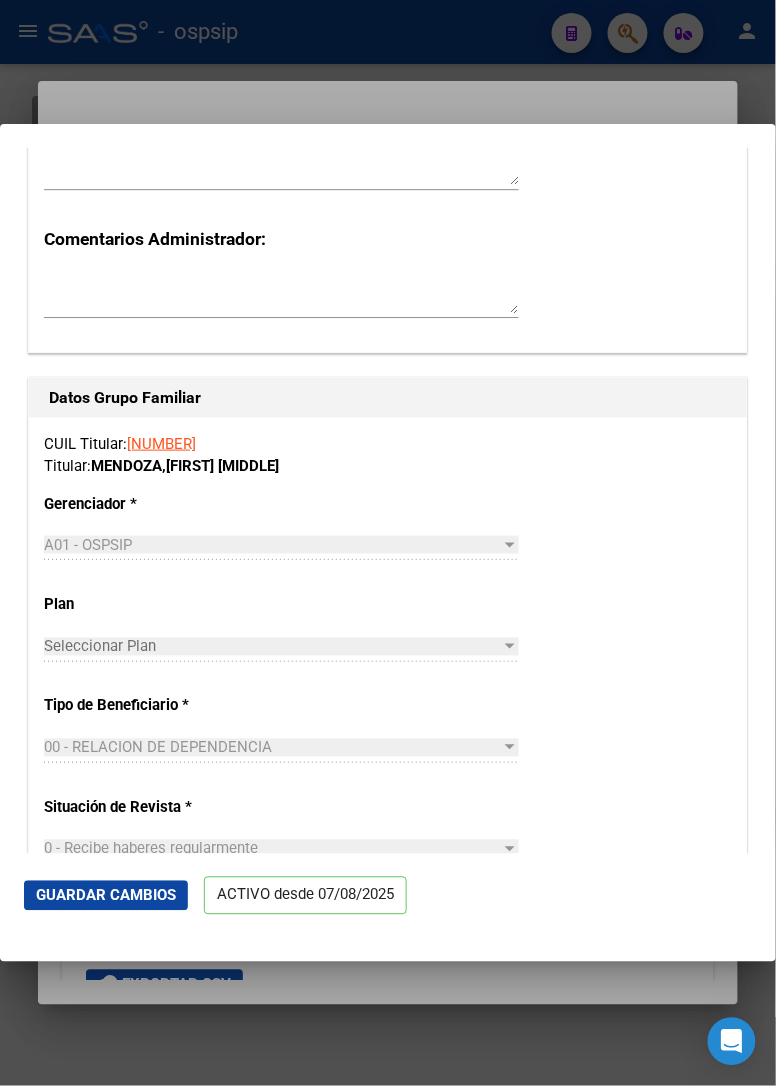 click at bounding box center [388, 543] 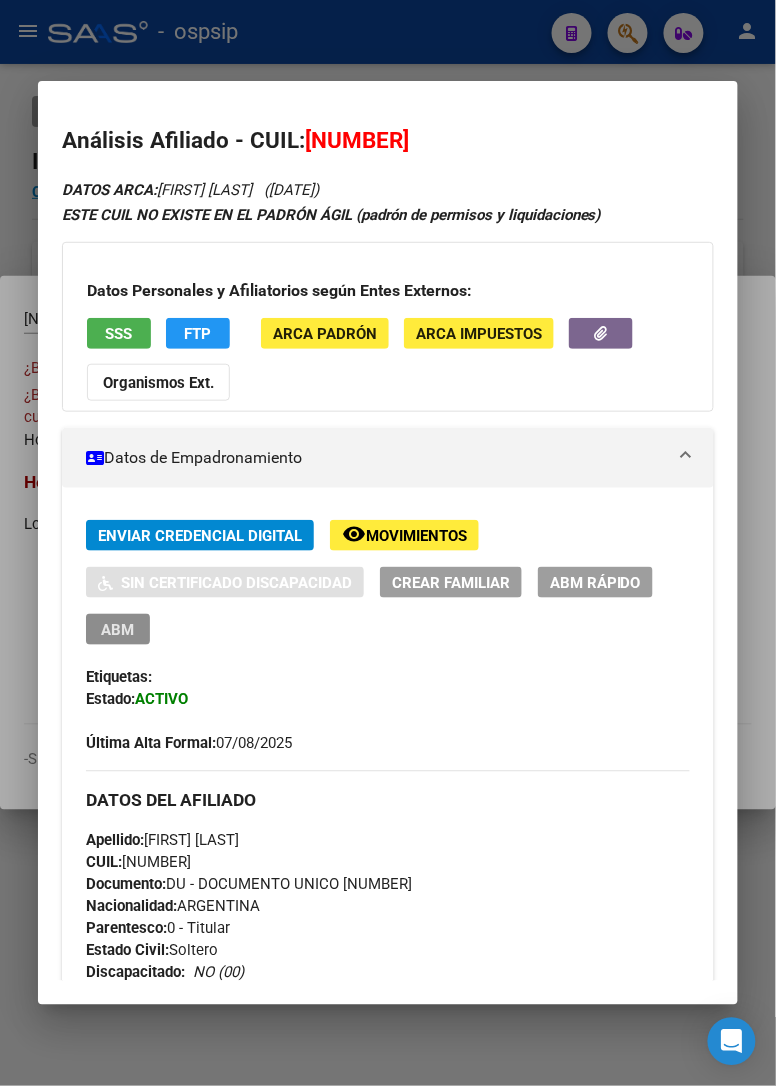 click on "ABM" at bounding box center (118, 630) 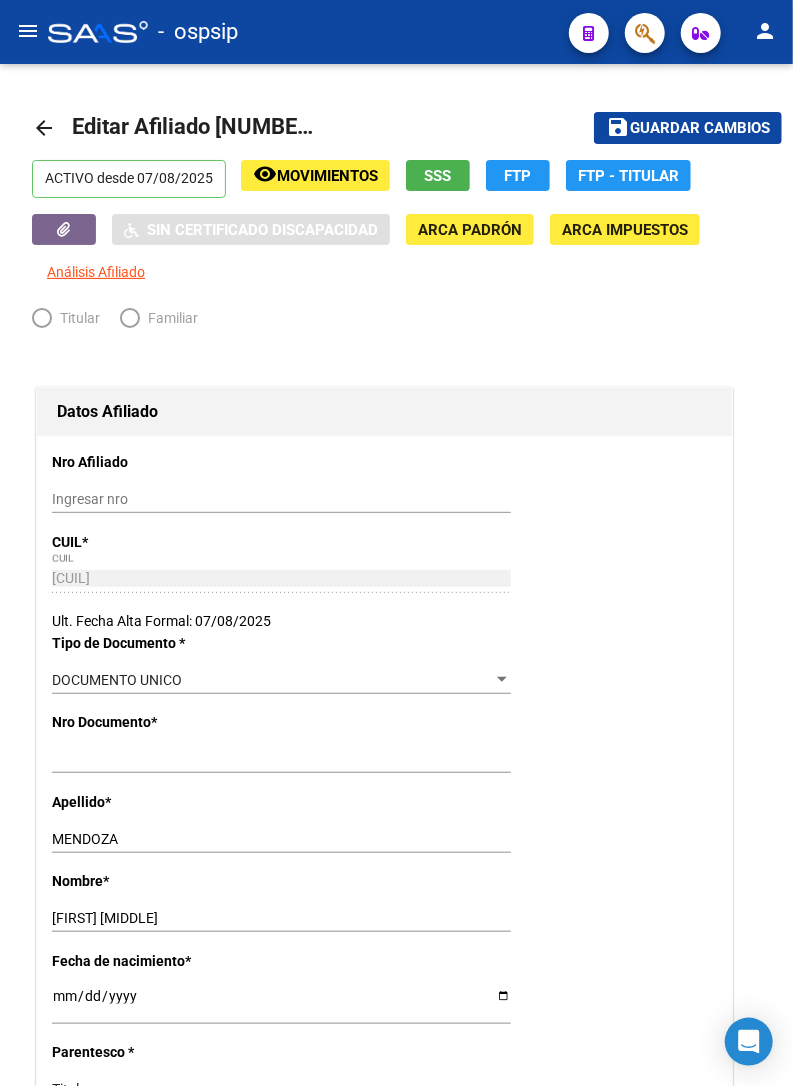 radio on "true" 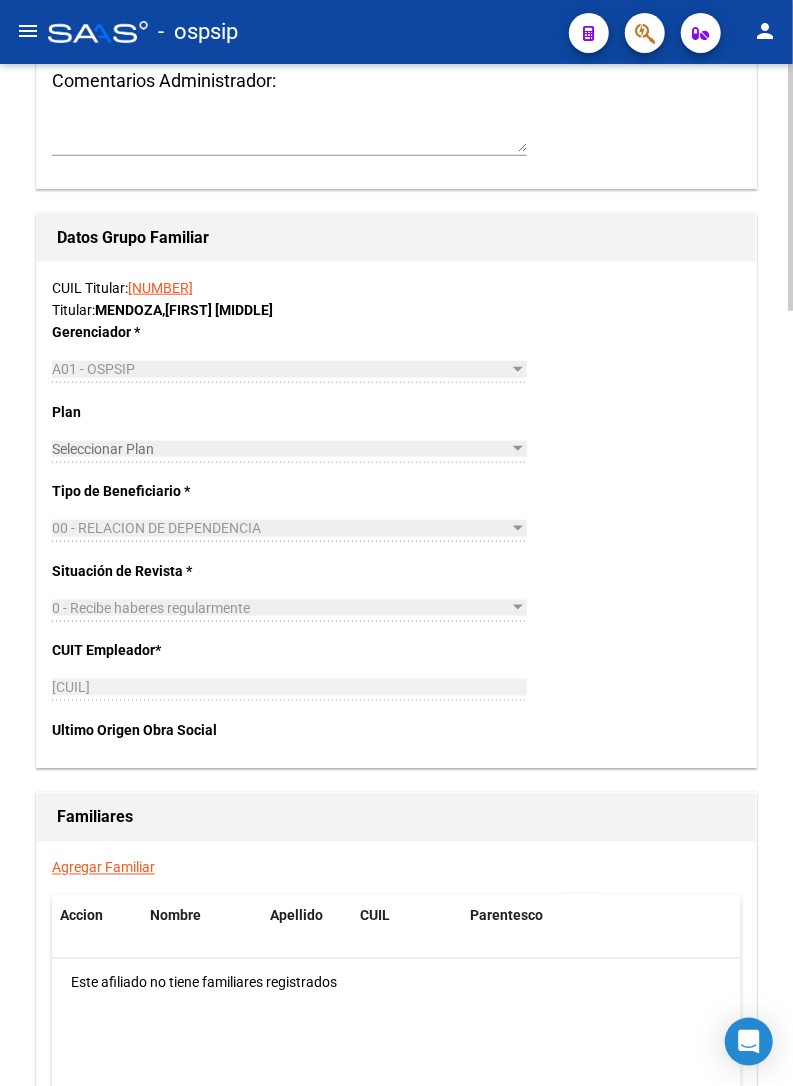 scroll, scrollTop: 2888, scrollLeft: 0, axis: vertical 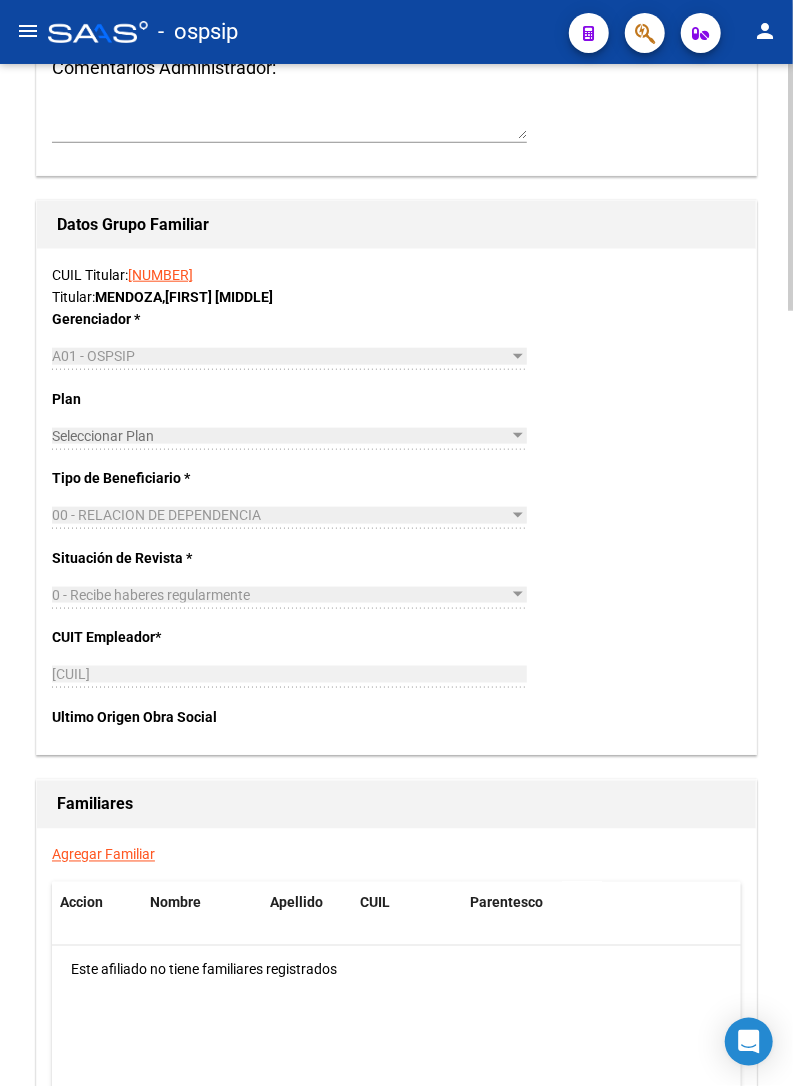 click on "Agregar Familiar" 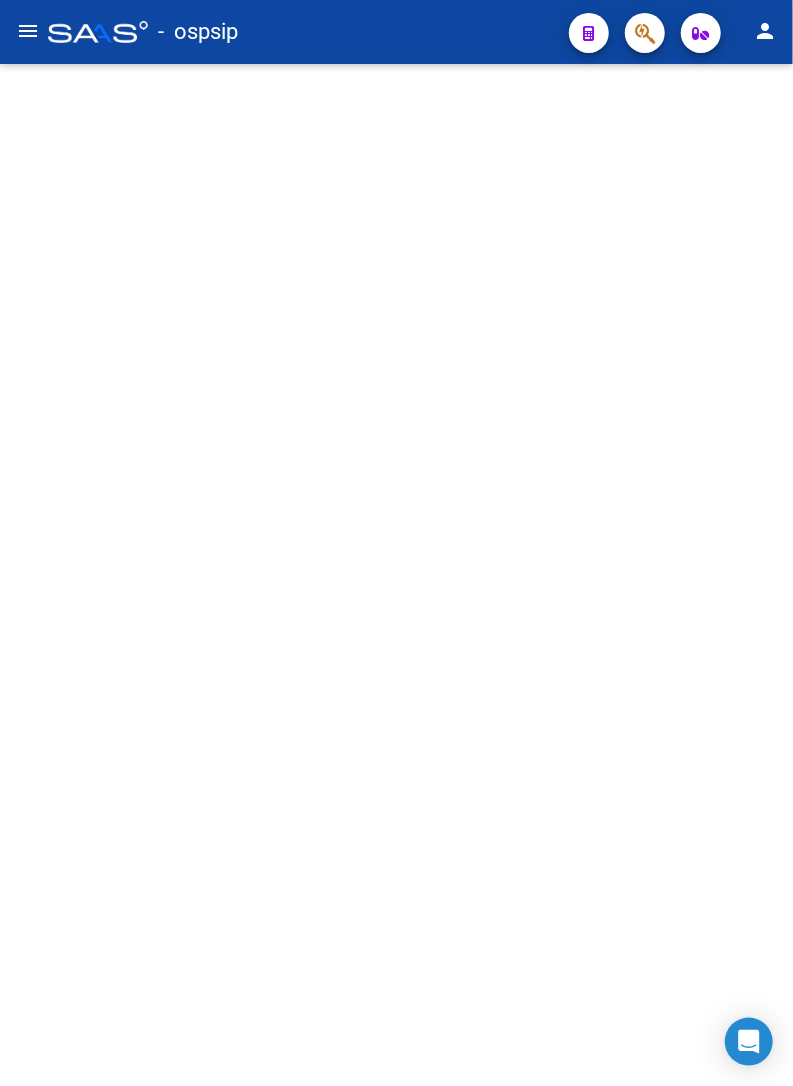 scroll, scrollTop: 0, scrollLeft: 0, axis: both 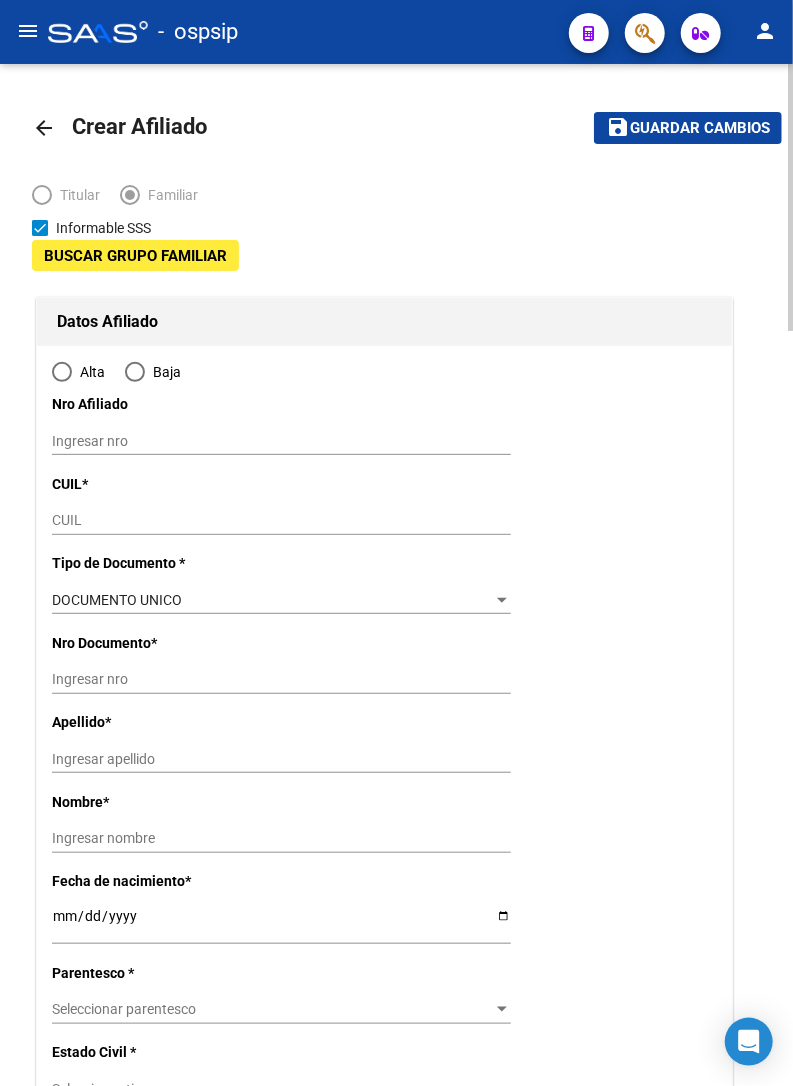 type on "[CUIL]" 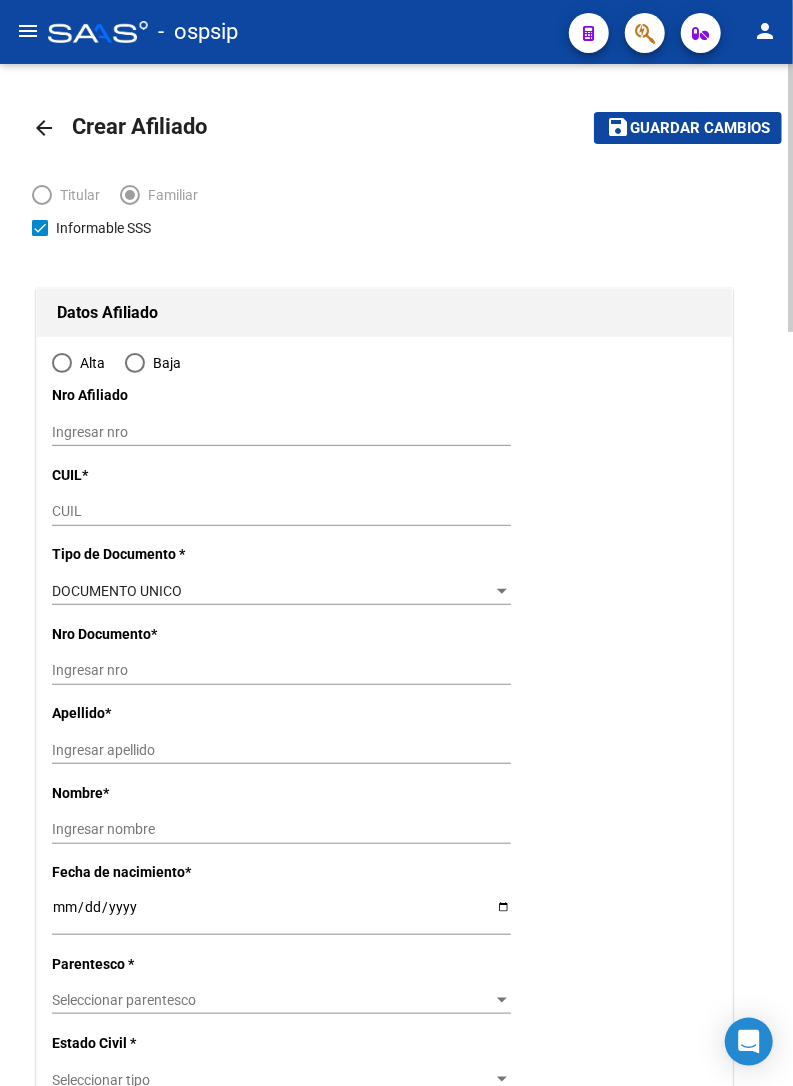 radio on "true" 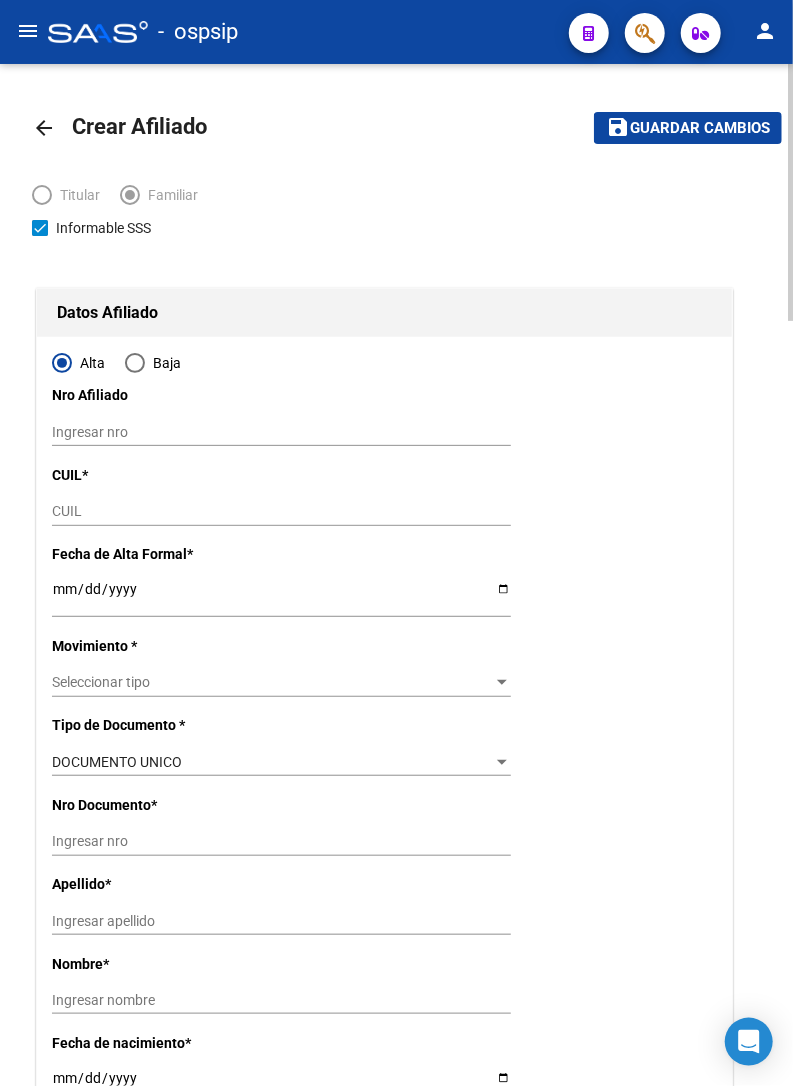 type on "[CUIL]" 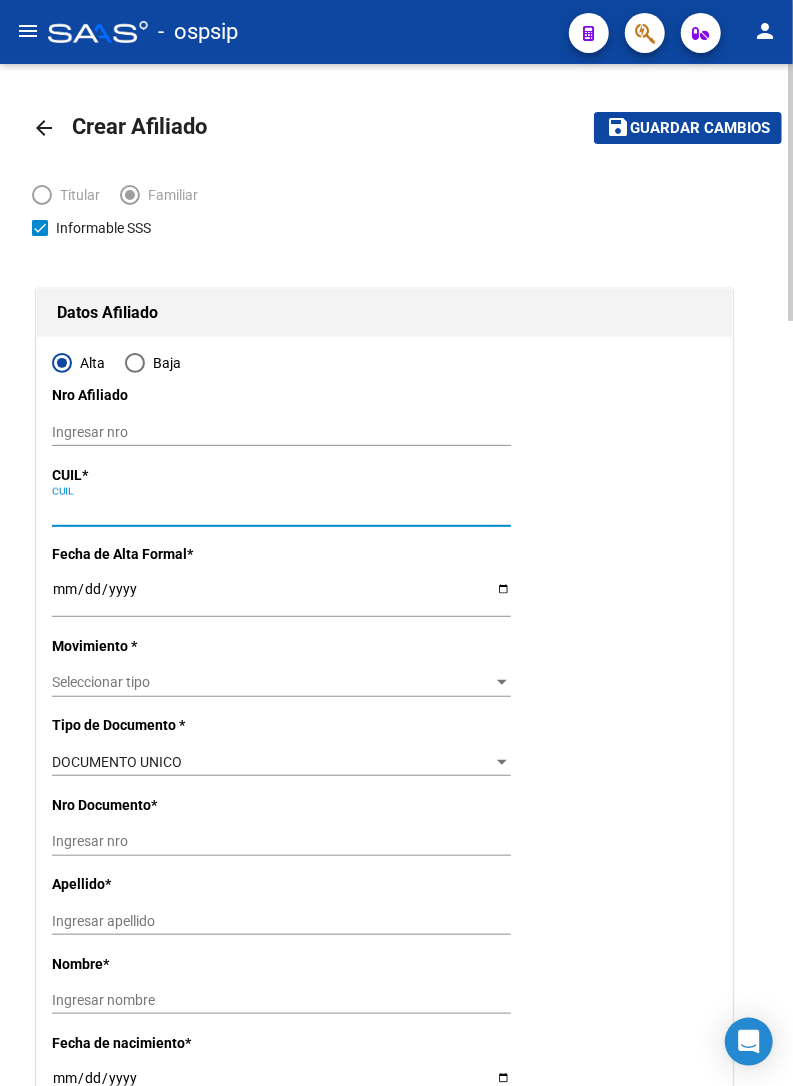 click on "CUIL" at bounding box center (281, 511) 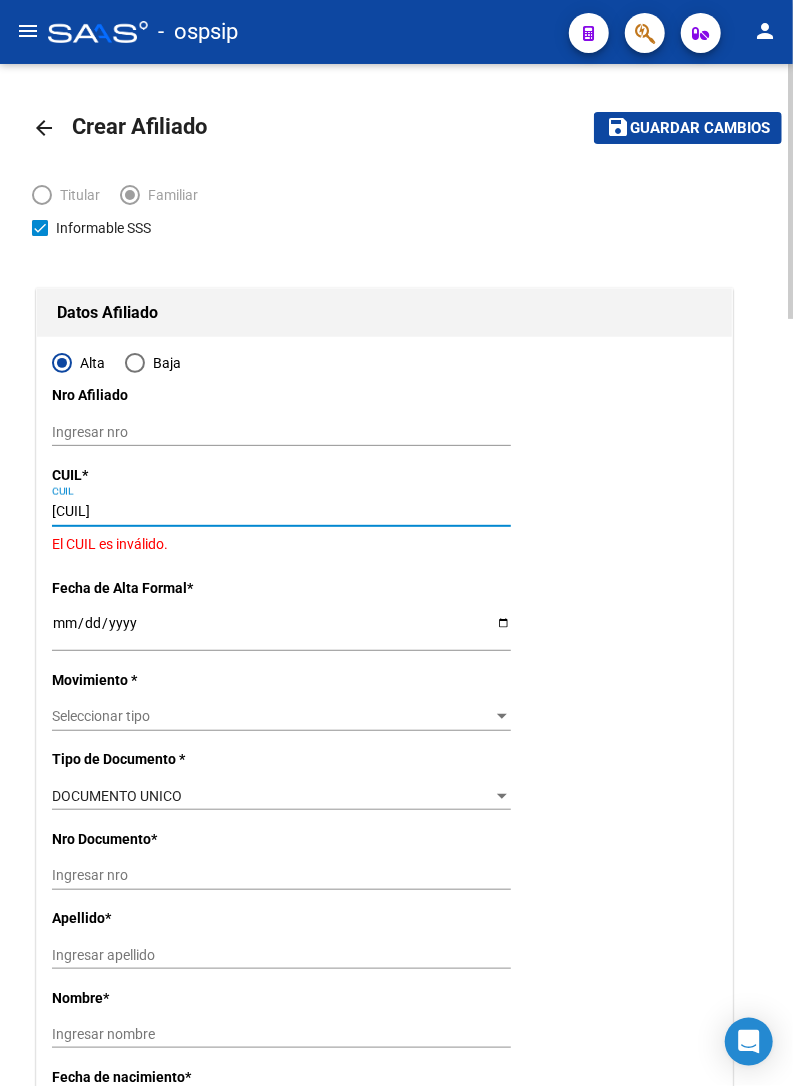 type on "[CUIL]" 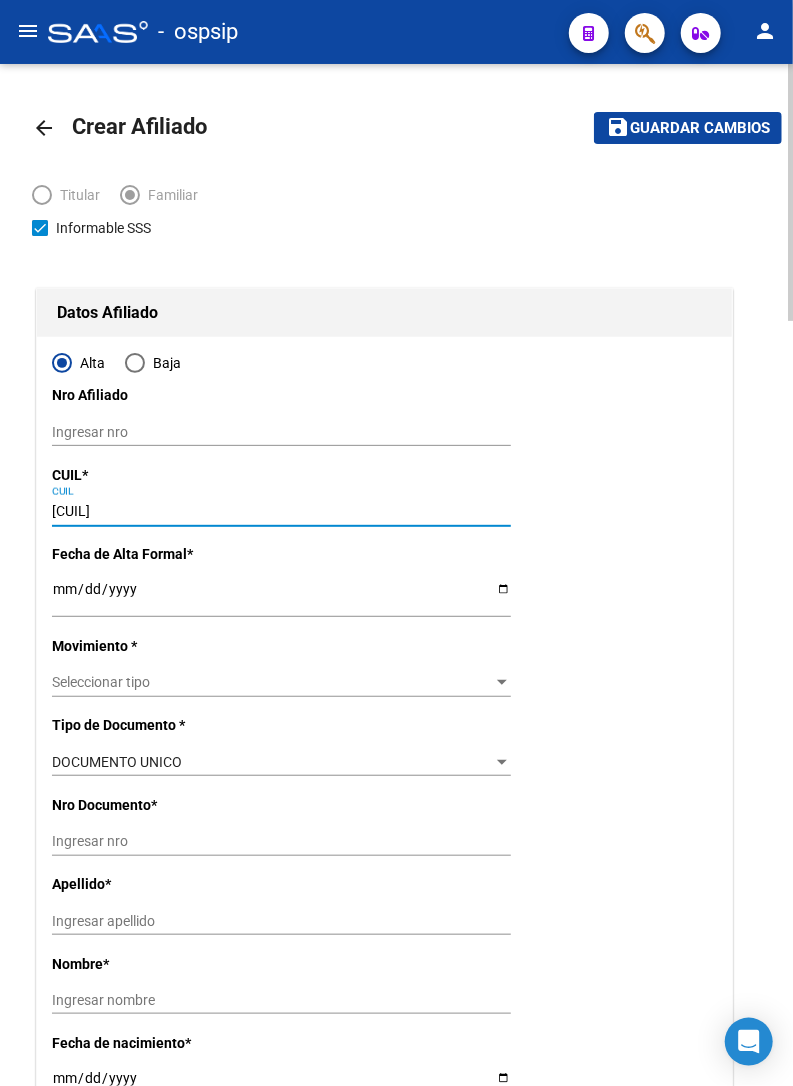 type on "[NUMBER]" 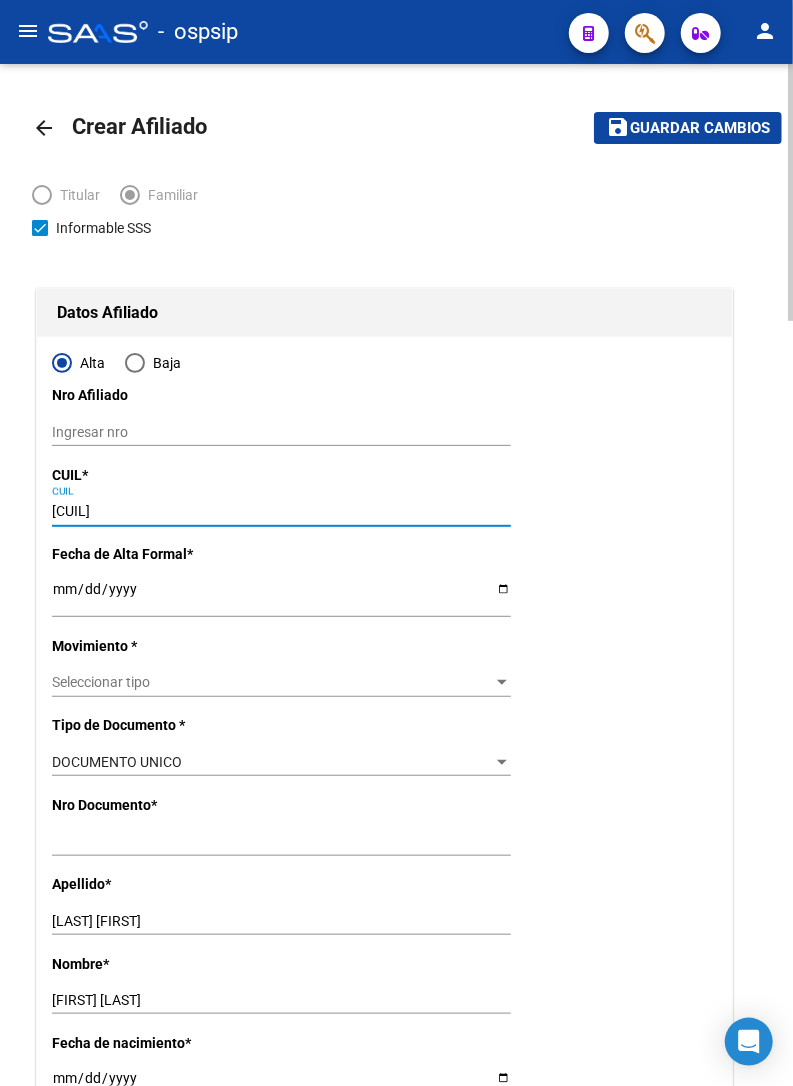 type on "[CUIL]" 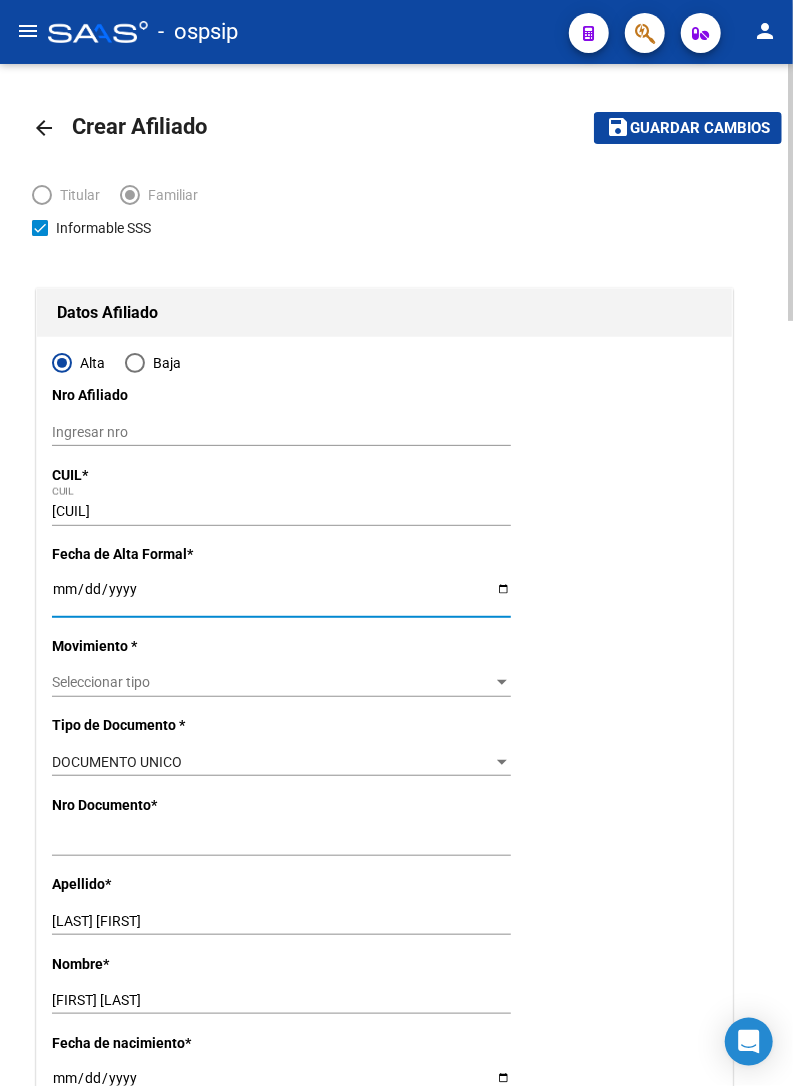 click on "Ingresar fecha" at bounding box center [281, 596] 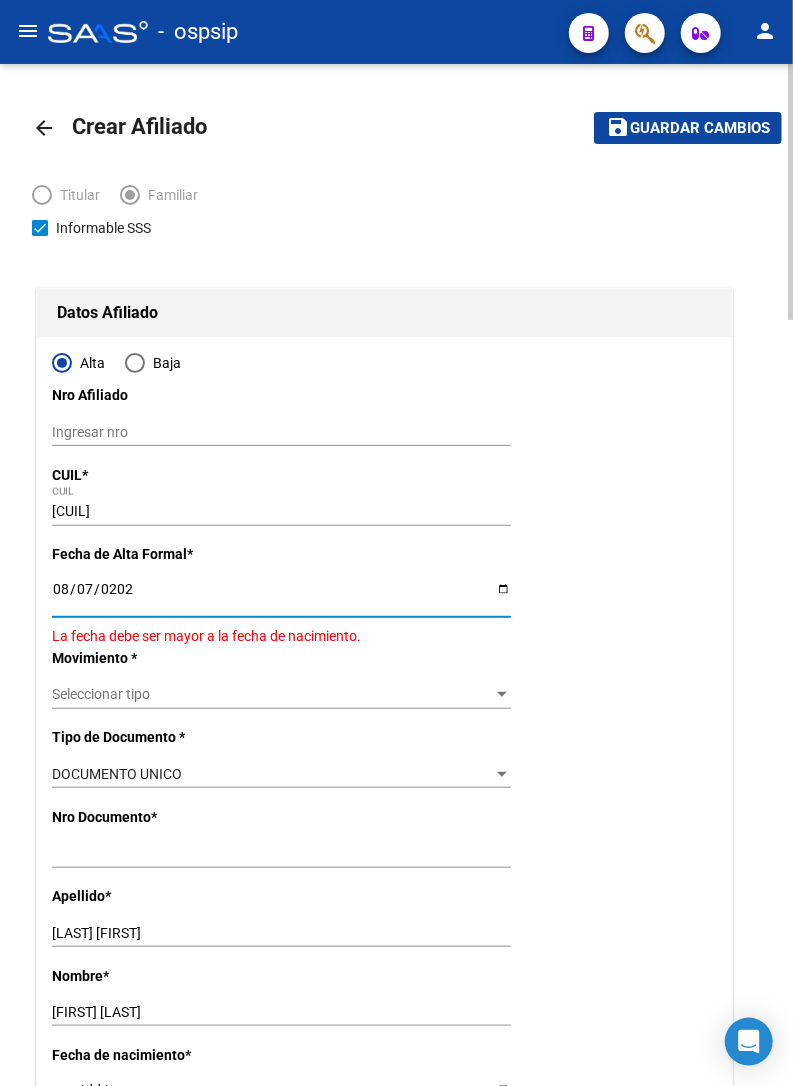 type on "2025-08-07" 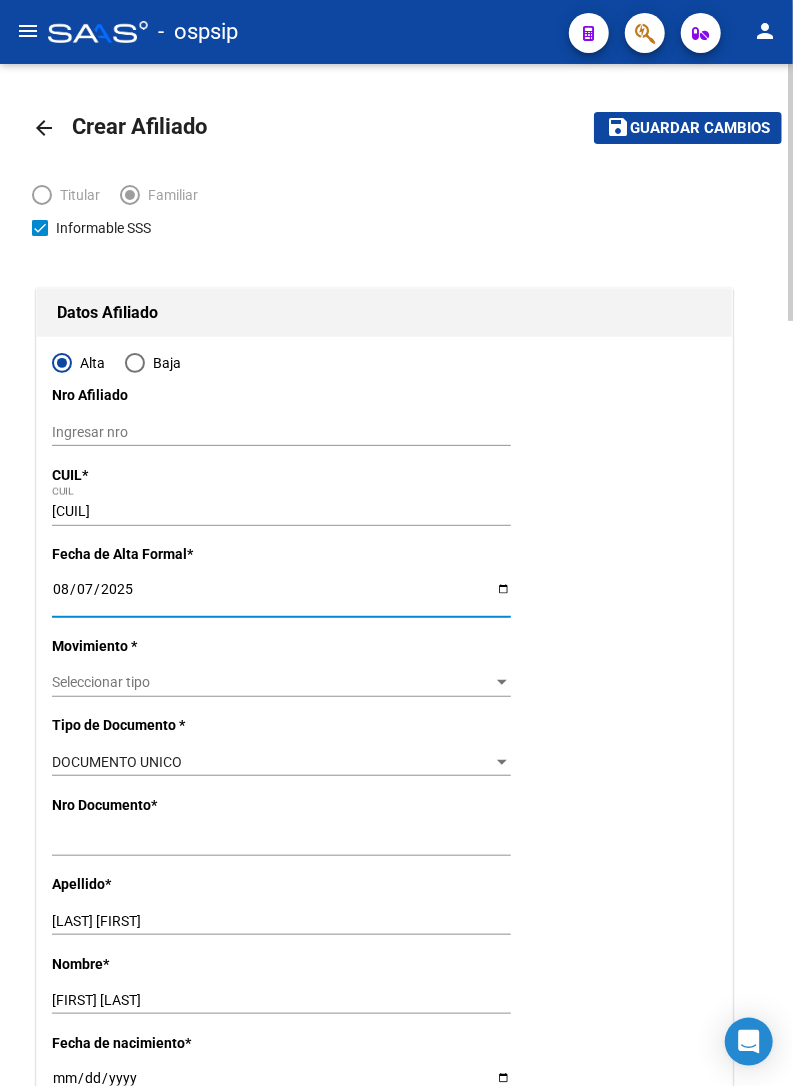 click on "Seleccionar tipo" at bounding box center (272, 682) 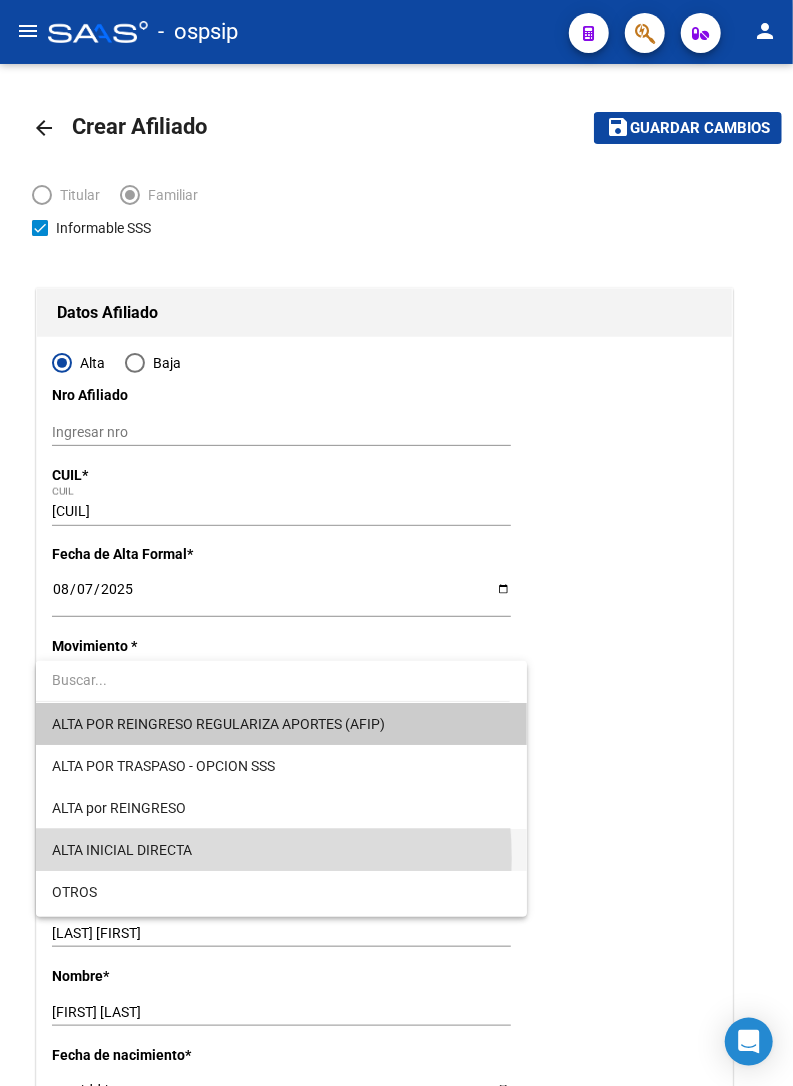 click on "ALTA INICIAL DIRECTA" at bounding box center [281, 850] 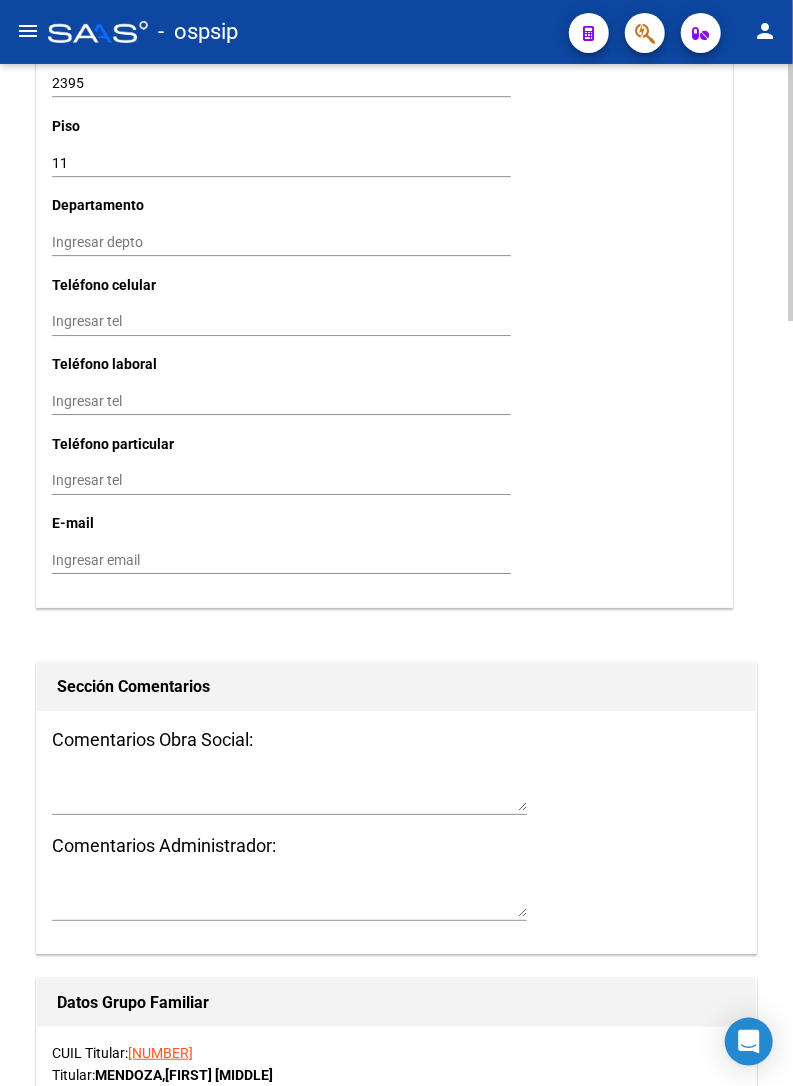 scroll, scrollTop: 2000, scrollLeft: 0, axis: vertical 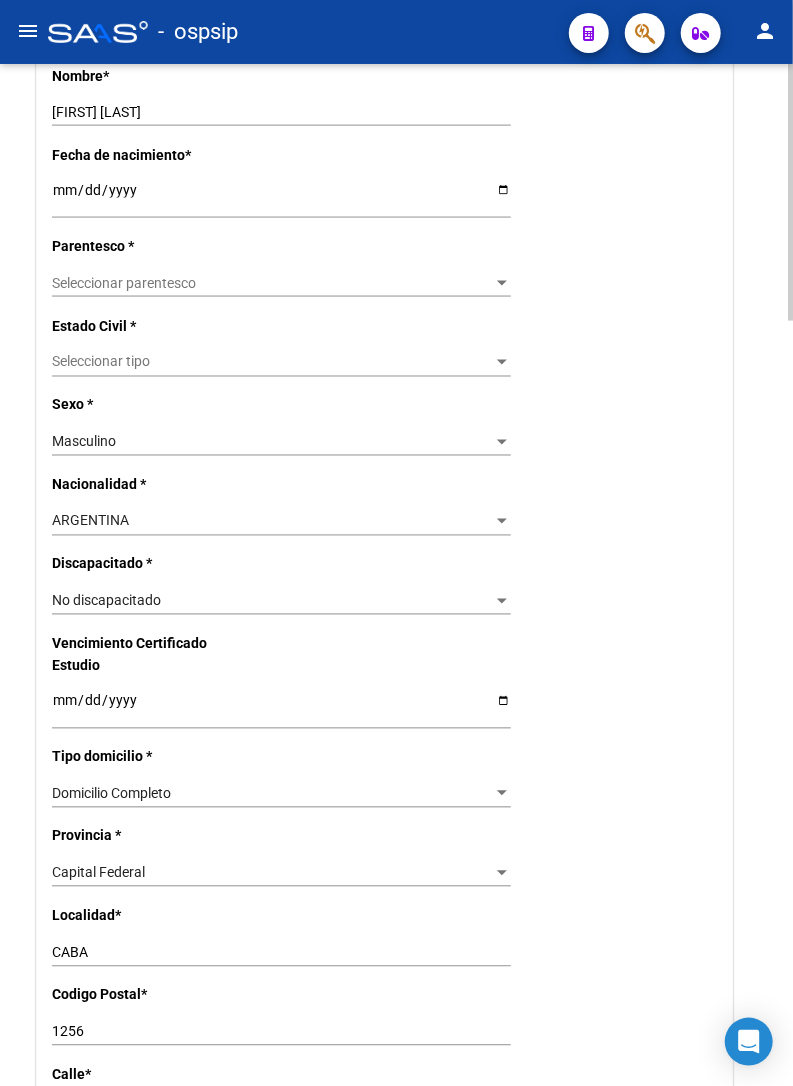 drag, startPoint x: 693, startPoint y: 281, endPoint x: 680, endPoint y: 207, distance: 75.13322 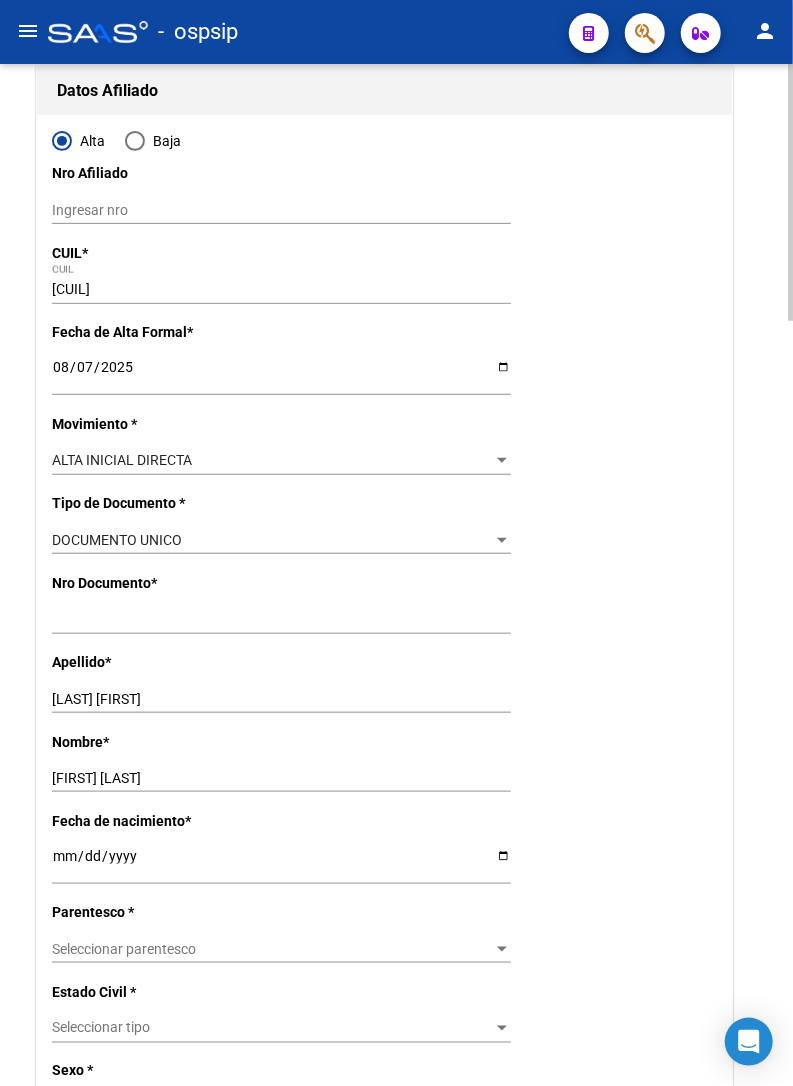 scroll, scrollTop: 0, scrollLeft: 0, axis: both 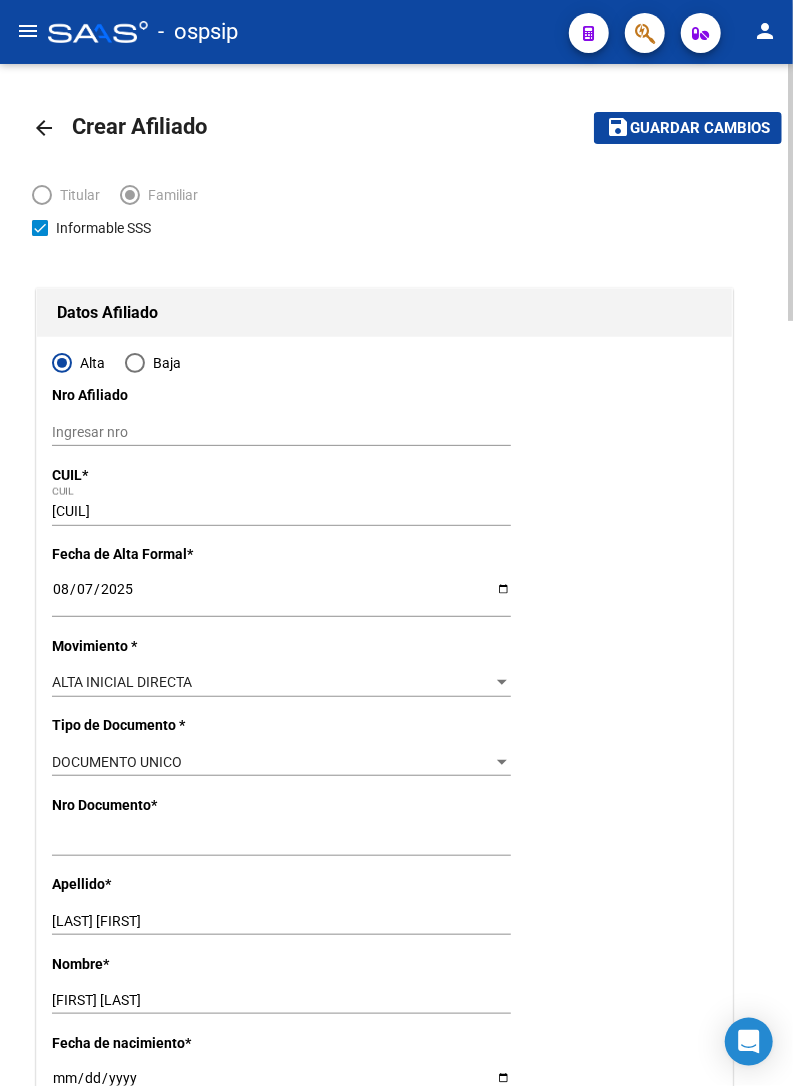 click on "Guardar cambios" 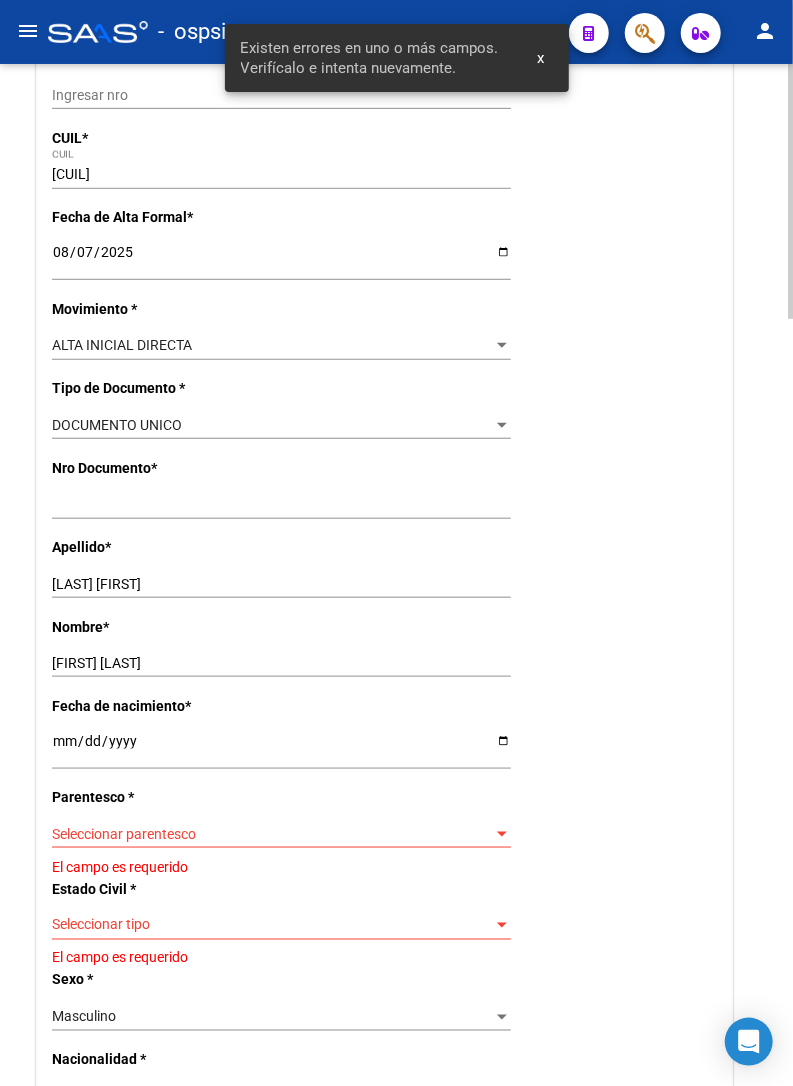scroll, scrollTop: 444, scrollLeft: 0, axis: vertical 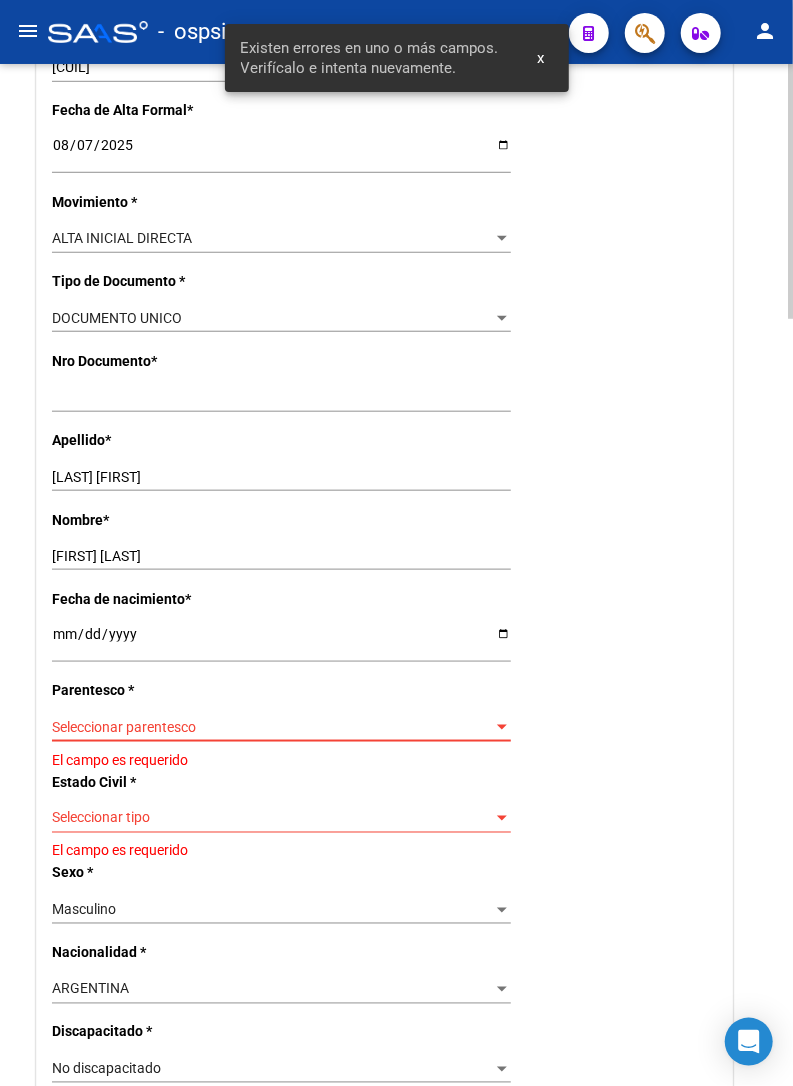 click on "Seleccionar parentesco" at bounding box center (272, 727) 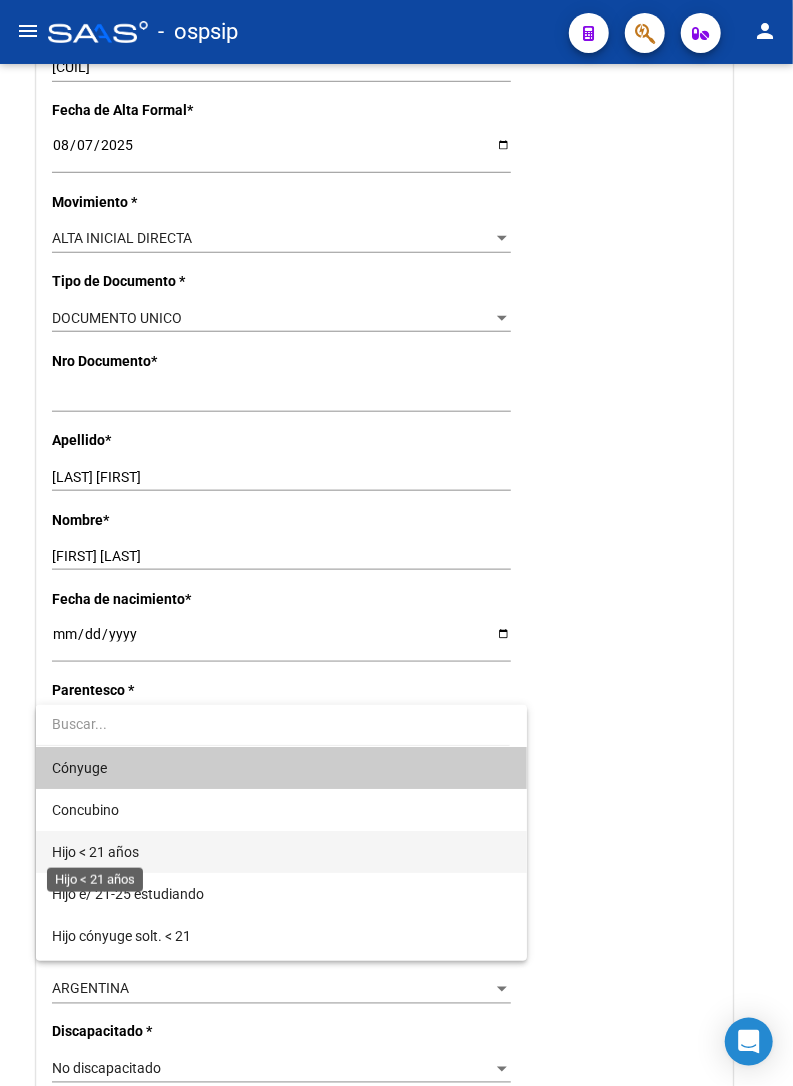 click on "Hijo < 21 años" at bounding box center [95, 852] 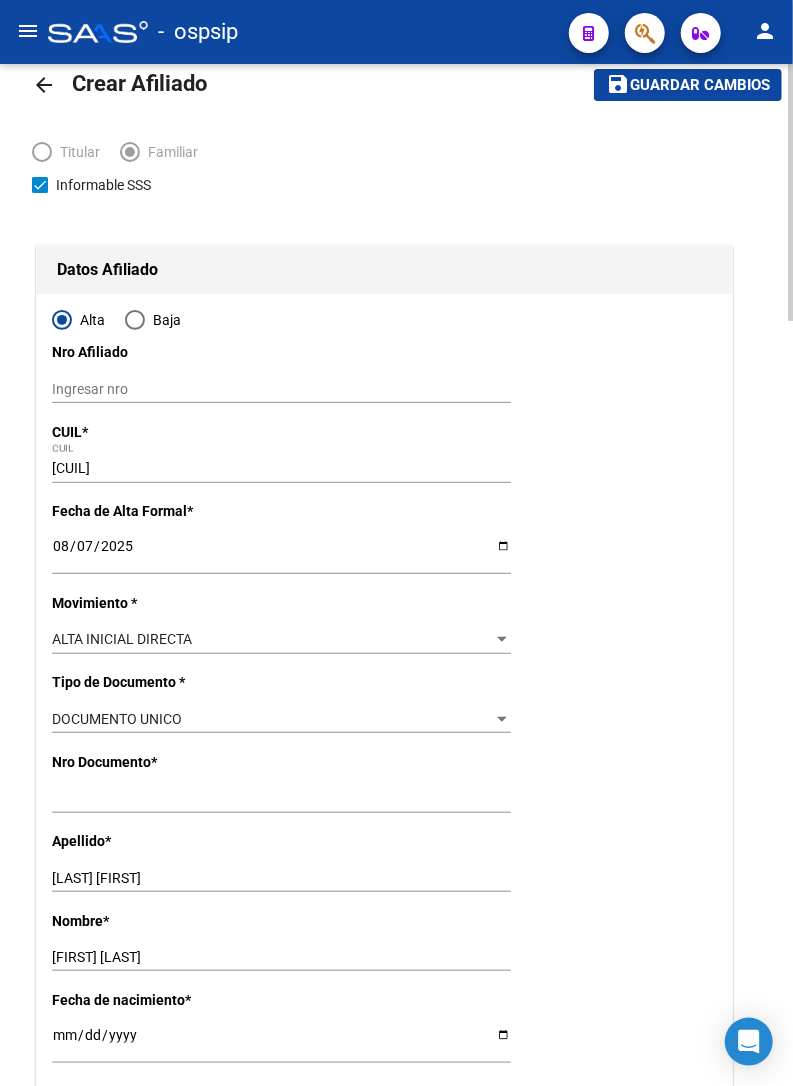 scroll, scrollTop: 0, scrollLeft: 0, axis: both 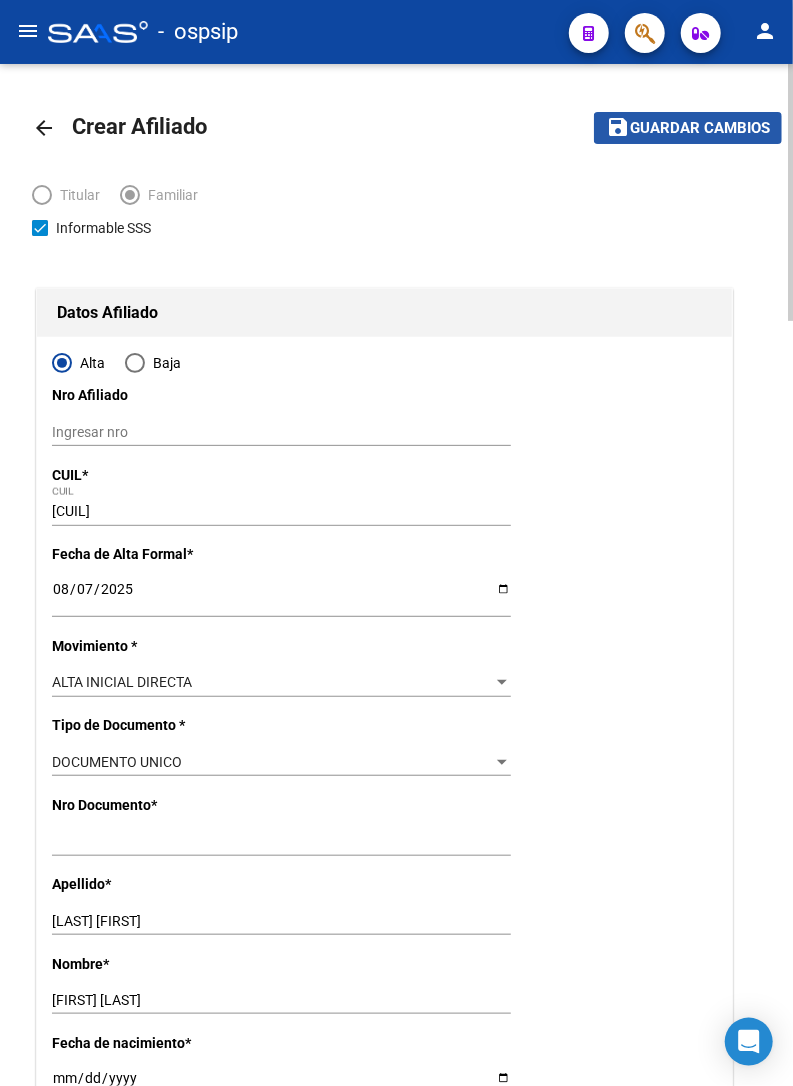 click on "Guardar cambios" 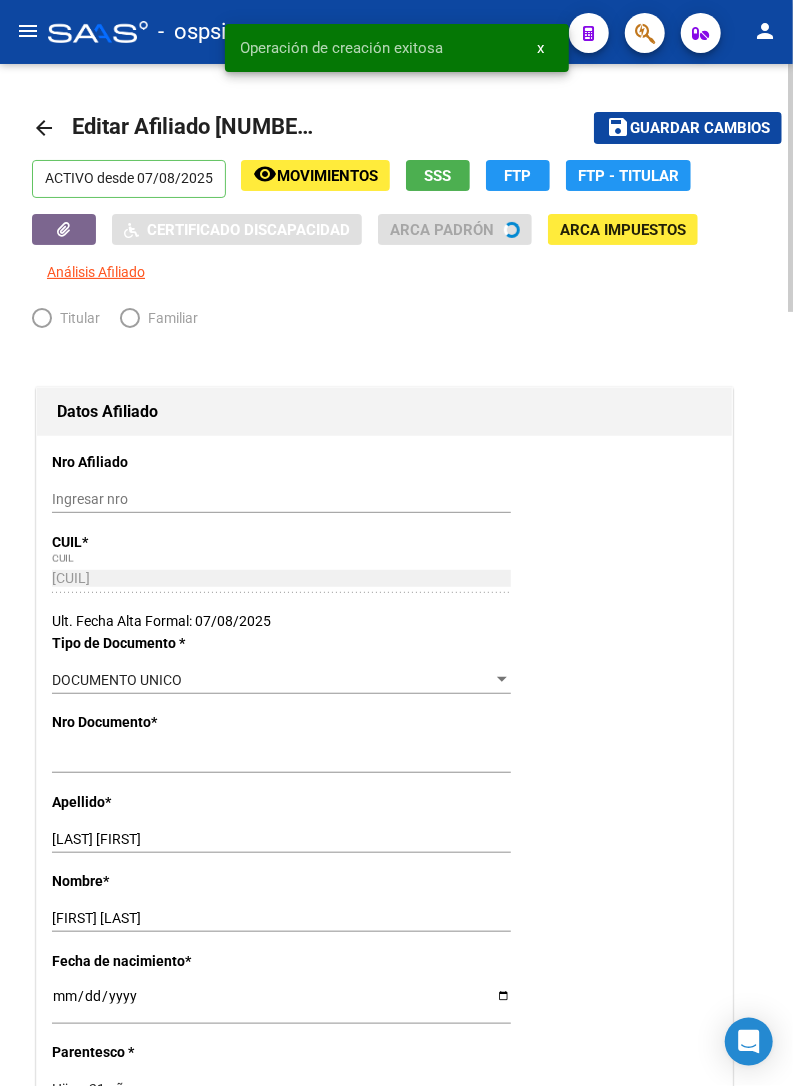 radio on "true" 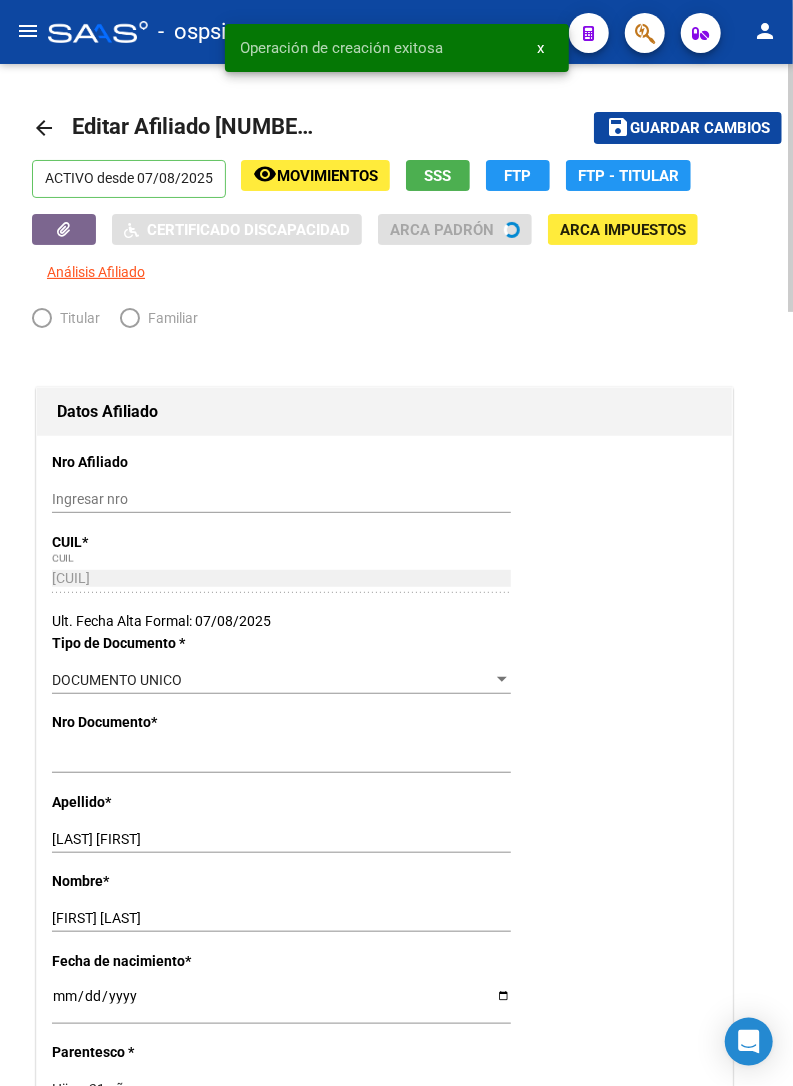 type on "[CUIL]" 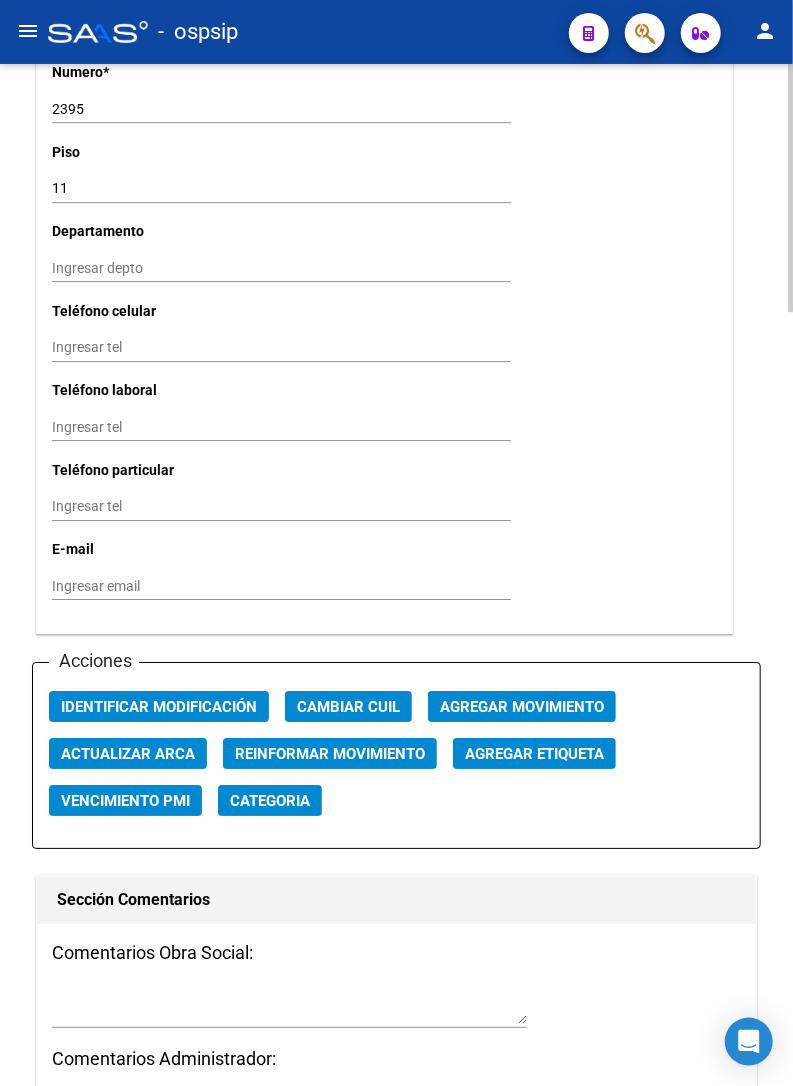 scroll, scrollTop: 2111, scrollLeft: 0, axis: vertical 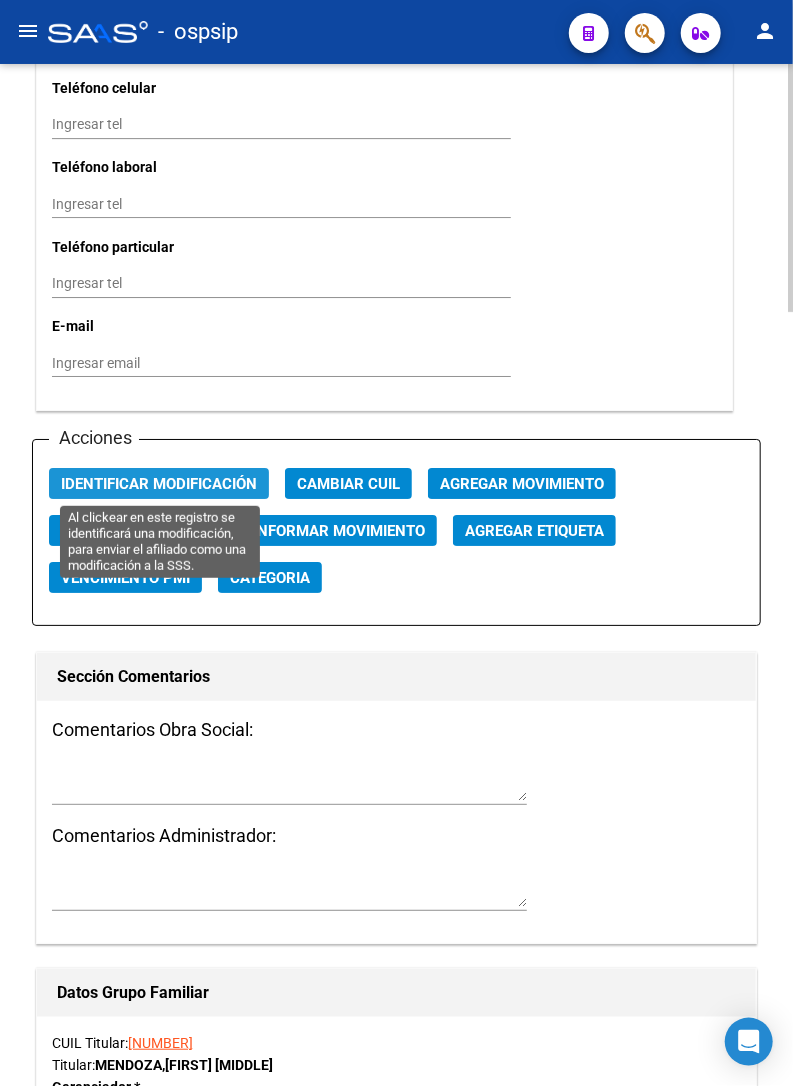 click on "Identificar Modificación" 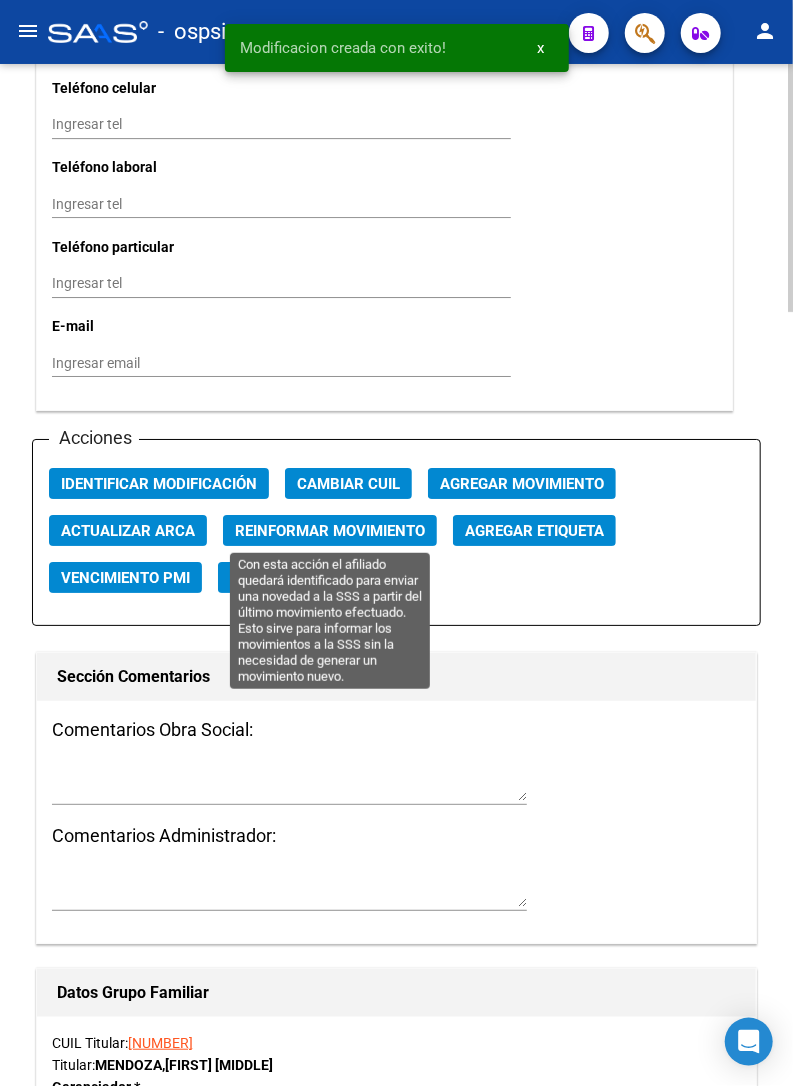 click on "Reinformar Movimiento" 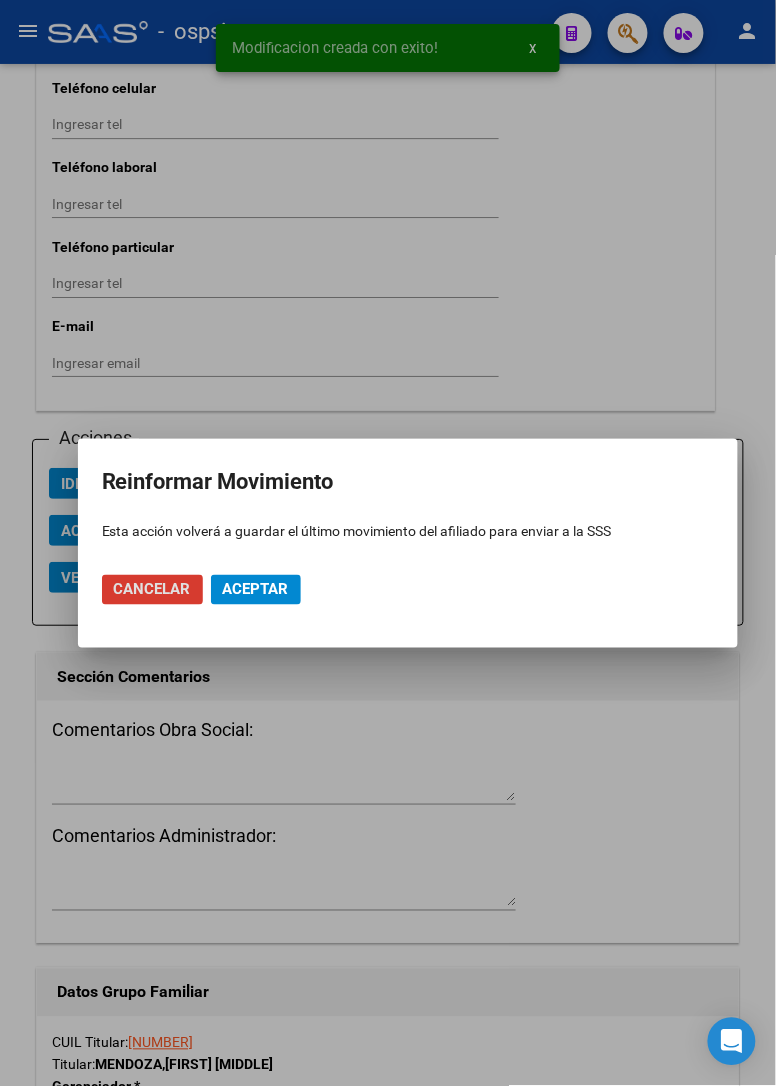 click on "Aceptar" at bounding box center (256, 590) 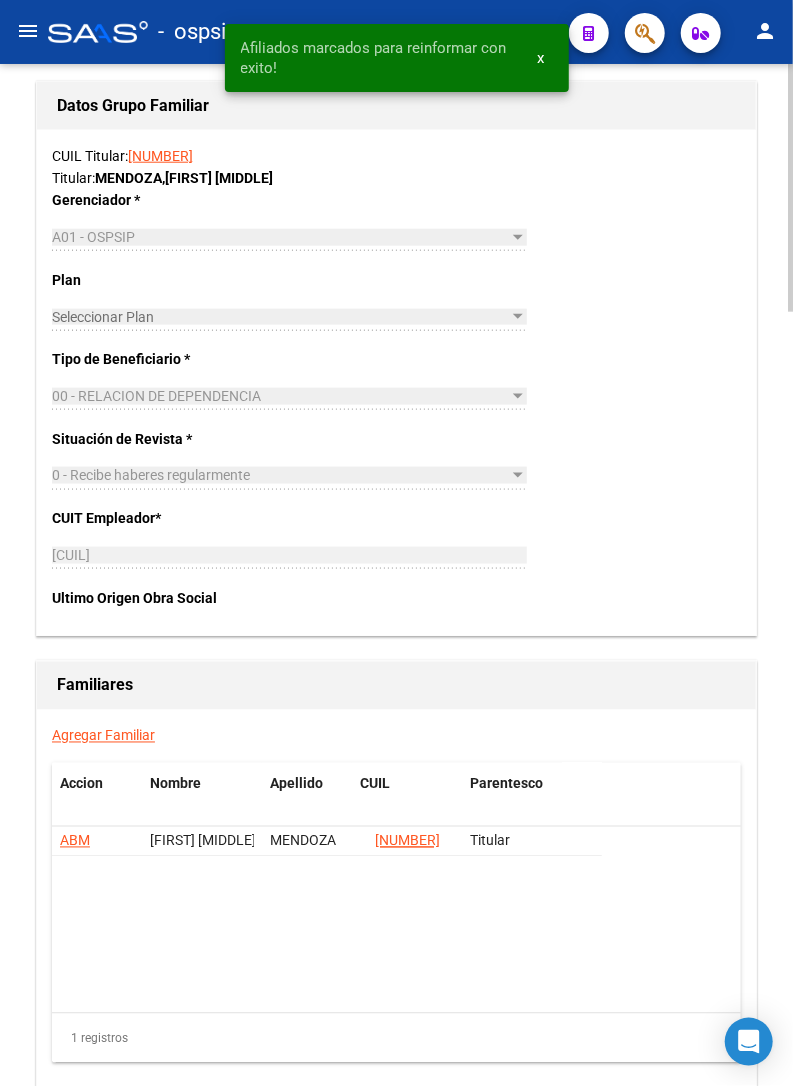 scroll, scrollTop: 3205, scrollLeft: 0, axis: vertical 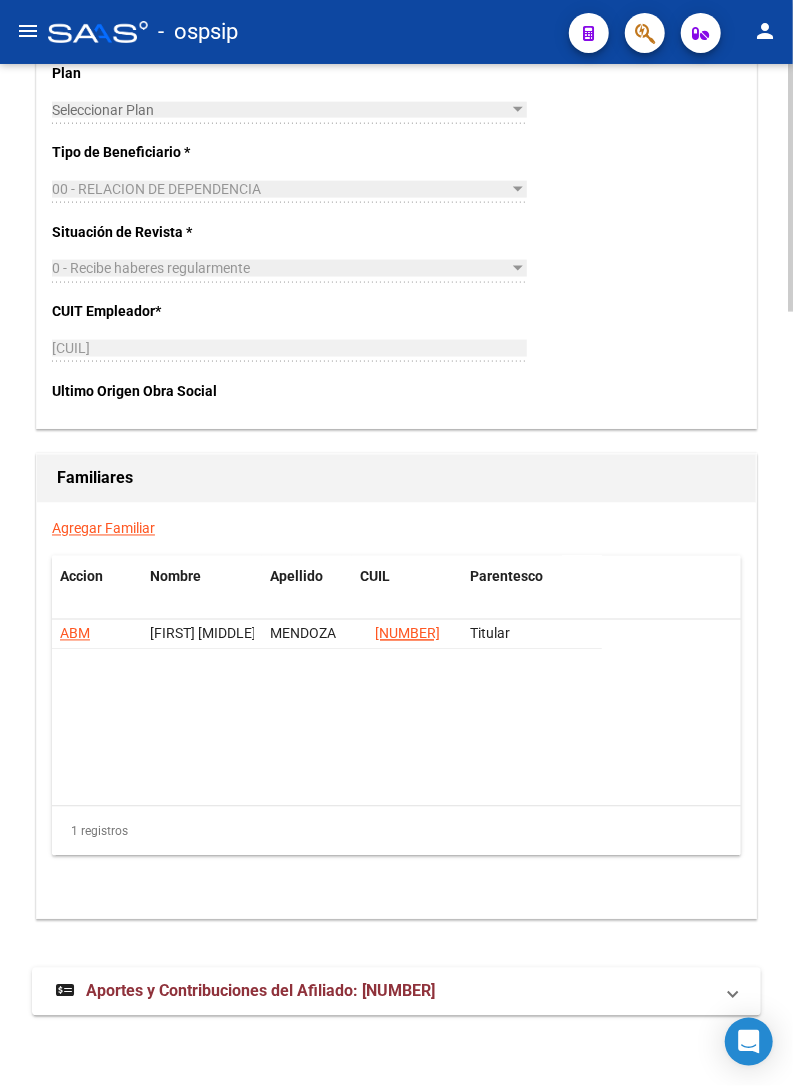click on "Agregar Familiar" 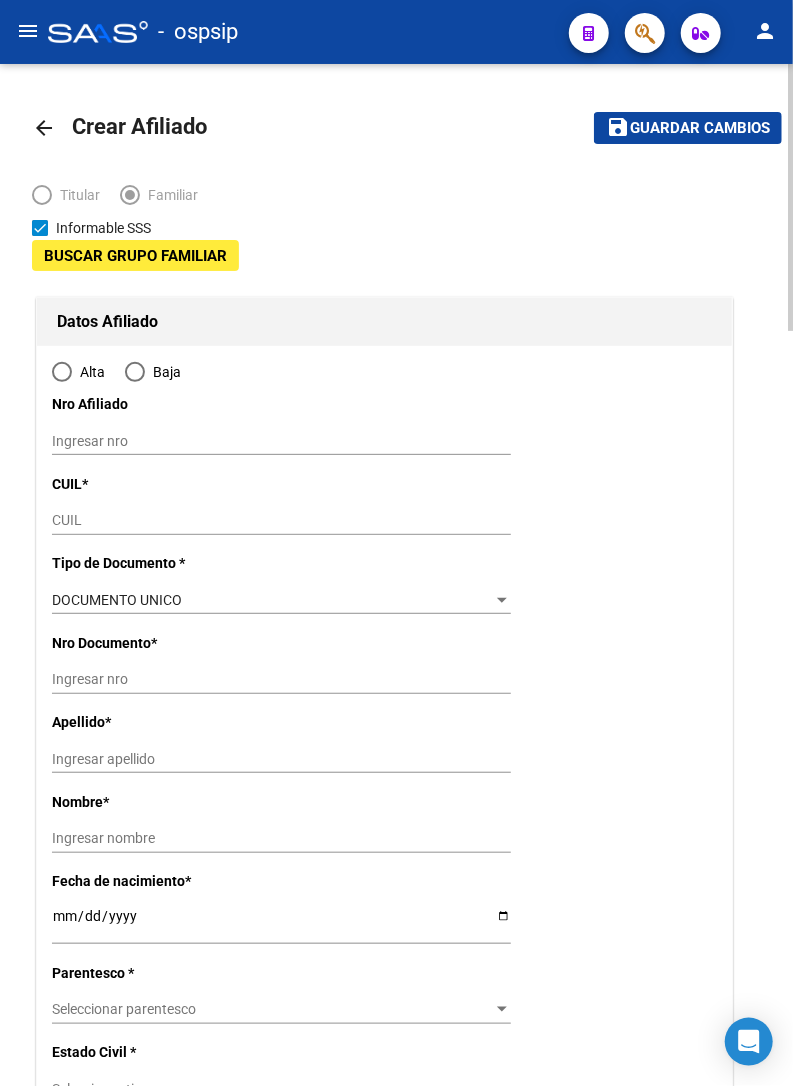 type on "[CUIL]" 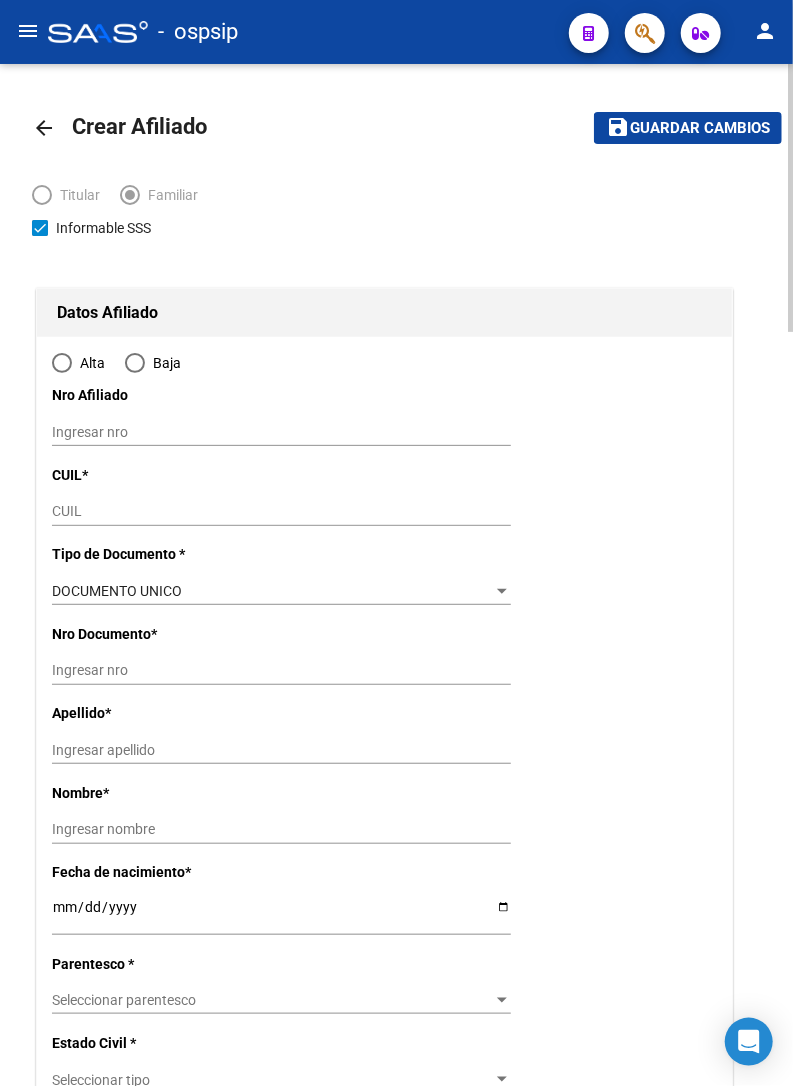 radio on "true" 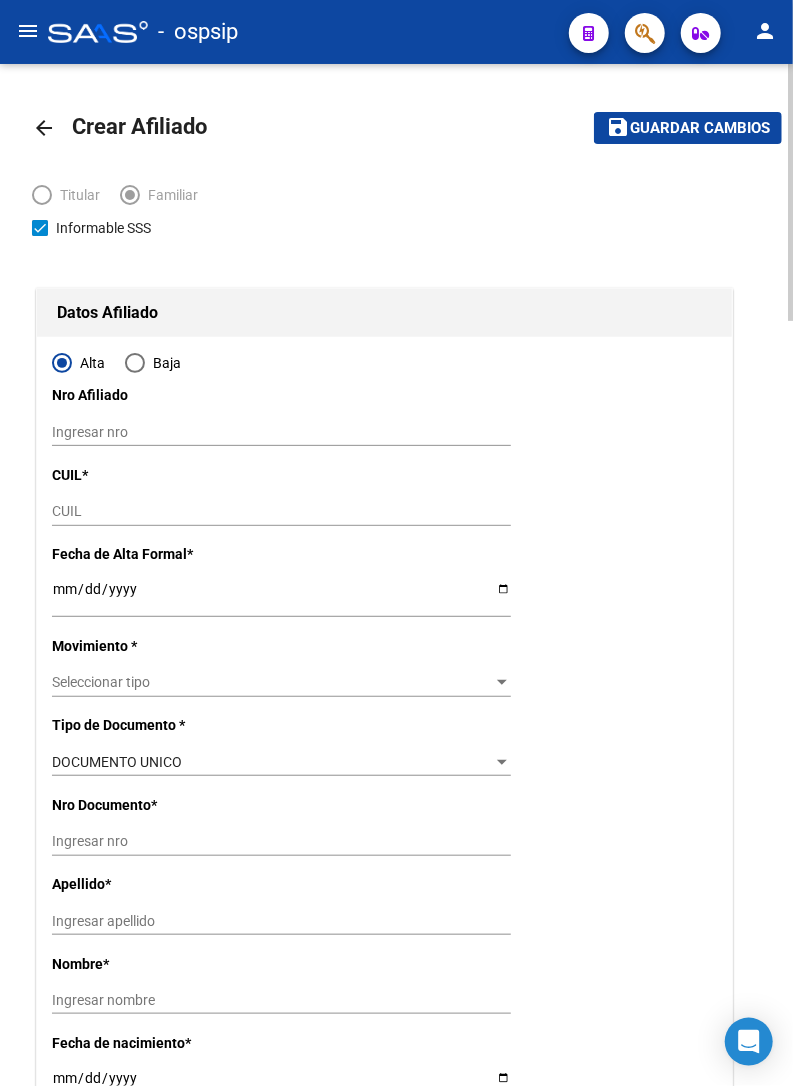 type on "[CUIL]" 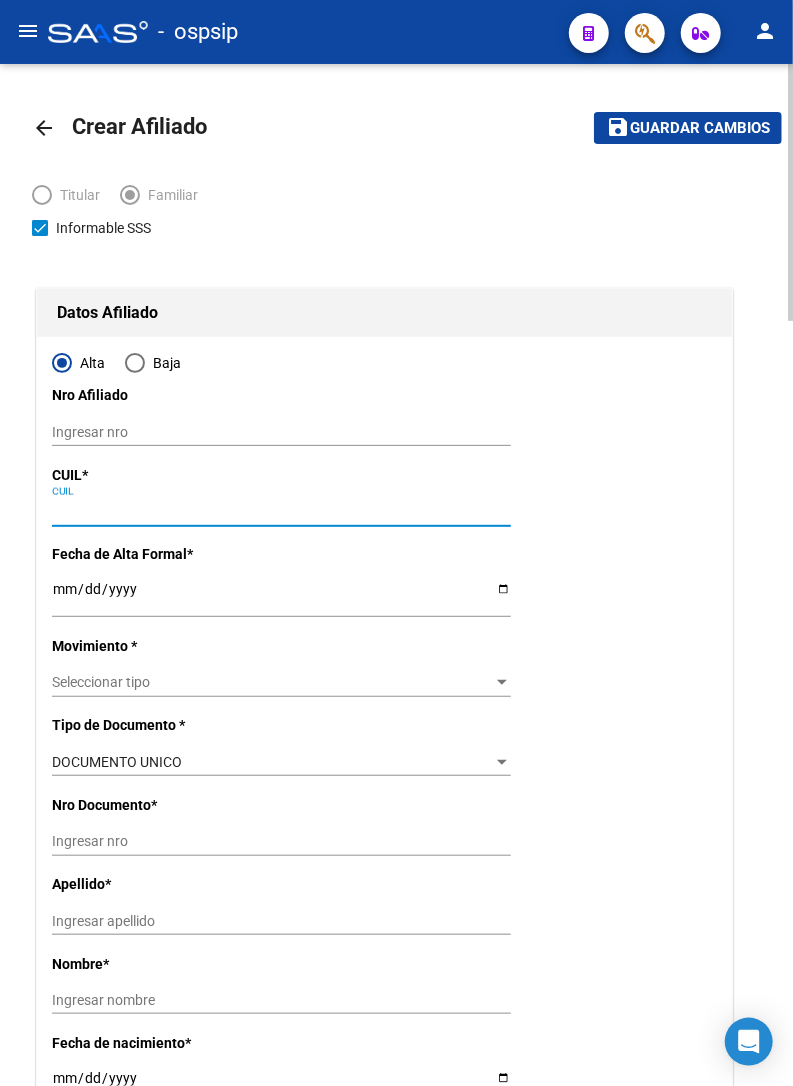 click on "CUIL" at bounding box center [281, 511] 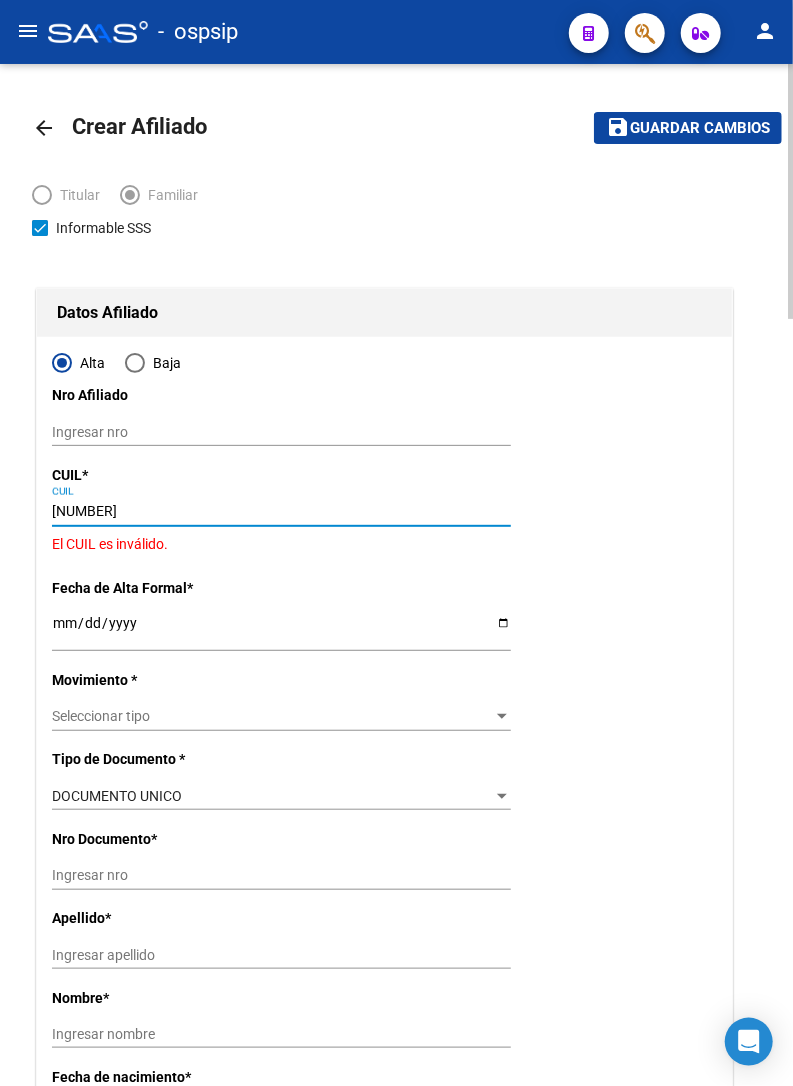 type on "[CUIL]" 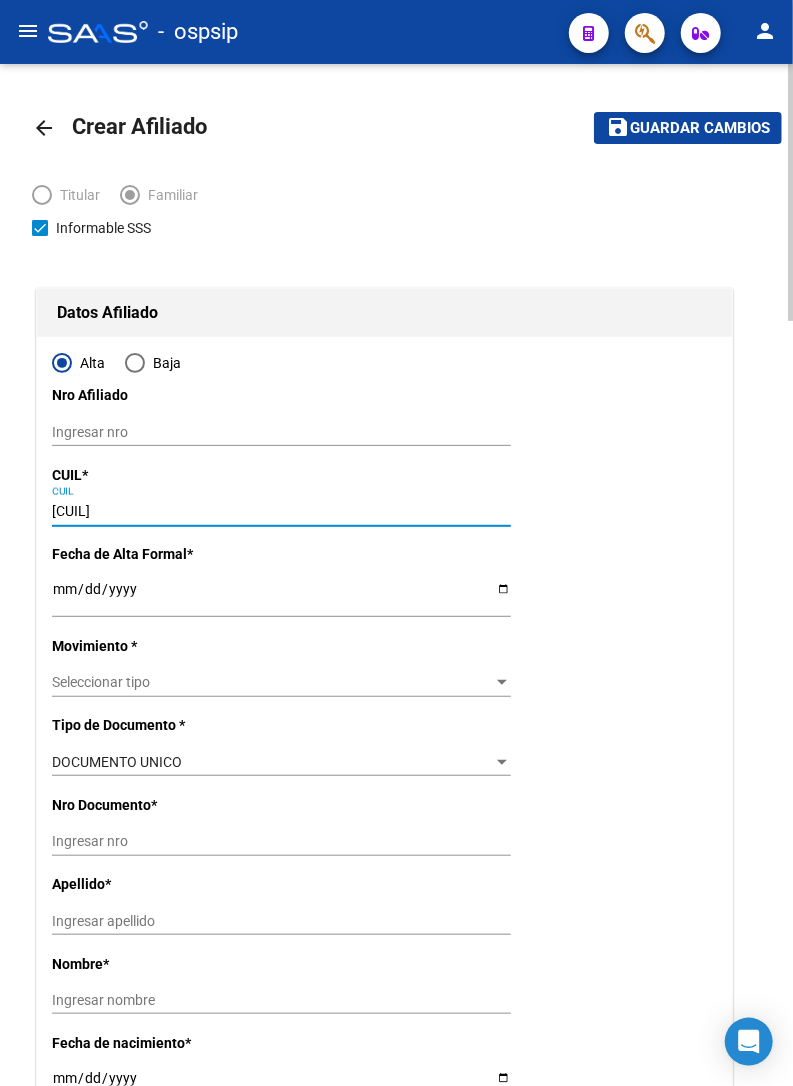 type on "[NUMBER]" 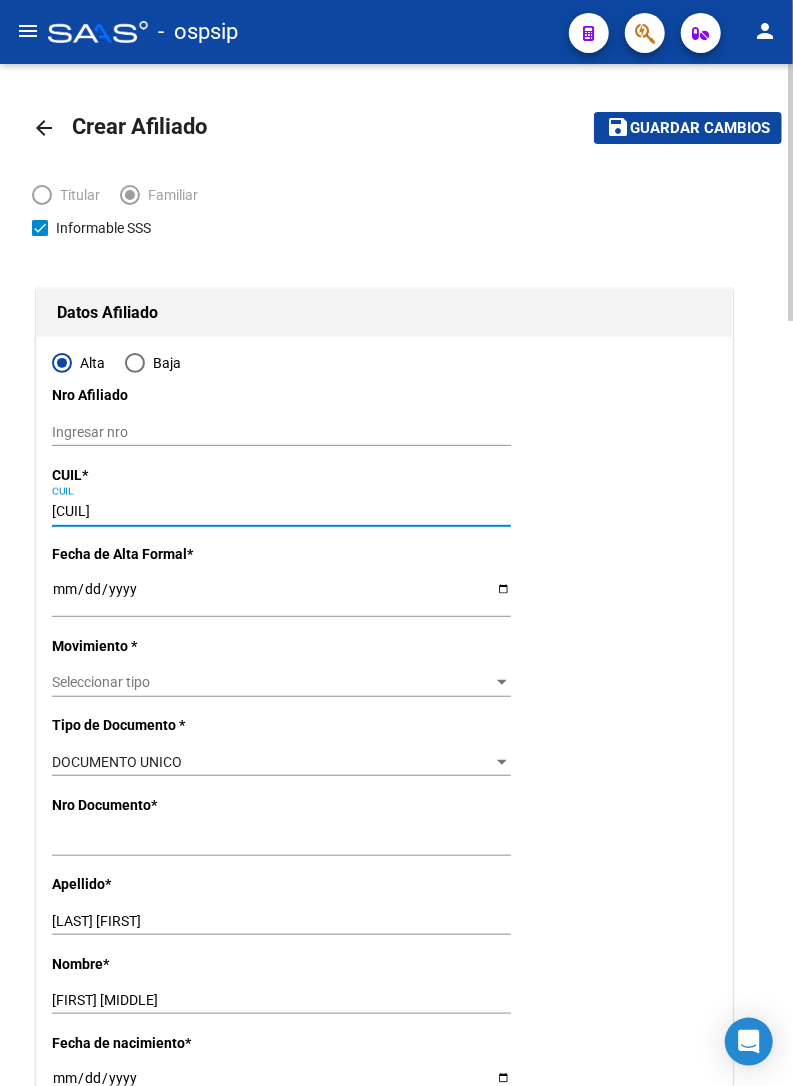 type on "[CUIL]" 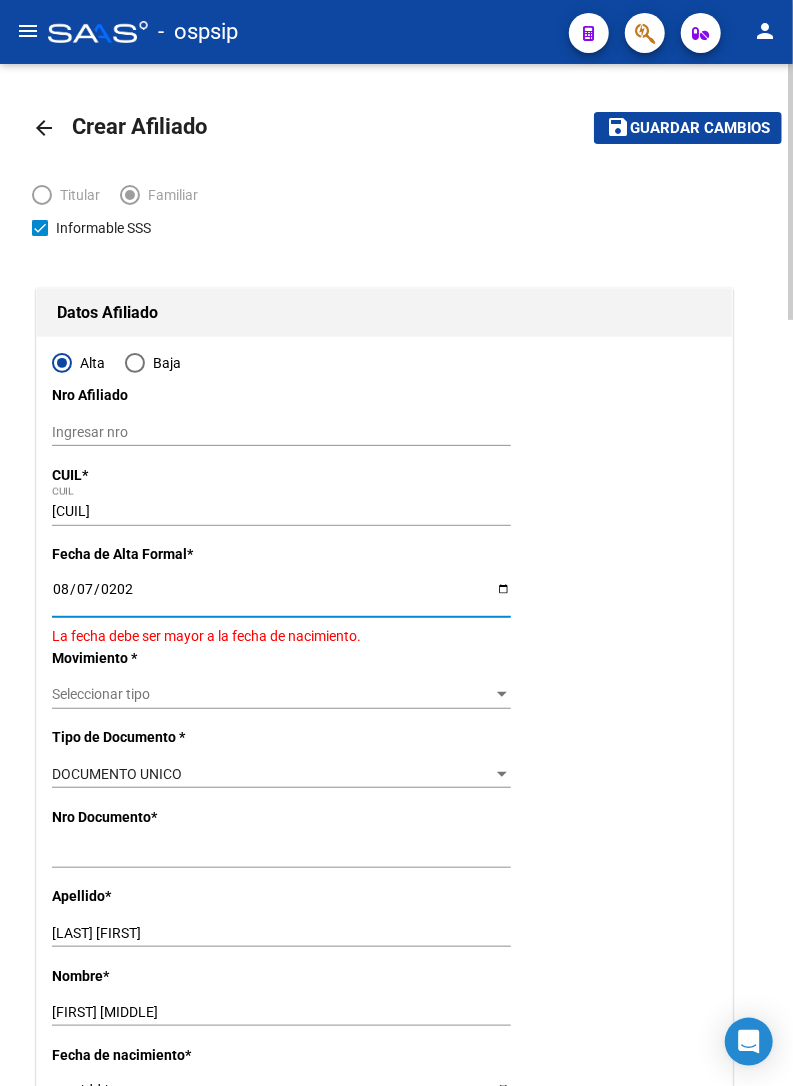 type on "2025-08-07" 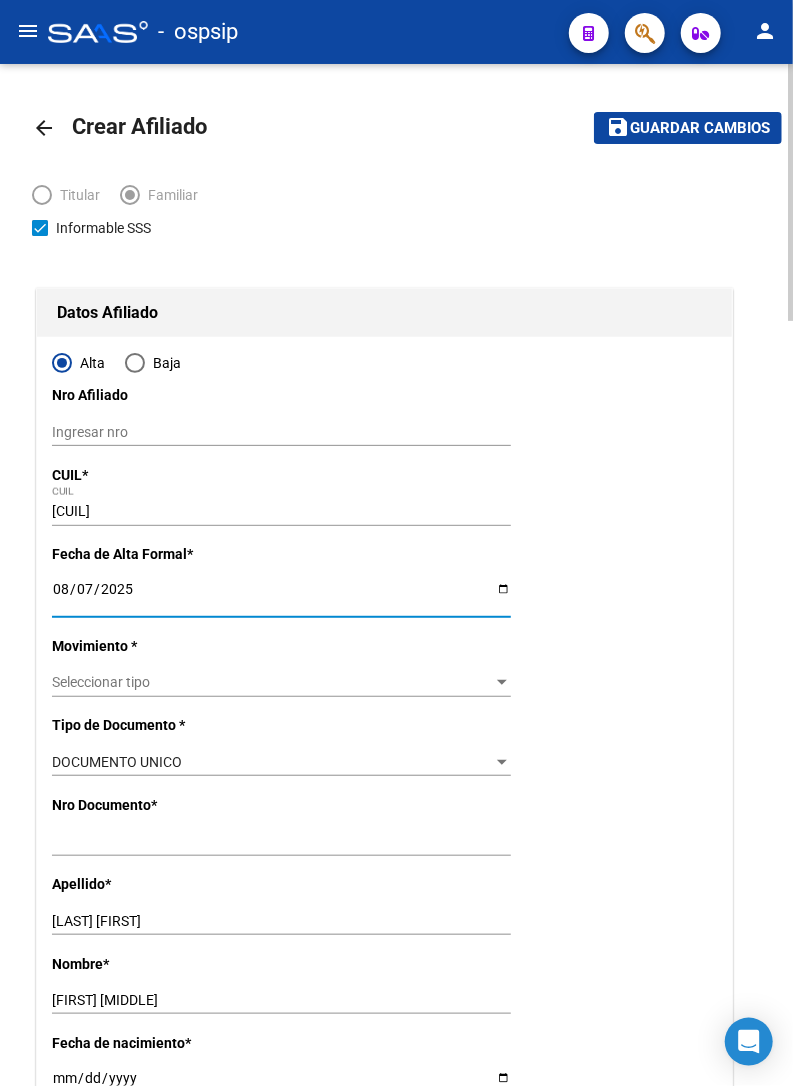 click on "2025-08-07" at bounding box center (281, 596) 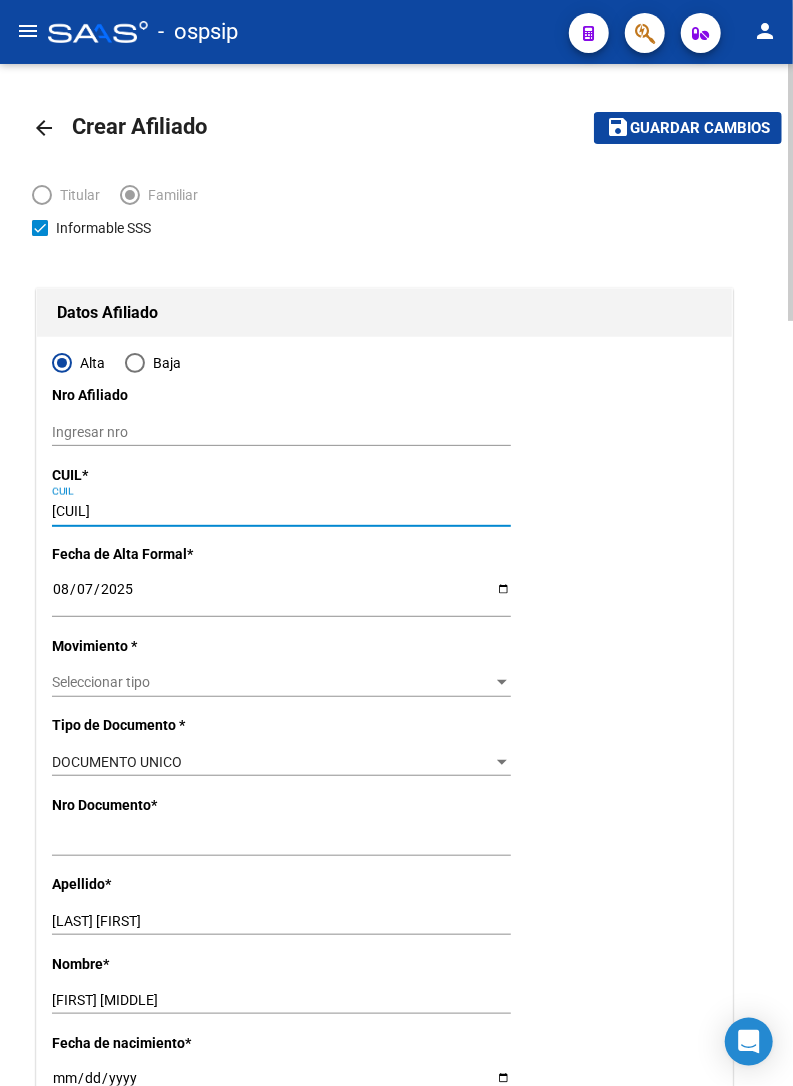 click on "[CUIL]" at bounding box center [281, 511] 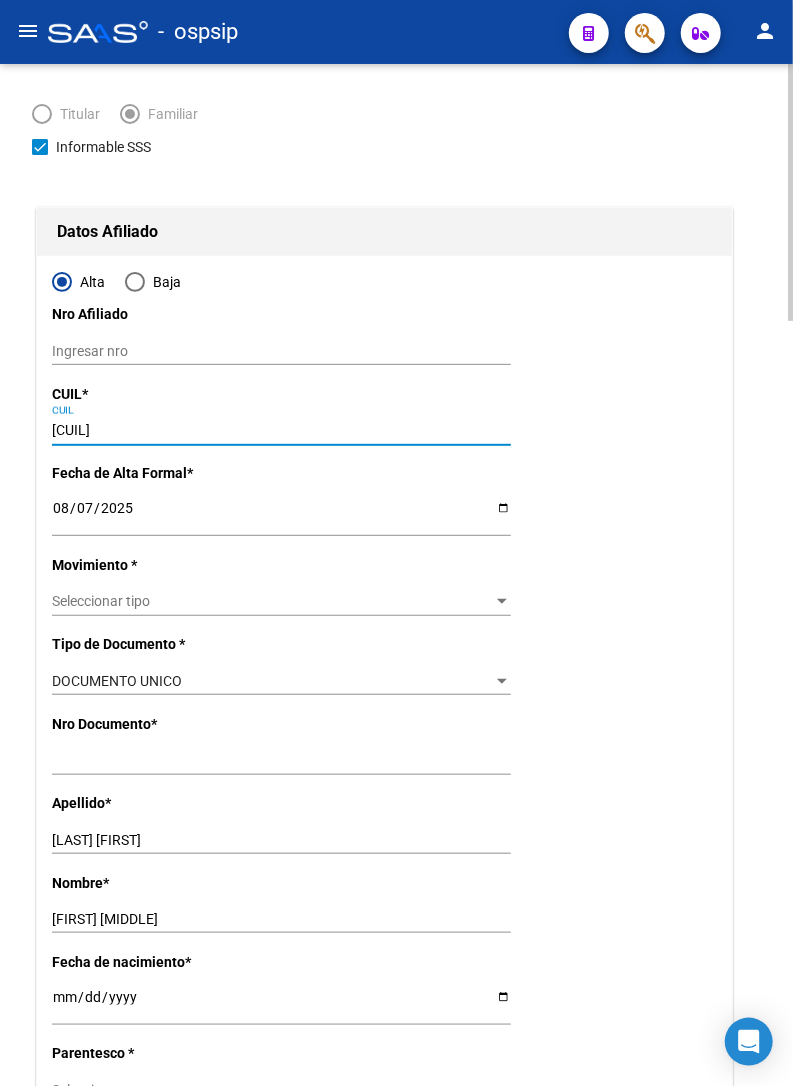 scroll, scrollTop: 111, scrollLeft: 0, axis: vertical 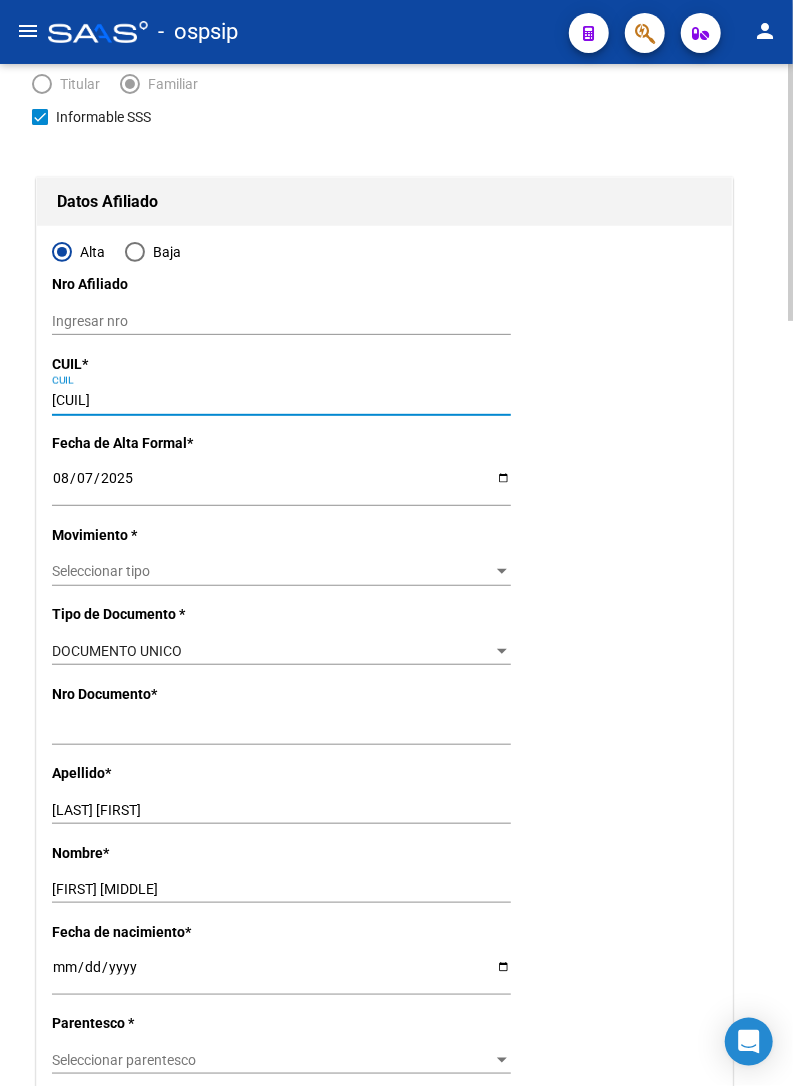 click on "Seleccionar tipo" at bounding box center (272, 571) 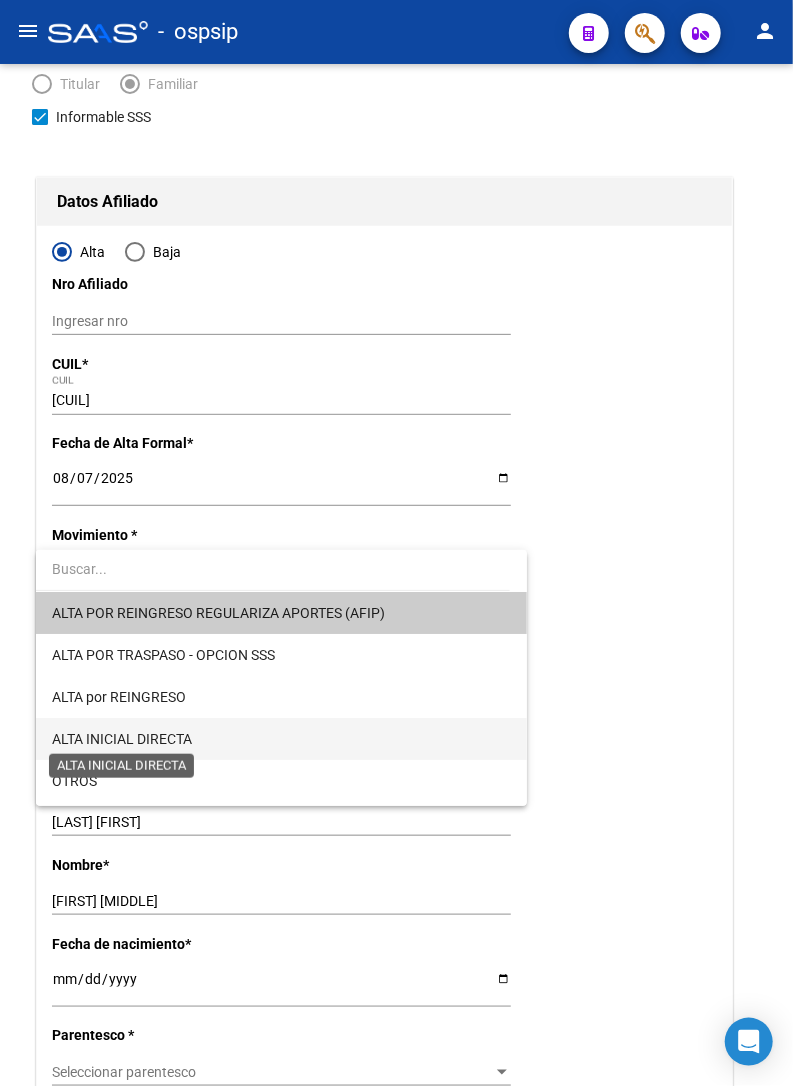 click on "ALTA INICIAL DIRECTA" at bounding box center [122, 739] 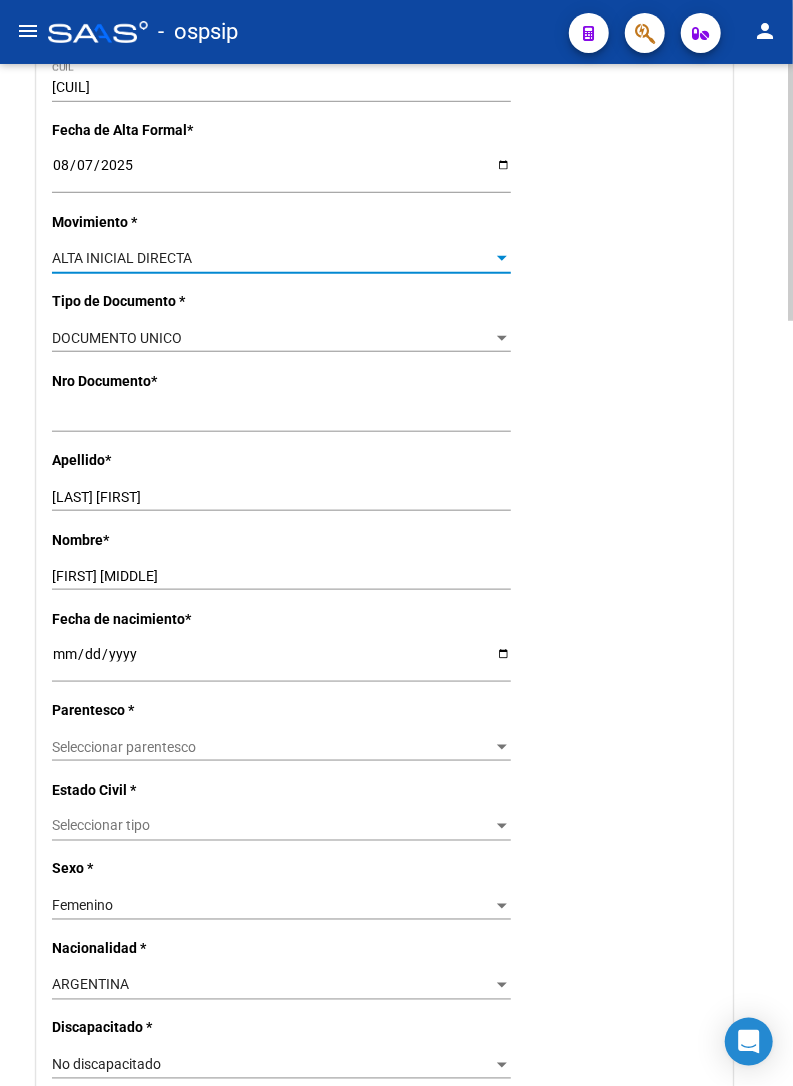 scroll, scrollTop: 555, scrollLeft: 0, axis: vertical 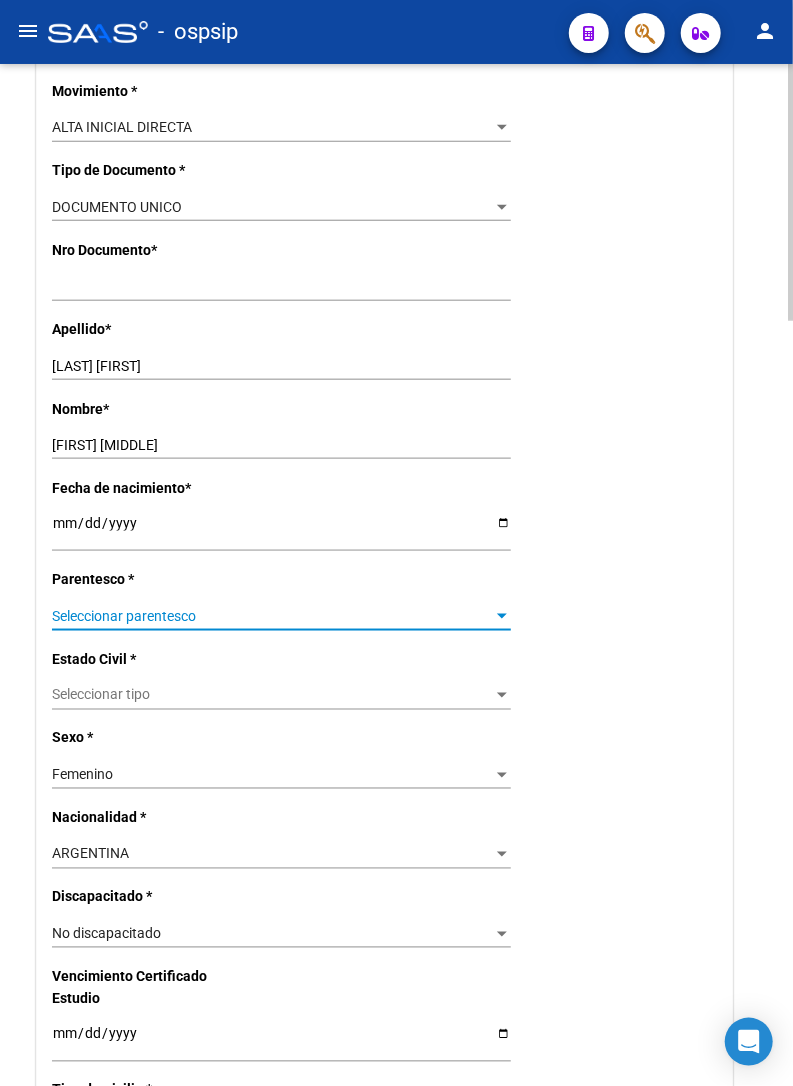 click on "Seleccionar parentesco" at bounding box center (272, 616) 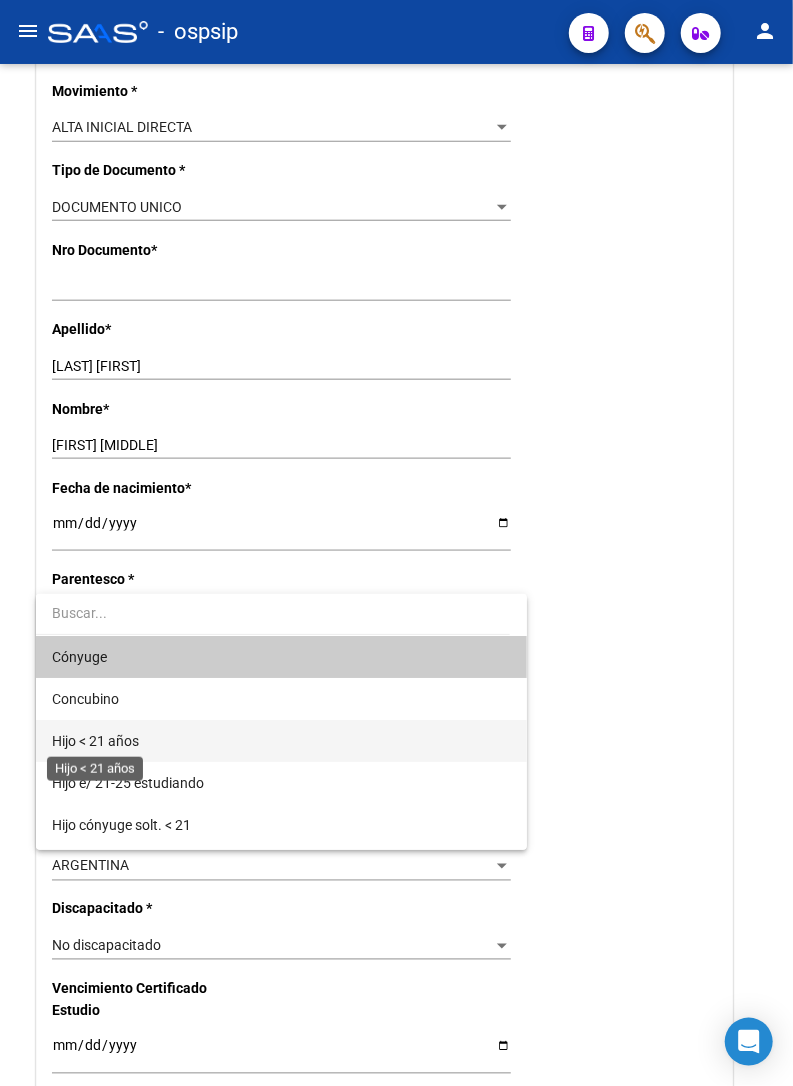 click on "Hijo < 21 años" at bounding box center (95, 741) 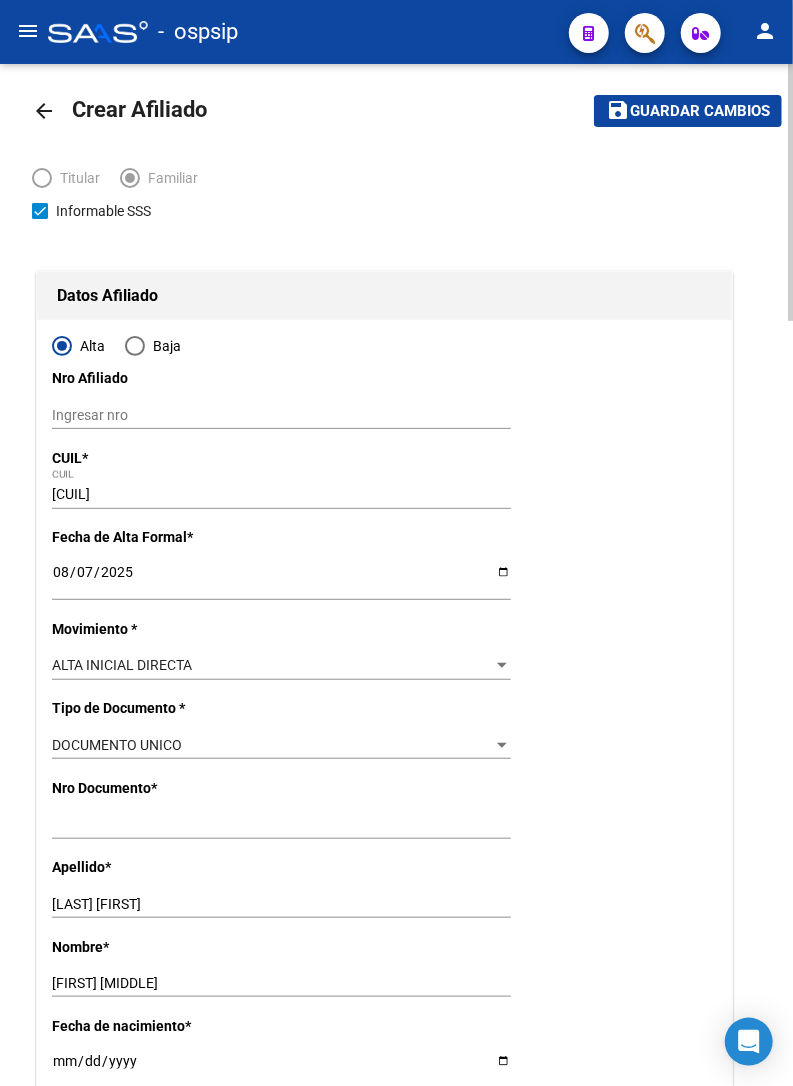 scroll, scrollTop: 0, scrollLeft: 0, axis: both 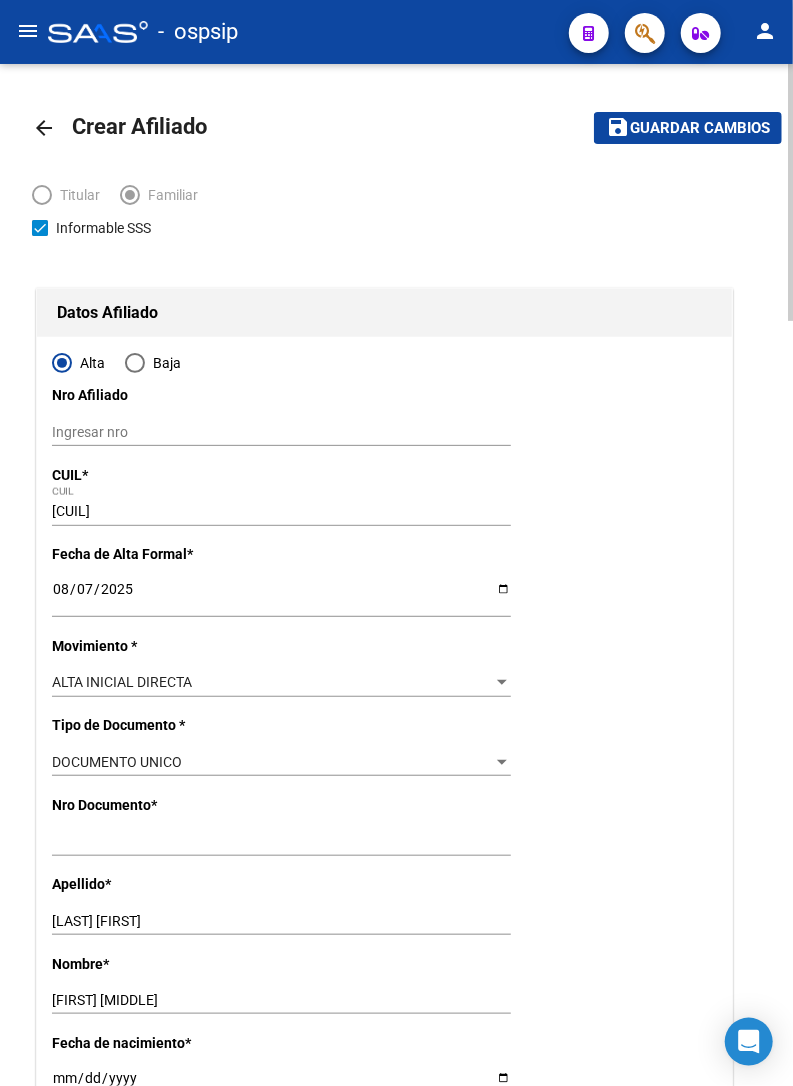 click on "Guardar cambios" 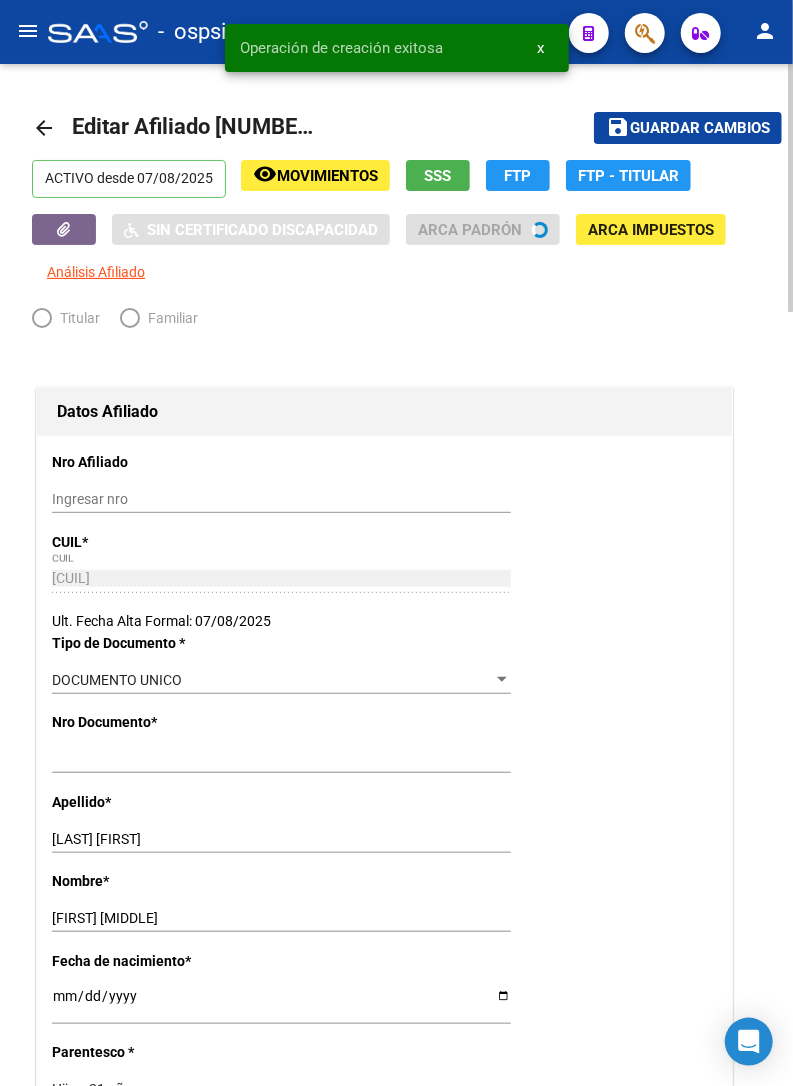 radio on "true" 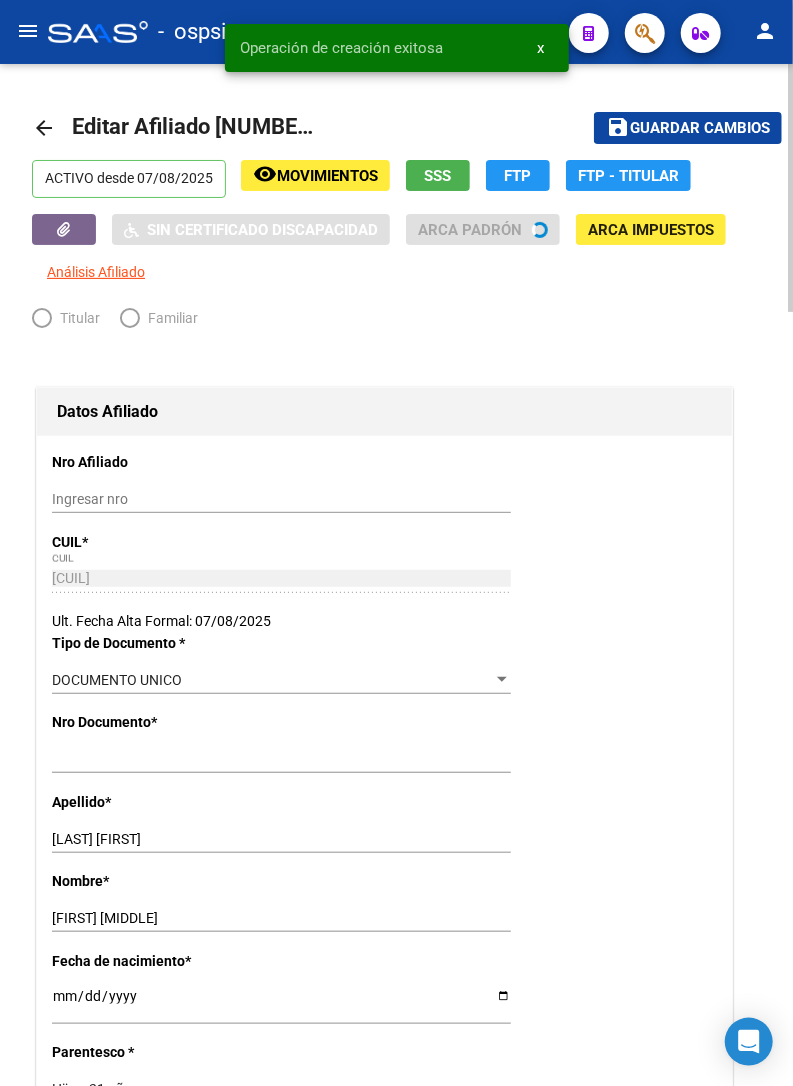type on "[CUIL]" 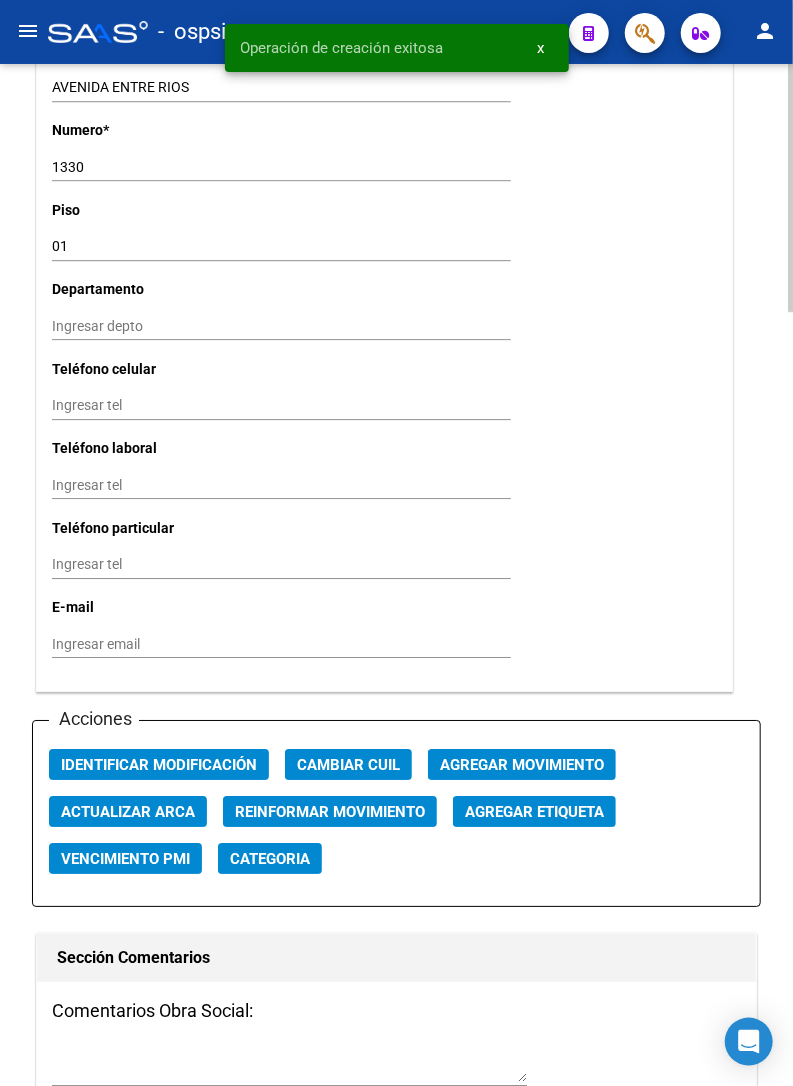 scroll, scrollTop: 2111, scrollLeft: 0, axis: vertical 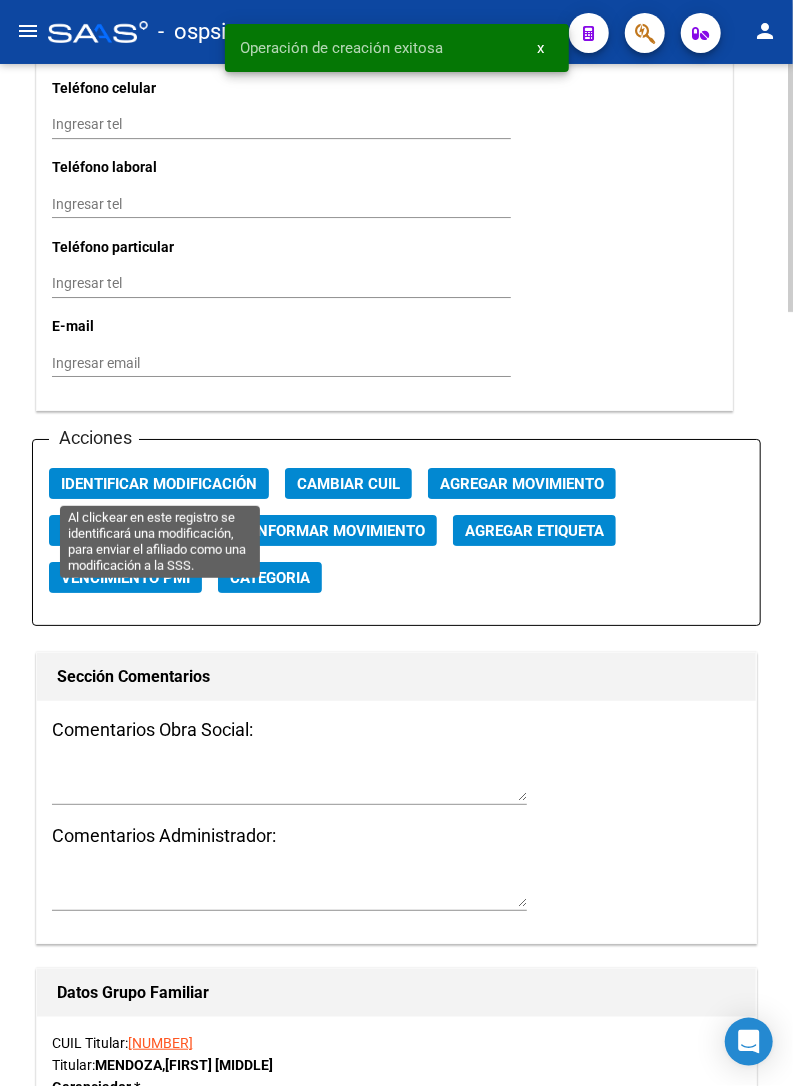 click on "Acciones Identificar Modificación Cambiar CUIL Agregar Movimiento Actualizar ARCA Reinformar Movimiento Agregar Etiqueta Vencimiento PMI Categoria" 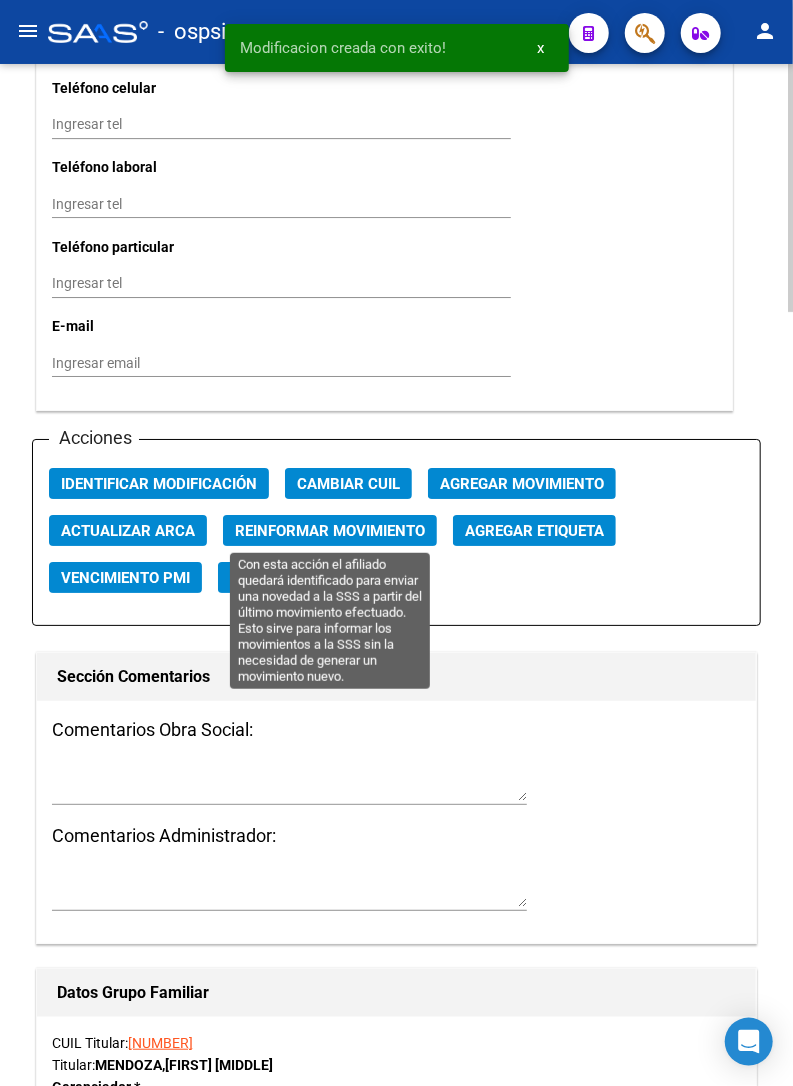 click on "Reinformar Movimiento" 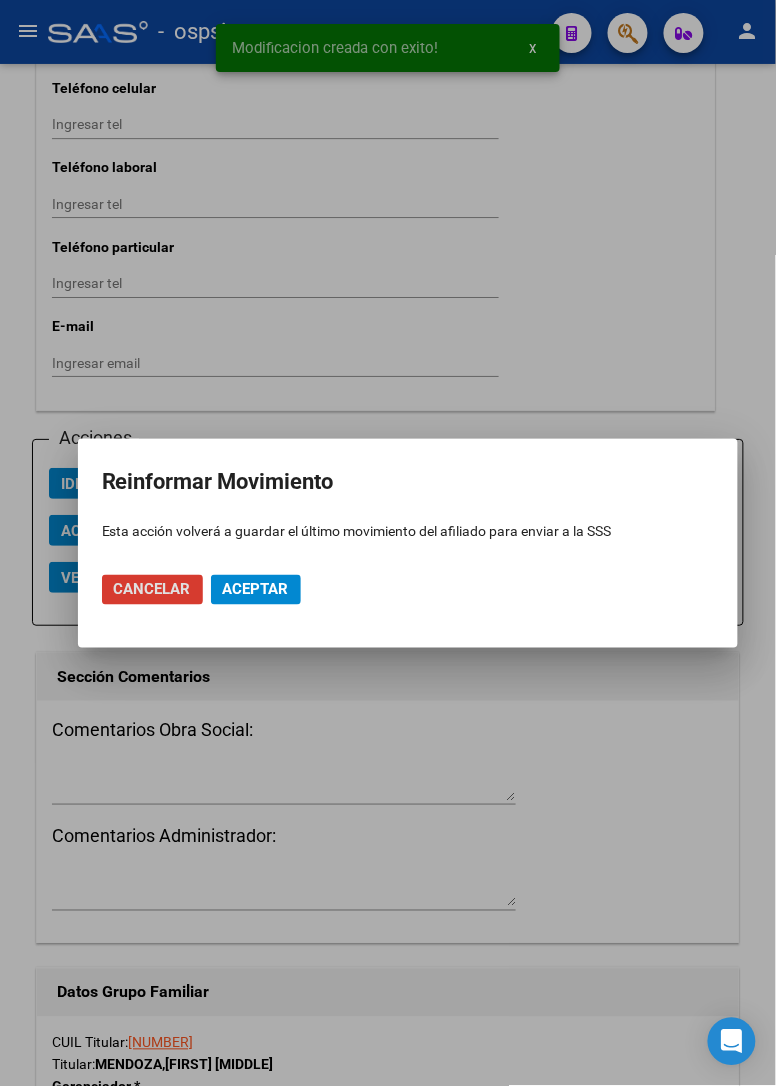 click on "Aceptar" at bounding box center (256, 590) 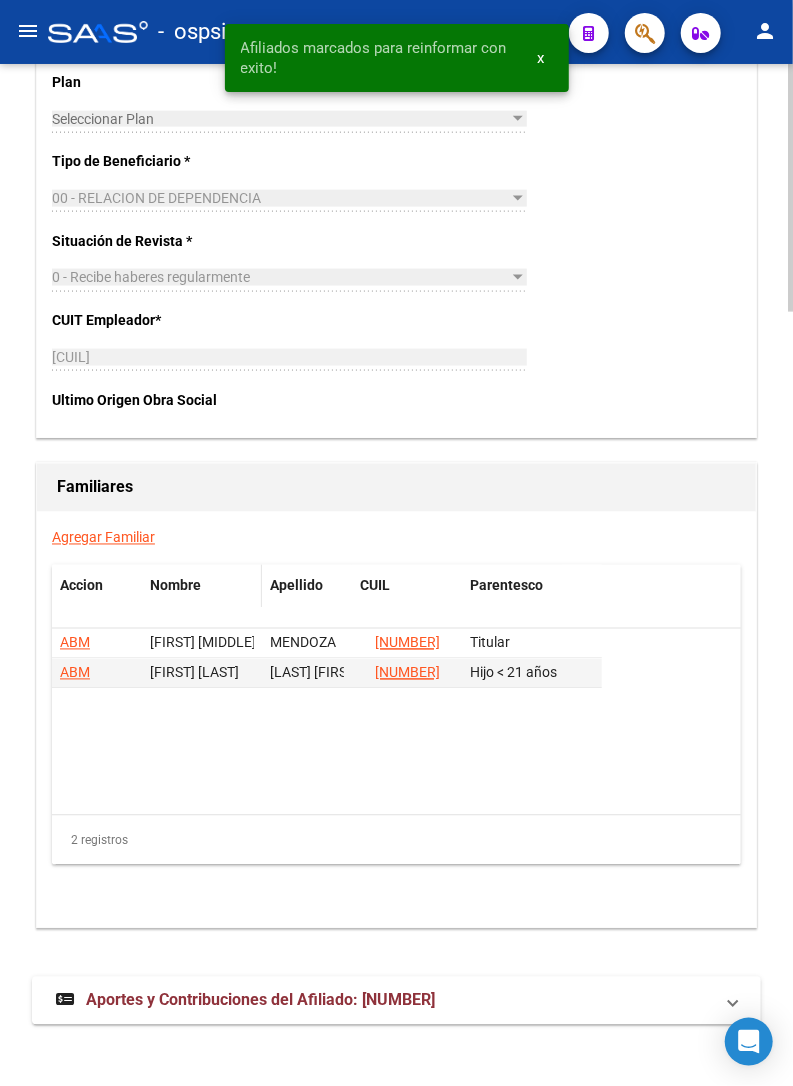 scroll, scrollTop: 3205, scrollLeft: 0, axis: vertical 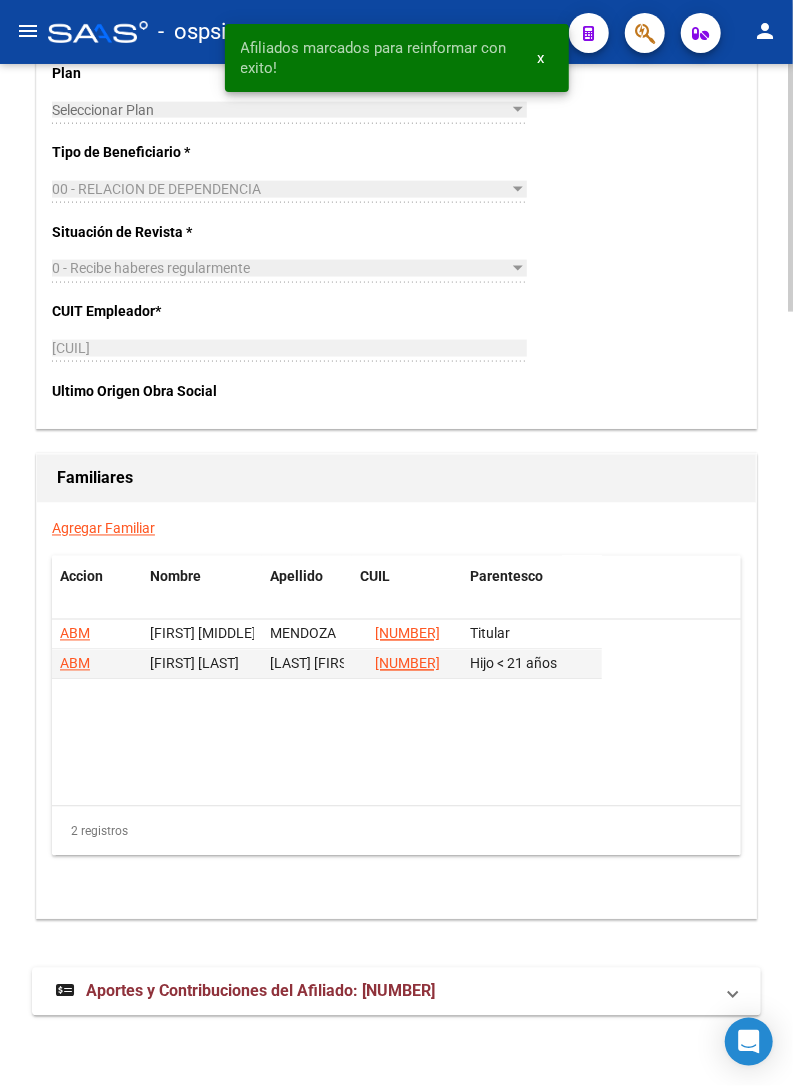 click on "Agregar Familiar" 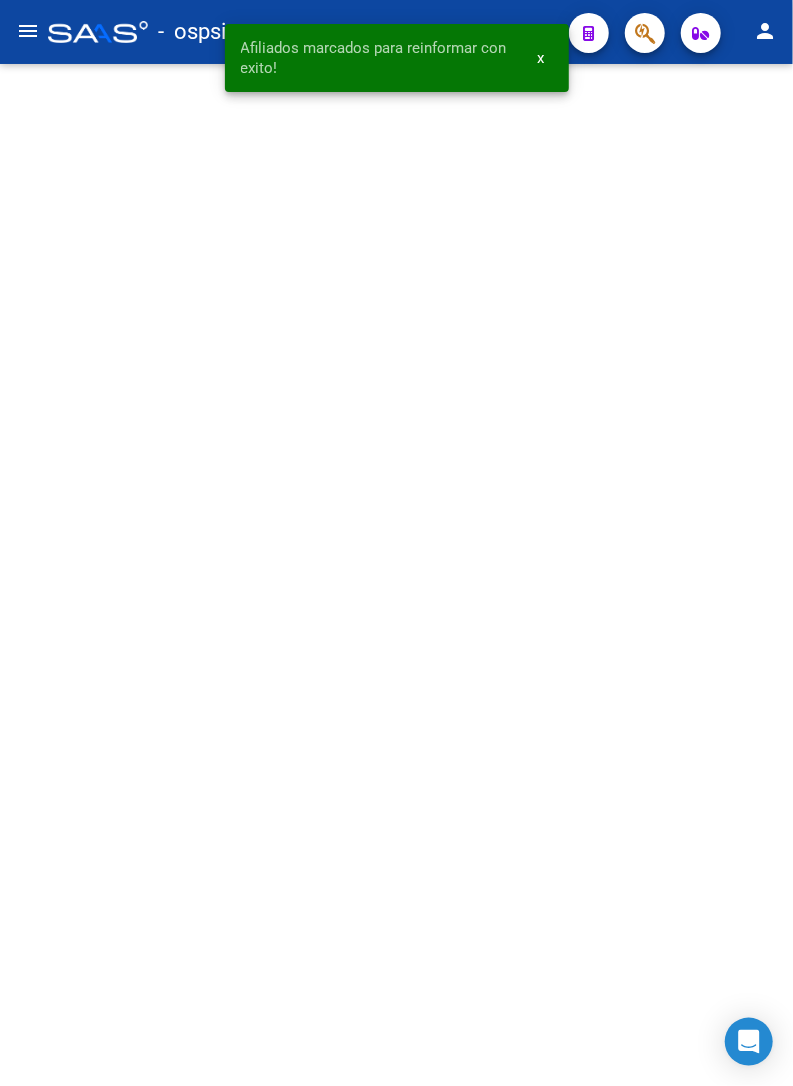 scroll, scrollTop: 0, scrollLeft: 0, axis: both 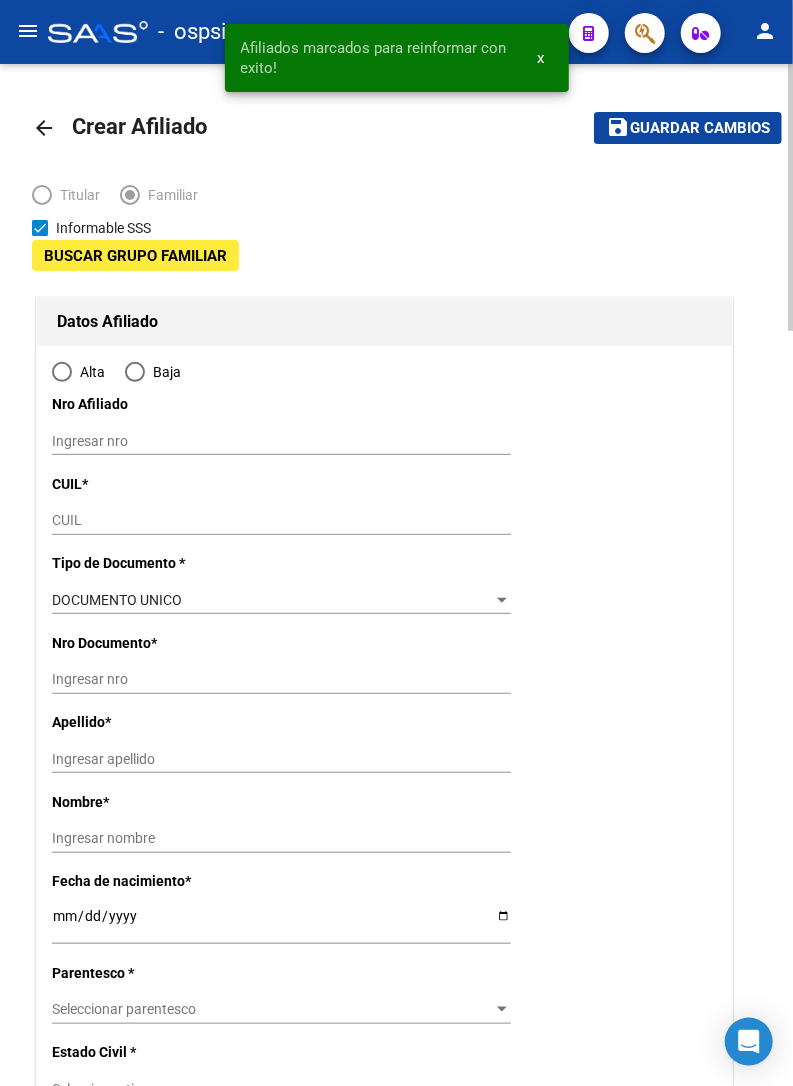 type on "[CUIL]" 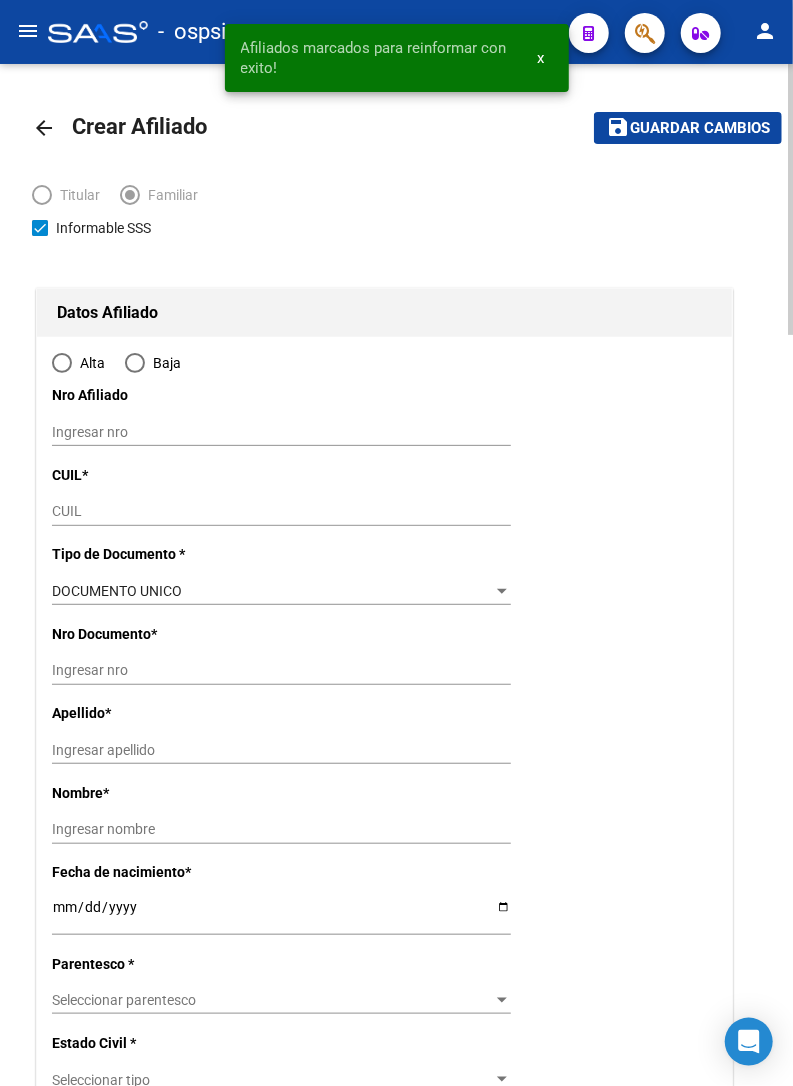 radio on "true" 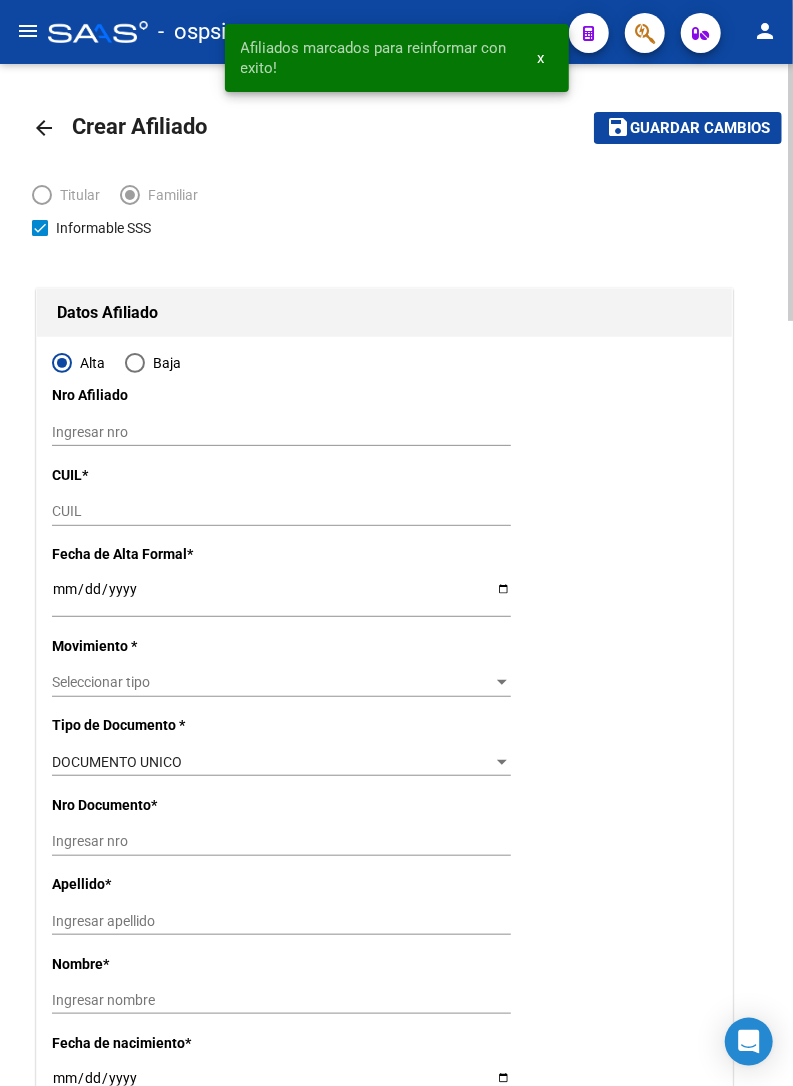 type on "[CUIL]" 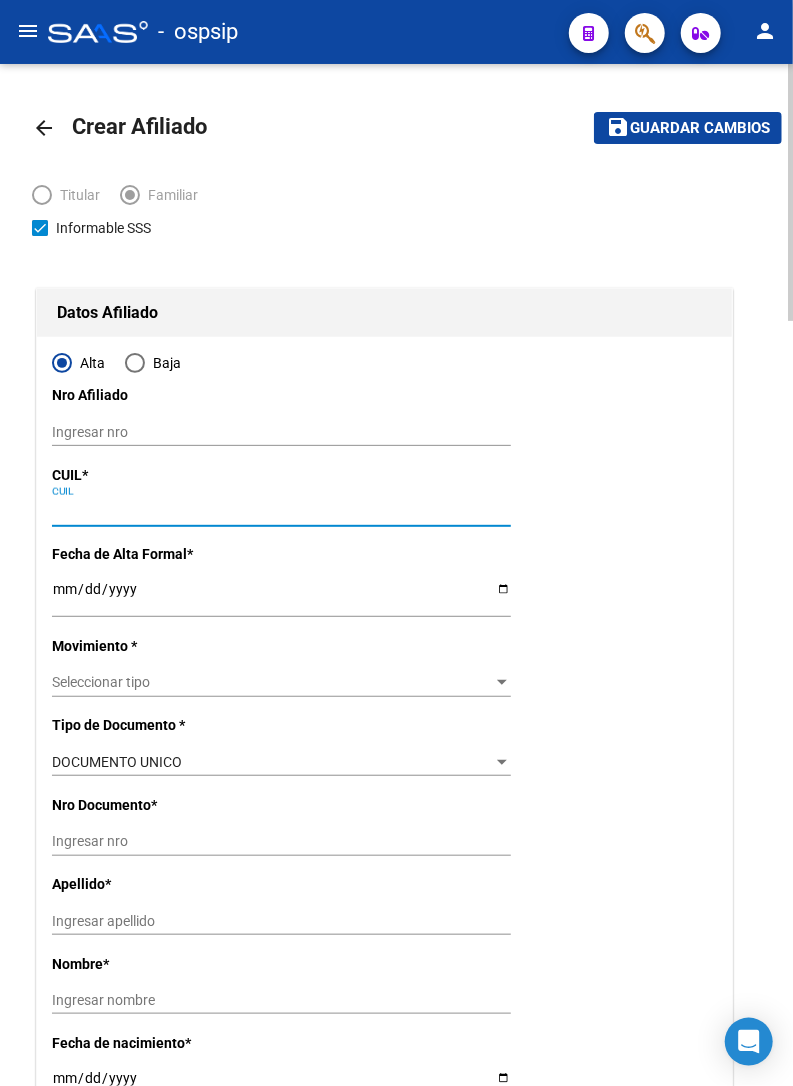 click on "CUIL" at bounding box center [281, 511] 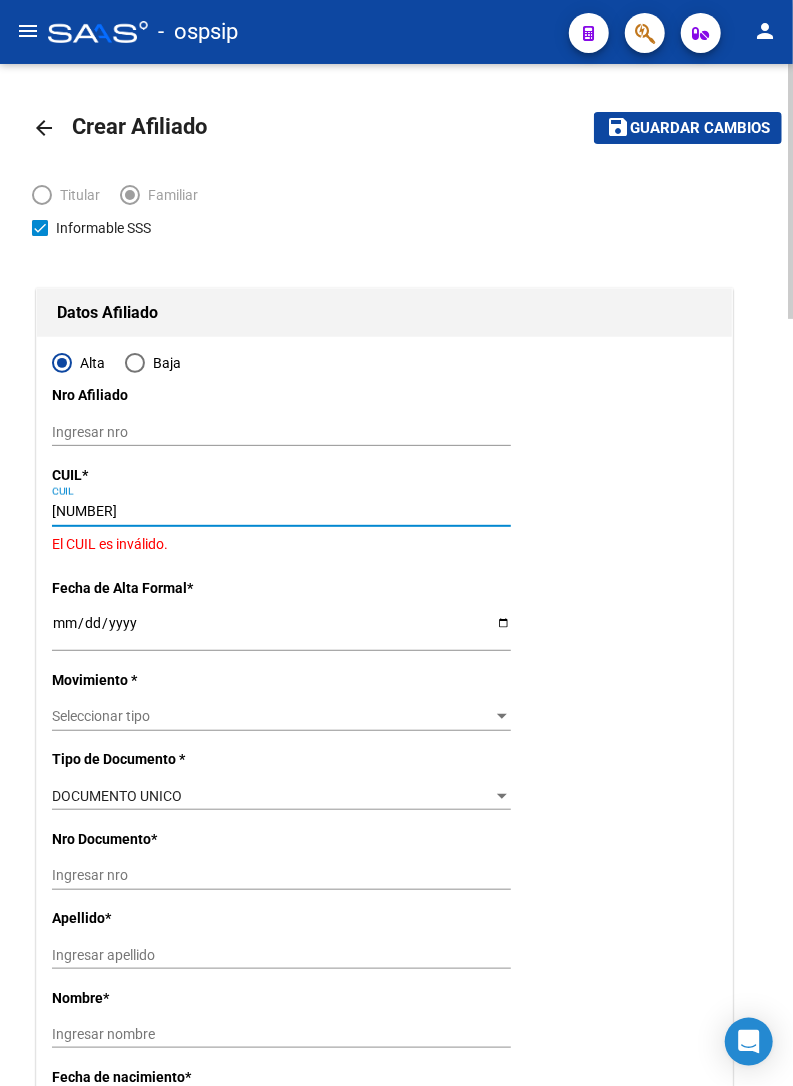 type on "[CUIL]" 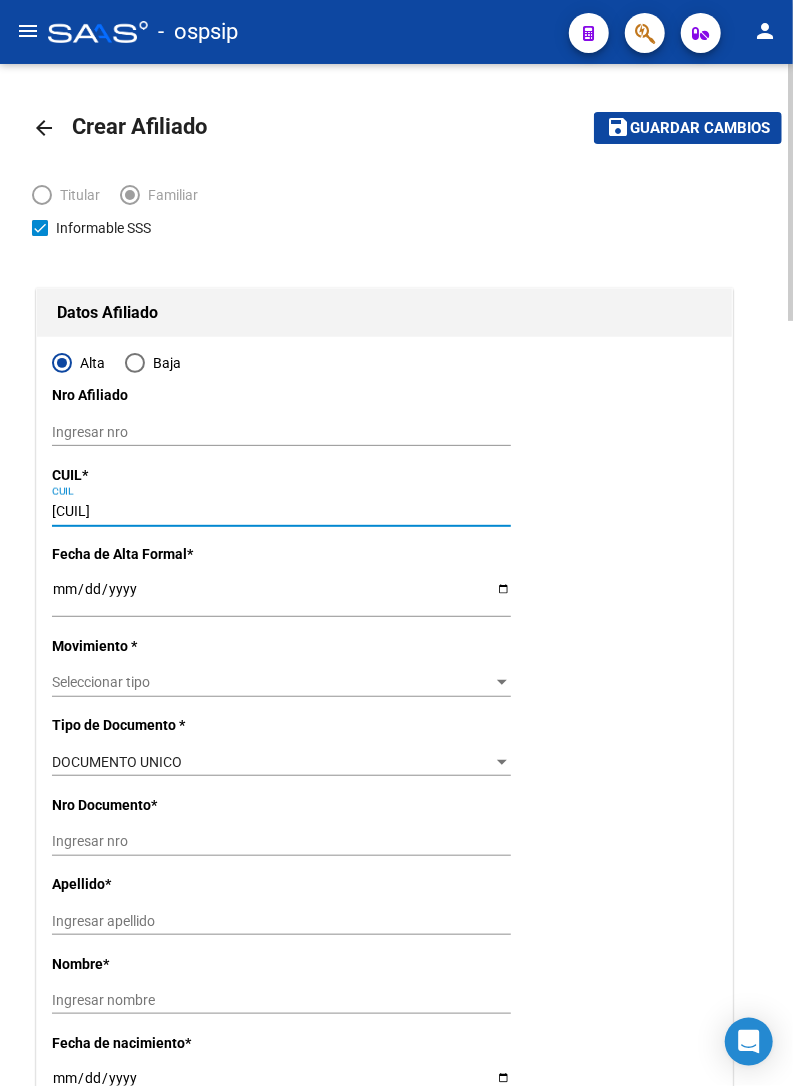 type on "[NUMBER]" 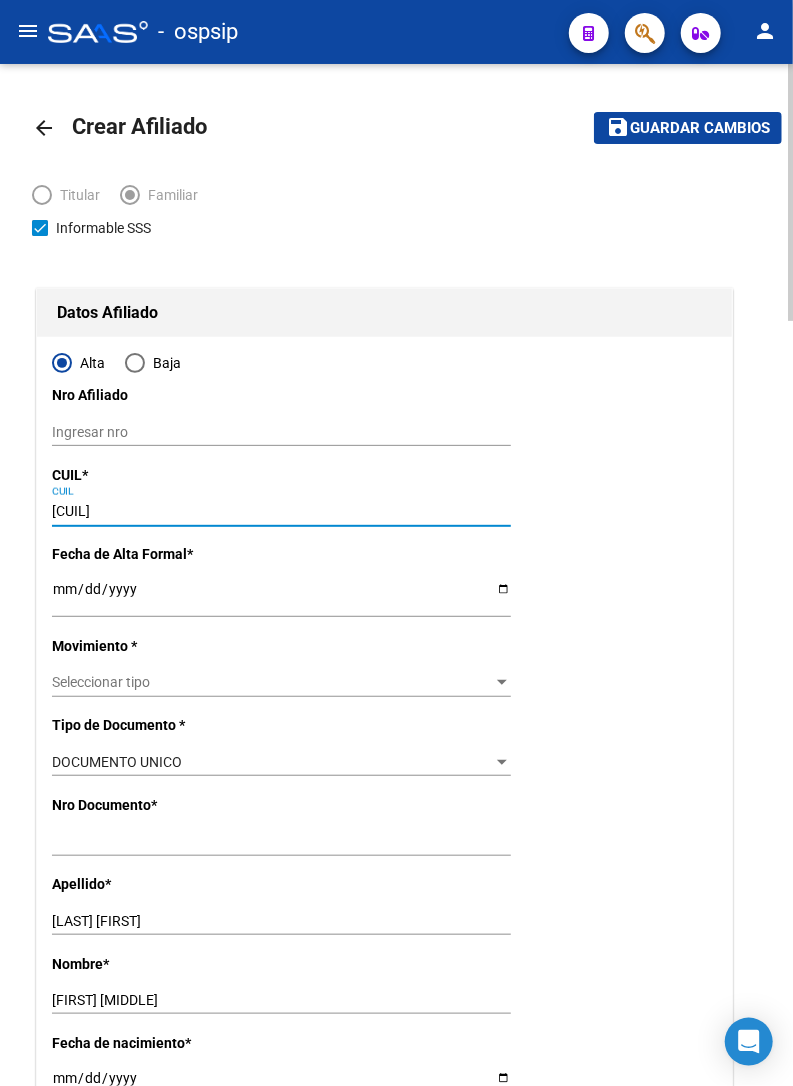 type on "[CUIL]" 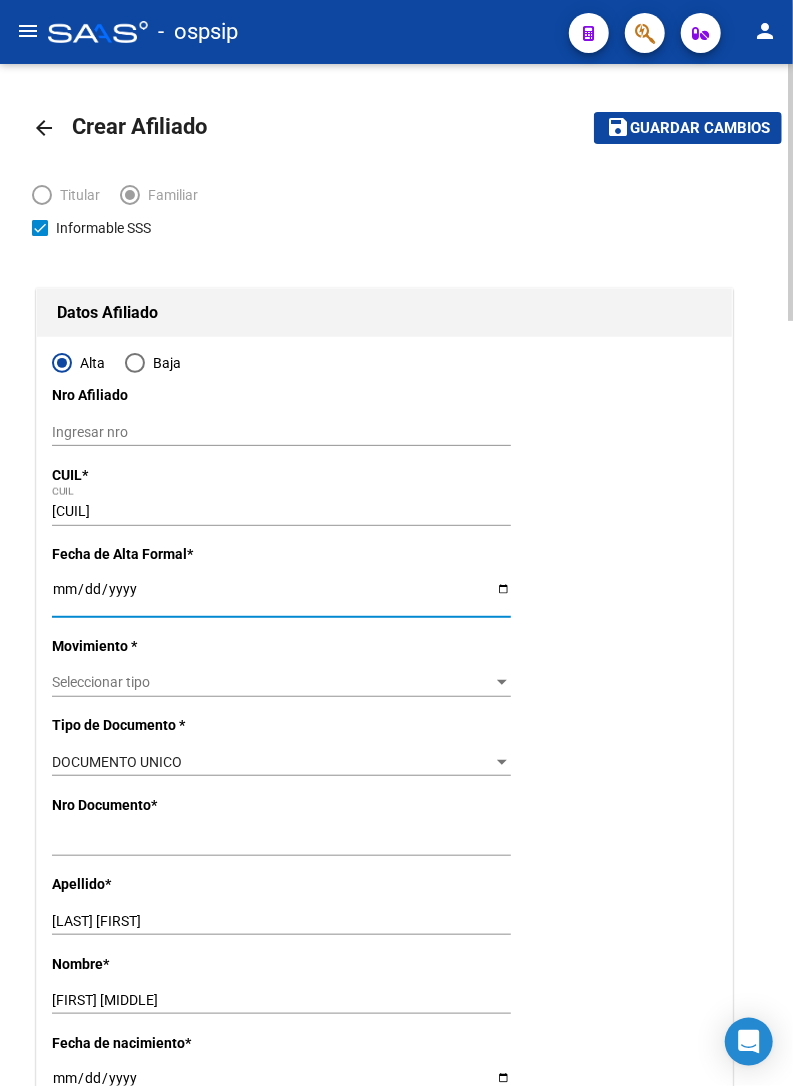 click on "Ingresar fecha" at bounding box center (281, 596) 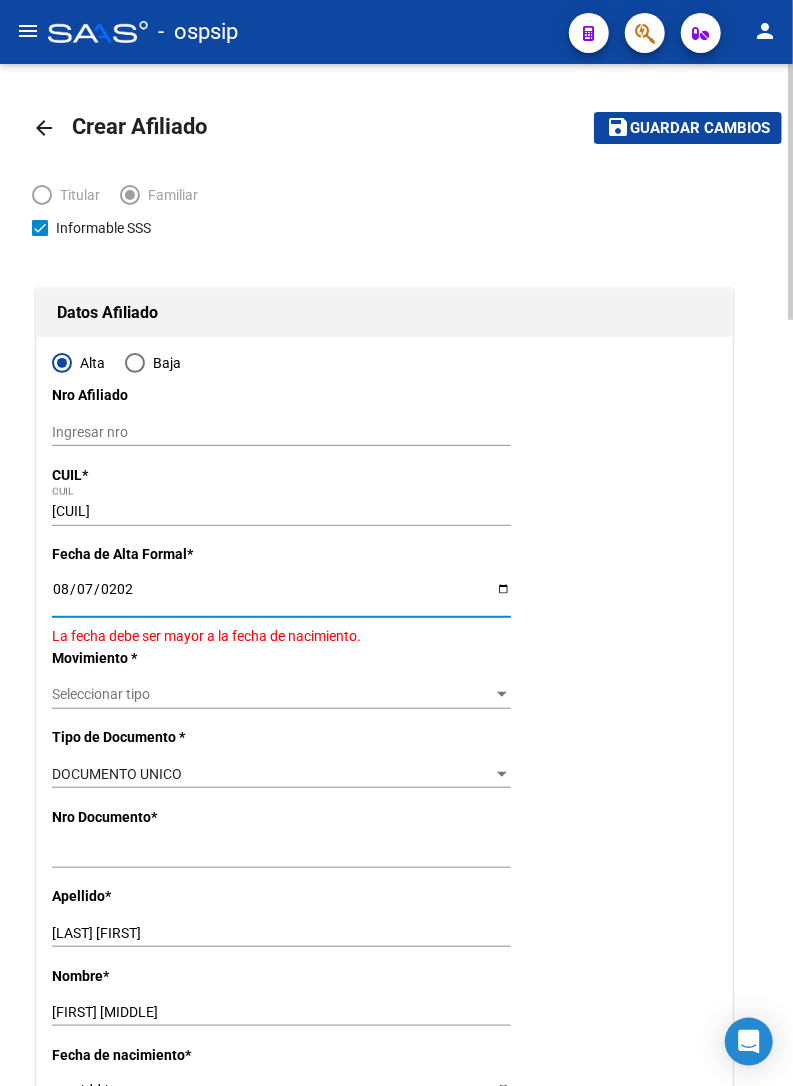type on "2025-08-07" 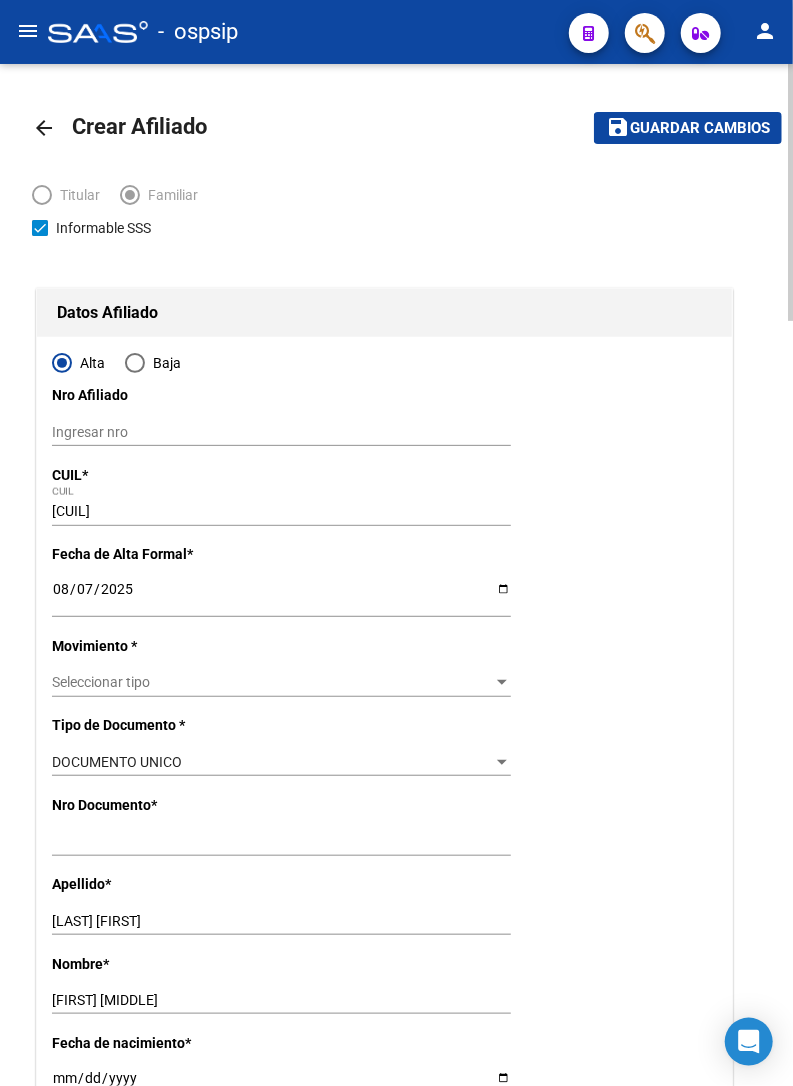 click on "Seleccionar tipo Seleccionar tipo" 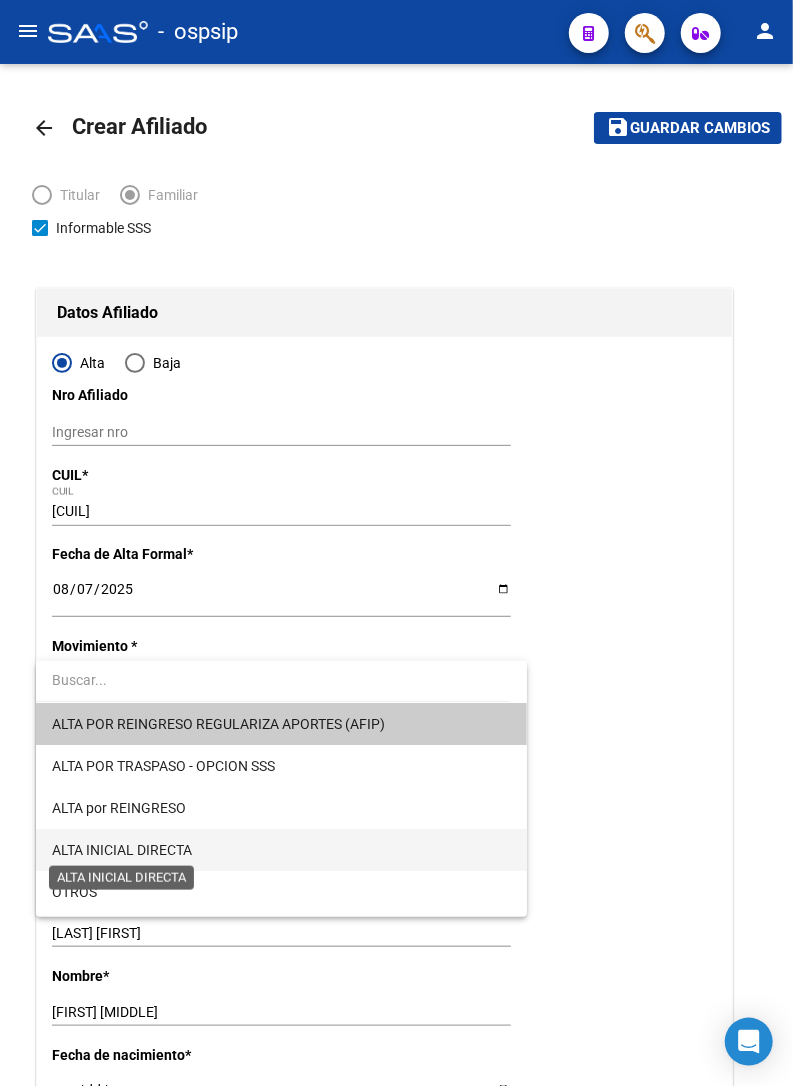 click on "ALTA INICIAL DIRECTA" at bounding box center (122, 850) 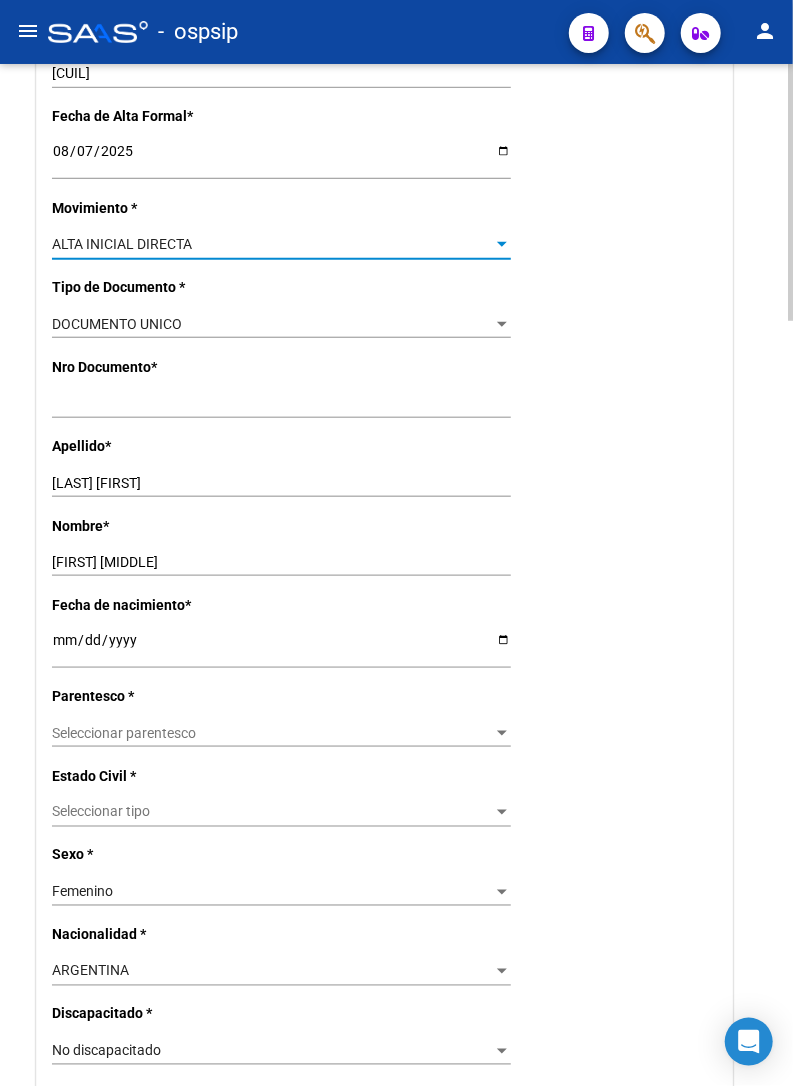 scroll, scrollTop: 444, scrollLeft: 0, axis: vertical 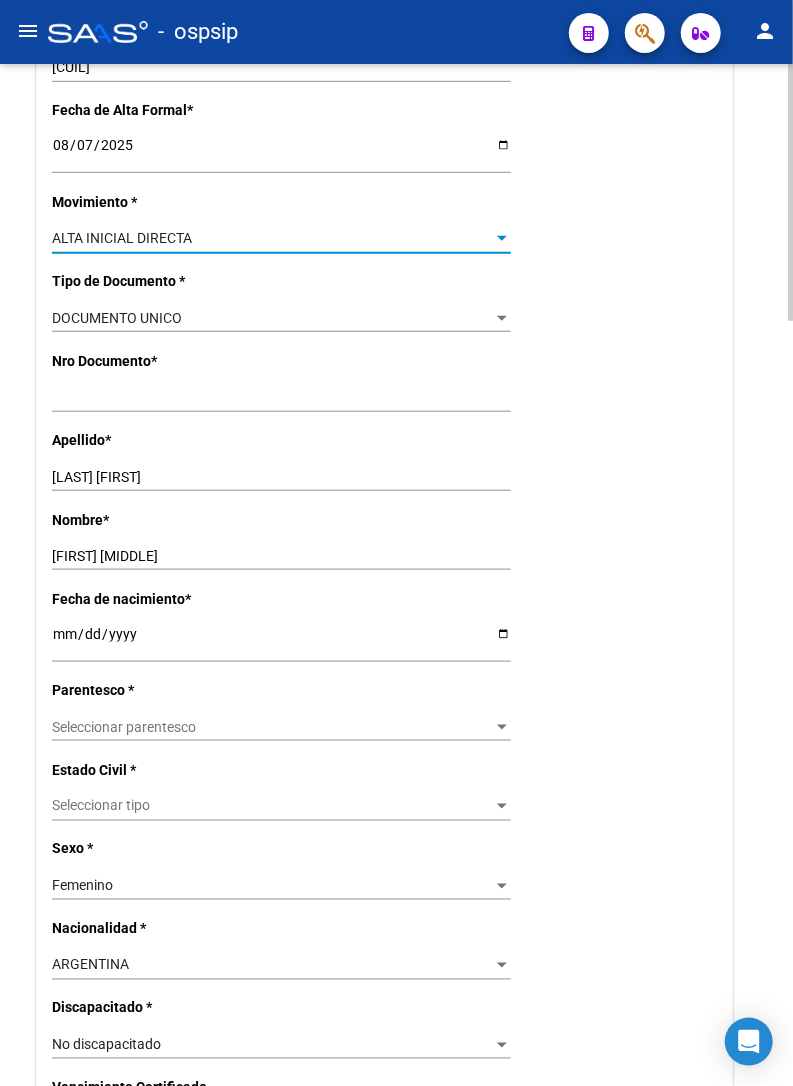 click on "Seleccionar parentesco" at bounding box center (272, 727) 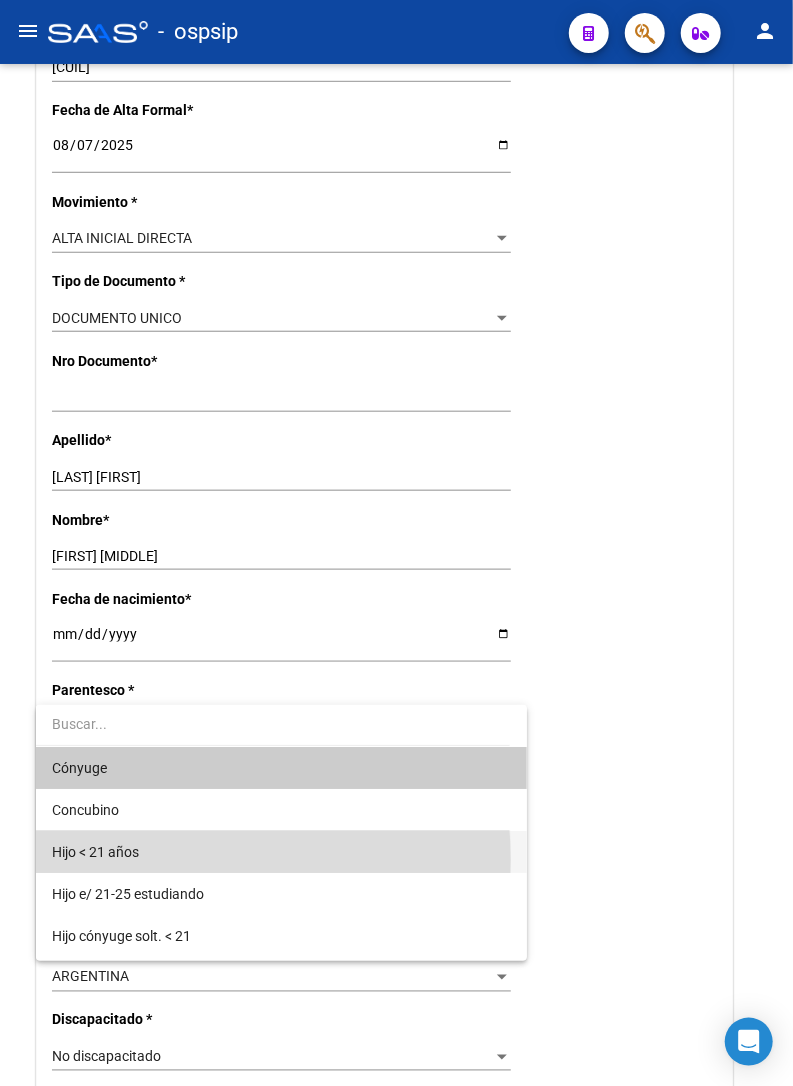 click on "Hijo < 21 años" at bounding box center (281, 852) 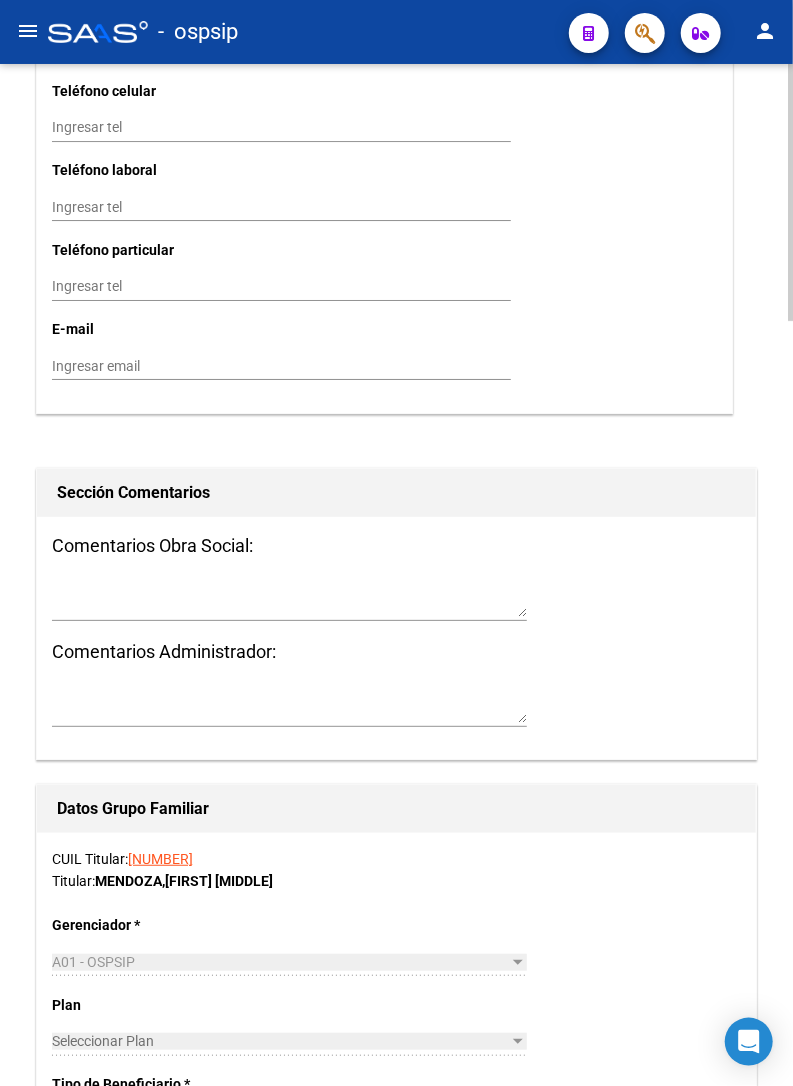 scroll, scrollTop: 2222, scrollLeft: 0, axis: vertical 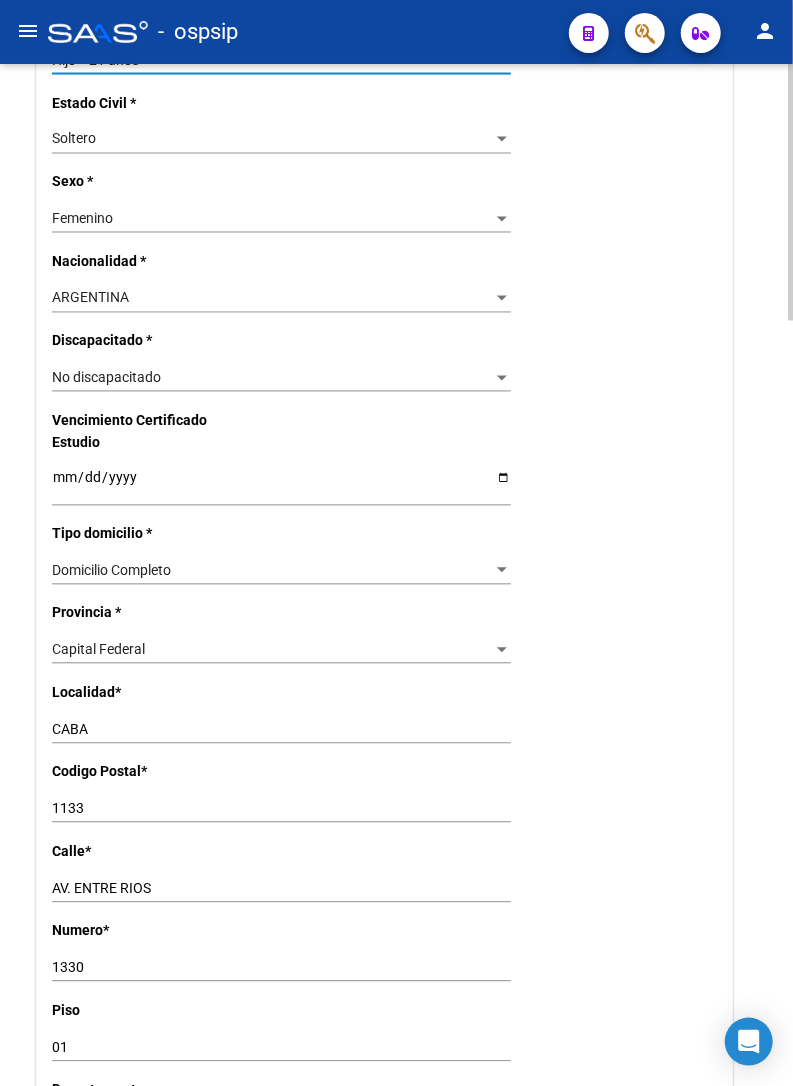 drag, startPoint x: 693, startPoint y: 267, endPoint x: 720, endPoint y: 217, distance: 56.82429 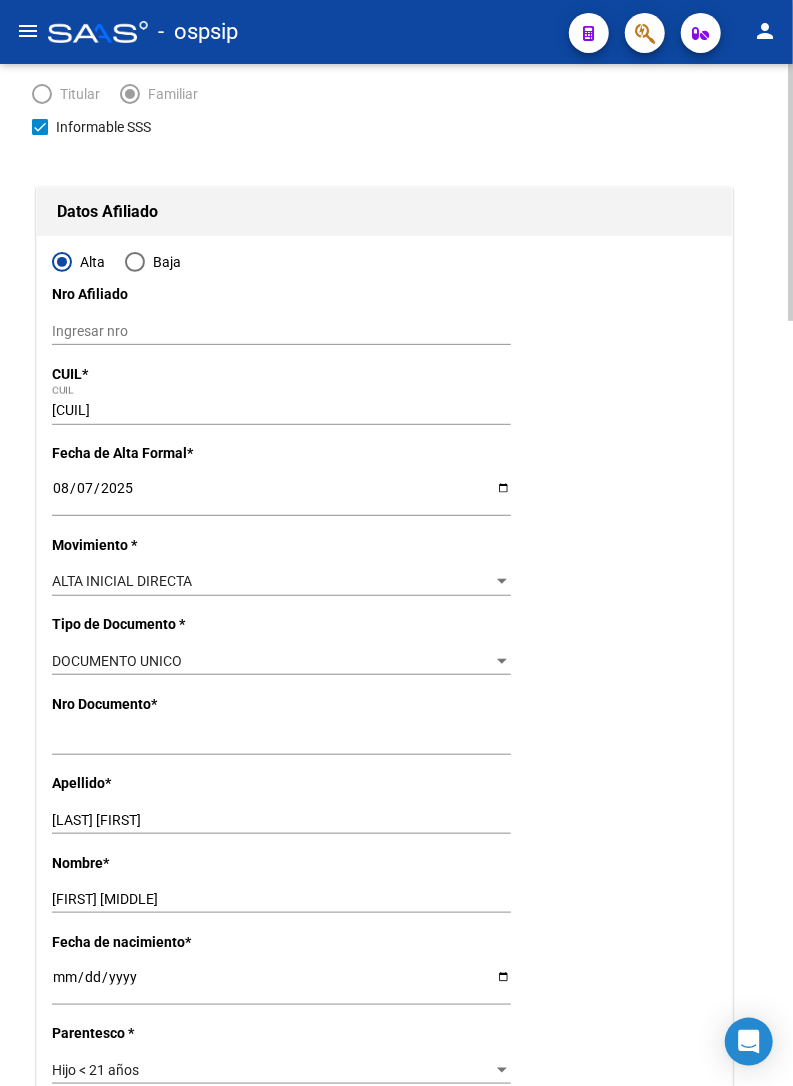 scroll, scrollTop: 0, scrollLeft: 0, axis: both 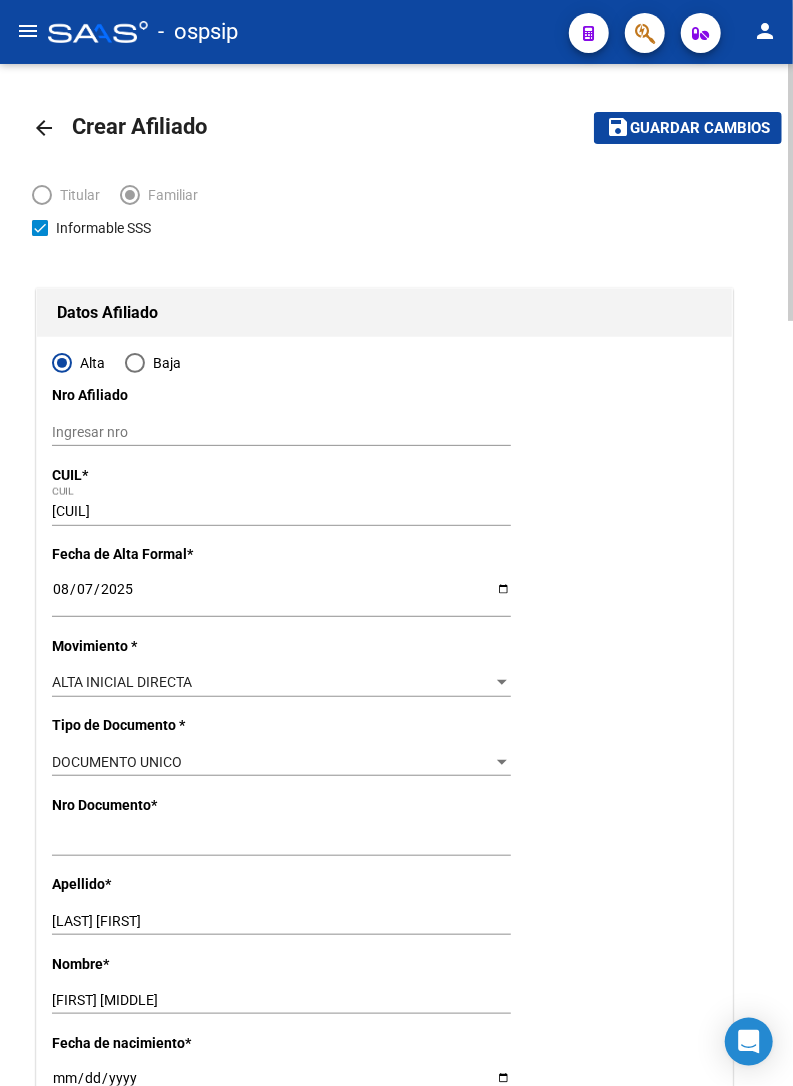 click on "Guardar cambios" 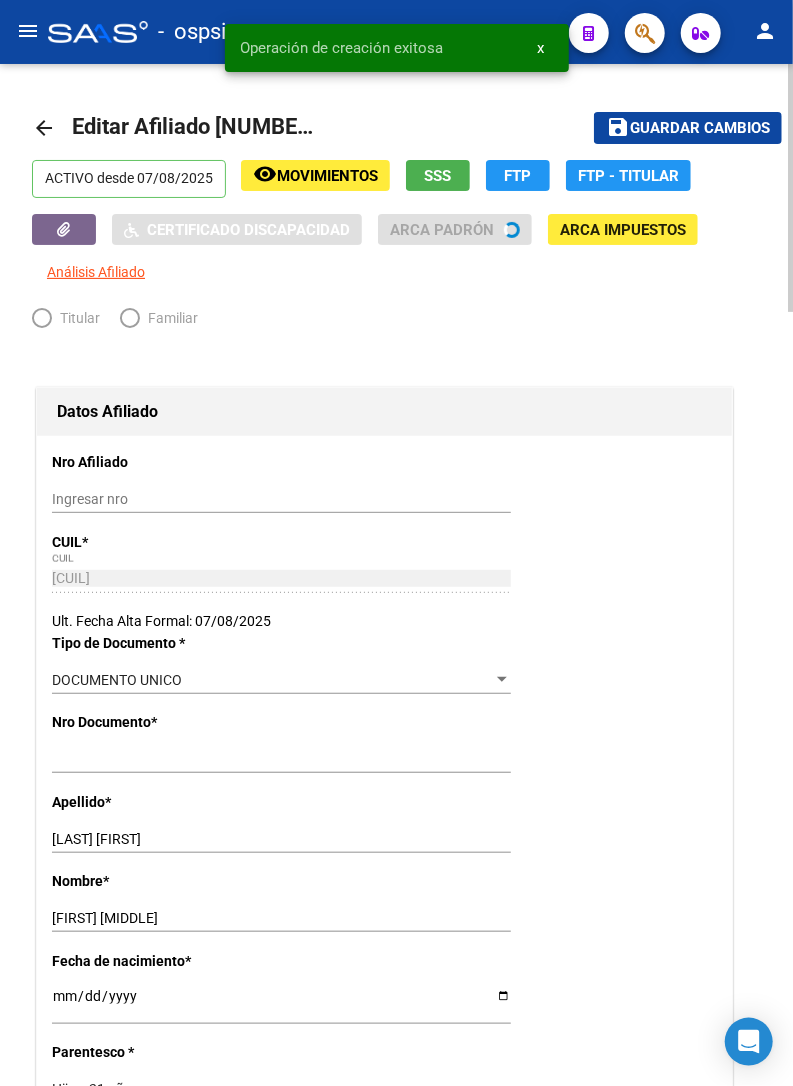 radio on "true" 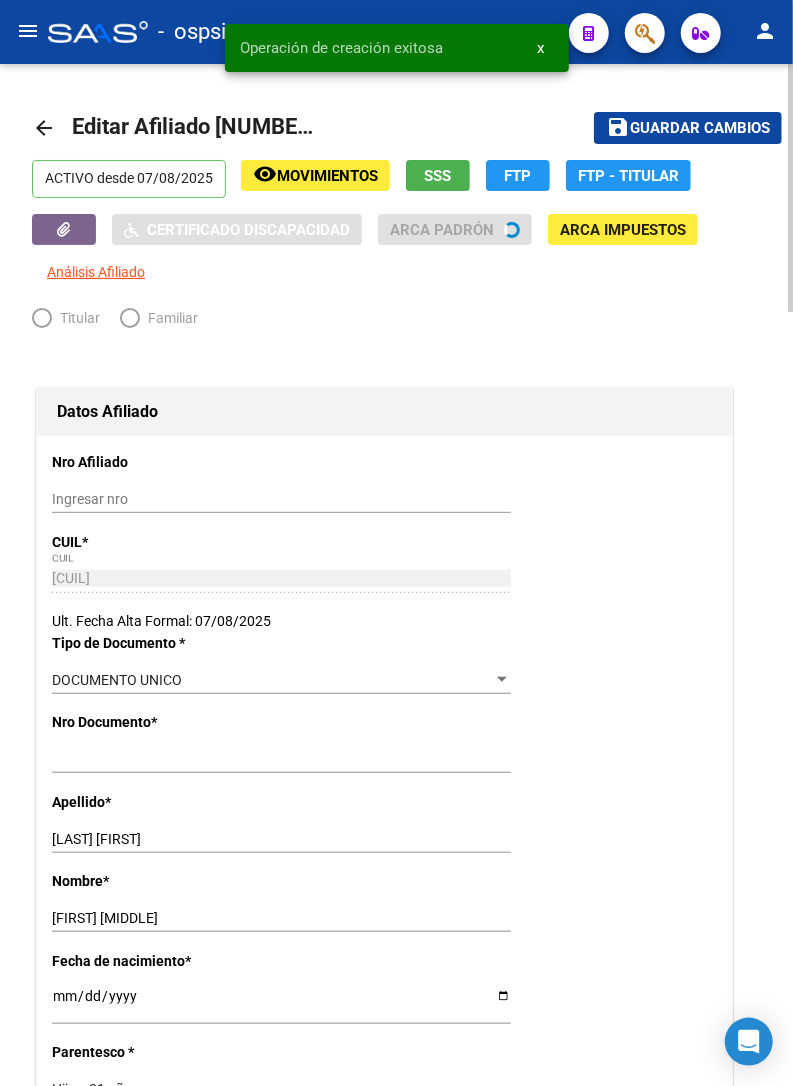 type on "[CUIL]" 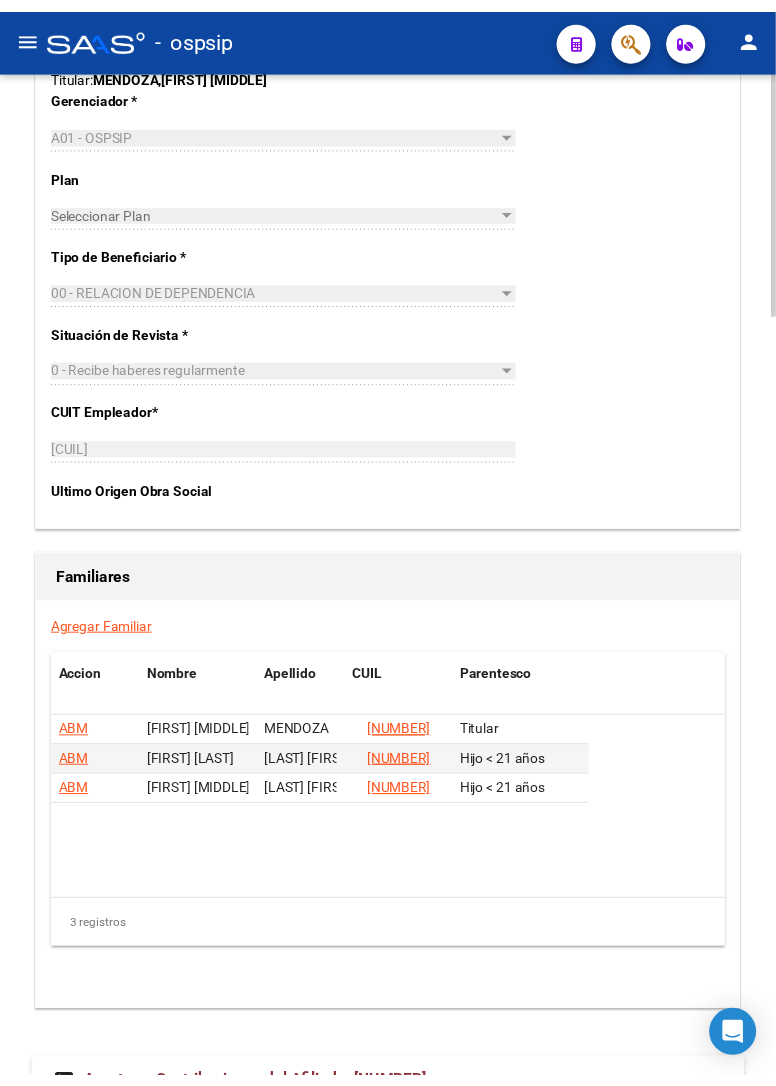 scroll, scrollTop: 3111, scrollLeft: 0, axis: vertical 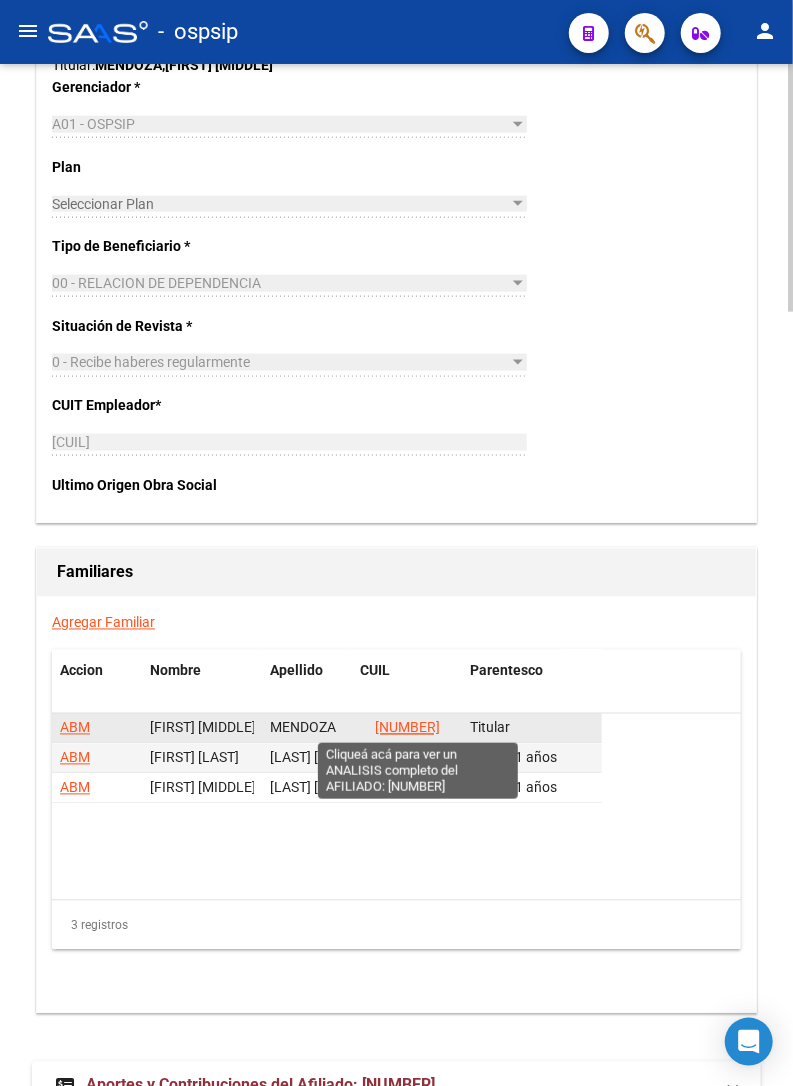 click on "[NUMBER]" 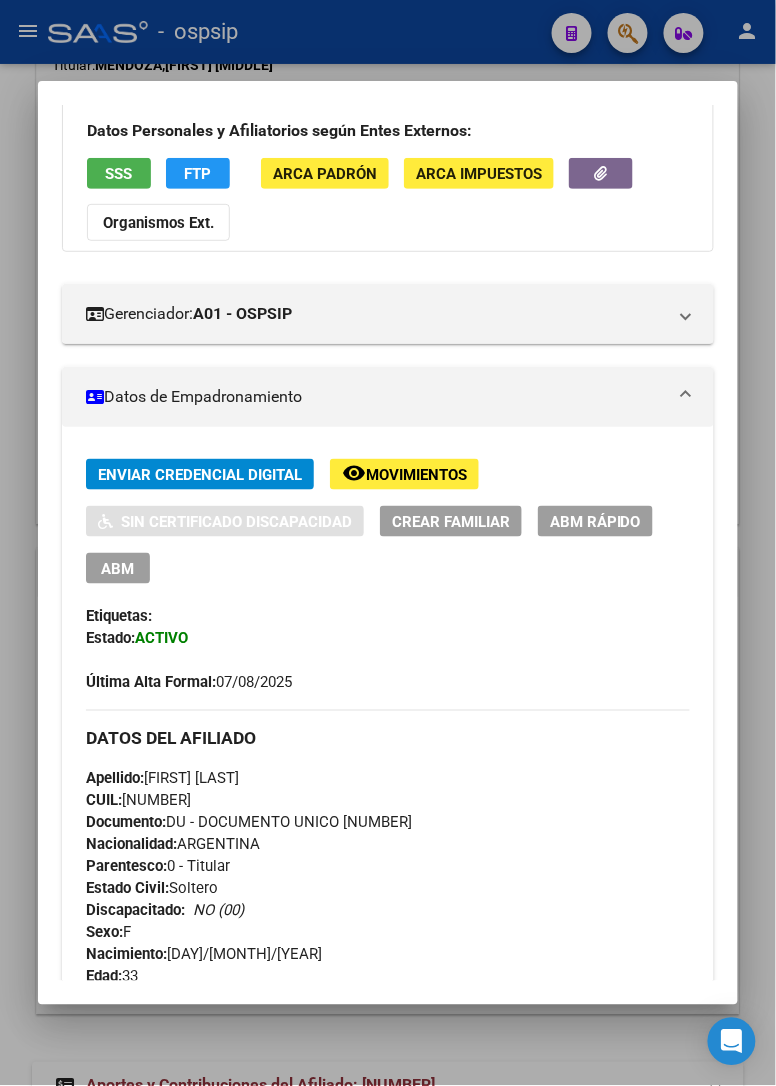 scroll, scrollTop: 333, scrollLeft: 0, axis: vertical 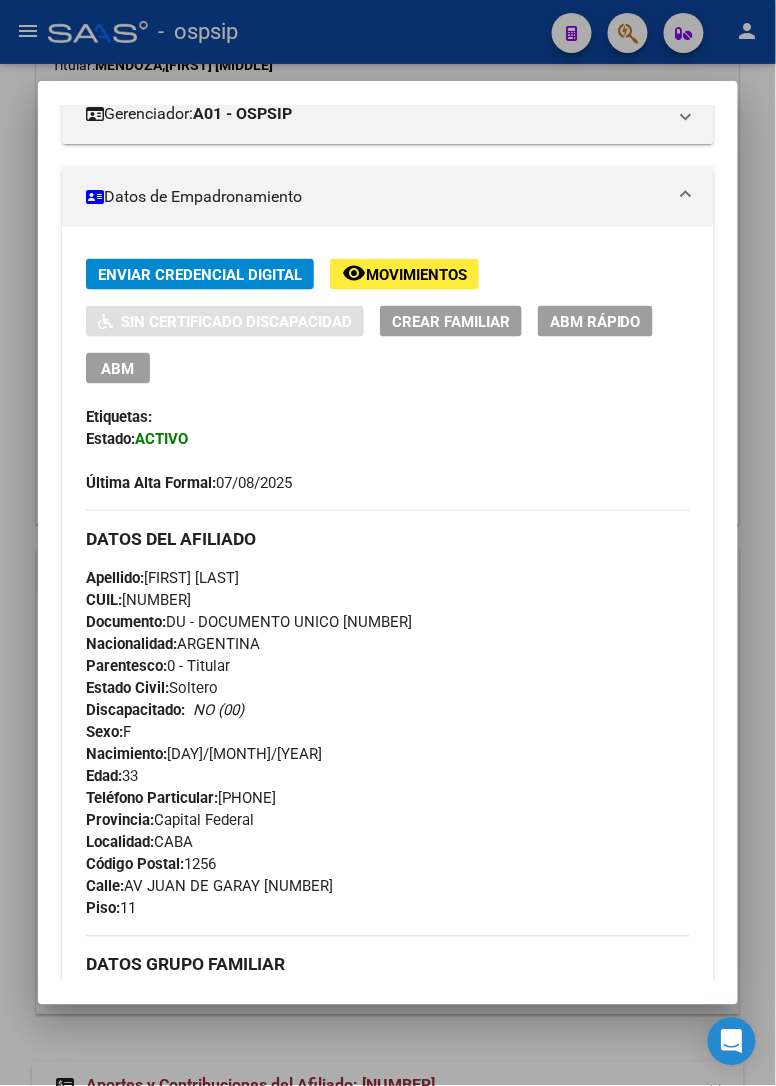 drag, startPoint x: 262, startPoint y: 576, endPoint x: 376, endPoint y: 576, distance: 114 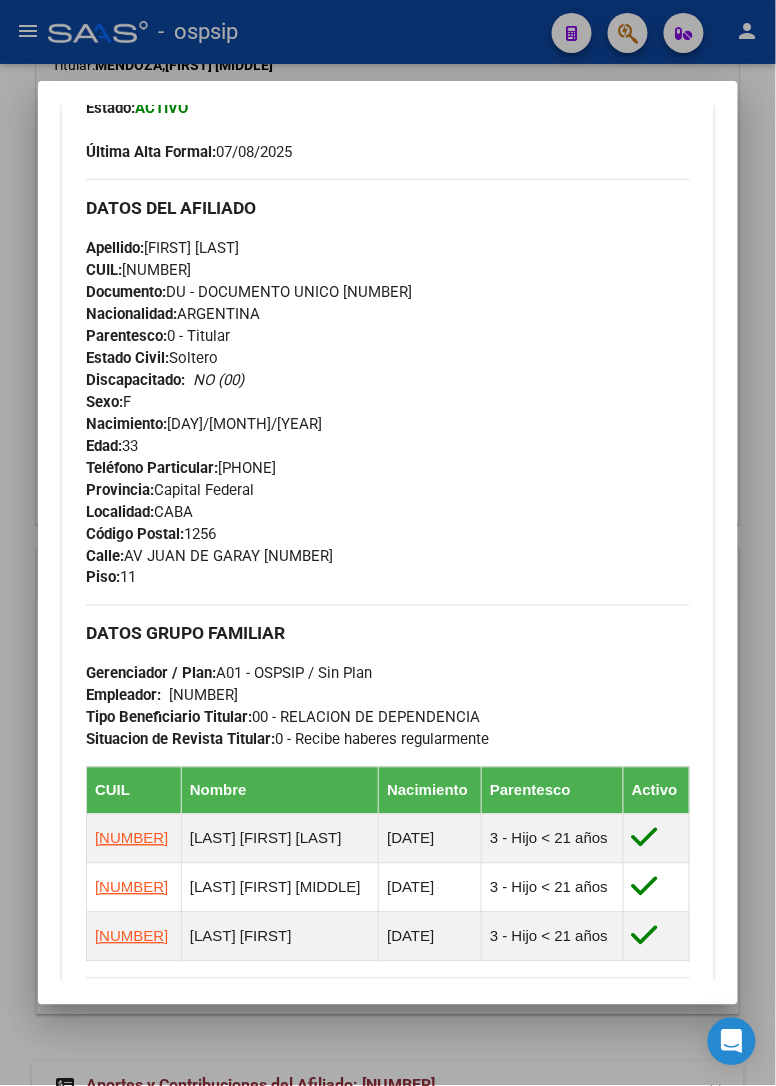 scroll, scrollTop: 666, scrollLeft: 0, axis: vertical 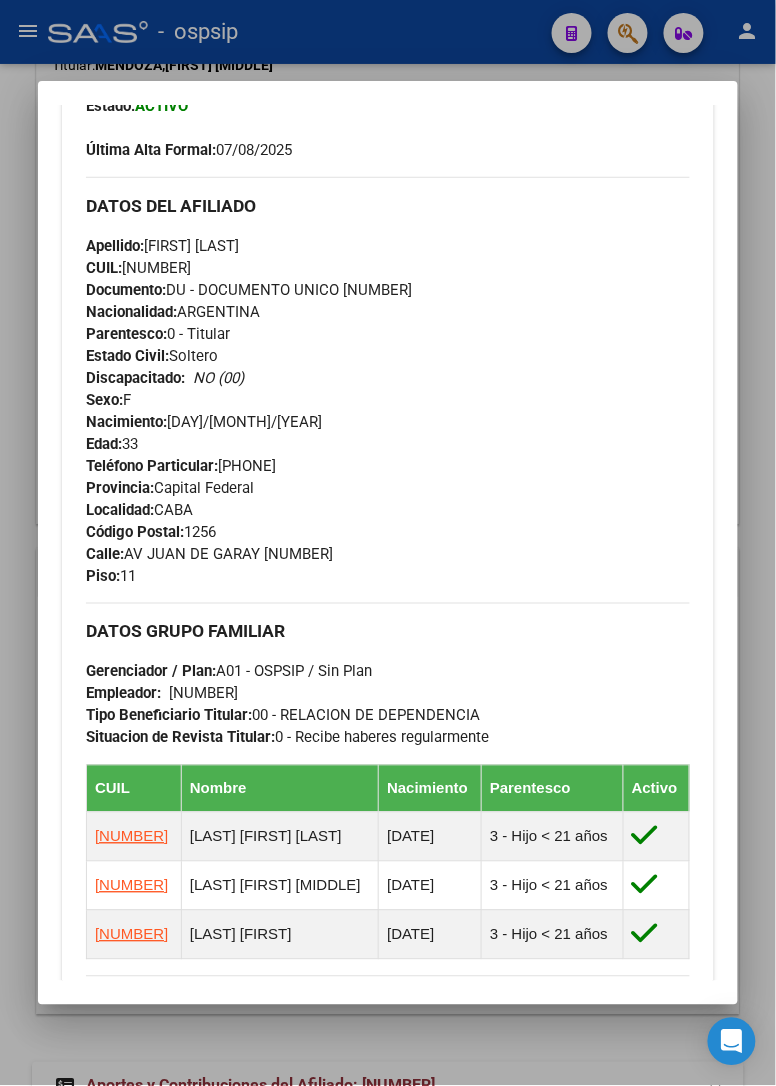 drag, startPoint x: 118, startPoint y: 550, endPoint x: 322, endPoint y: 561, distance: 204.29636 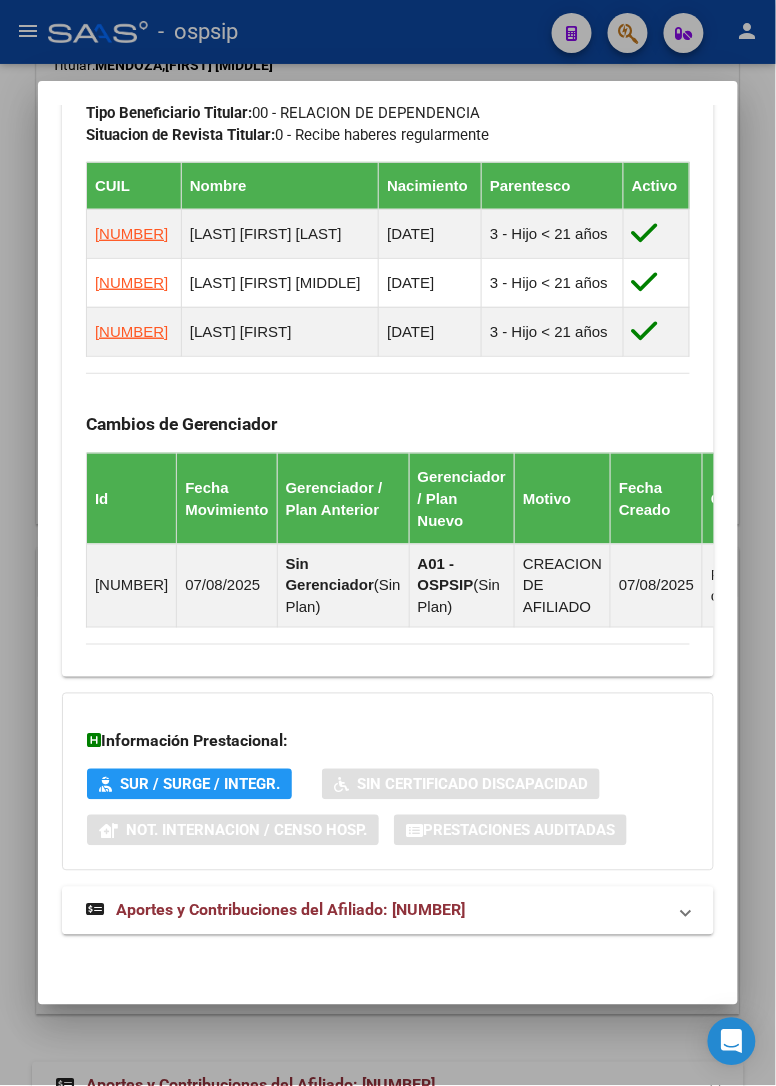 scroll, scrollTop: 1305, scrollLeft: 0, axis: vertical 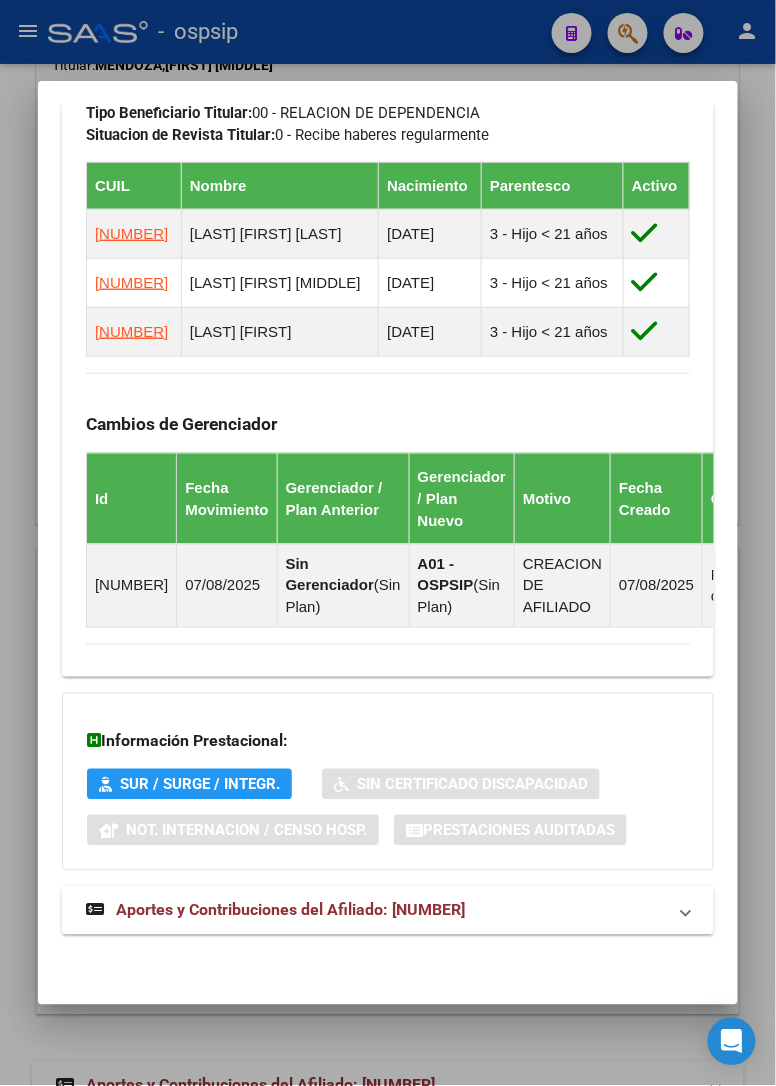click on "Aportes y Contribuciones del Afiliado: [NUMBER]" at bounding box center [290, 910] 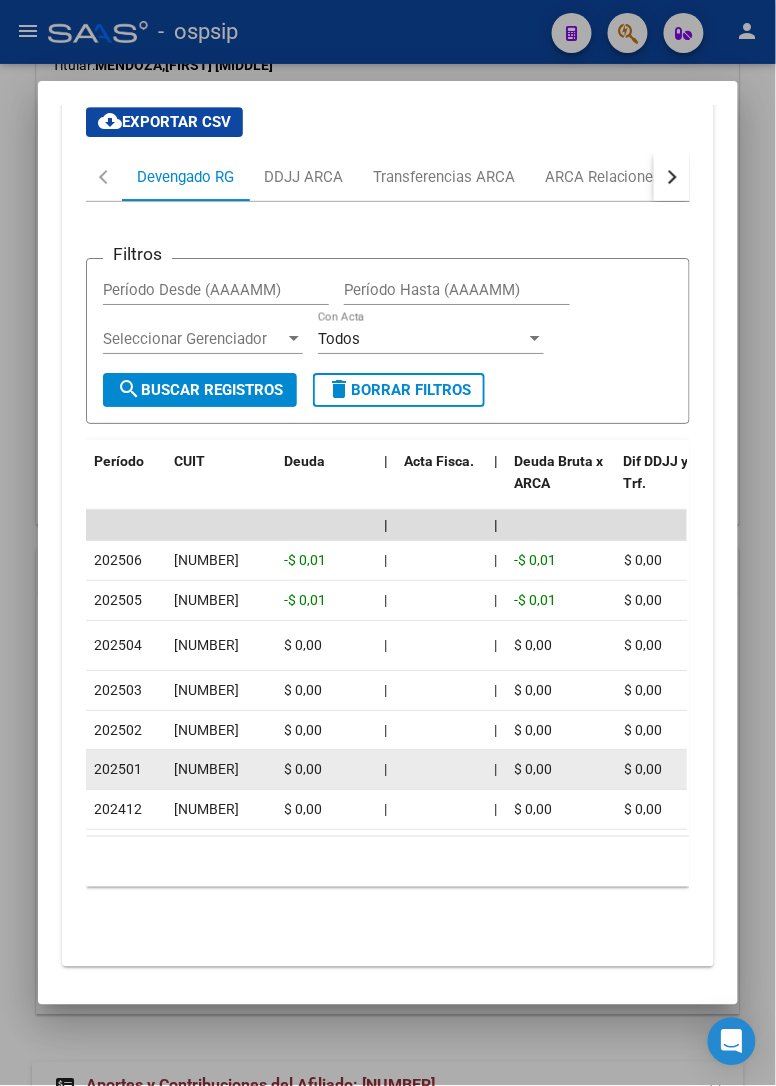 scroll, scrollTop: 2241, scrollLeft: 0, axis: vertical 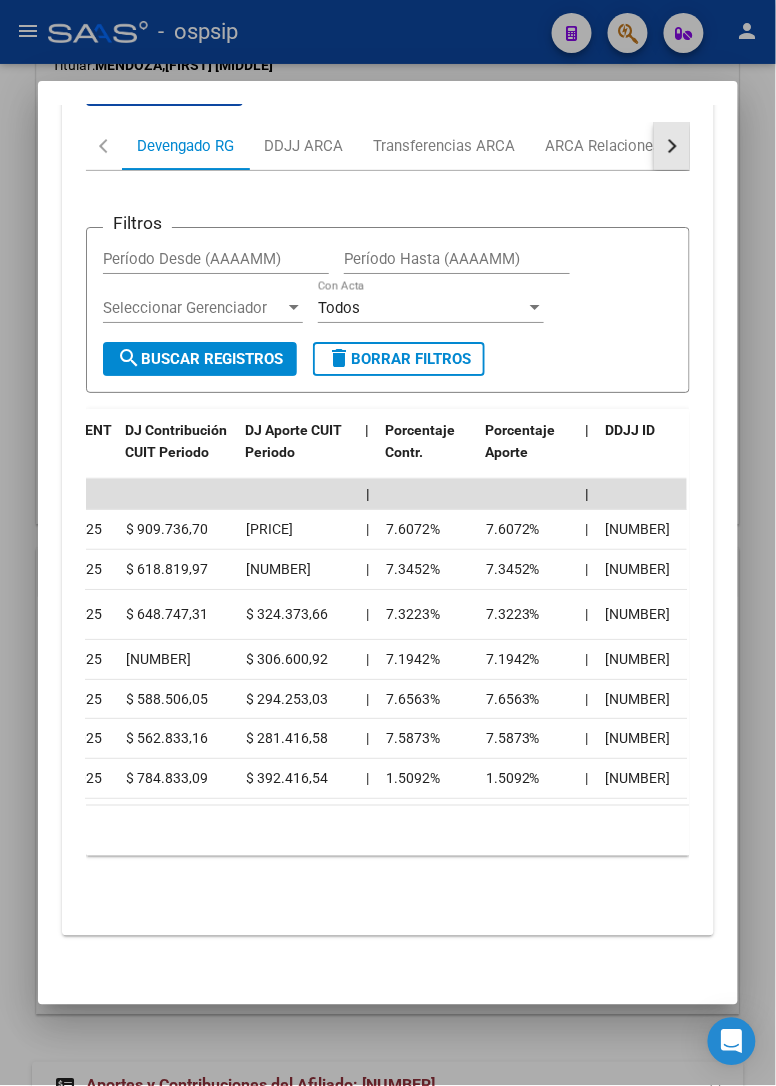 click at bounding box center [672, 146] 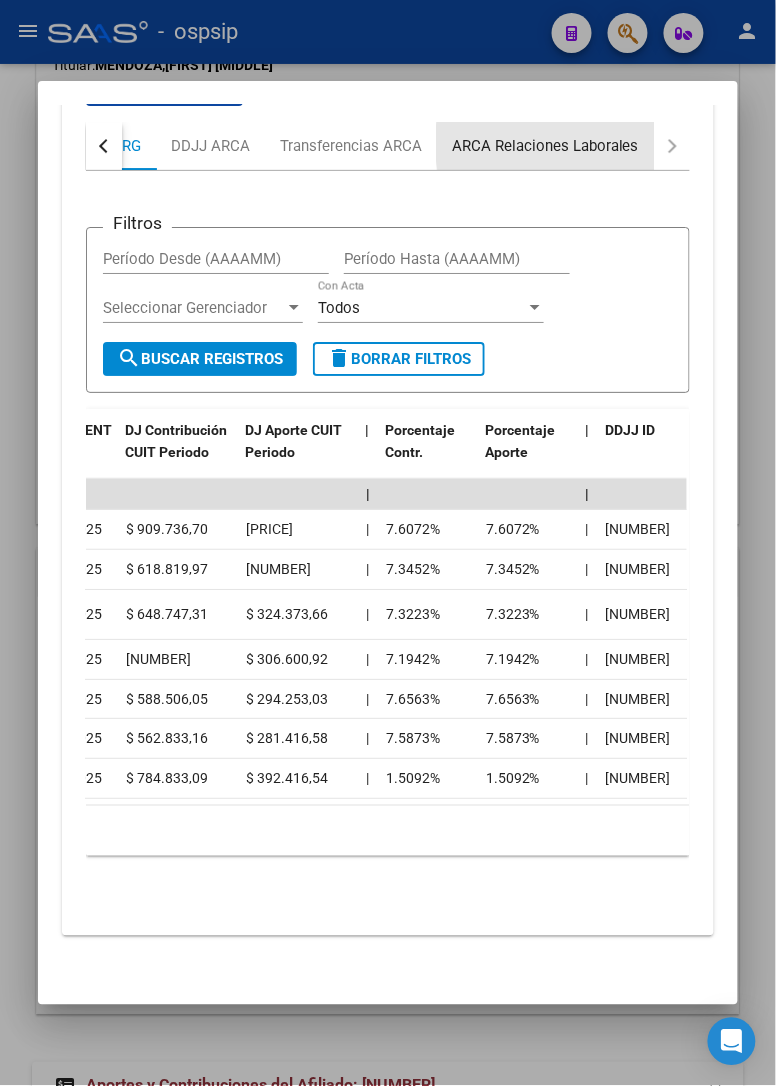 click on "ARCA Relaciones Laborales" at bounding box center (545, 146) 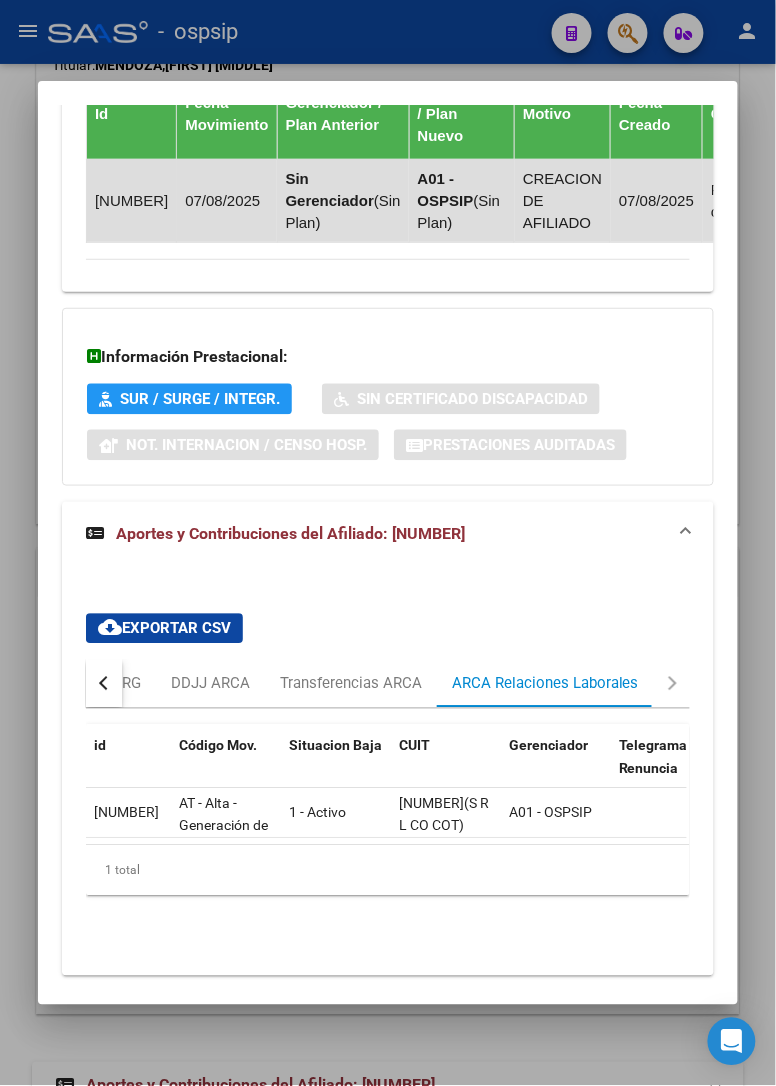 scroll, scrollTop: 1748, scrollLeft: 0, axis: vertical 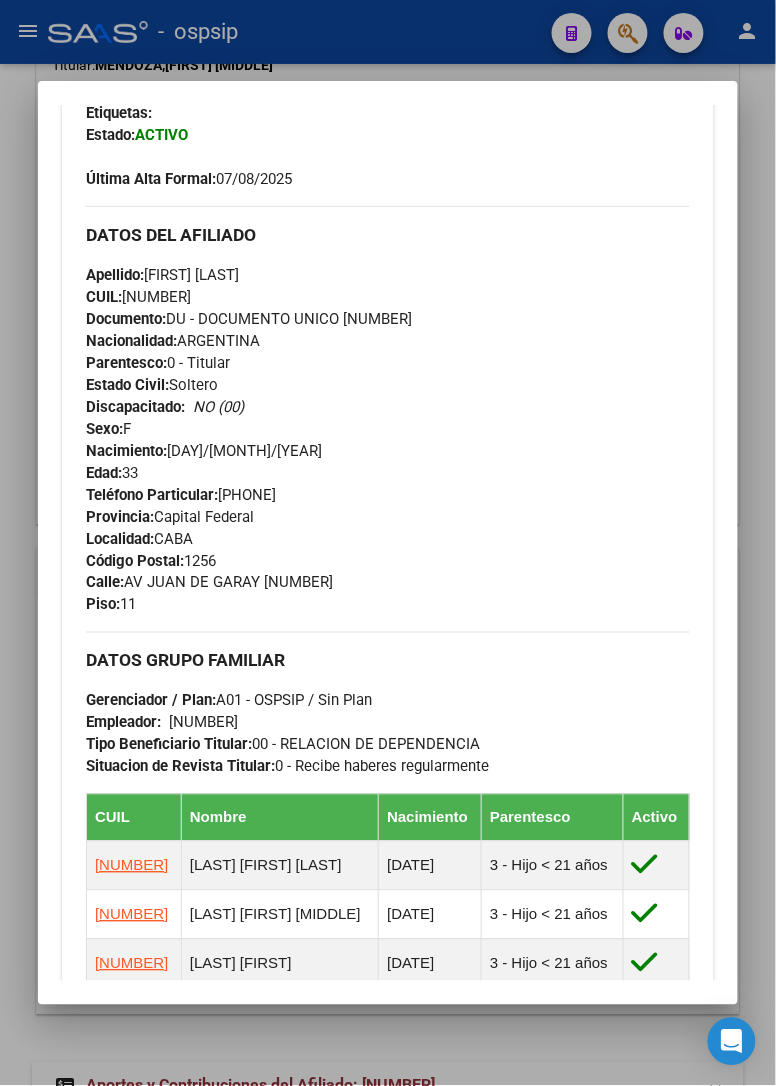 click at bounding box center (388, 543) 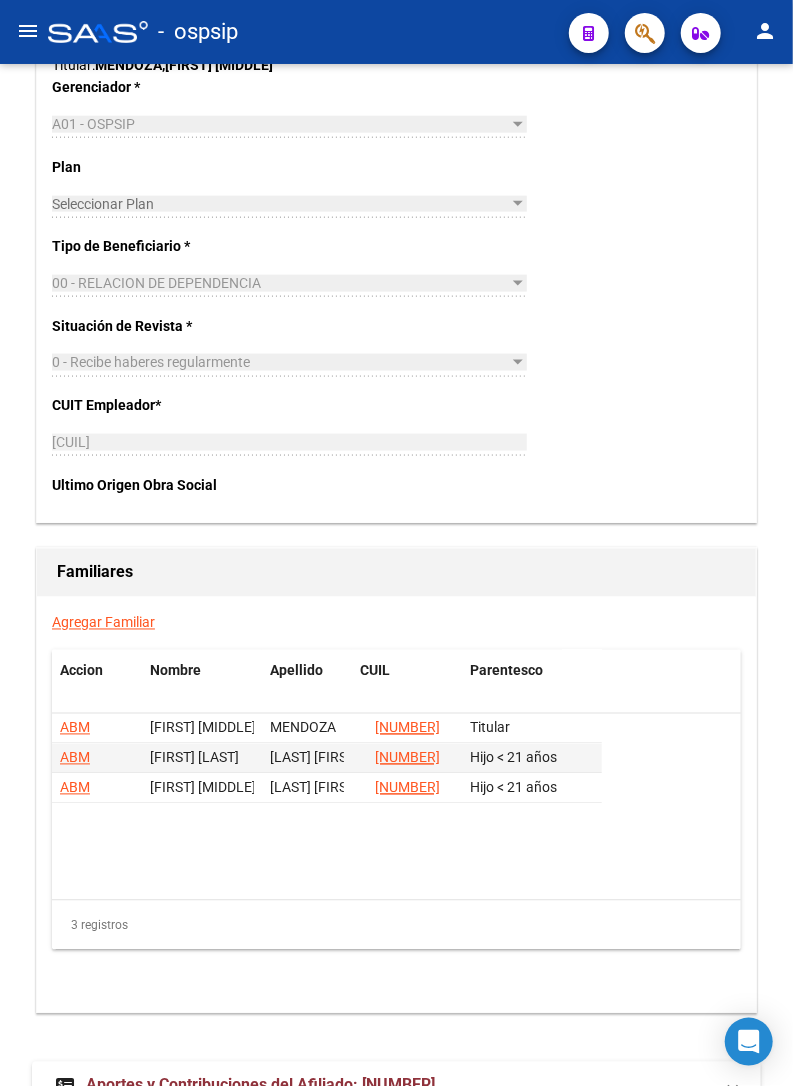 click on "-   ospsip" 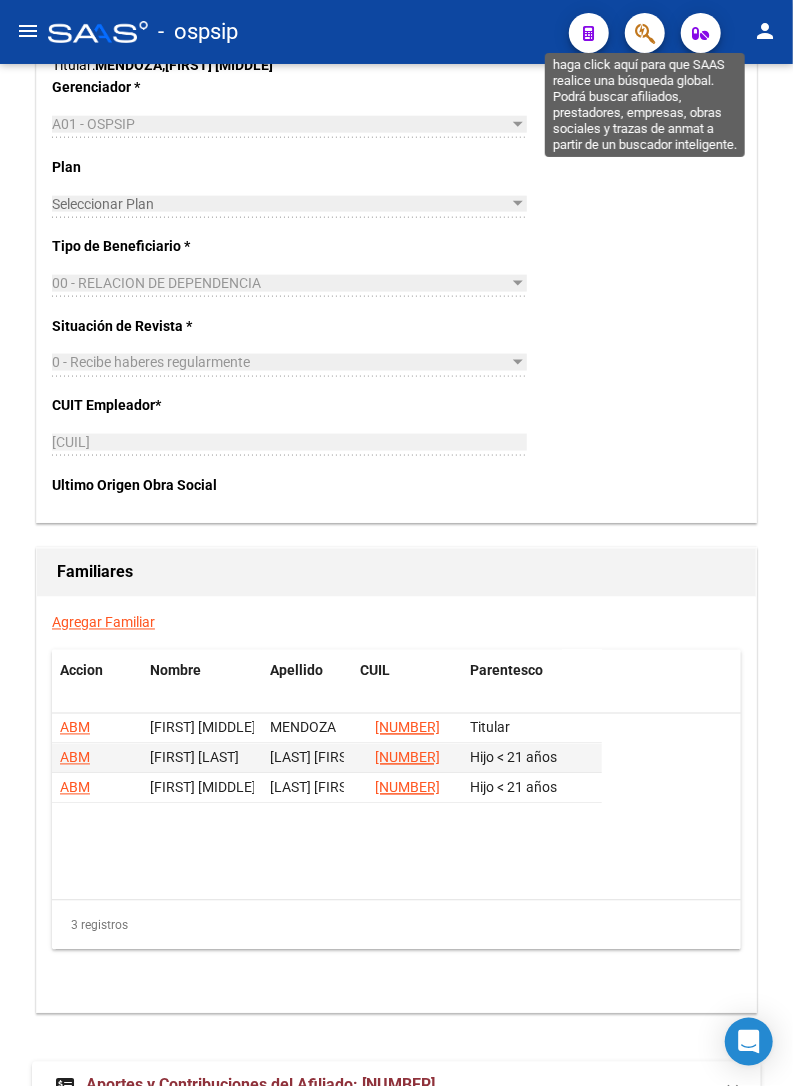 click 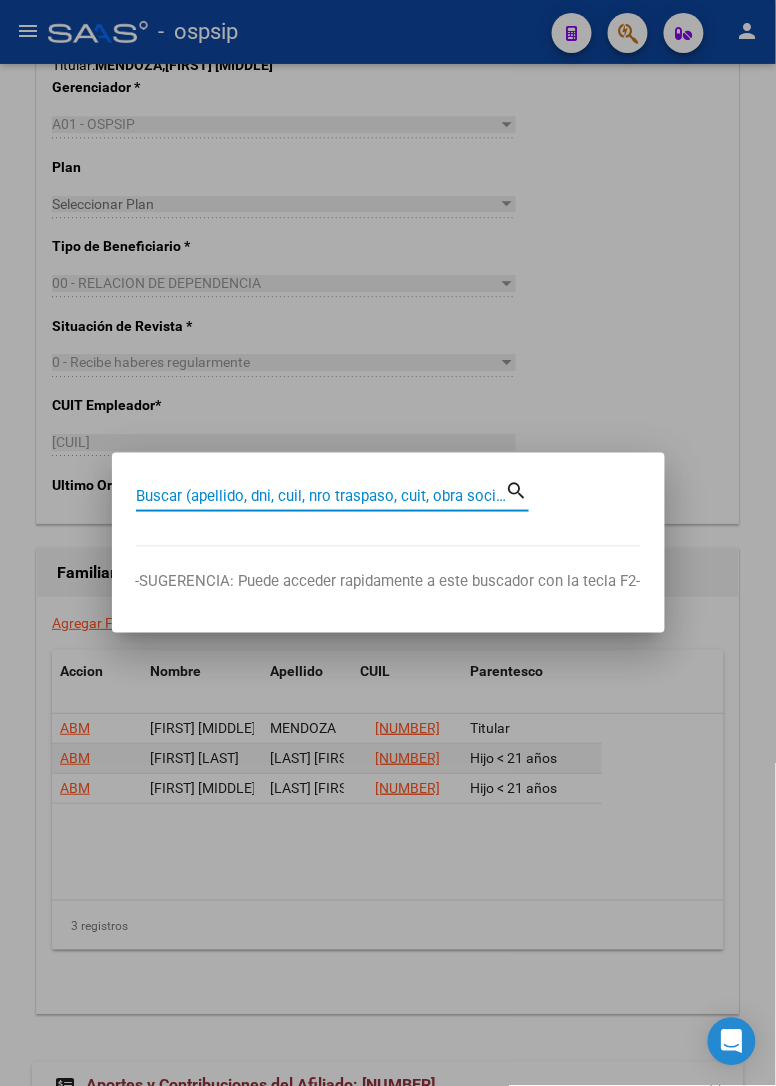 click on "Buscar (apellido, dni, cuil, nro traspaso, cuit, obra social)" at bounding box center (321, 496) 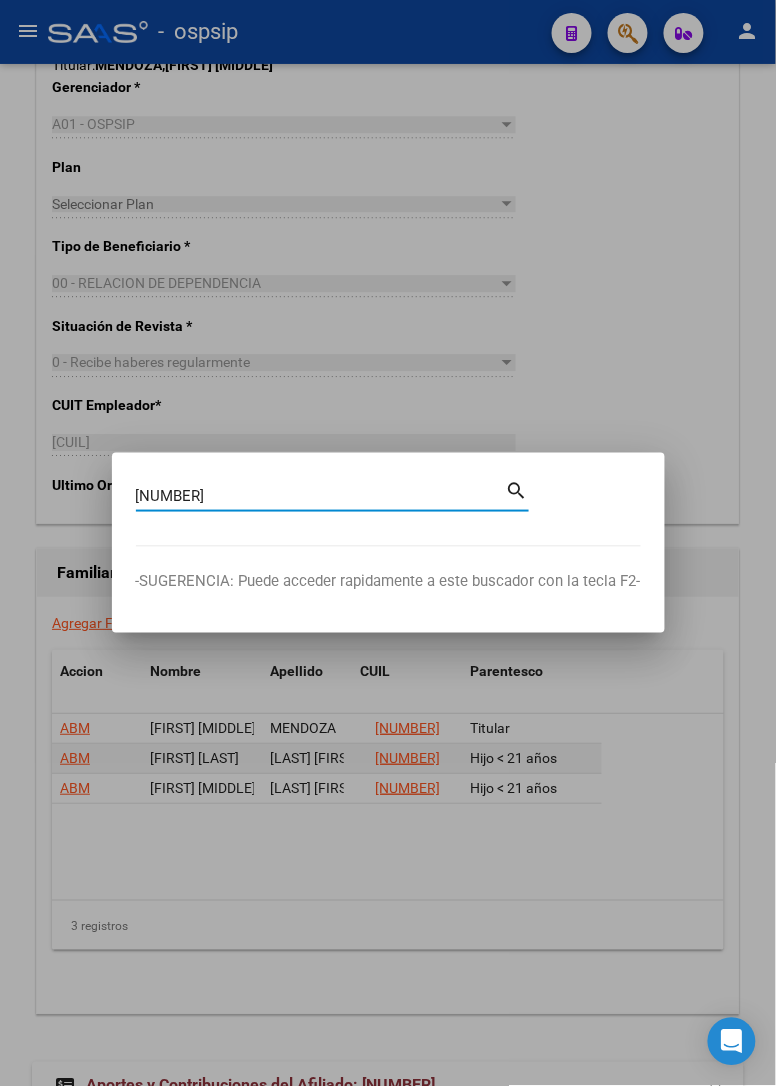 type on "[NUMBER]" 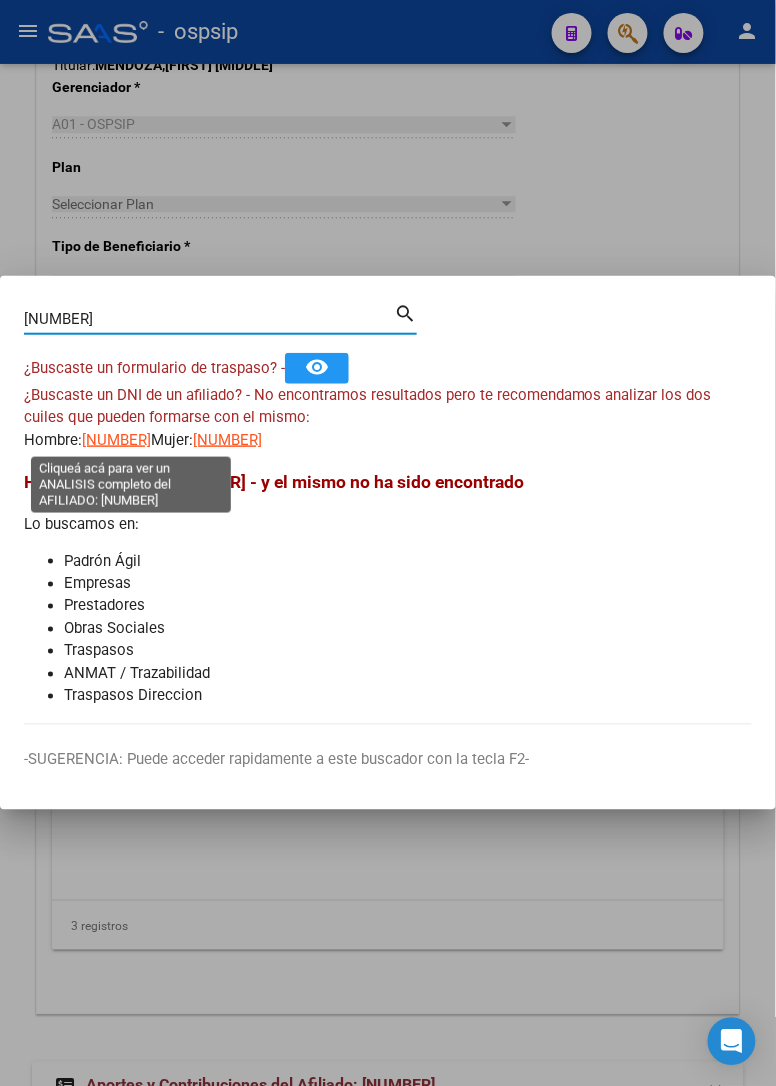 click on "[NUMBER]" at bounding box center [116, 440] 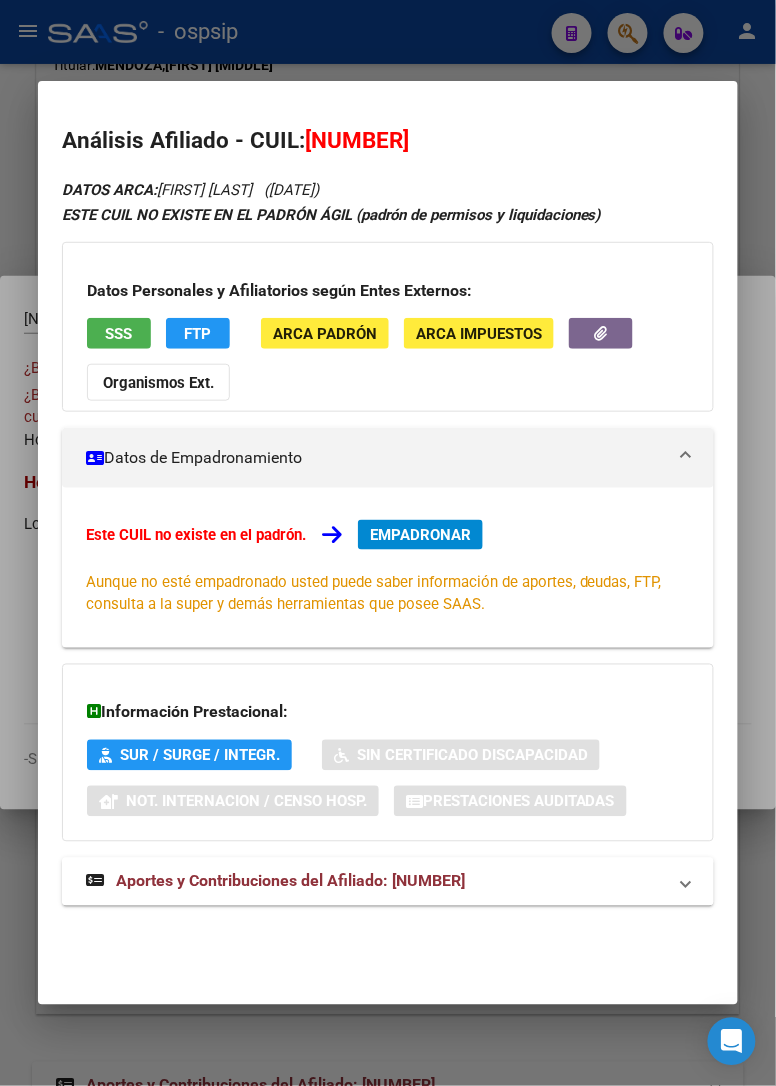 click on "Aportes y Contribuciones del Afiliado: [NUMBER]" at bounding box center (290, 881) 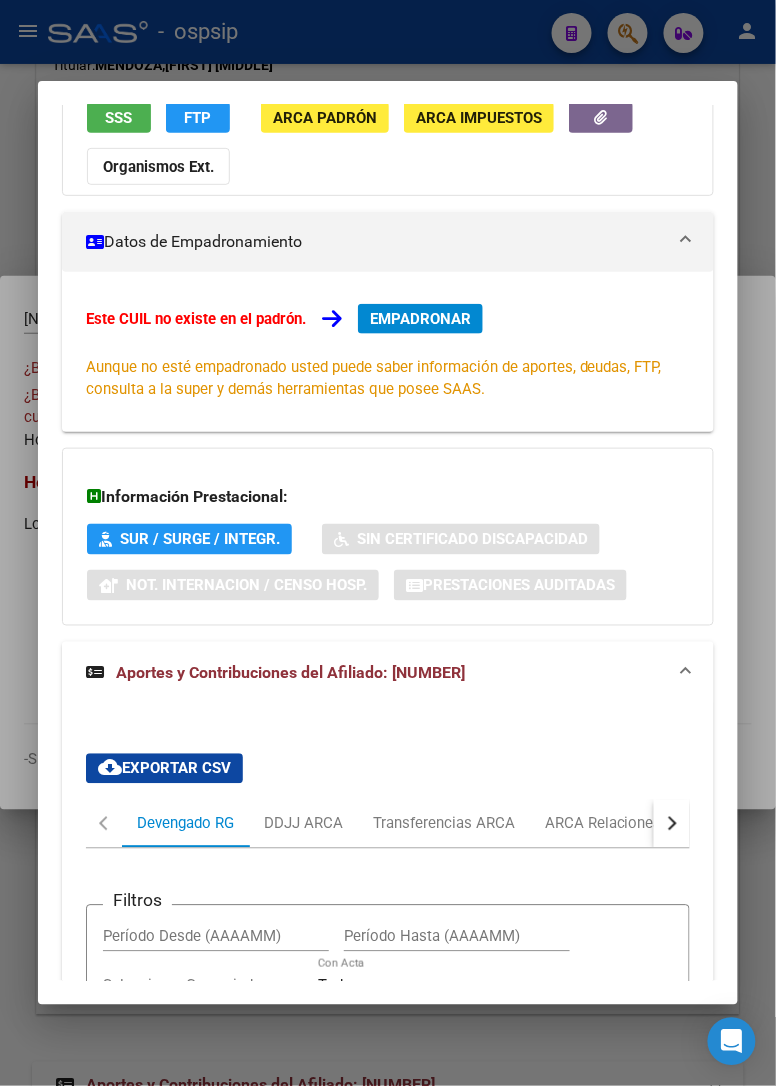 scroll, scrollTop: 111, scrollLeft: 0, axis: vertical 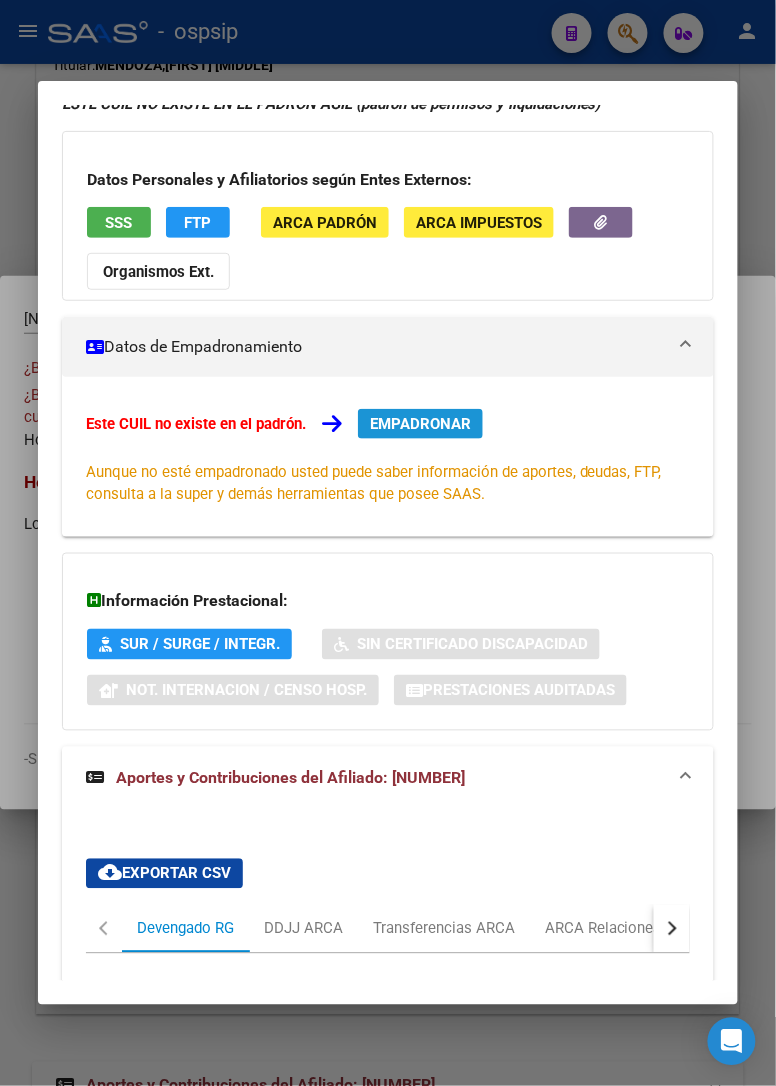 click on "EMPADRONAR" at bounding box center [420, 424] 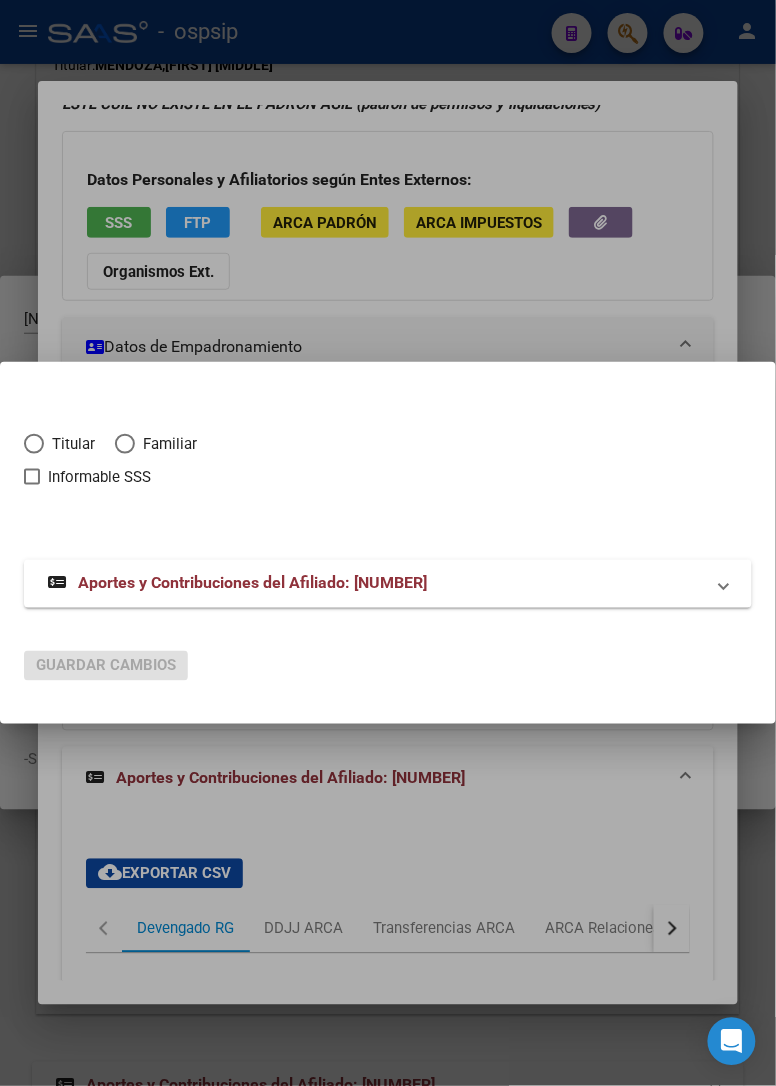 click at bounding box center [34, 444] 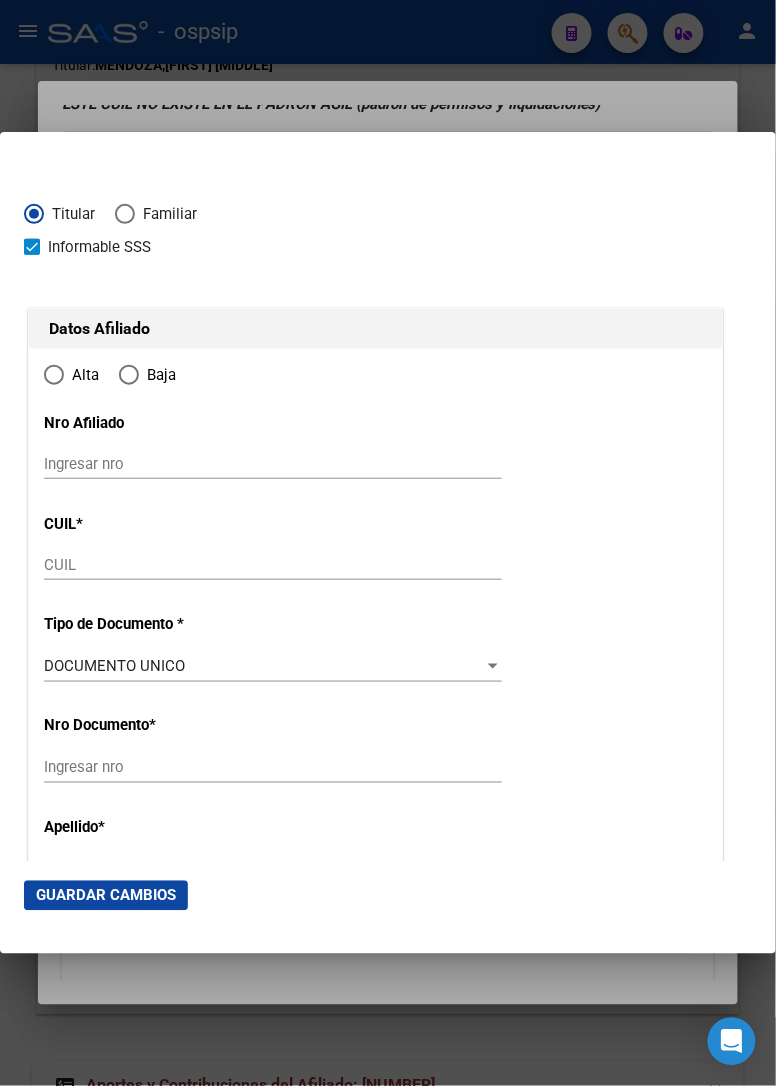 type on "[CUIL]" 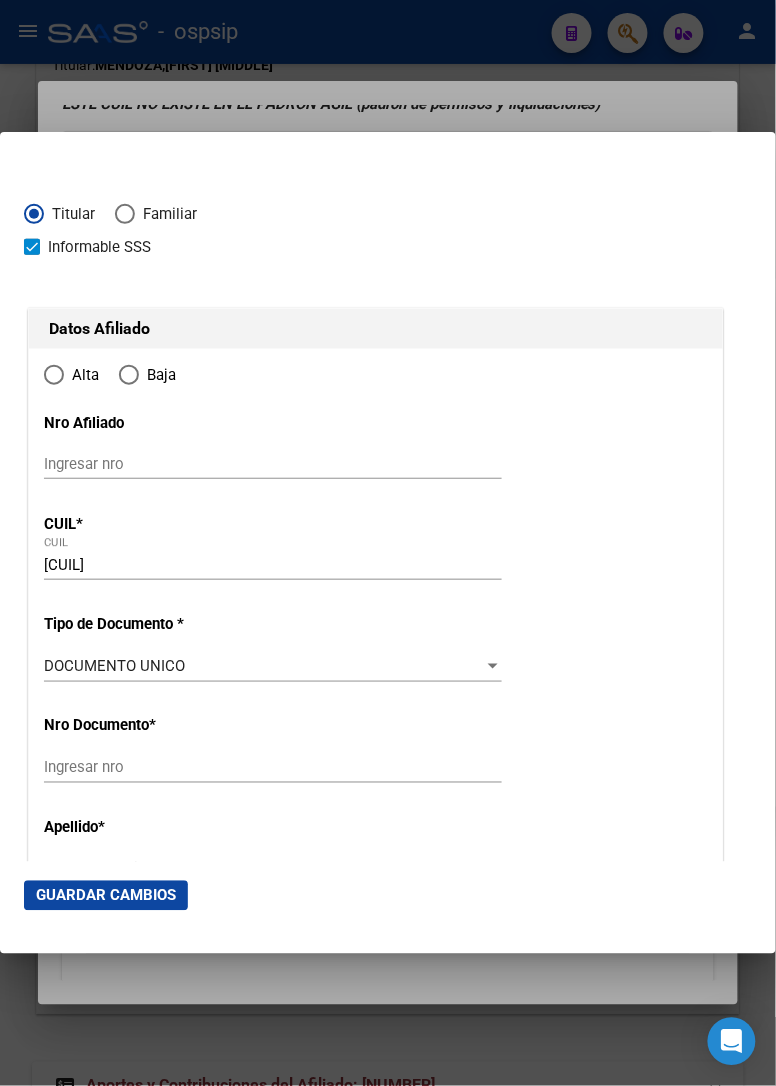 type on "[NUMBER]" 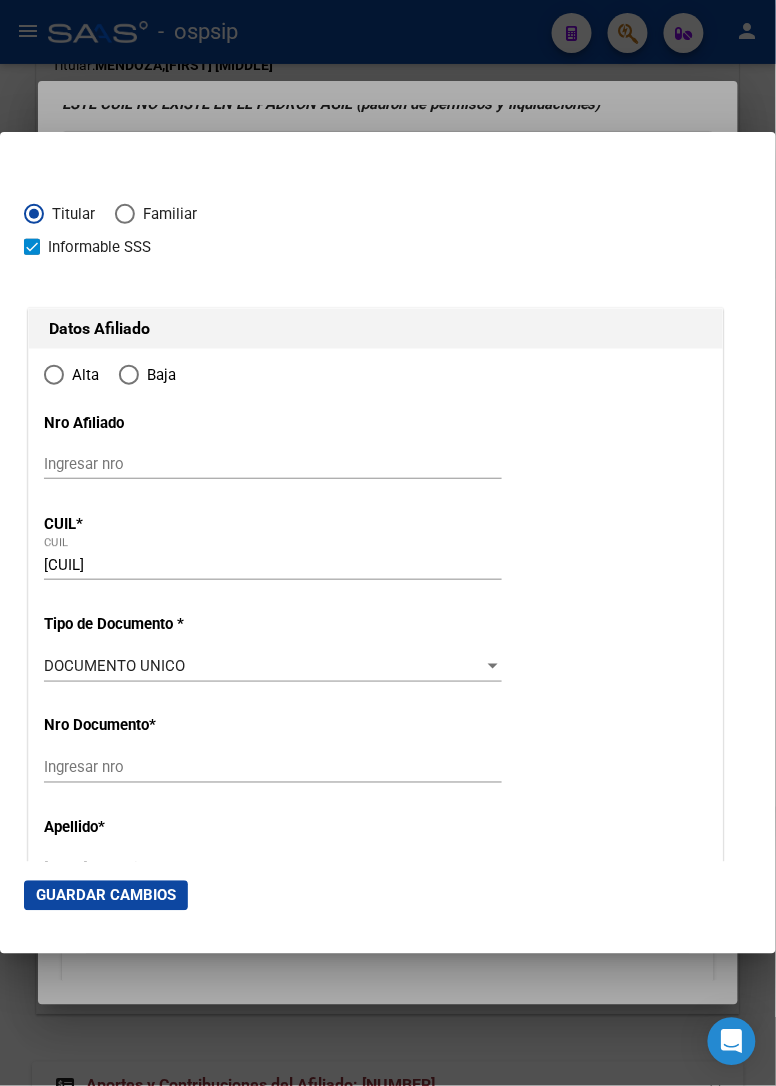 radio on "true" 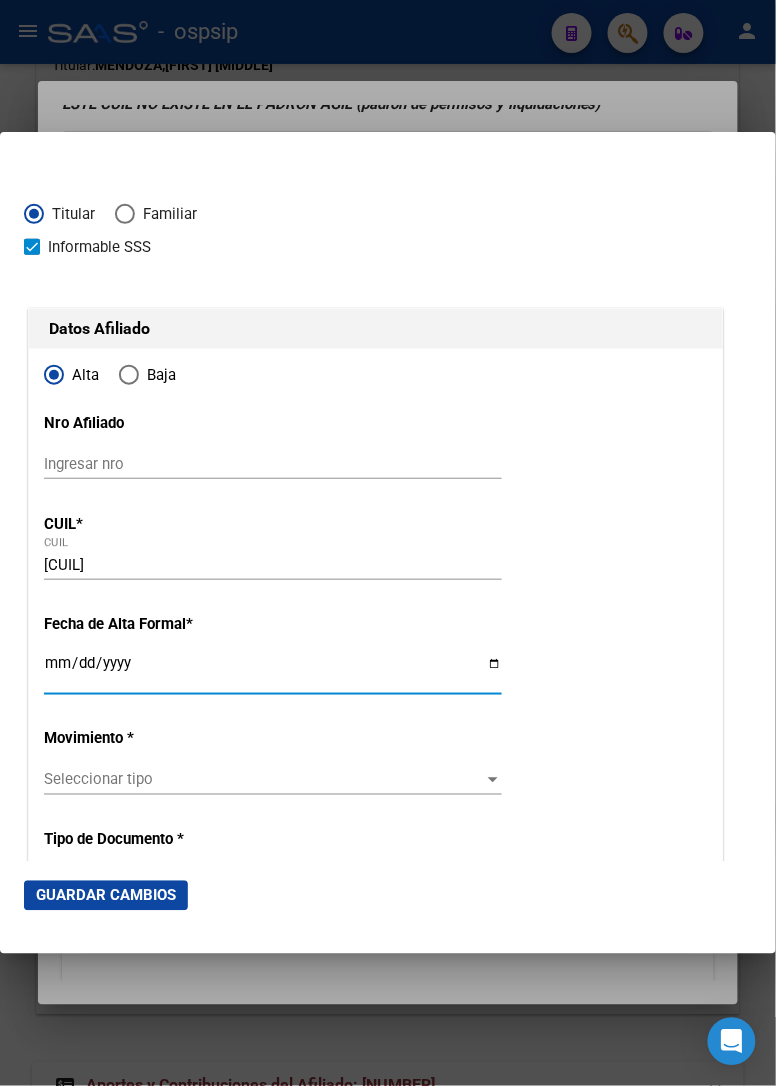 click on "Ingresar fecha" at bounding box center (273, 672) 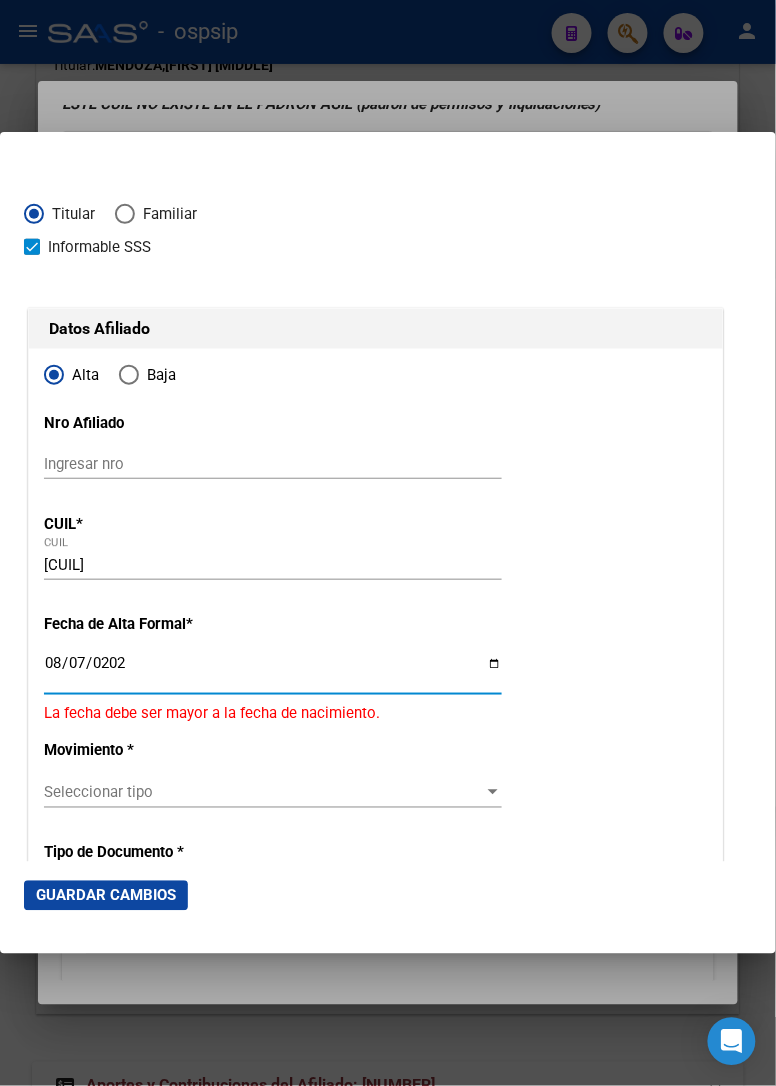 type on "2025-08-07" 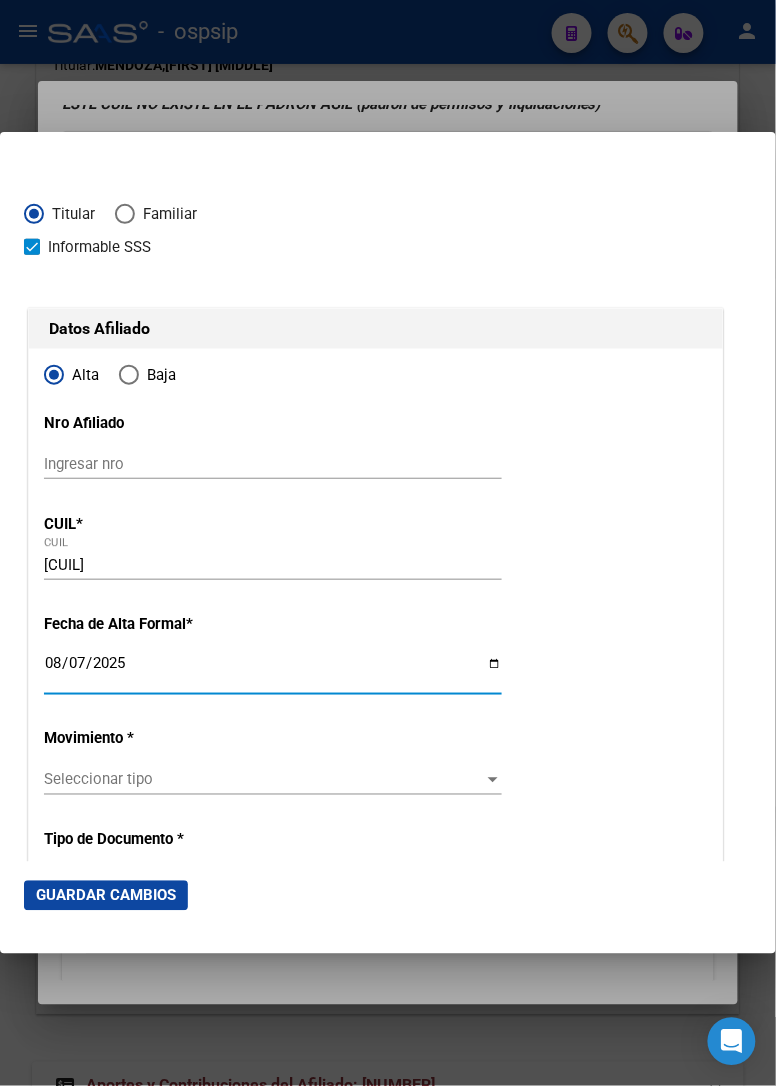 click on "Seleccionar tipo" at bounding box center (264, 780) 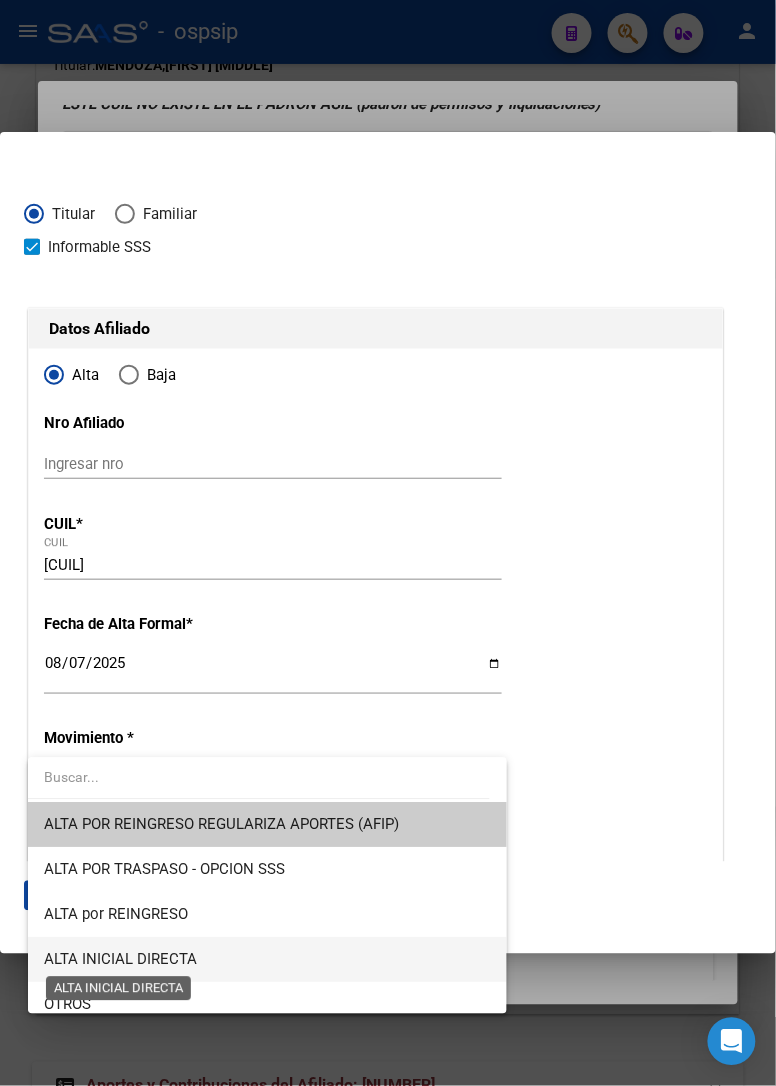 click on "ALTA INICIAL DIRECTA" at bounding box center (120, 960) 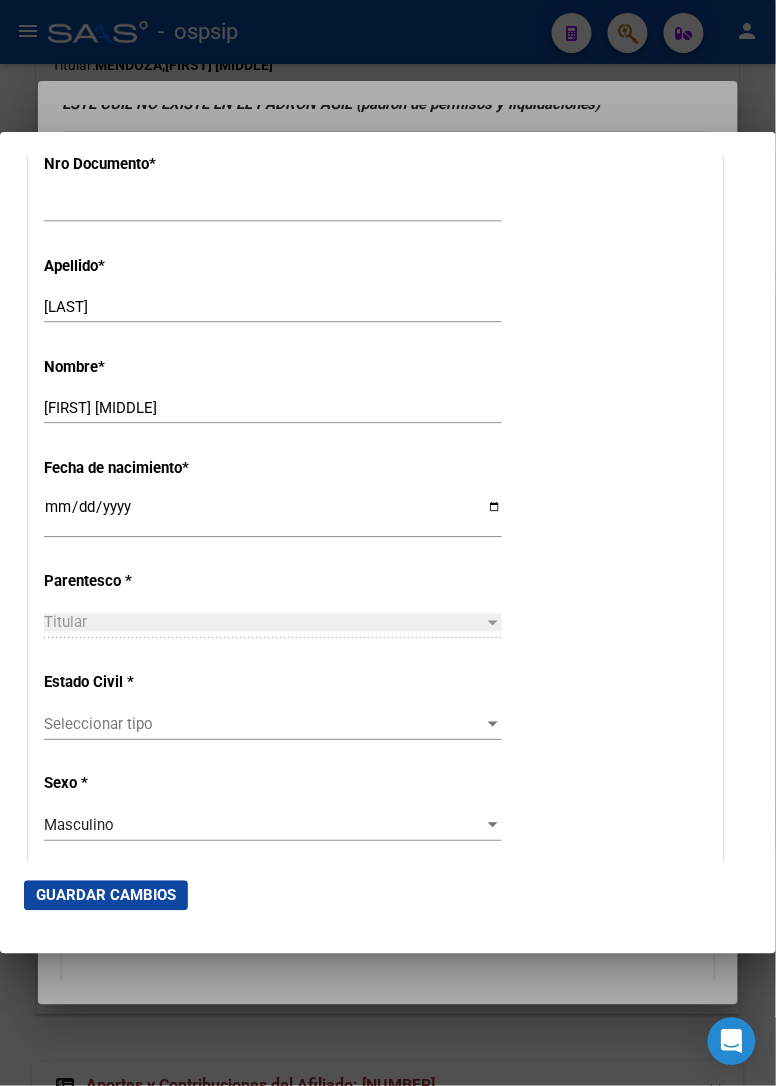 scroll, scrollTop: 888, scrollLeft: 0, axis: vertical 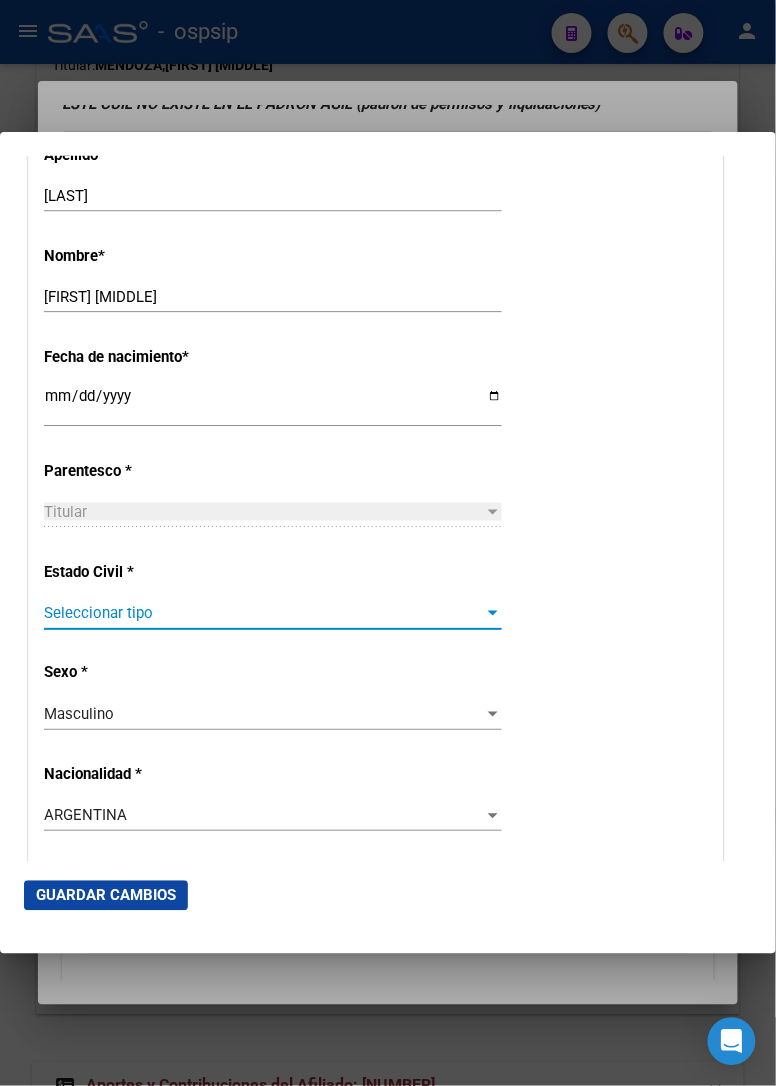 click on "Seleccionar tipo" at bounding box center [264, 614] 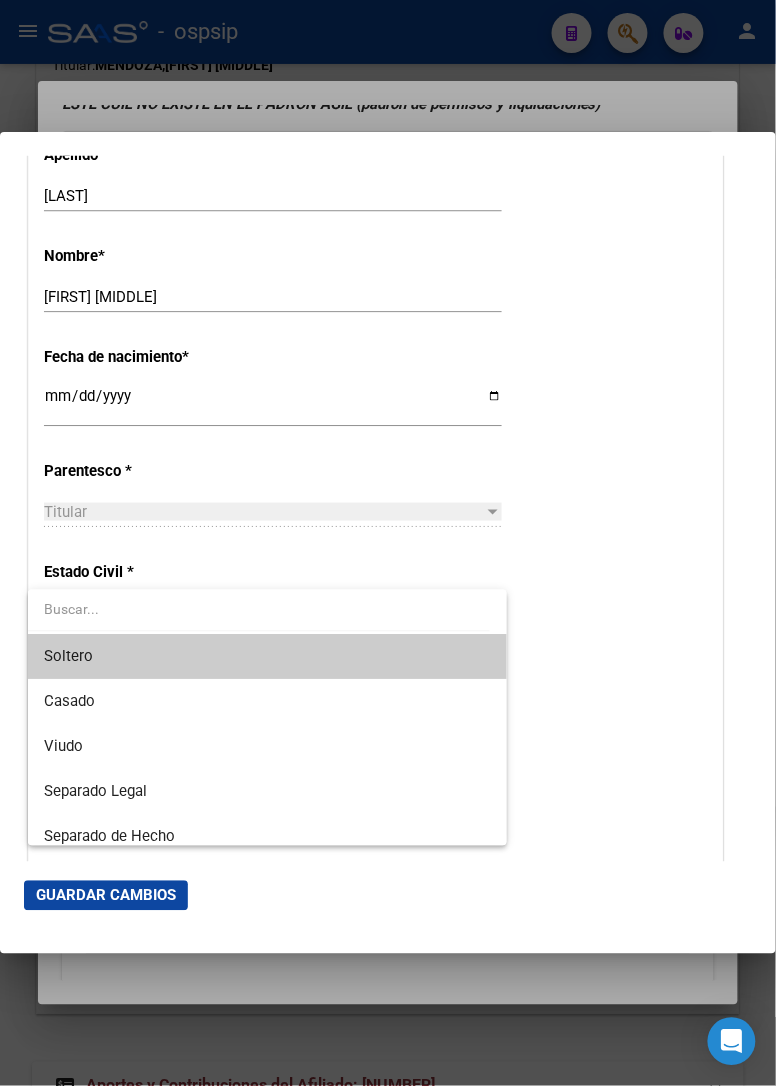 click on "Soltero" at bounding box center [267, 657] 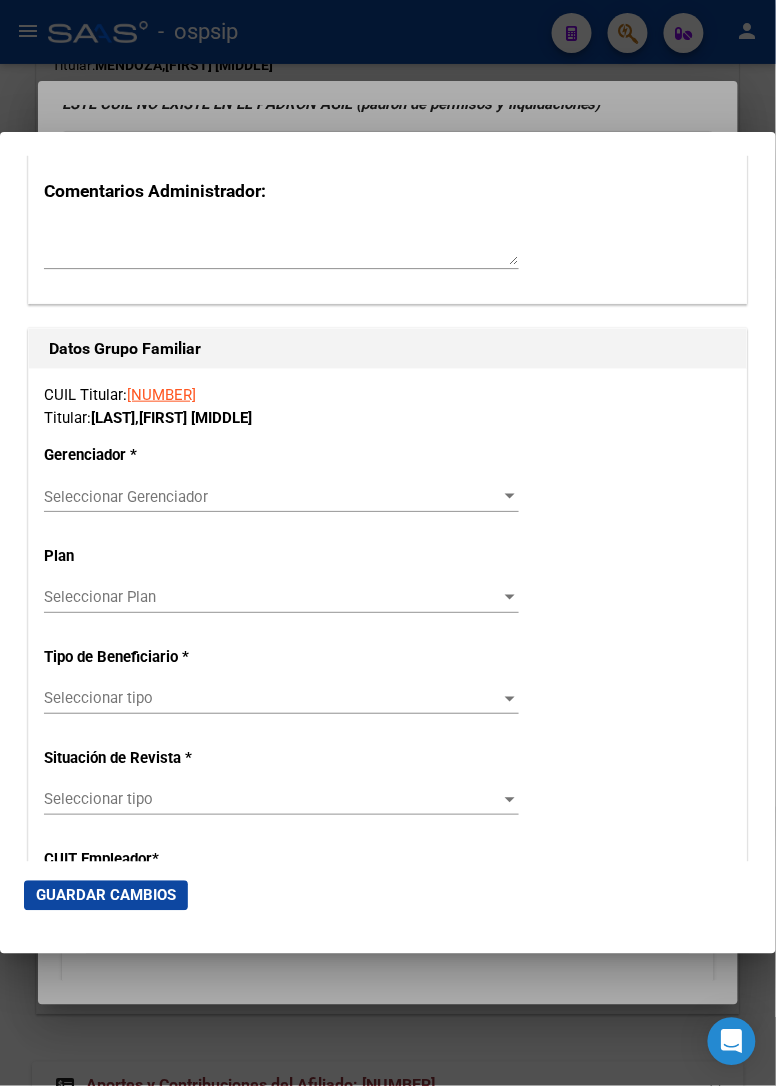 scroll, scrollTop: 3333, scrollLeft: 0, axis: vertical 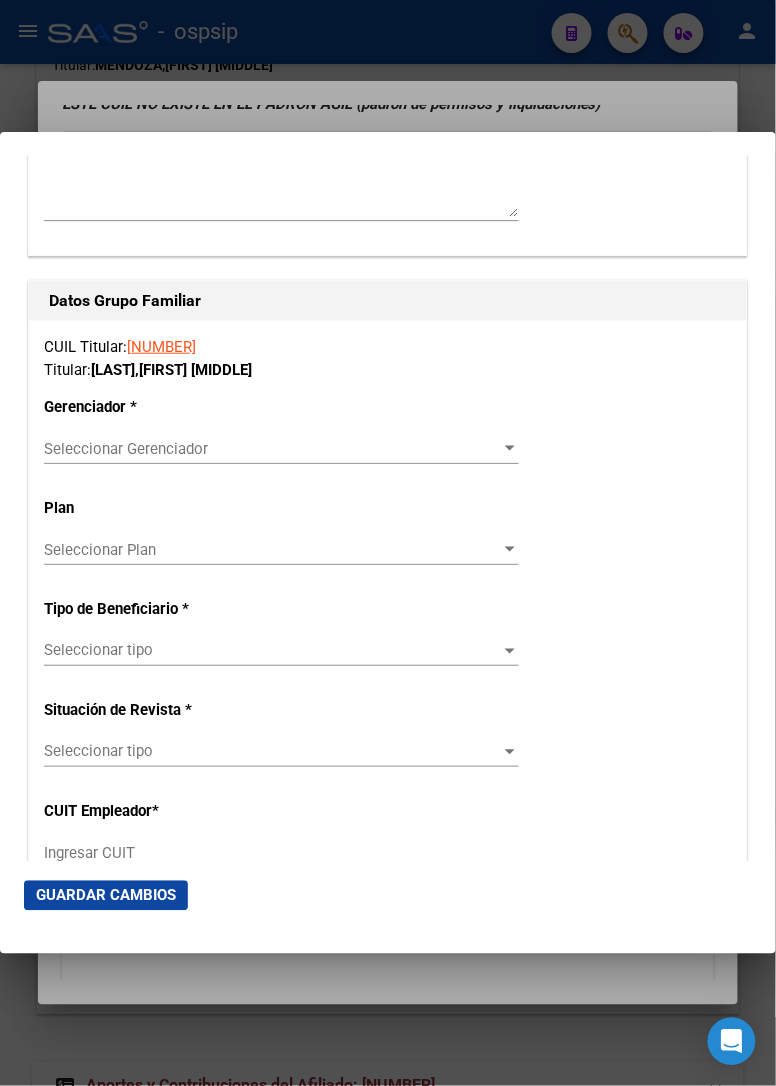 click at bounding box center (510, 449) 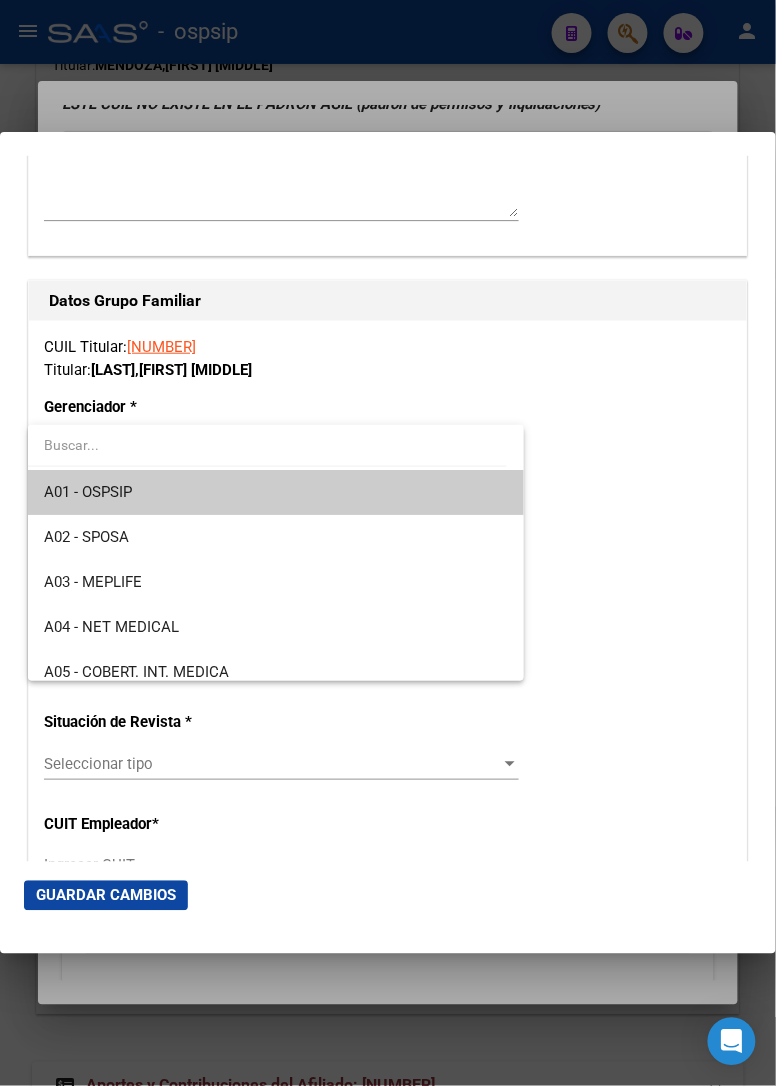 click on "A01 - OSPSIP" at bounding box center [276, 492] 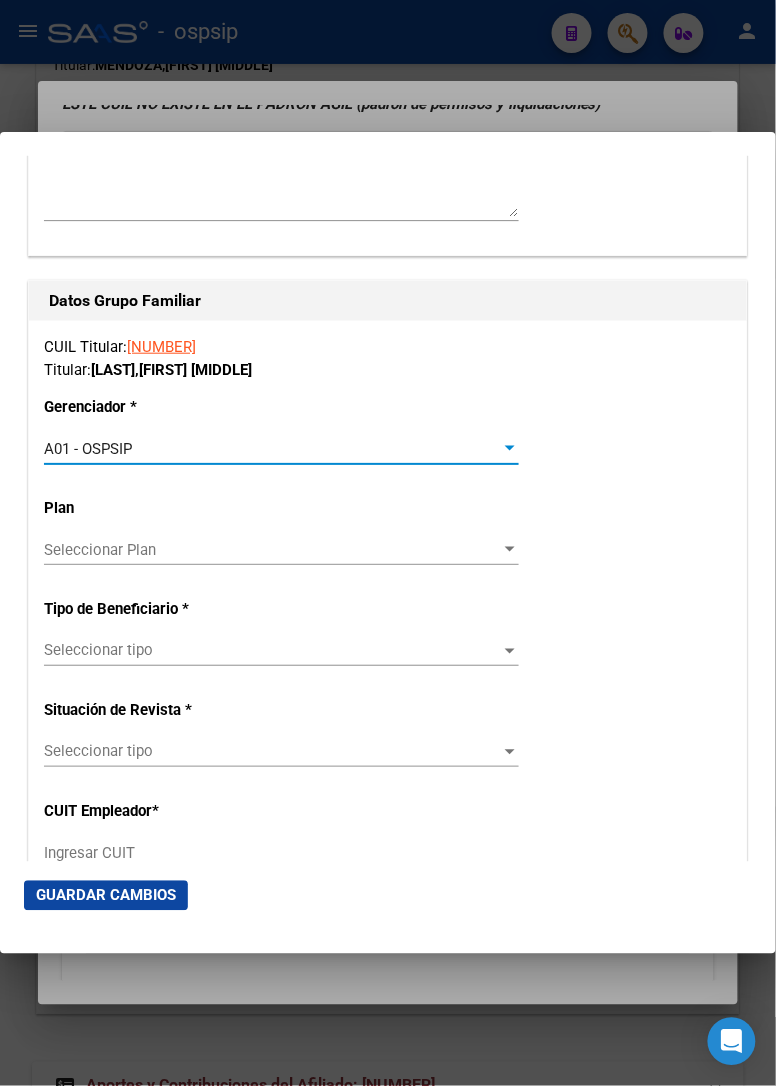 click on "Seleccionar tipo" at bounding box center (272, 651) 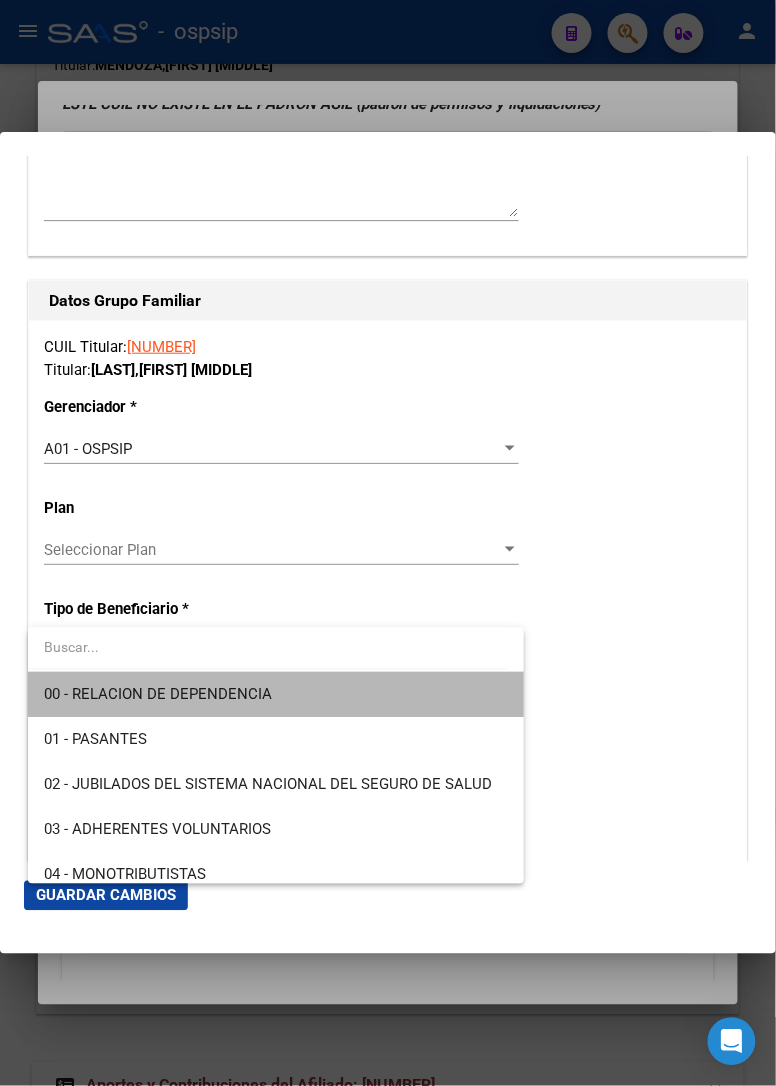 click on "00 - RELACION DE DEPENDENCIA" at bounding box center (276, 695) 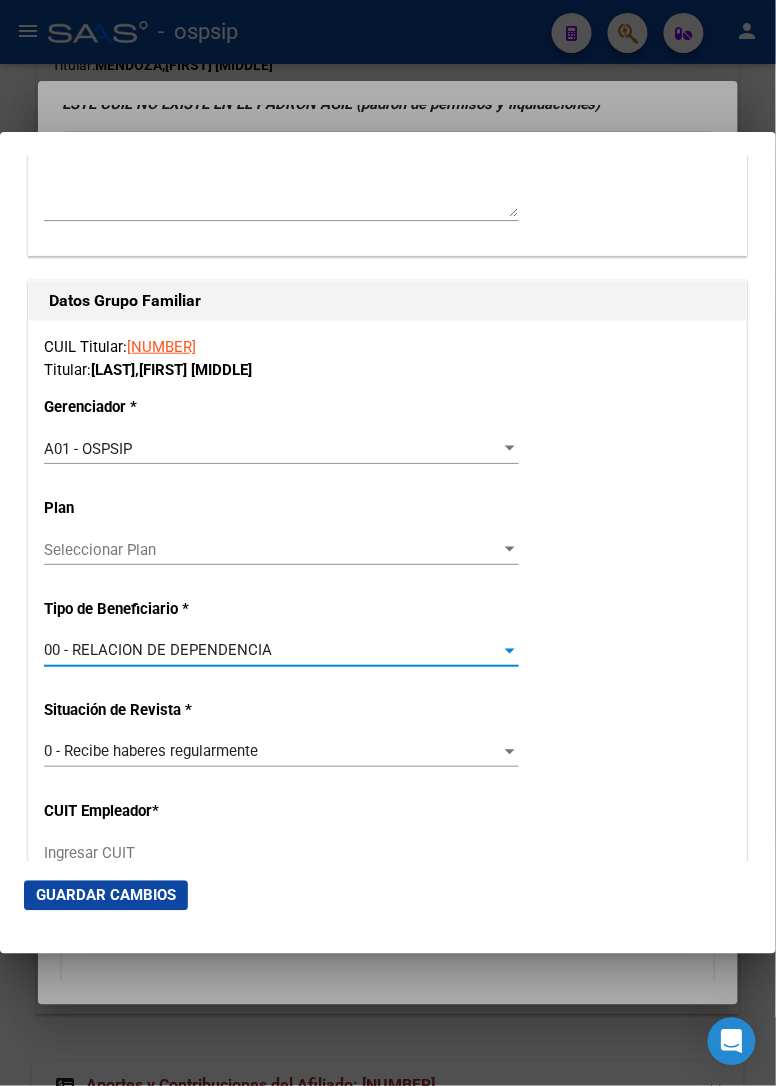 type on "[CUIL]" 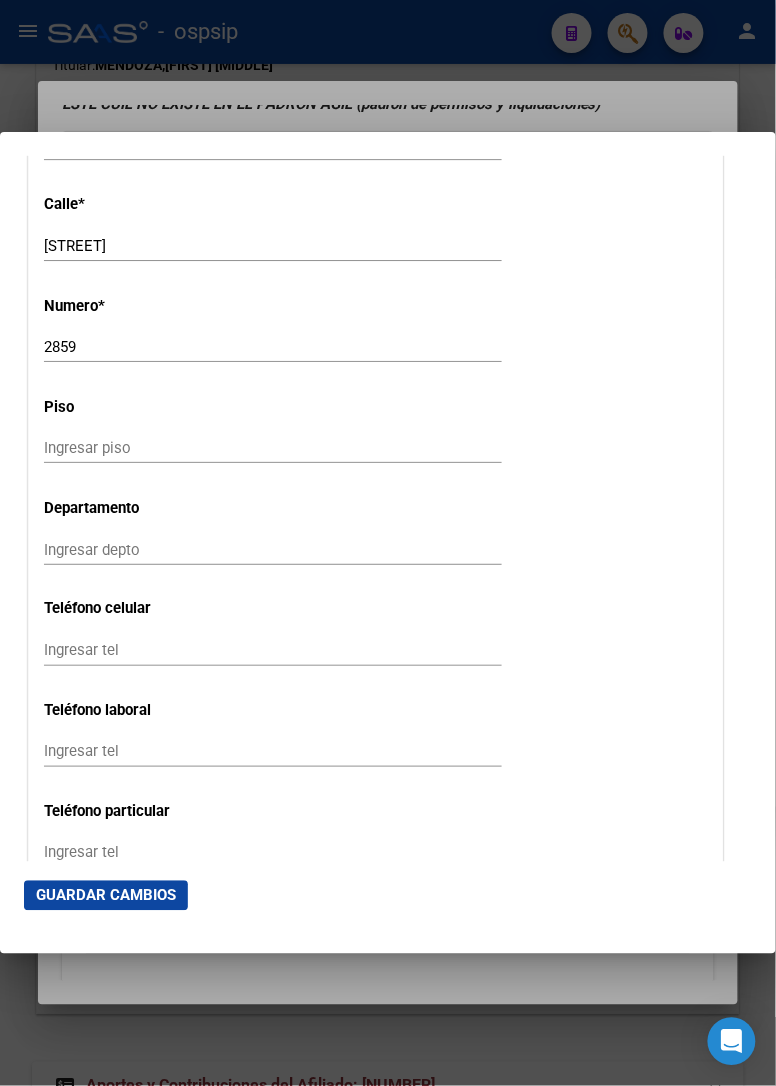 scroll, scrollTop: 2094, scrollLeft: 0, axis: vertical 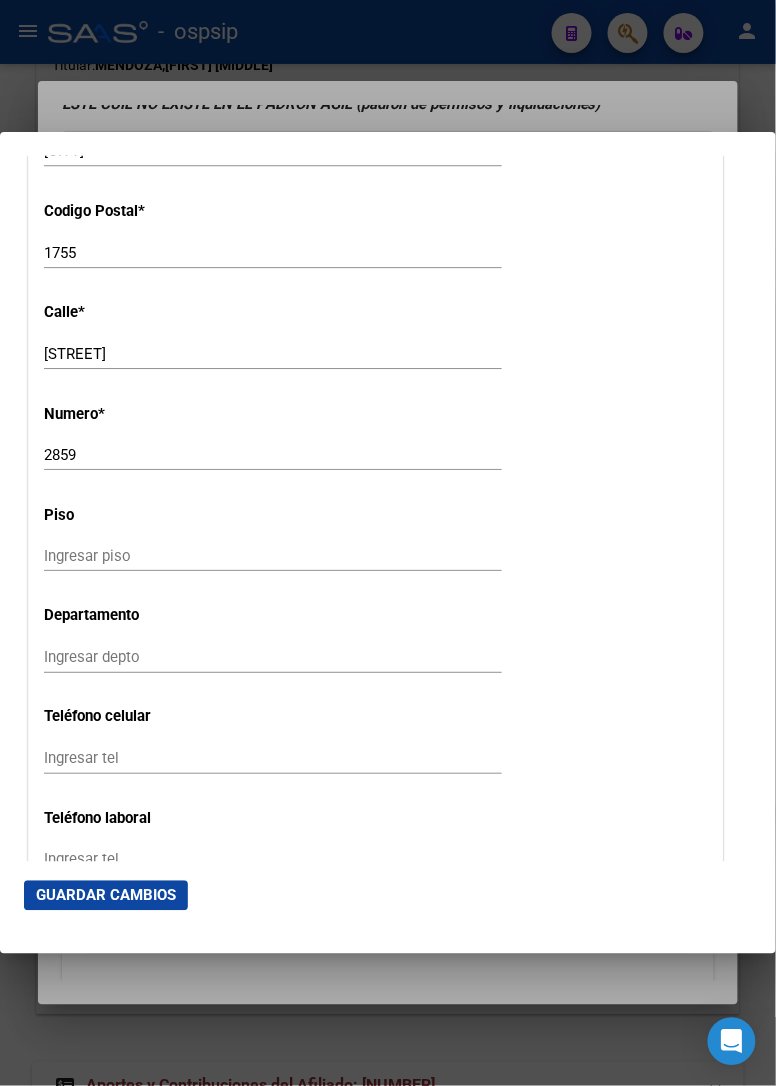 click on "Ingresar tel" at bounding box center [273, 759] 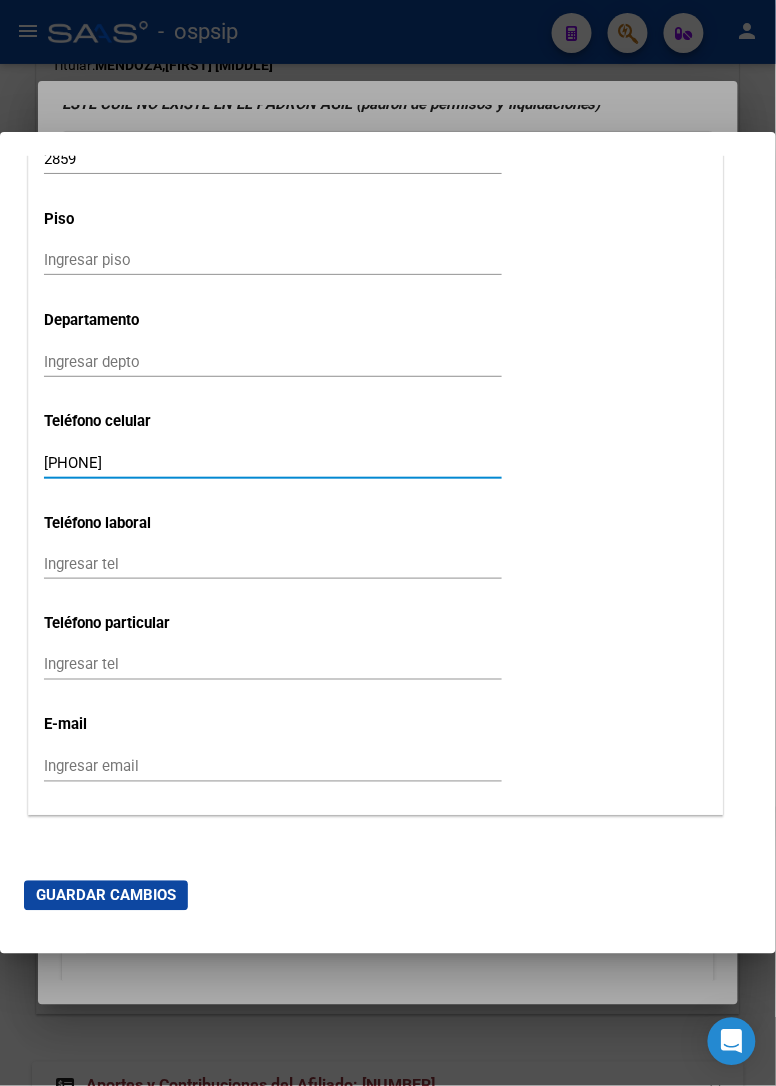 scroll, scrollTop: 2427, scrollLeft: 0, axis: vertical 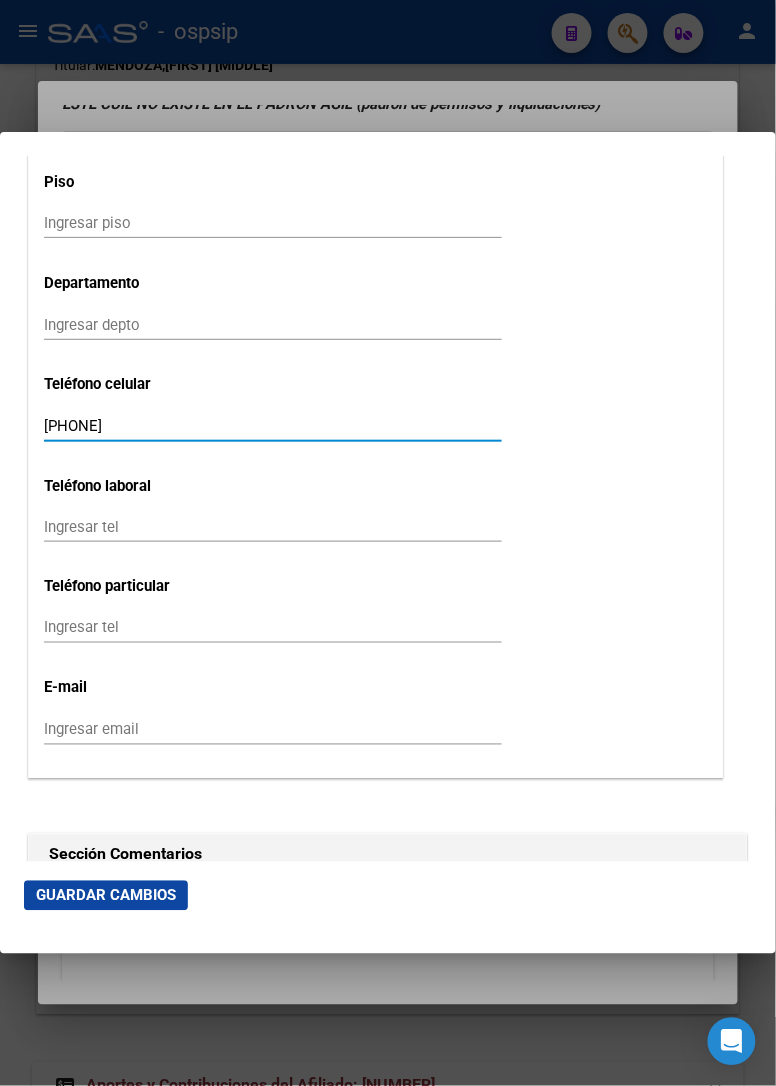 type on "[PHONE]" 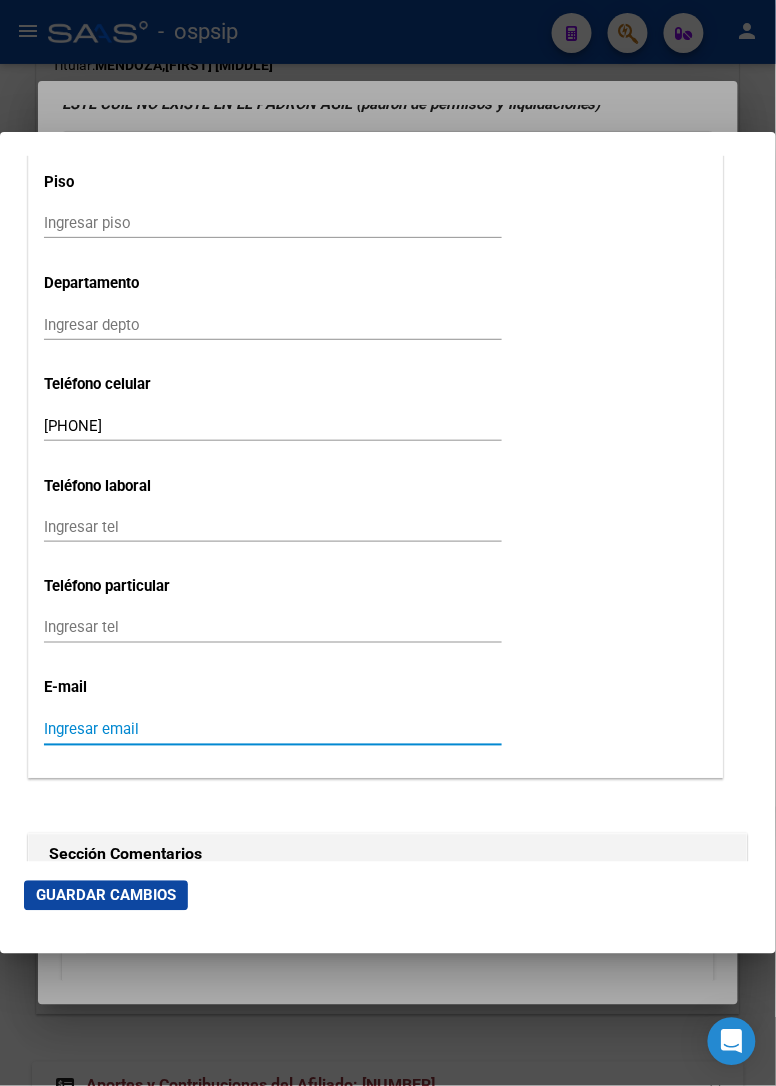 click on "Ingresar email" at bounding box center [273, 730] 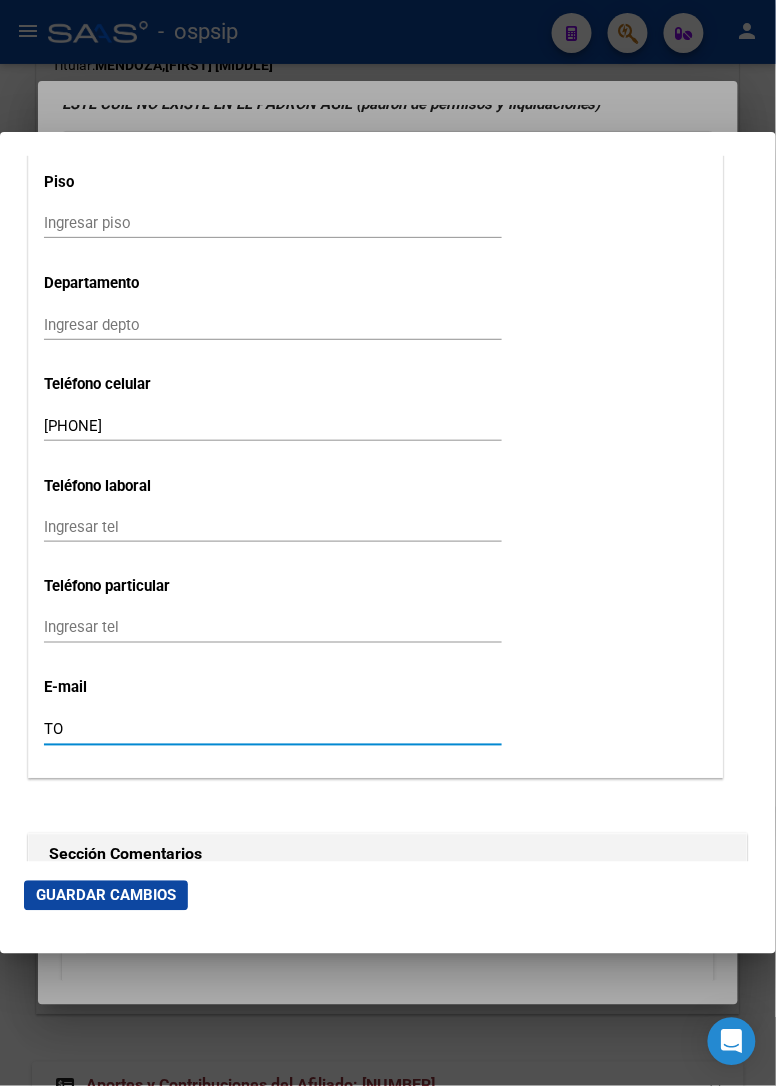 type on "T" 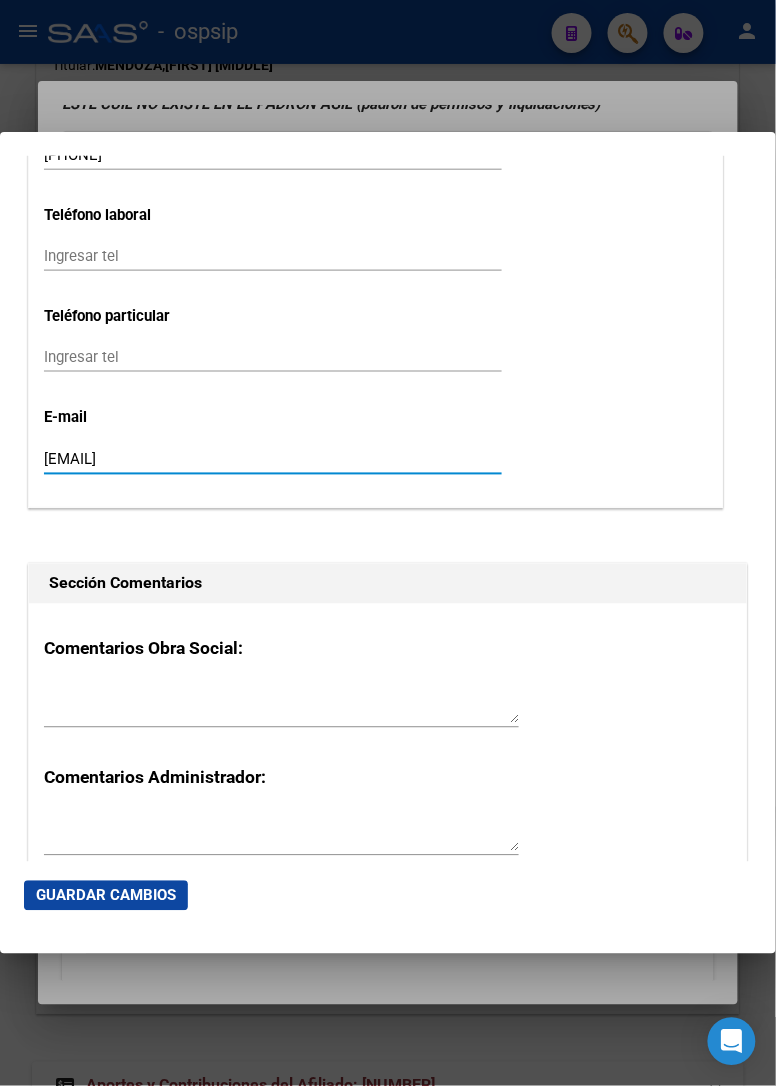 scroll, scrollTop: 2650, scrollLeft: 0, axis: vertical 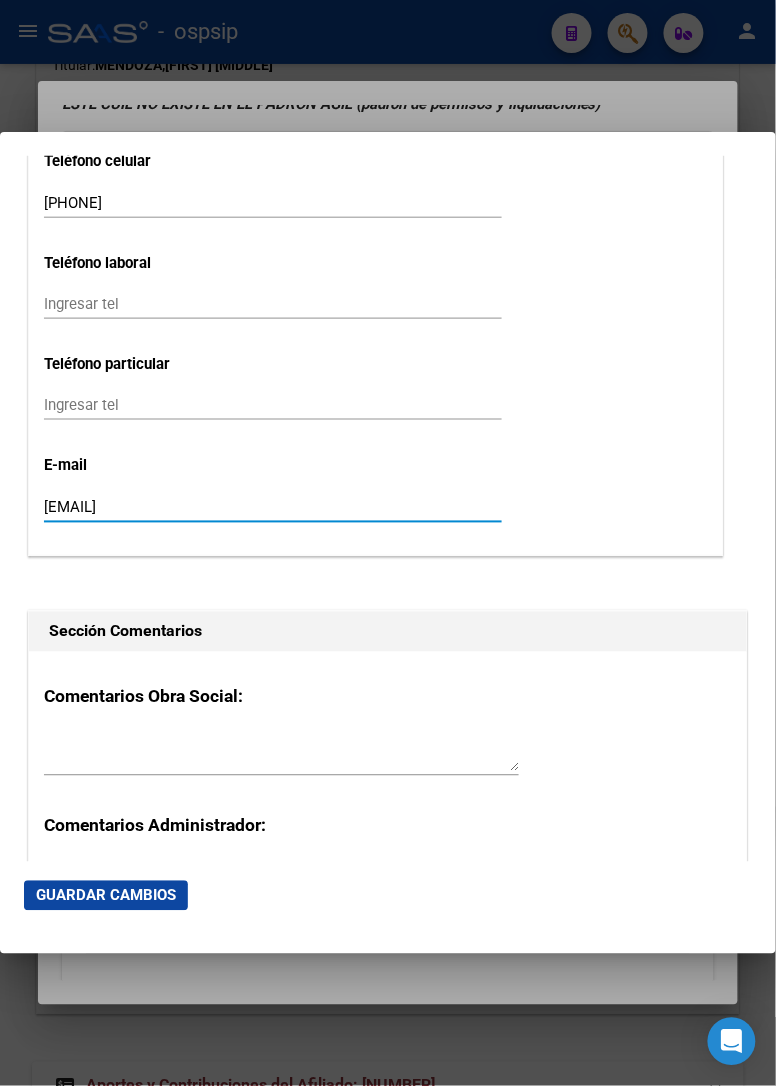 type on "[EMAIL]" 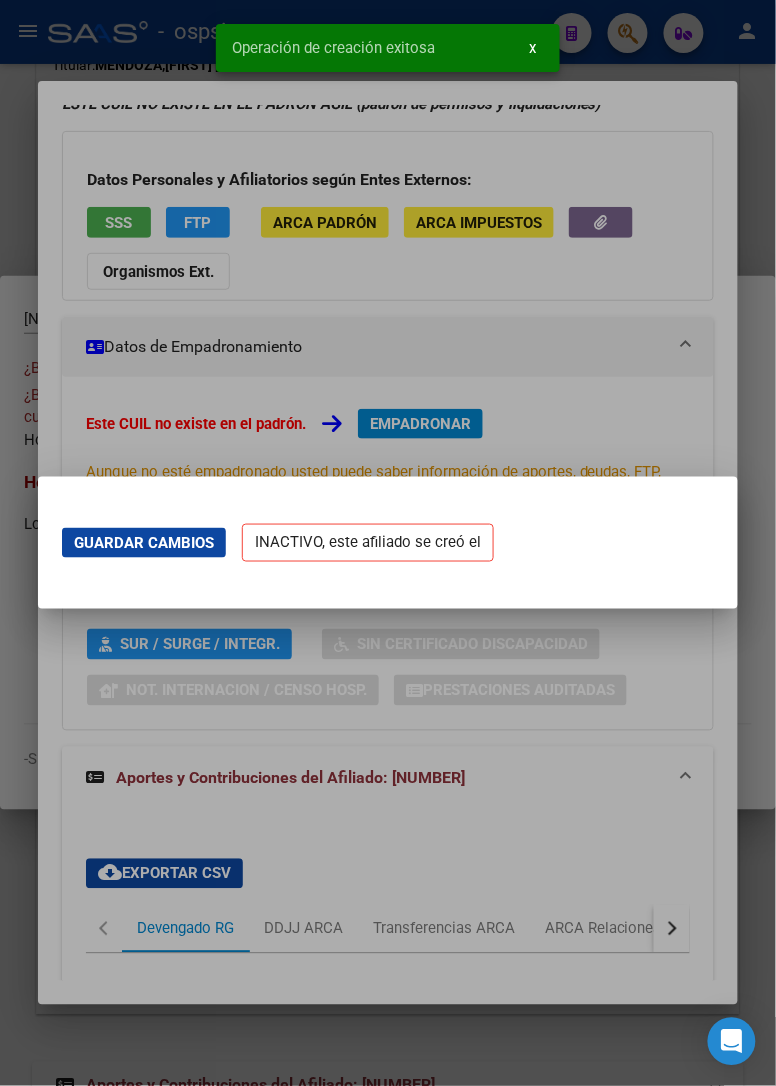 scroll, scrollTop: 0, scrollLeft: 0, axis: both 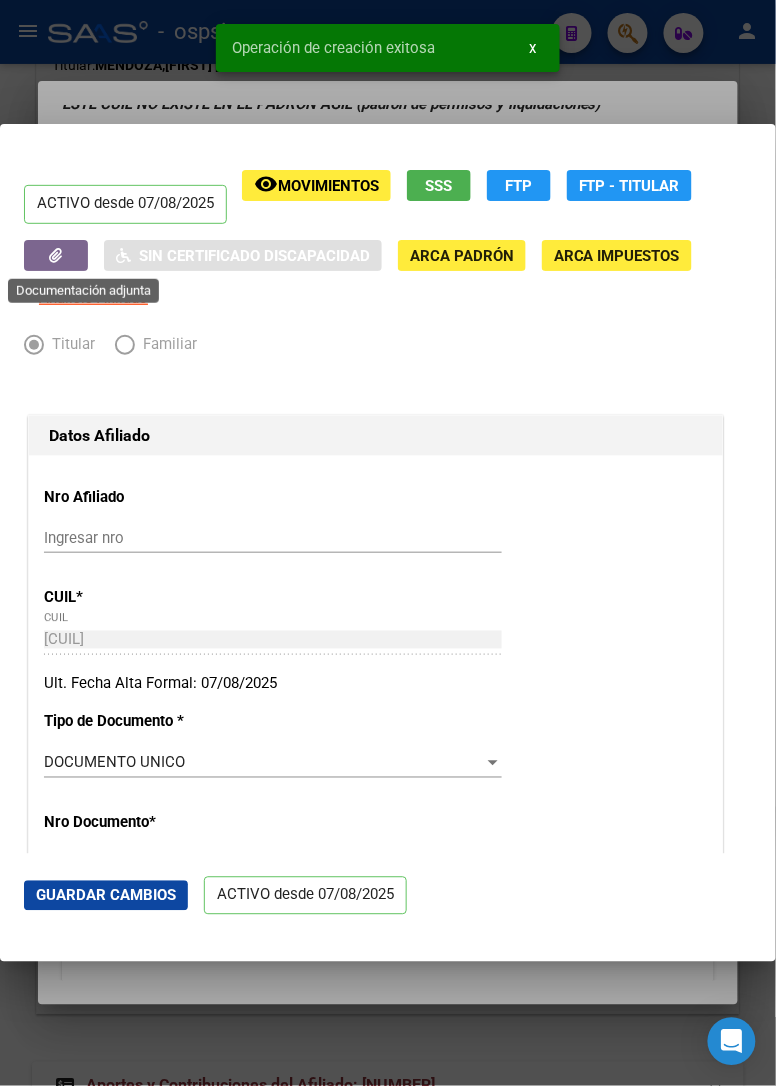 click 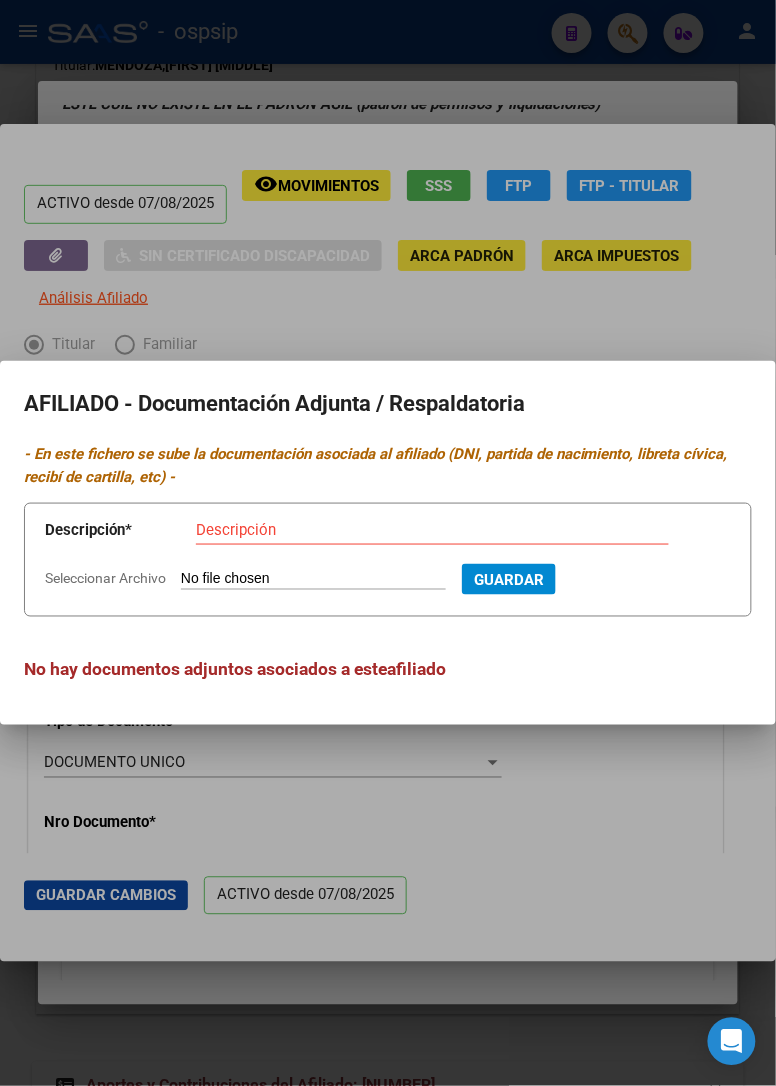 click on "Seleccionar Archivo" at bounding box center [313, 580] 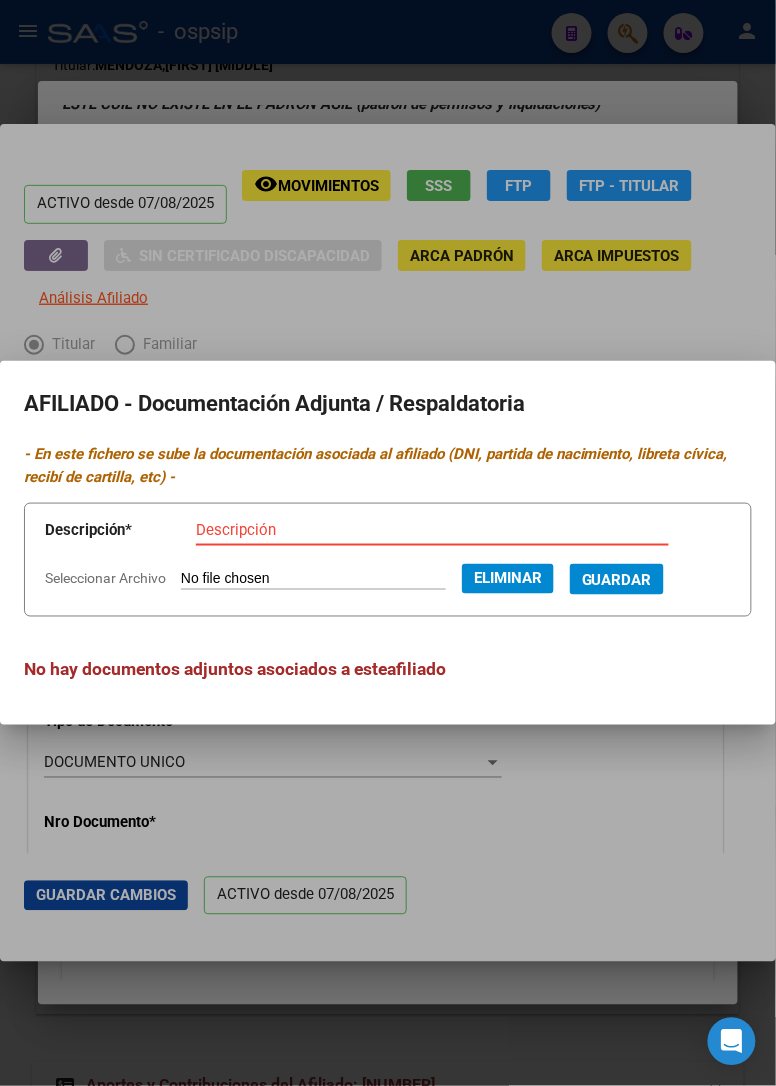 click on "Descripción" at bounding box center (432, 530) 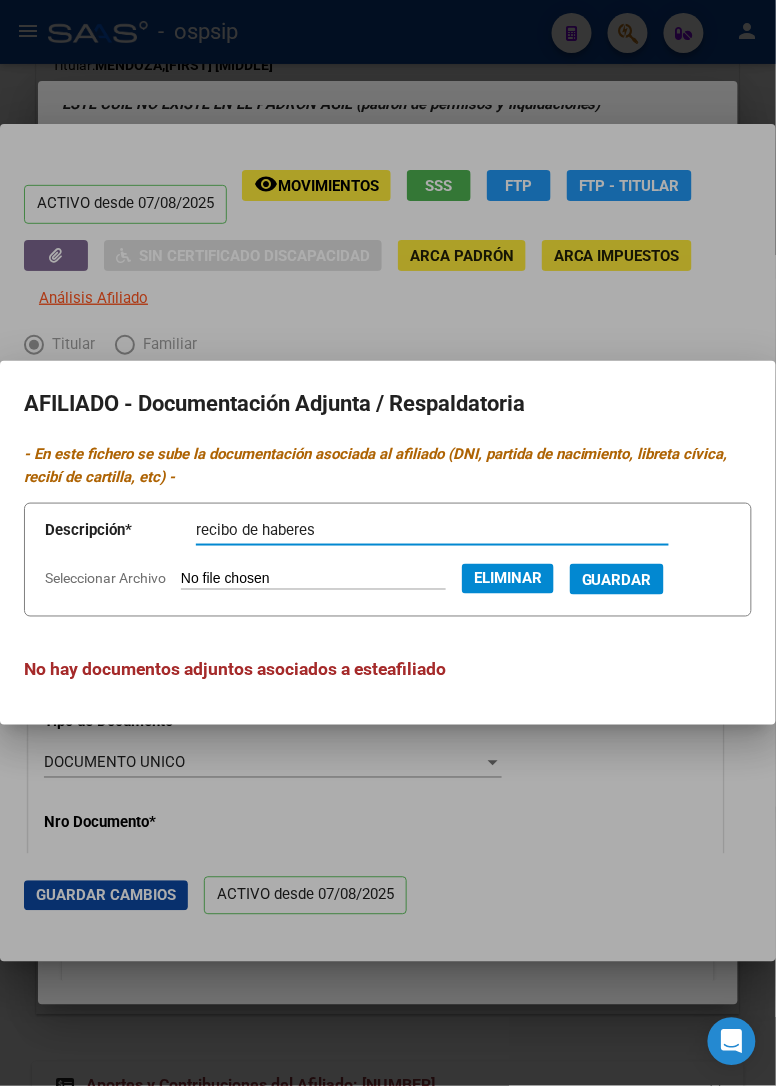 type on "recibo de haberes" 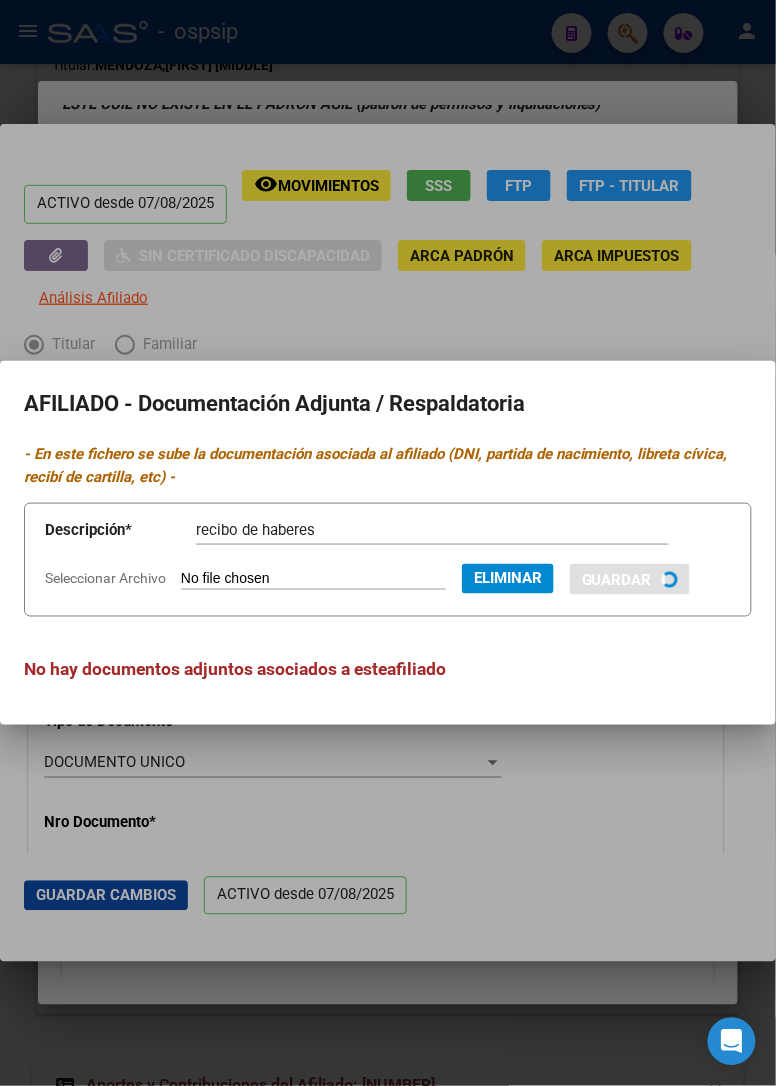 type 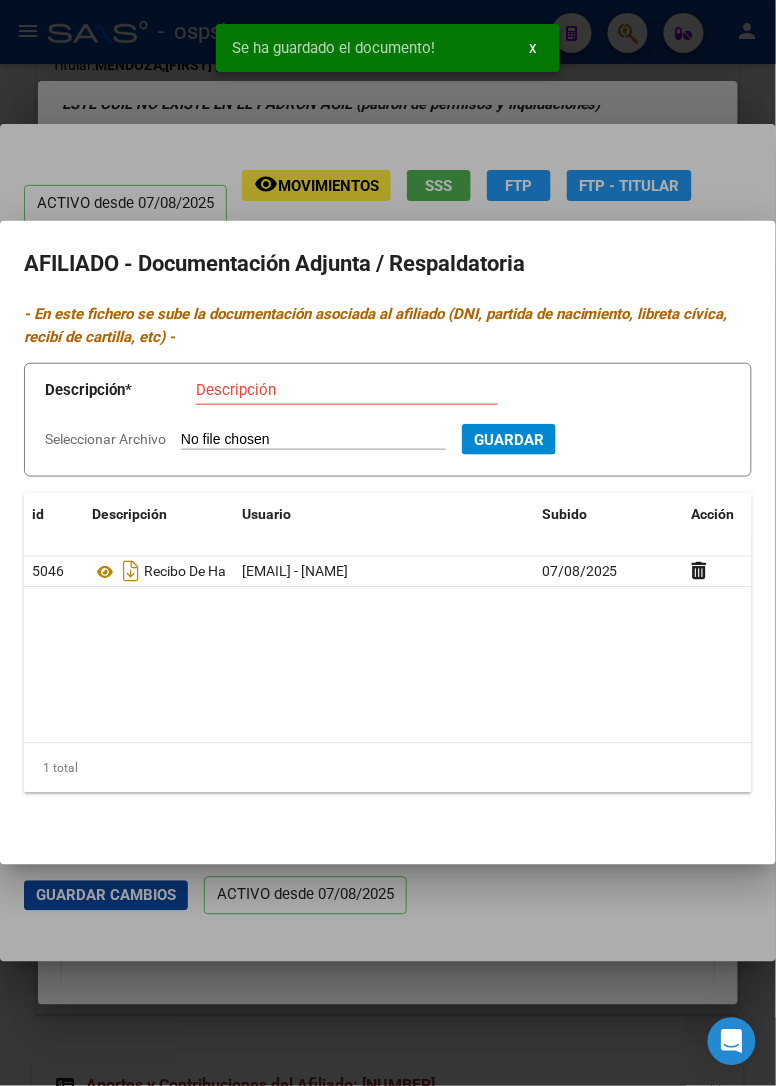 click on "Seleccionar Archivo" at bounding box center [313, 440] 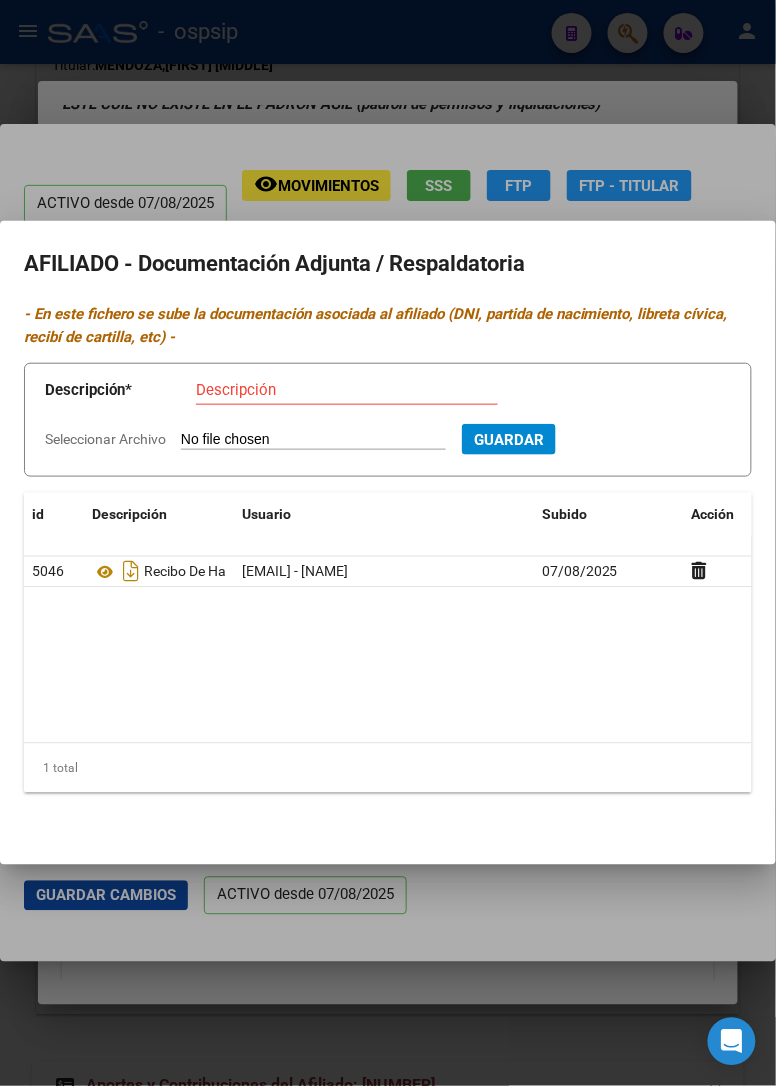 type on "C:\fakepath\[FILENAME].pdf" 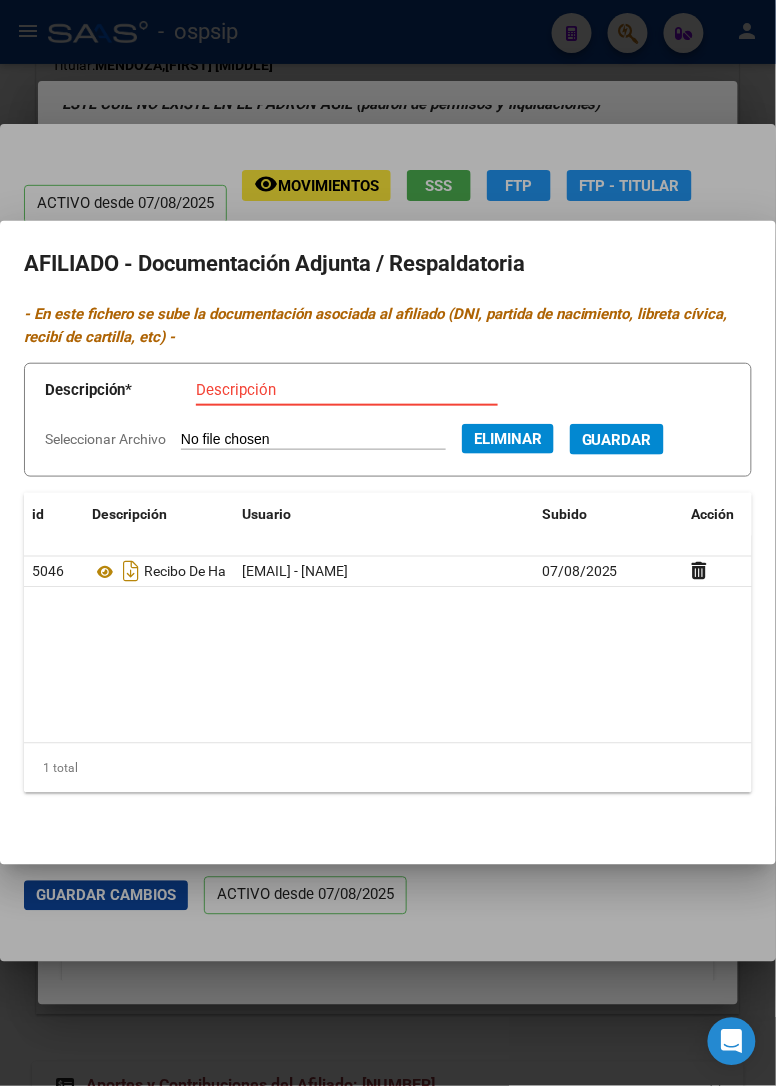 click on "Descripción" at bounding box center [347, 390] 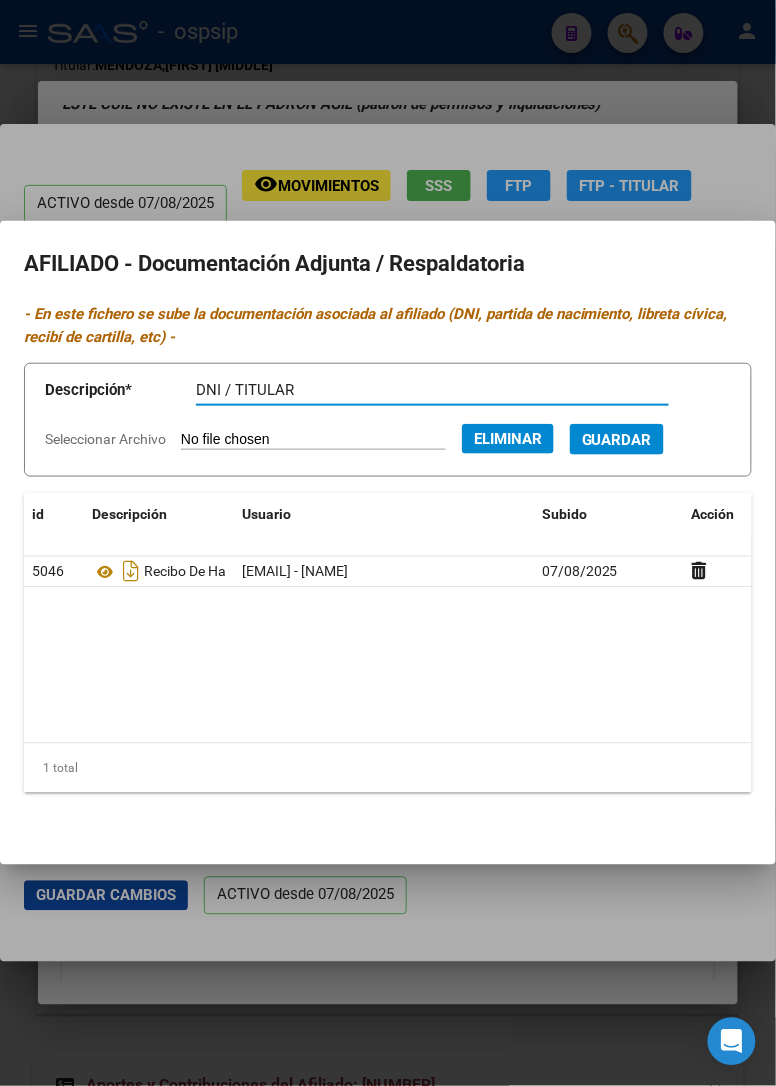 type on "DNI / TITULAR" 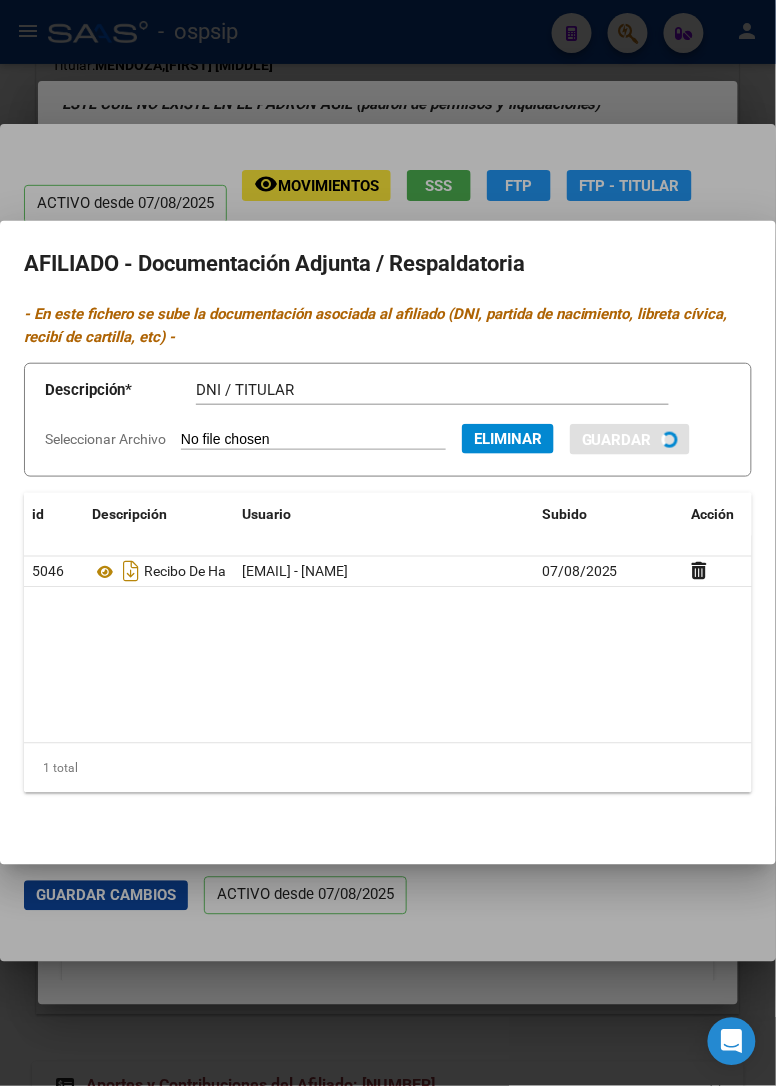 type 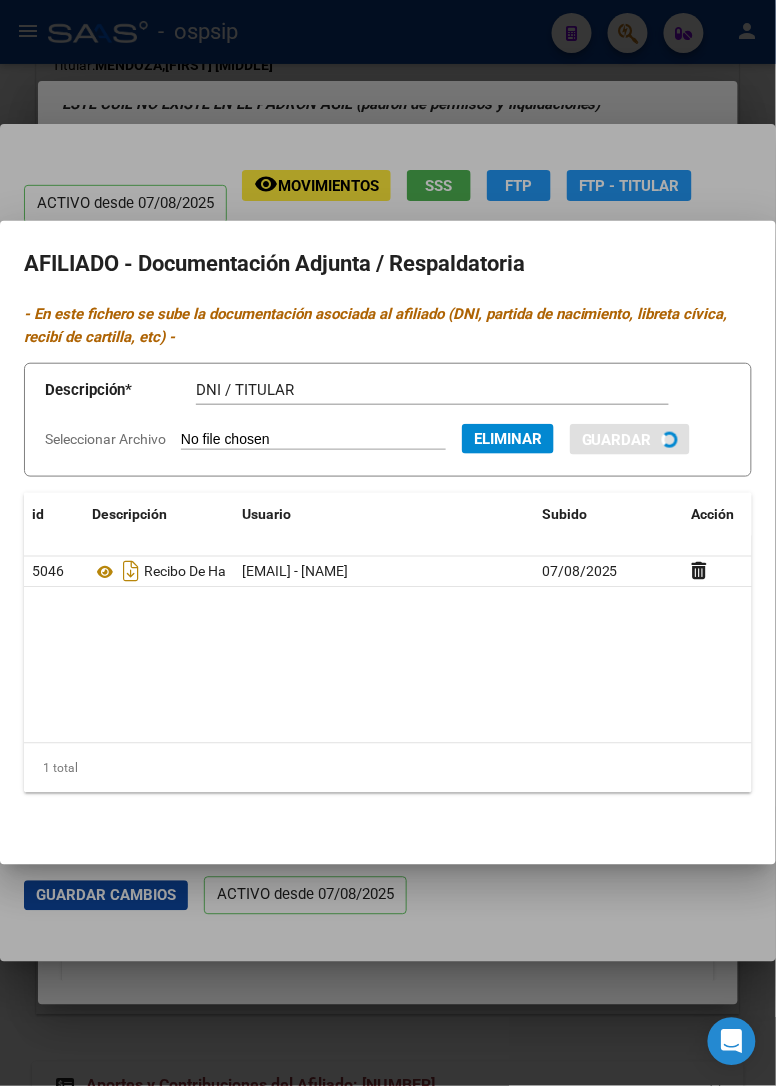 type 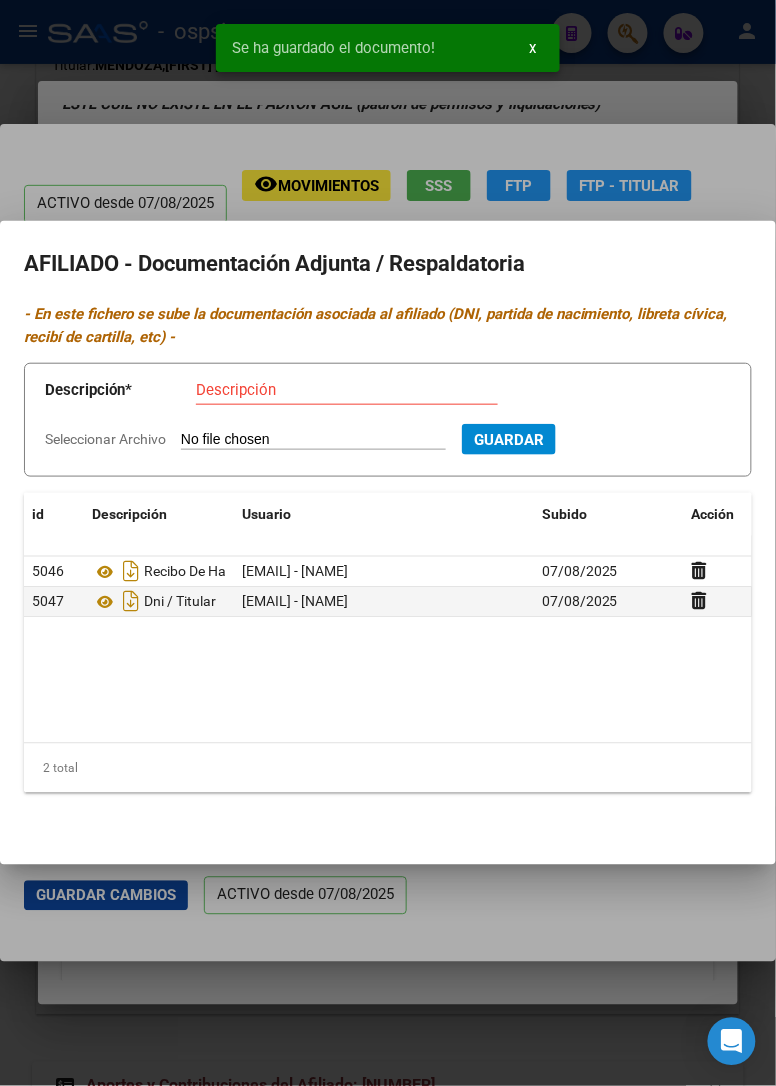 click at bounding box center [388, 543] 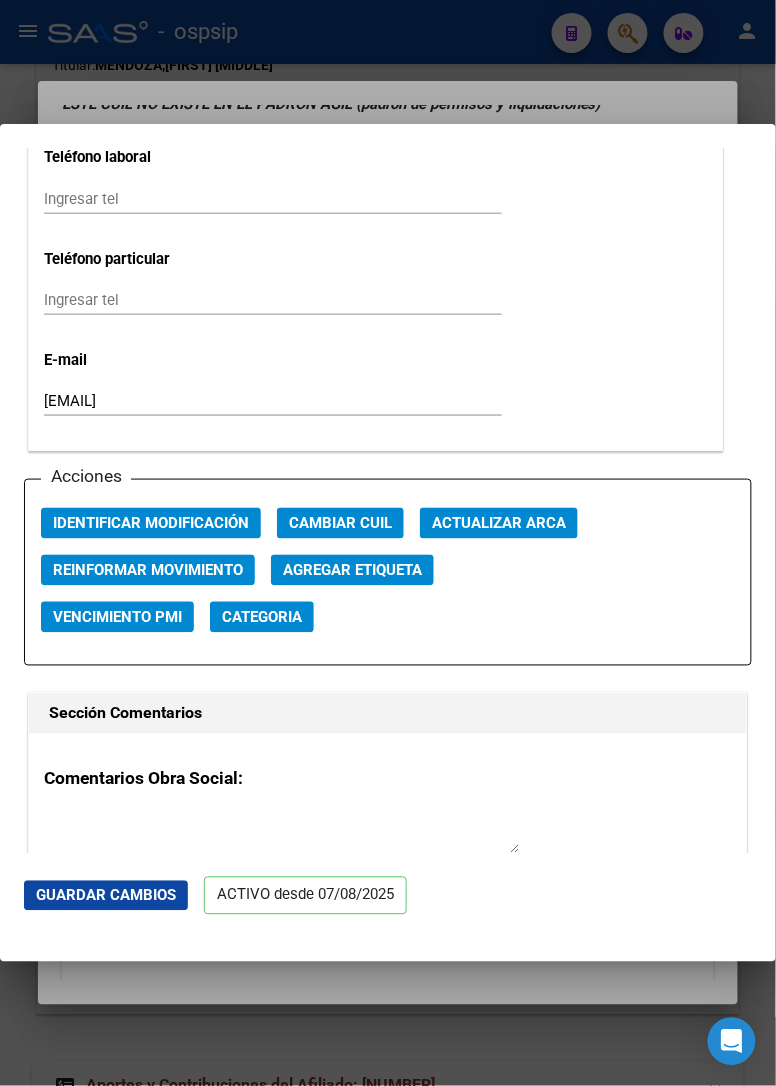 scroll, scrollTop: 2666, scrollLeft: 0, axis: vertical 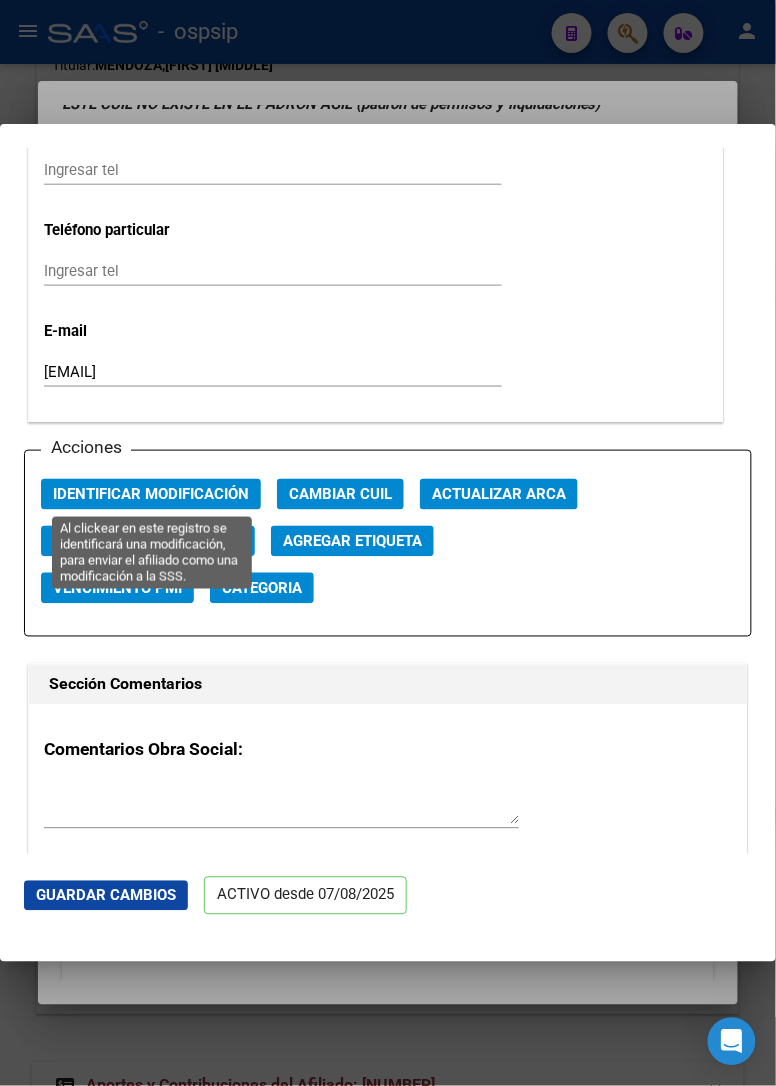 click on "Identificar Modificación" at bounding box center (151, 495) 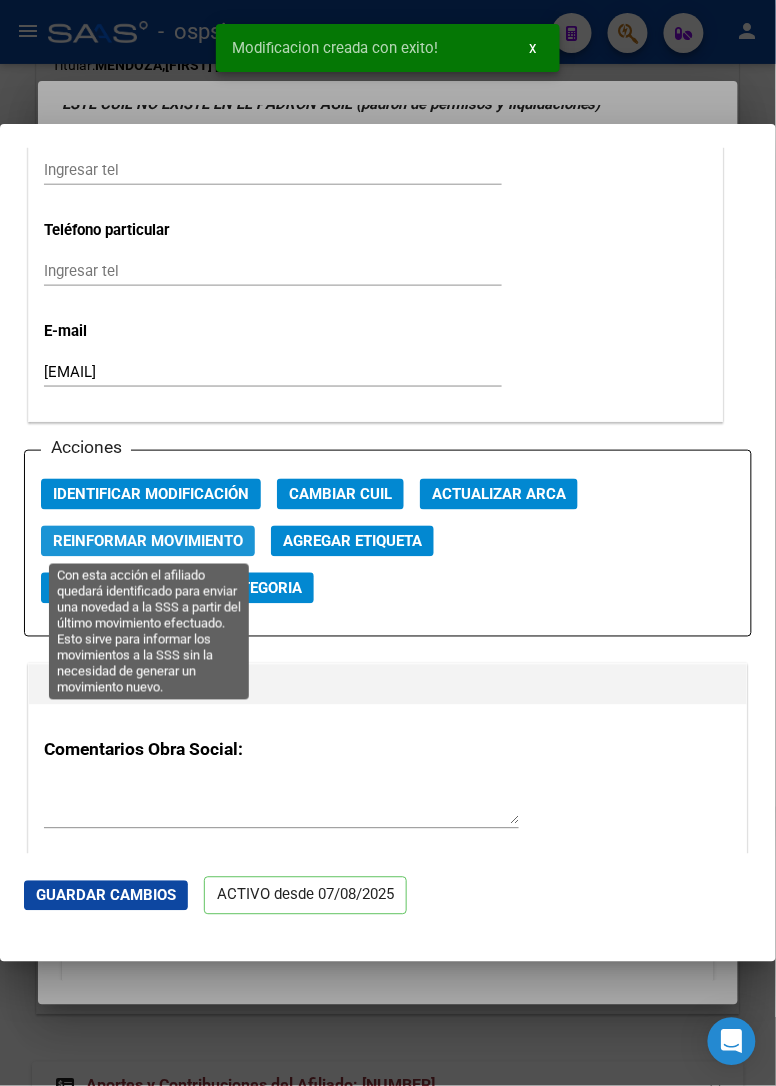 click on "Reinformar Movimiento" 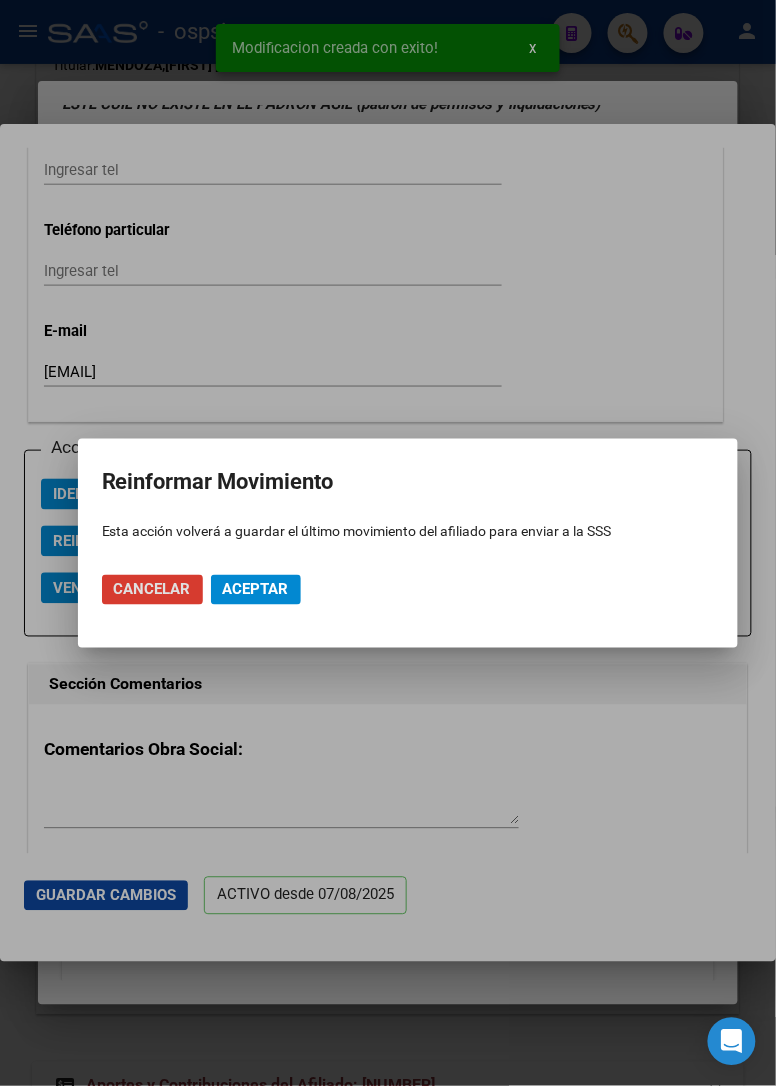 click on "Aceptar" at bounding box center [256, 590] 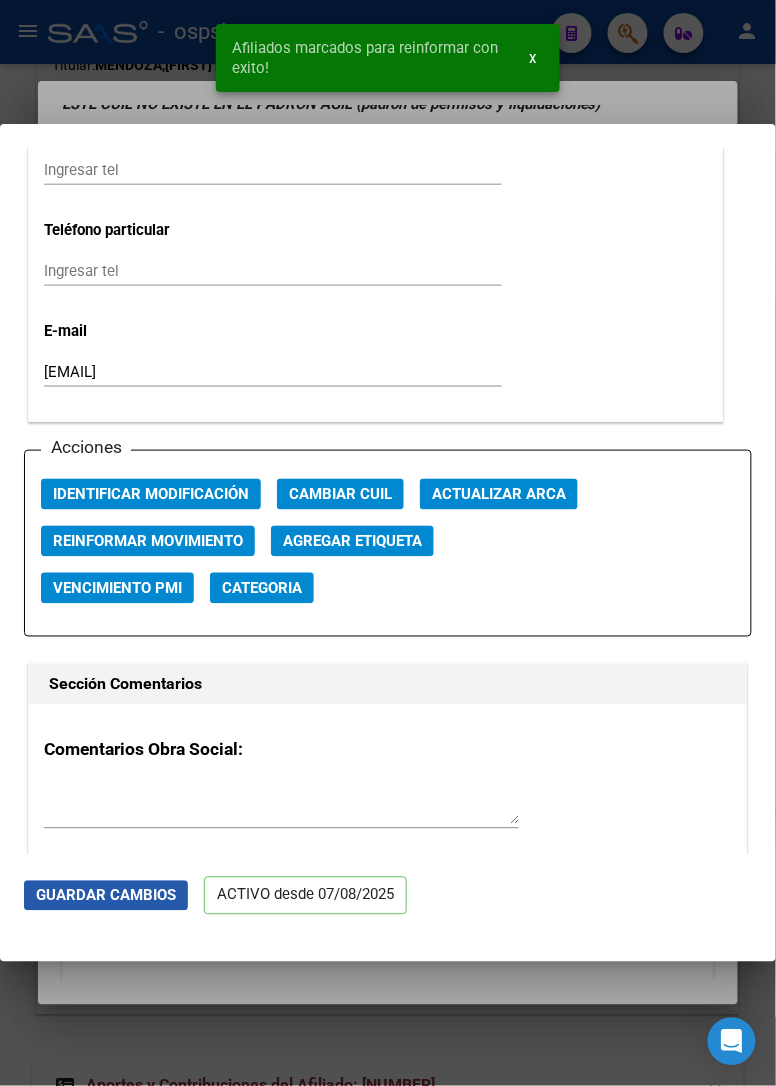 click on "Guardar Cambios" 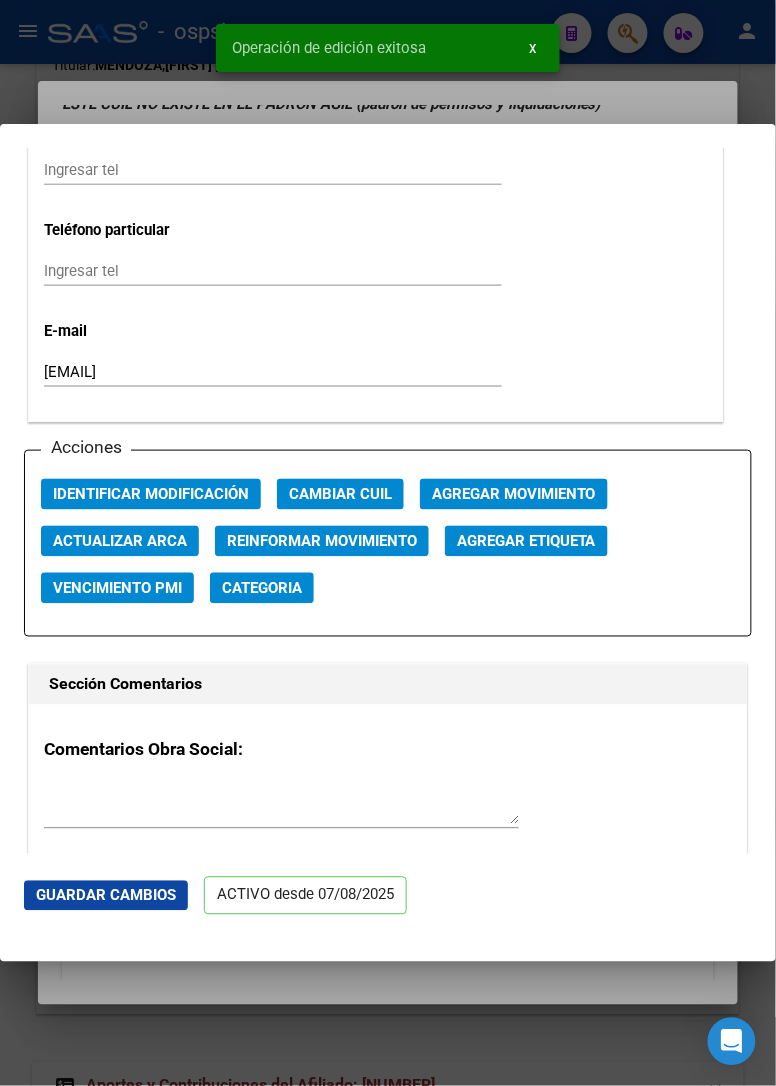 click at bounding box center (388, 543) 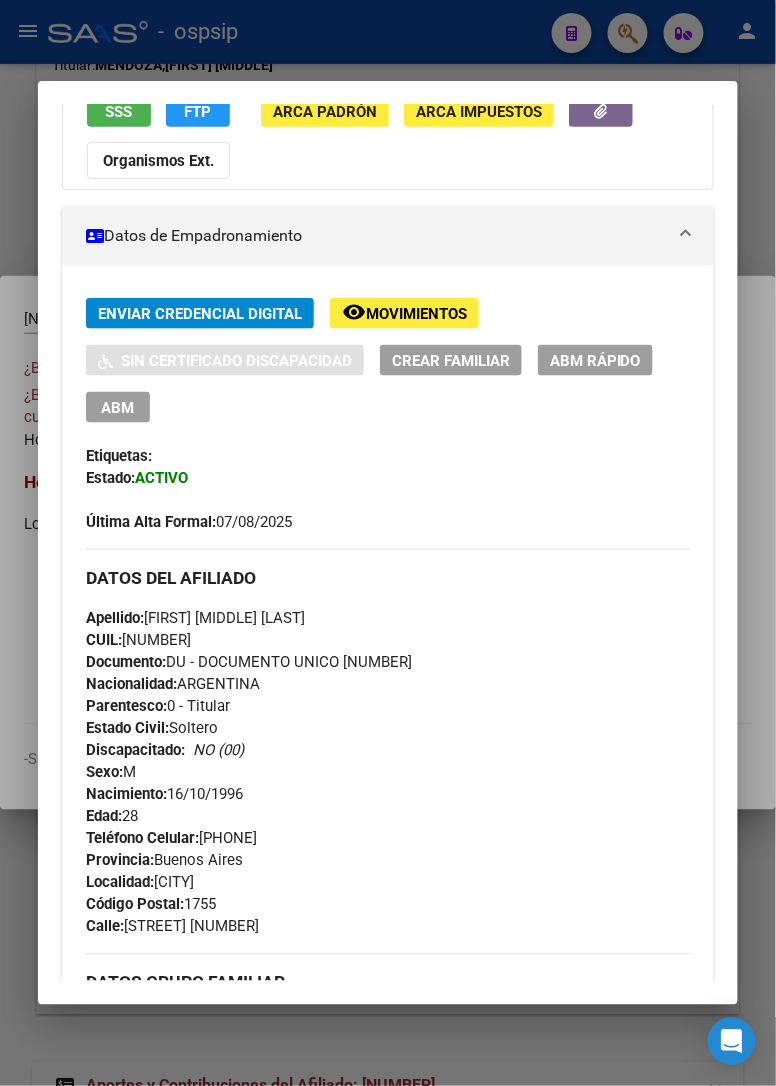 scroll, scrollTop: 444, scrollLeft: 0, axis: vertical 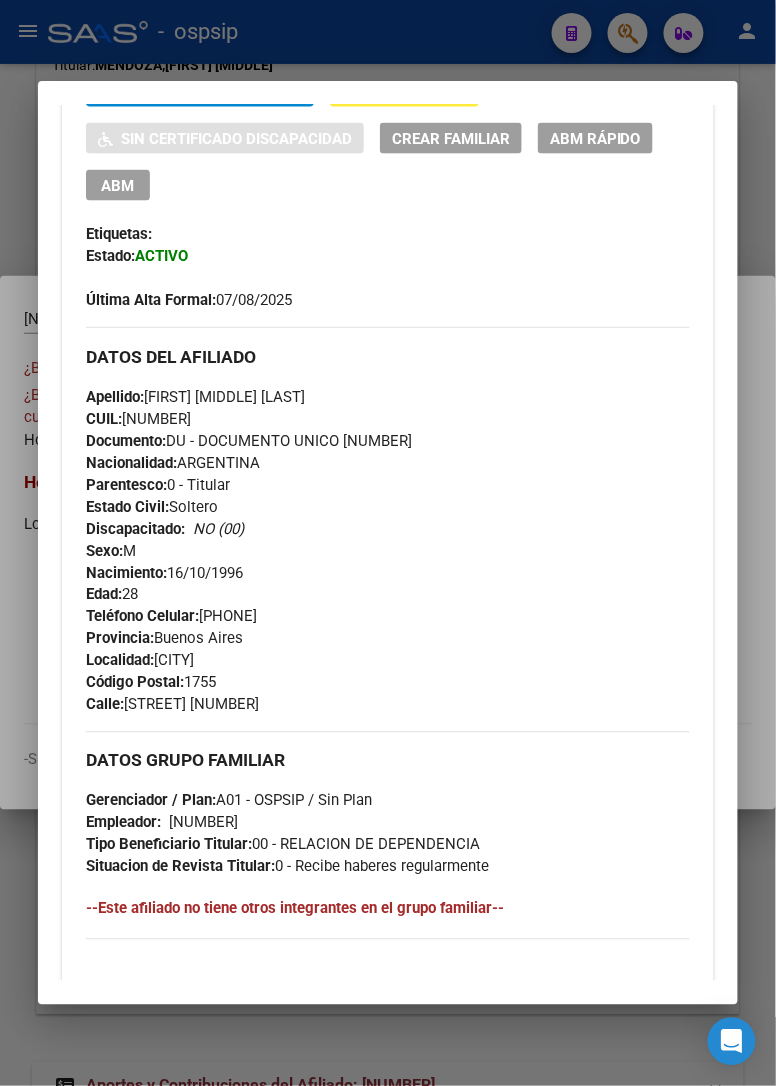 drag, startPoint x: 118, startPoint y: 701, endPoint x: 276, endPoint y: 696, distance: 158.0791 